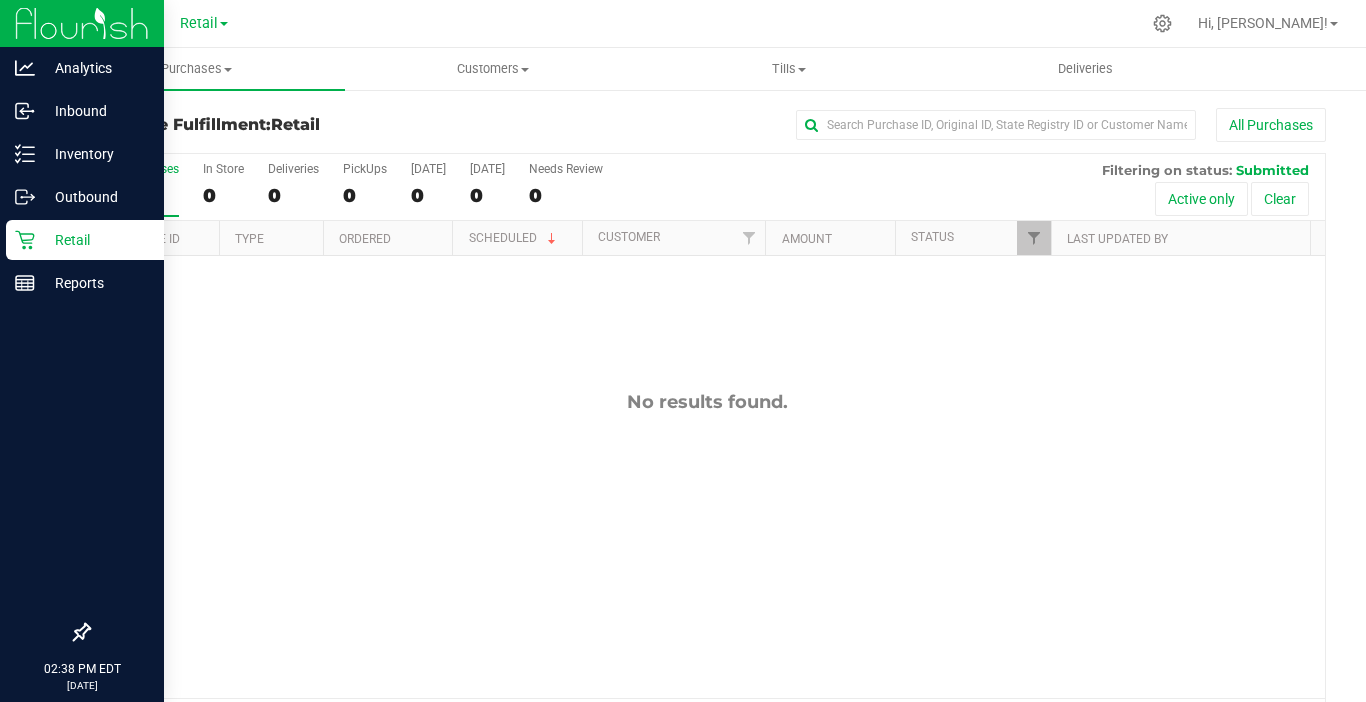 scroll, scrollTop: 0, scrollLeft: 0, axis: both 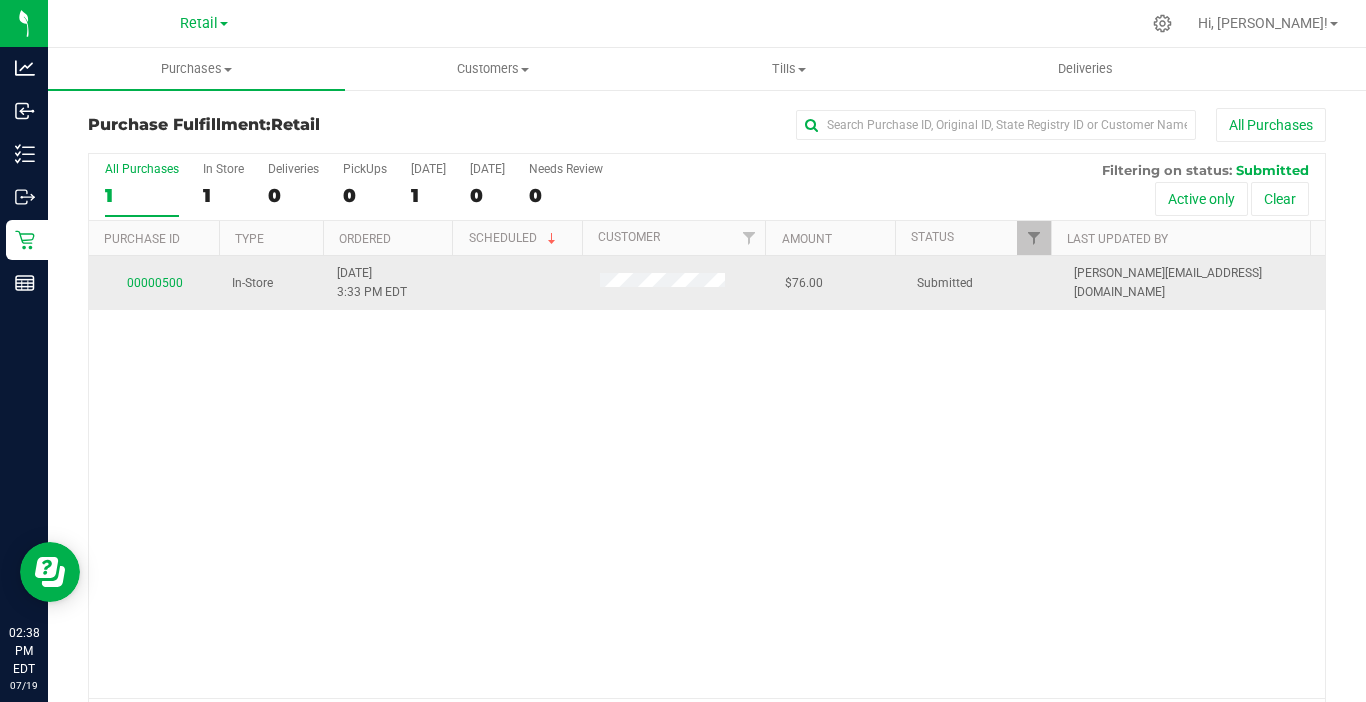 click on "00000500" at bounding box center [154, 283] 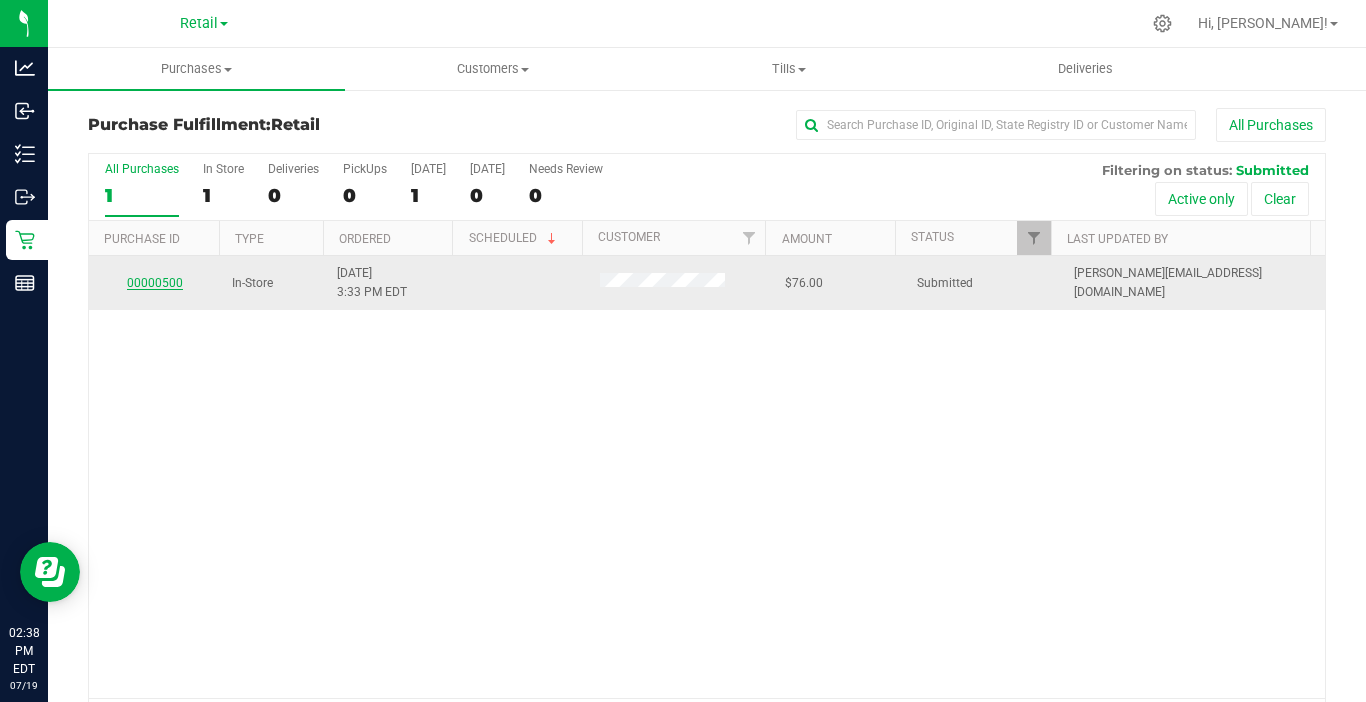 click on "00000500" at bounding box center [155, 283] 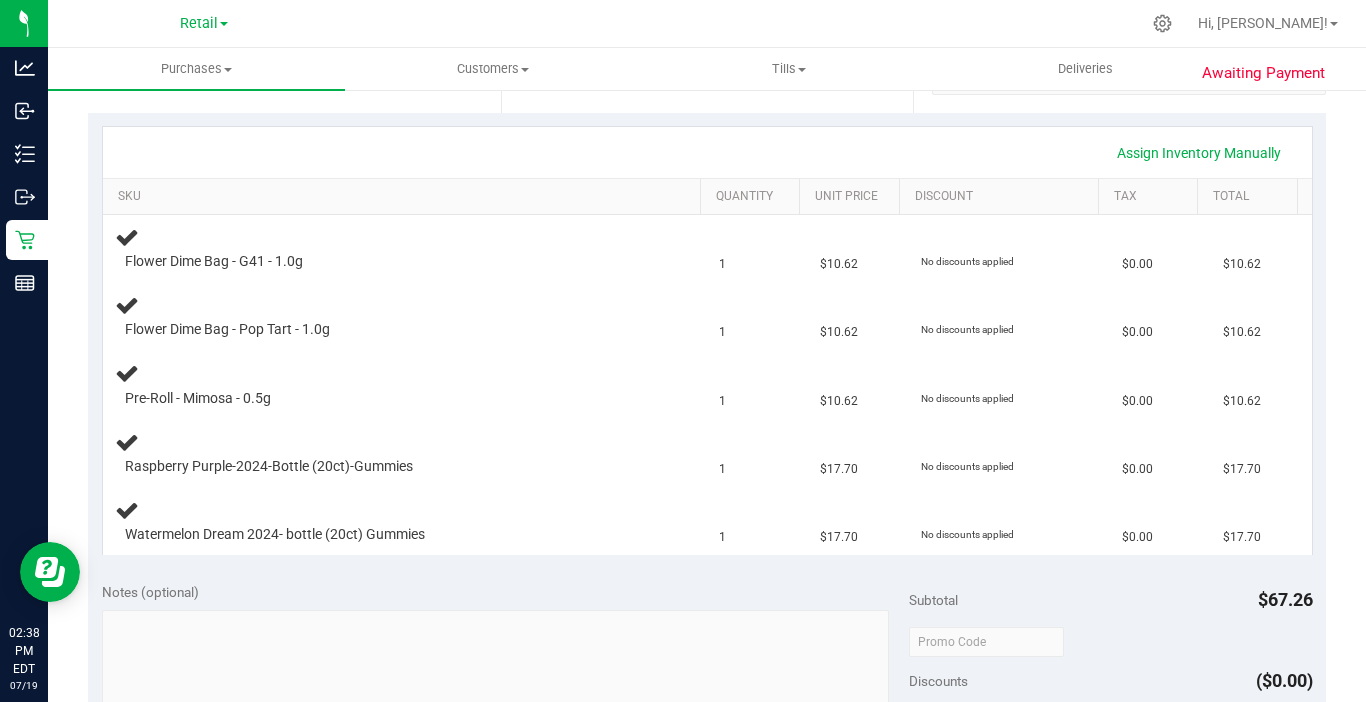 scroll, scrollTop: 400, scrollLeft: 0, axis: vertical 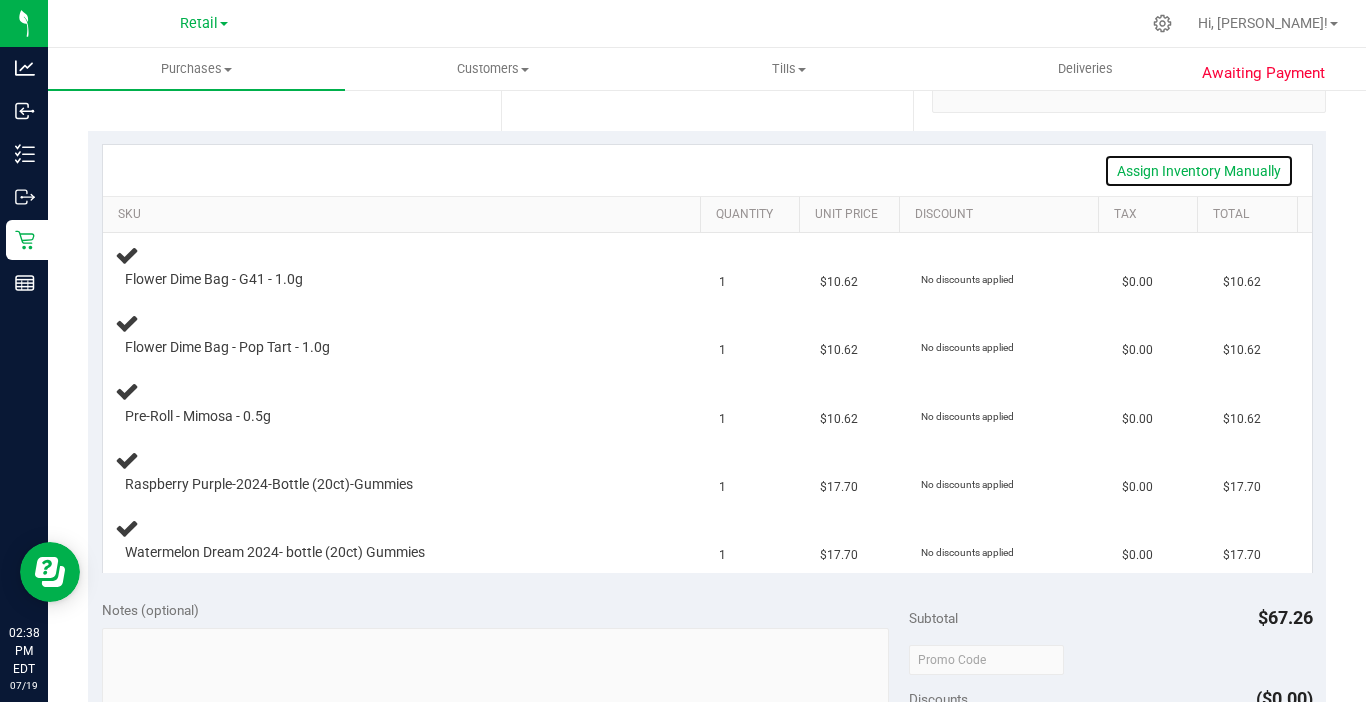 click on "Assign Inventory Manually" at bounding box center [1199, 171] 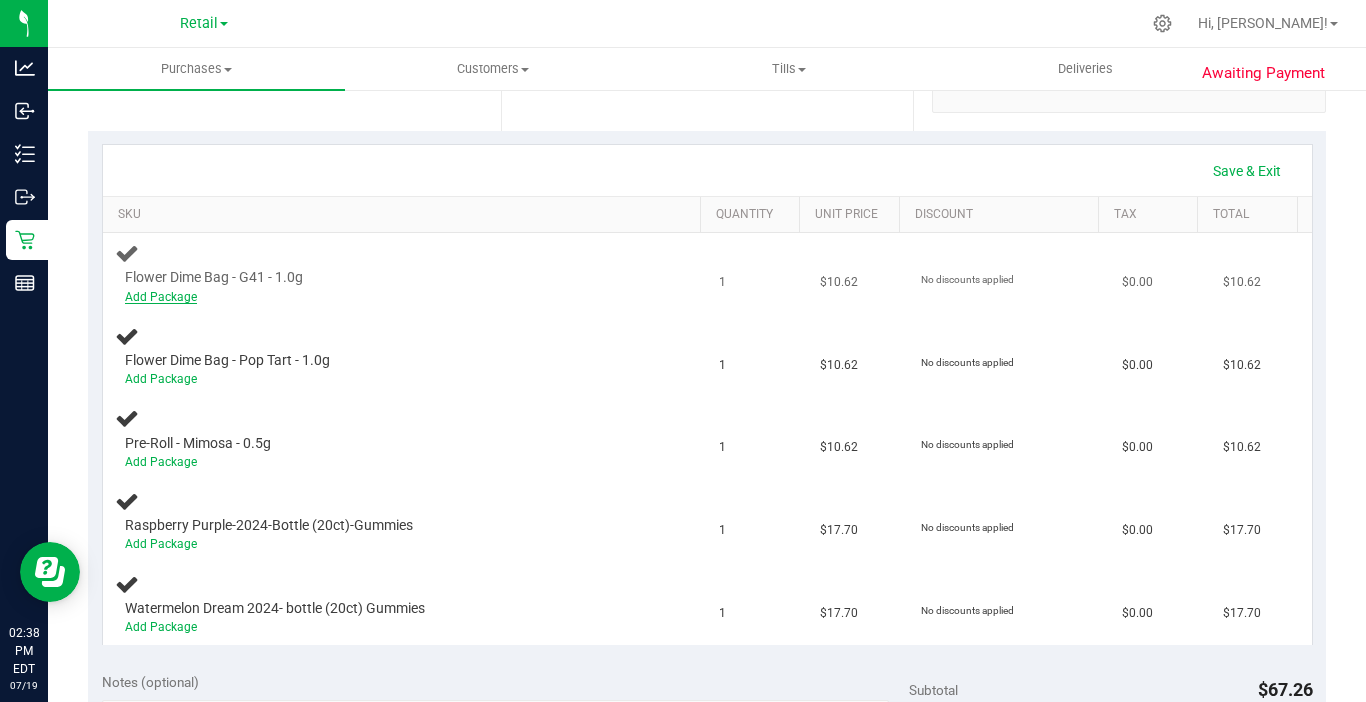 click on "Add Package" at bounding box center [161, 297] 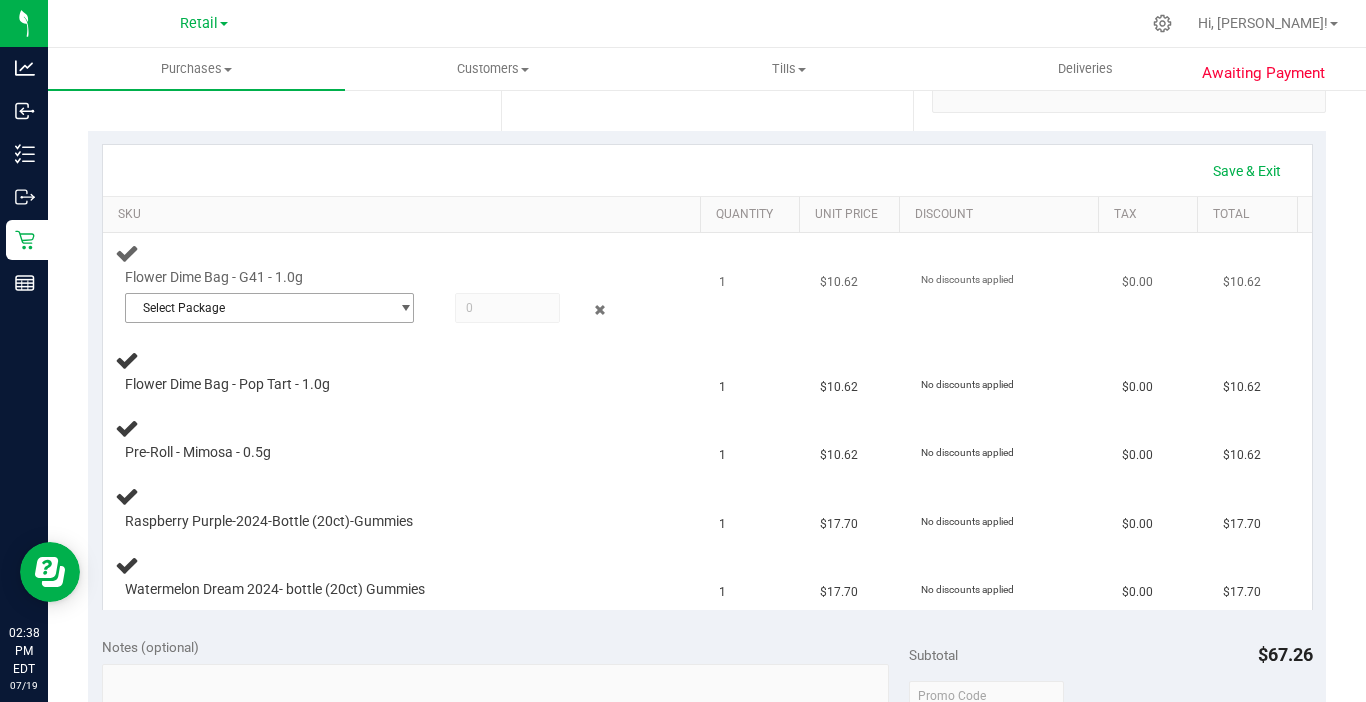 click on "Select Package" at bounding box center [257, 308] 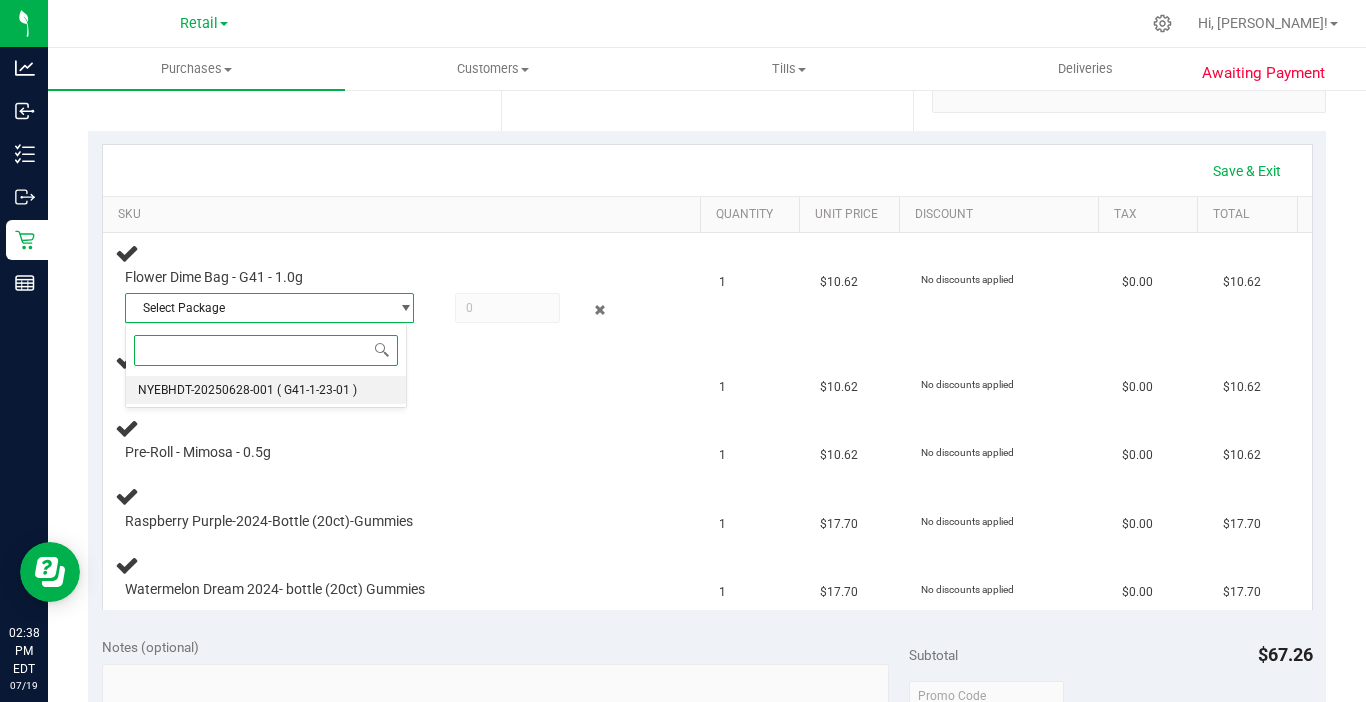 click on "NYEBHDT-20250628-001
(
G41-1-23-01
)" at bounding box center [266, 390] 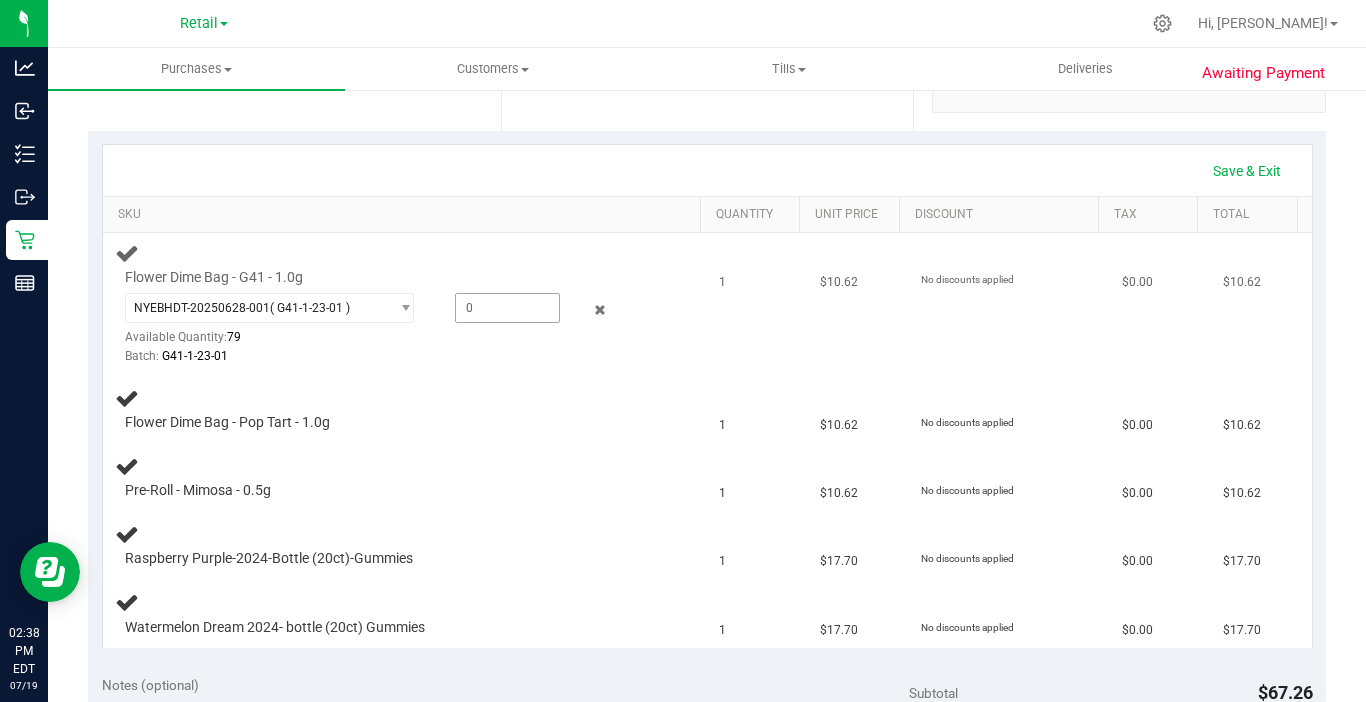 drag, startPoint x: 575, startPoint y: 281, endPoint x: 510, endPoint y: 309, distance: 70.77429 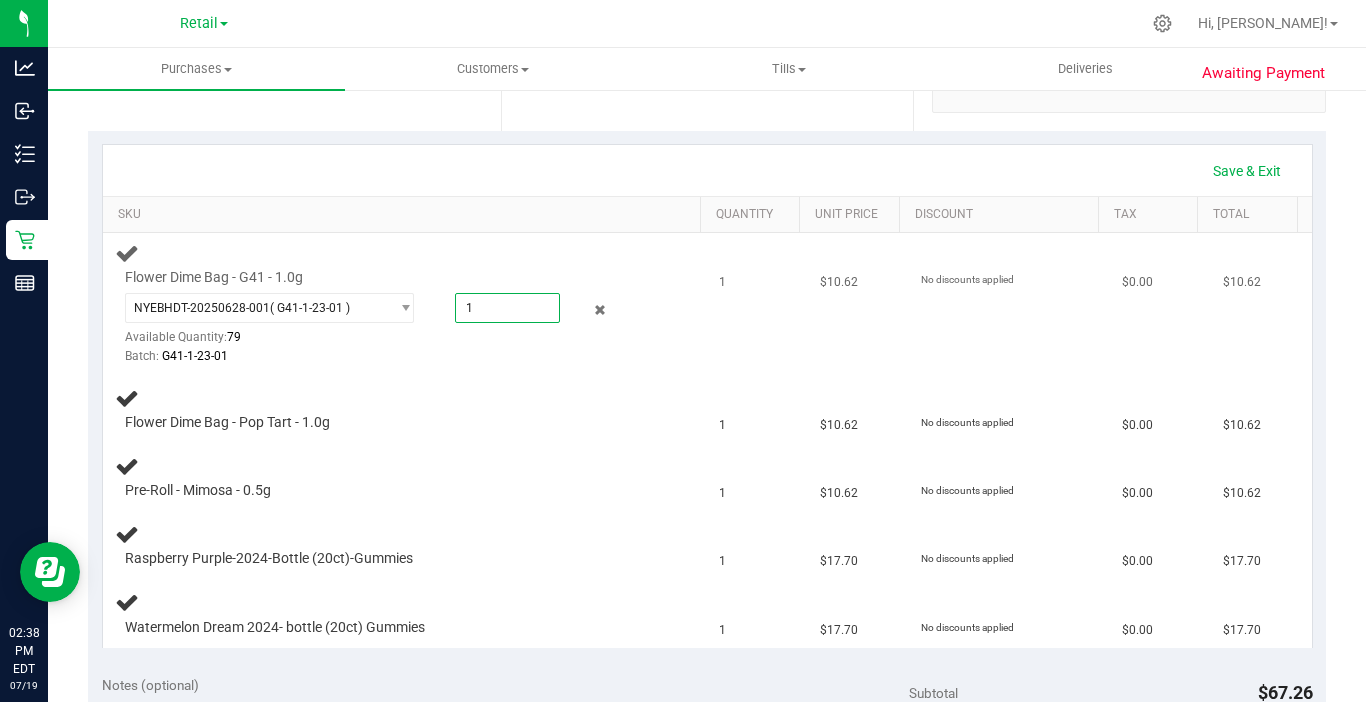 type on "1" 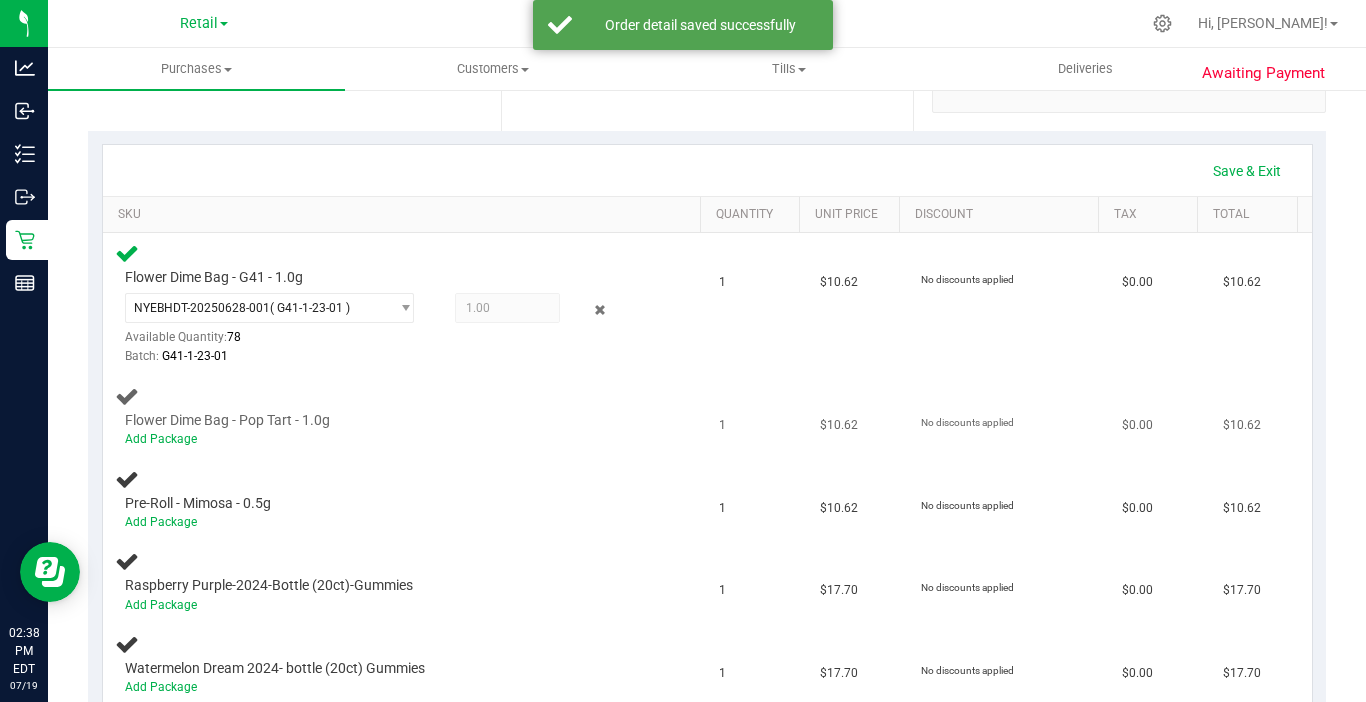 click on "Add Package" at bounding box center (386, 439) 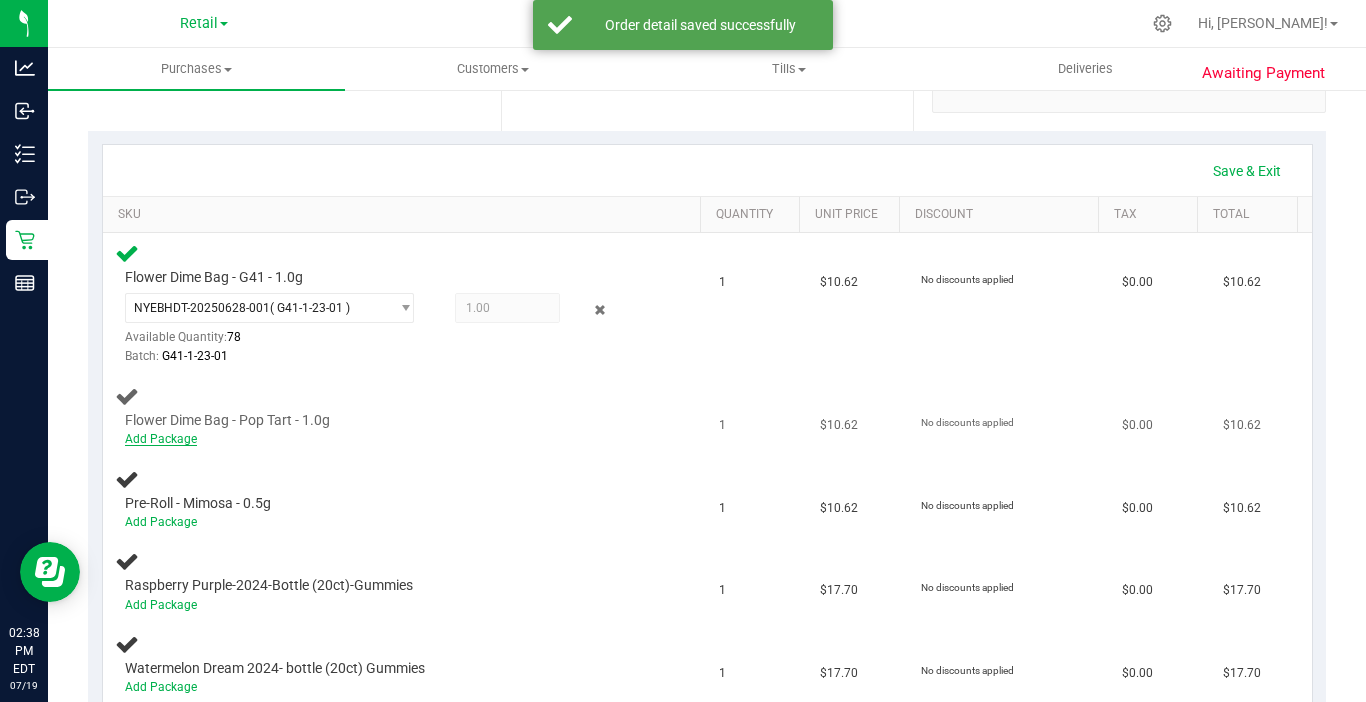 click on "Add Package" at bounding box center (161, 439) 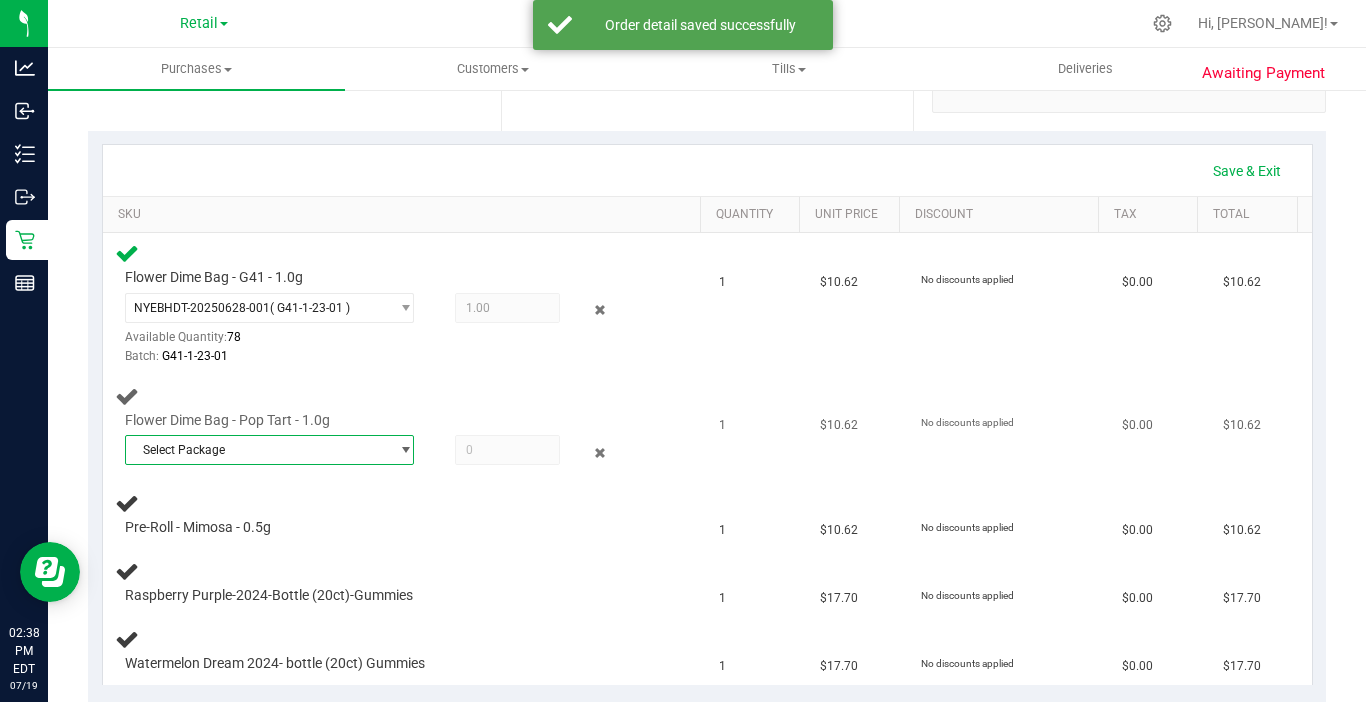 click on "Select Package" at bounding box center [257, 450] 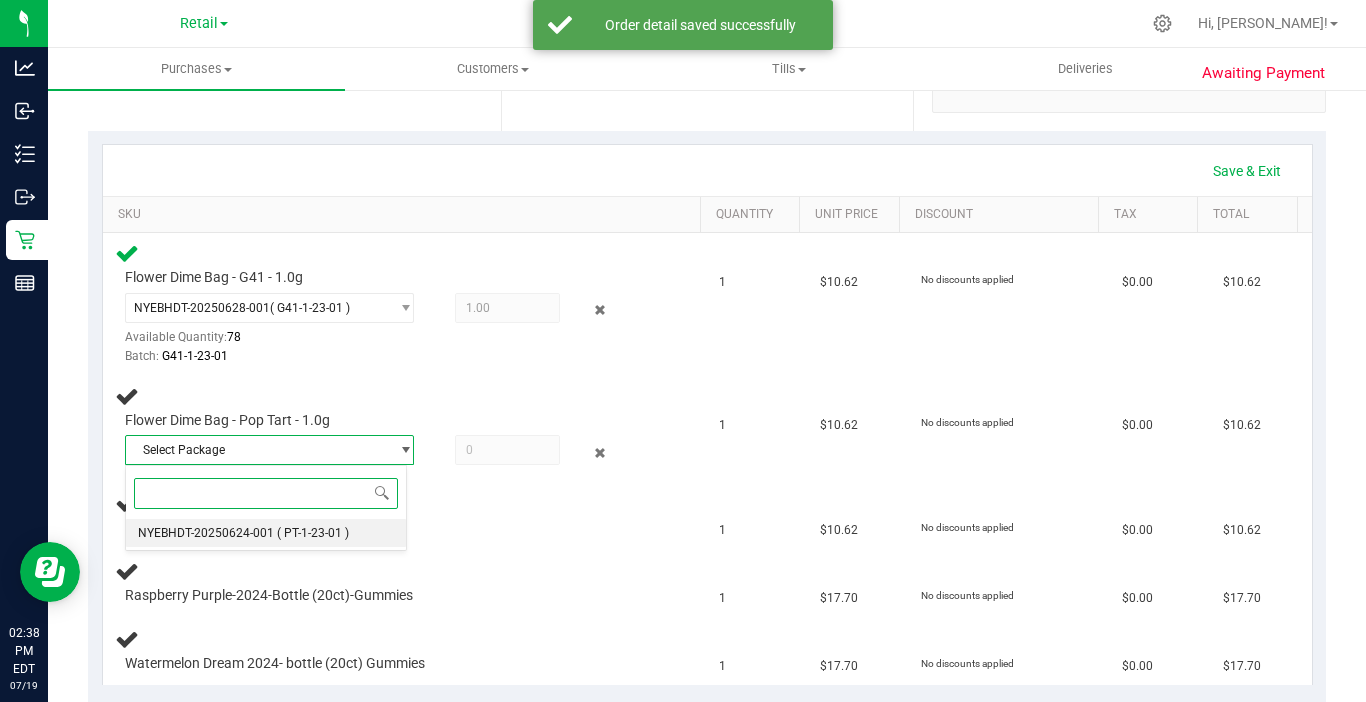 click on "(
PT-1-23-01
)" at bounding box center (313, 533) 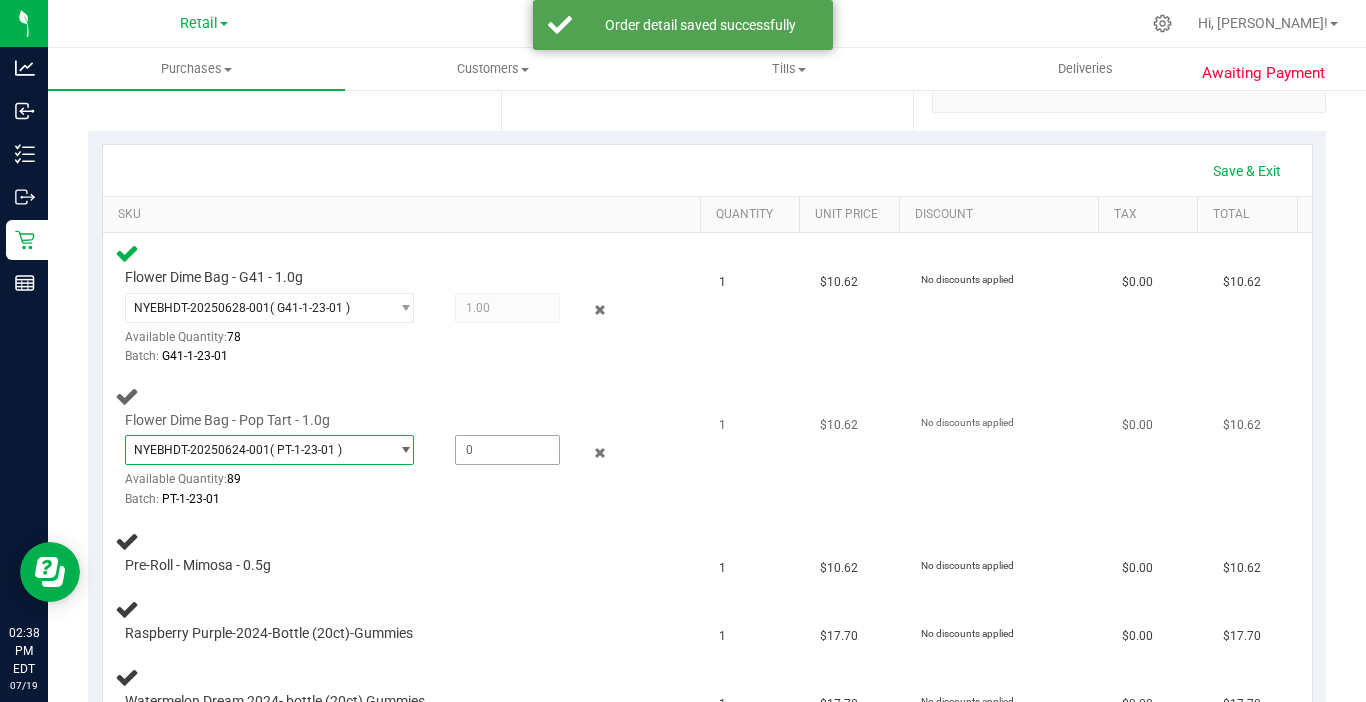 click at bounding box center [507, 450] 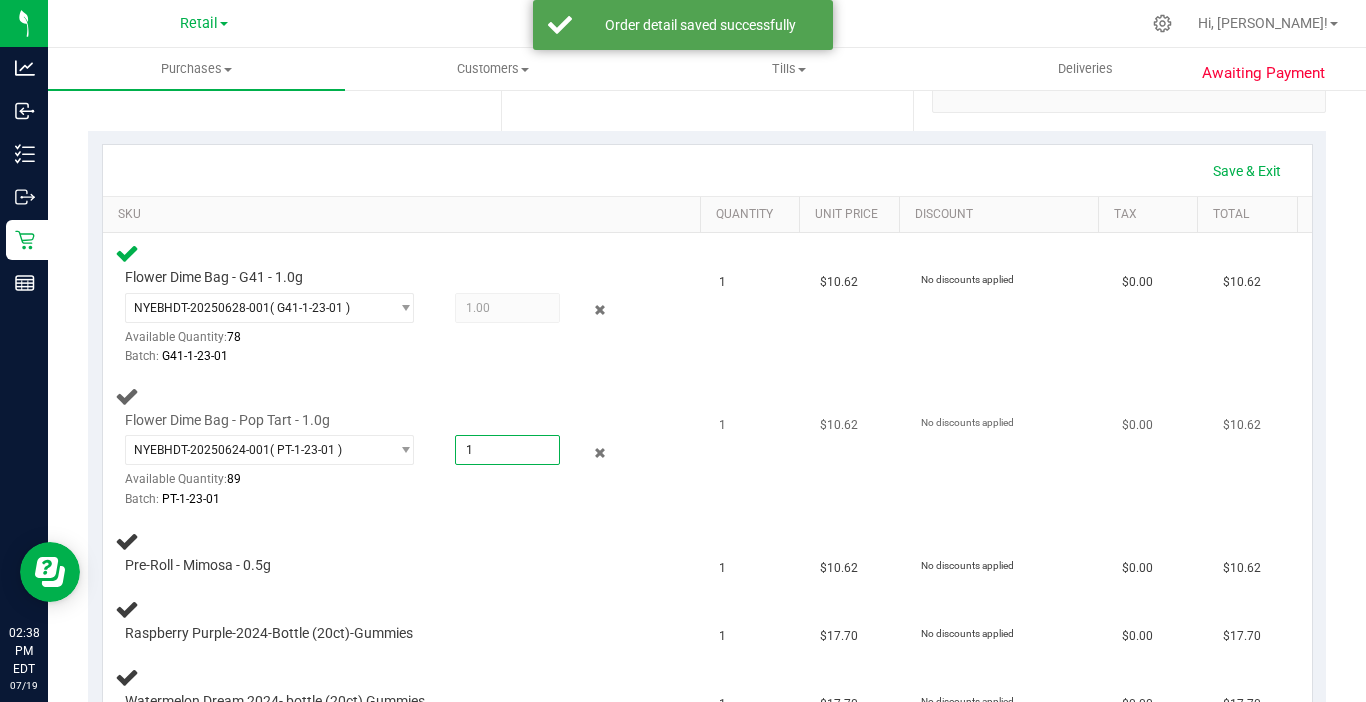 type on "1" 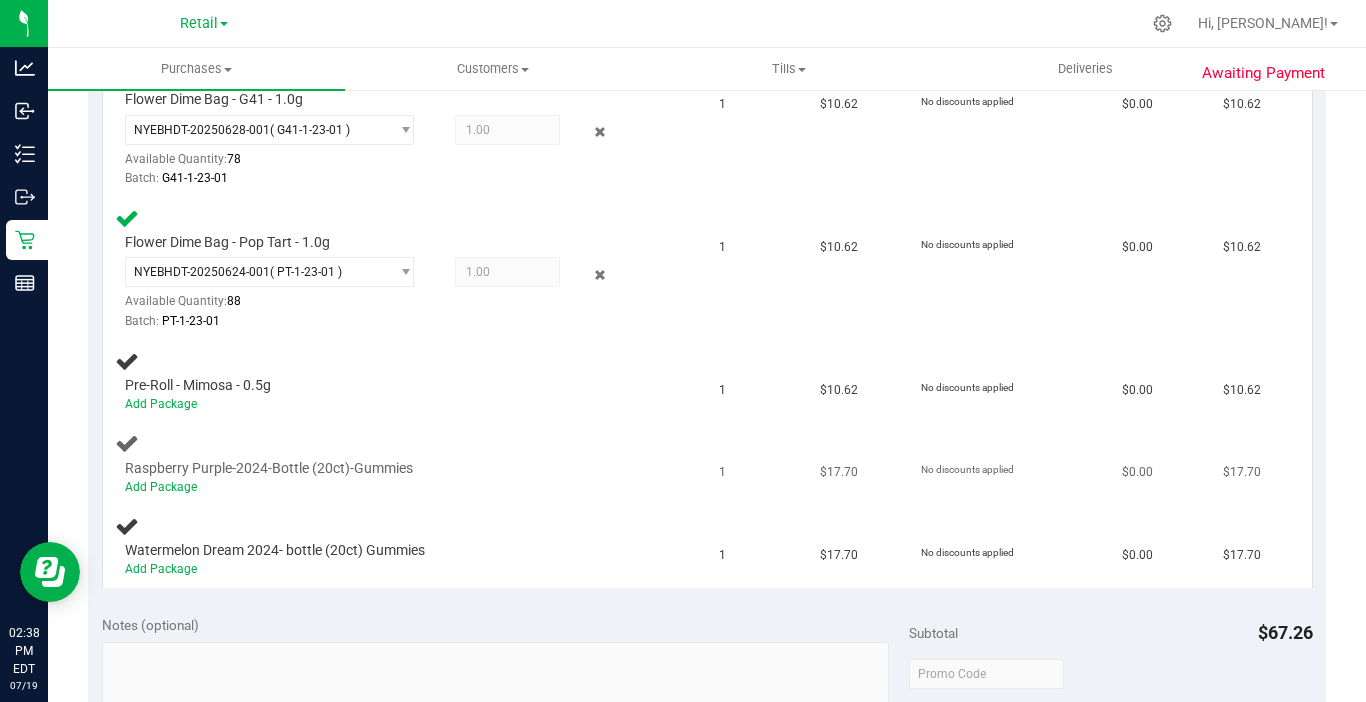 scroll, scrollTop: 600, scrollLeft: 0, axis: vertical 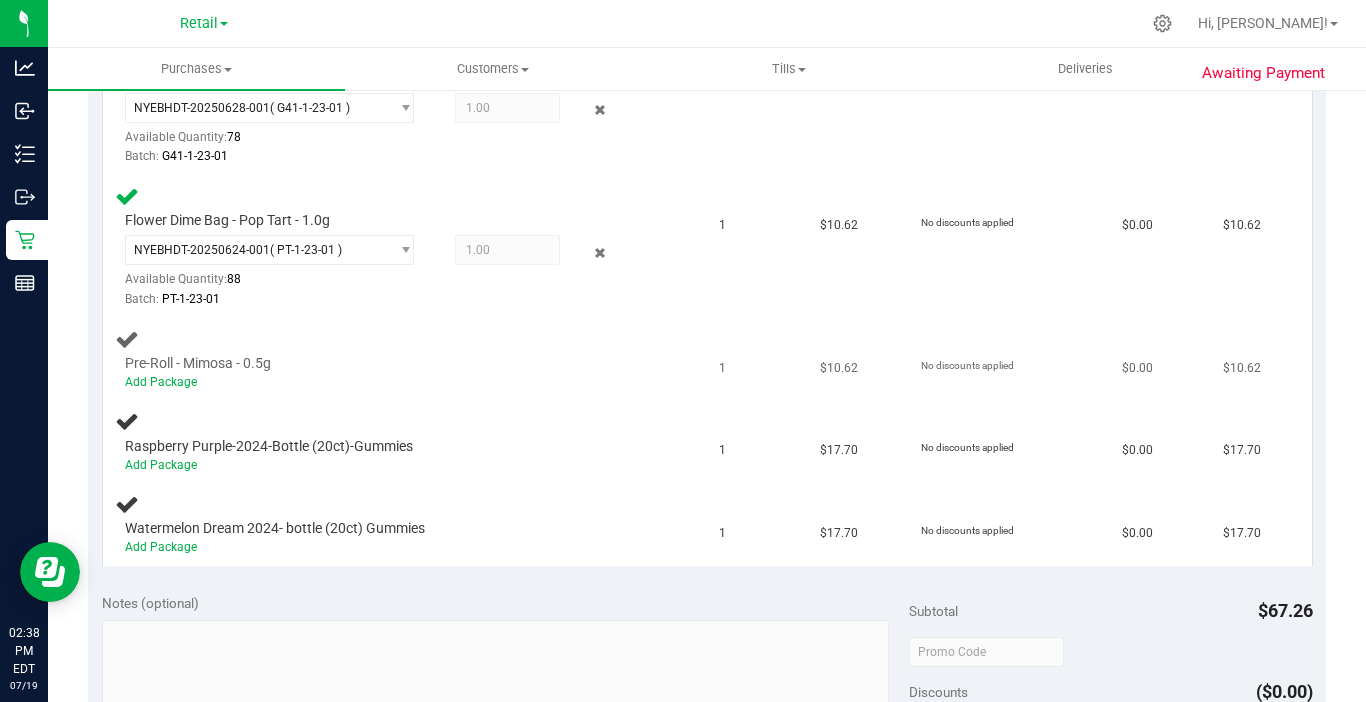 click on "Pre-Roll - Mimosa - 0.5g" at bounding box center [198, 363] 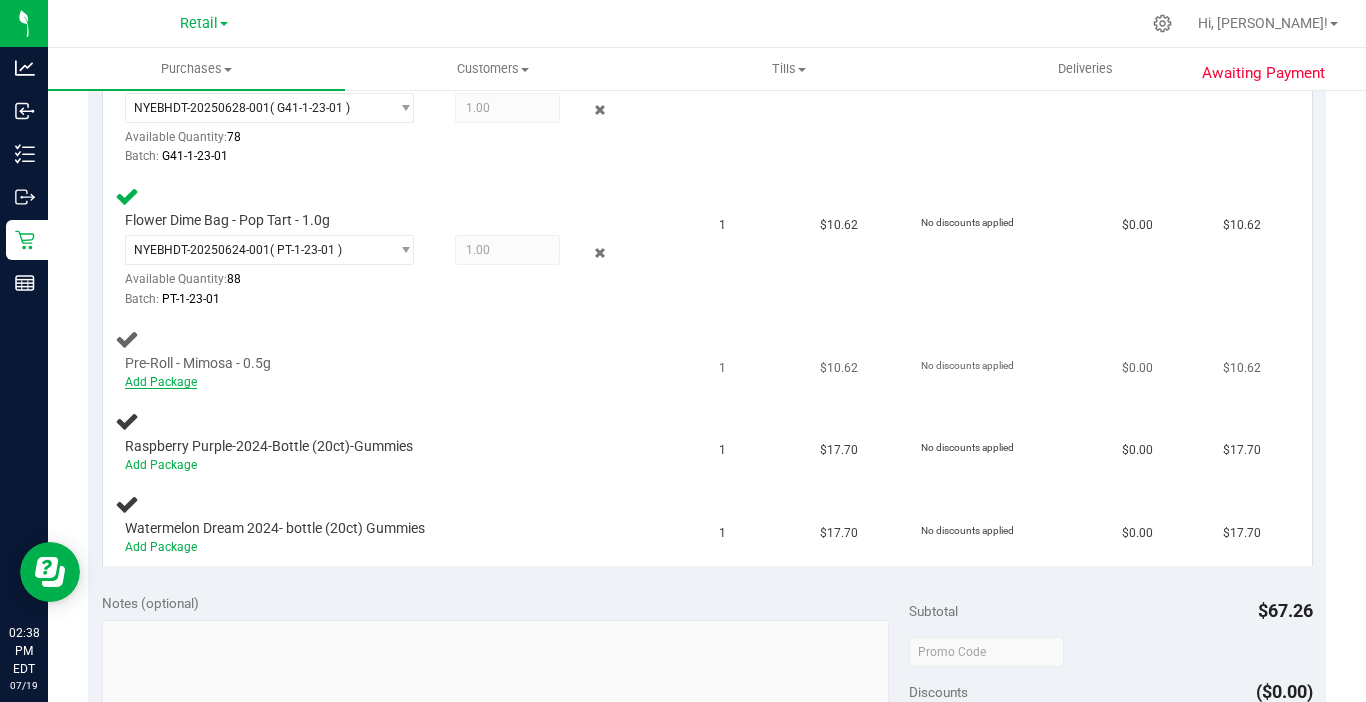 click on "Add Package" at bounding box center [161, 382] 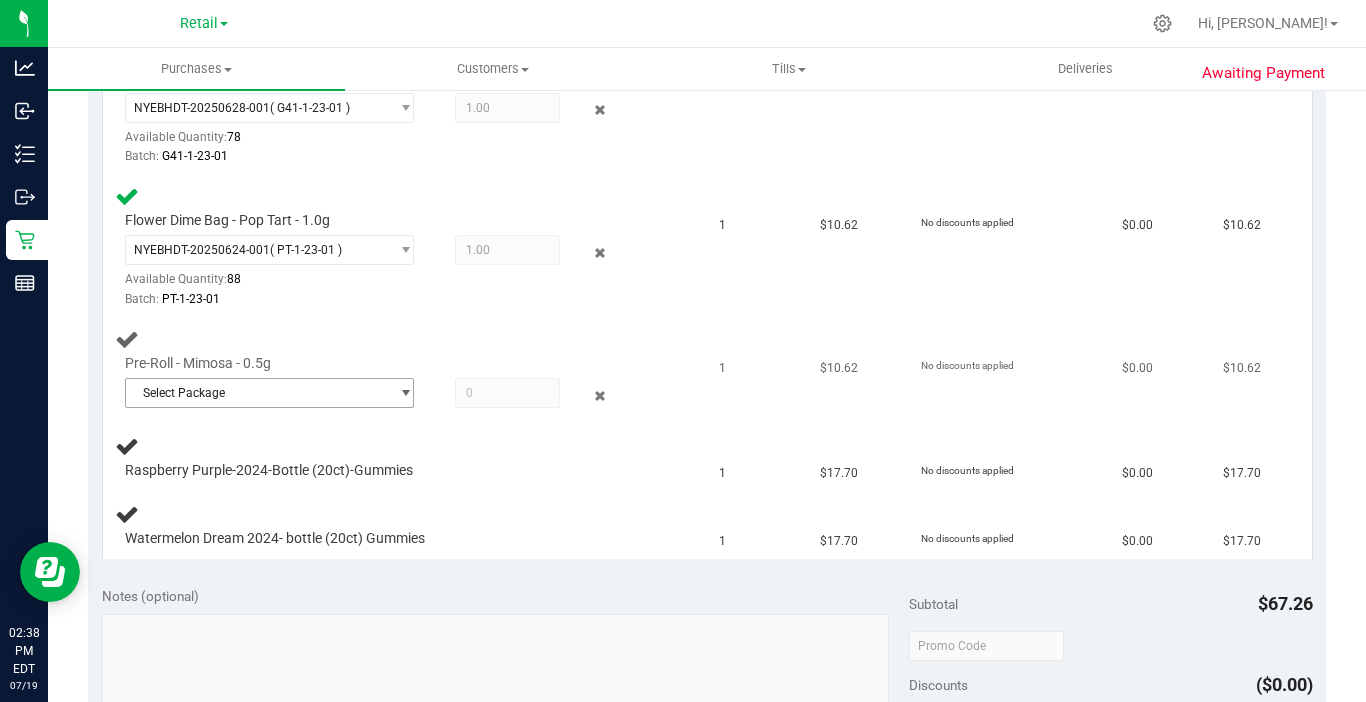 click at bounding box center [386, 414] 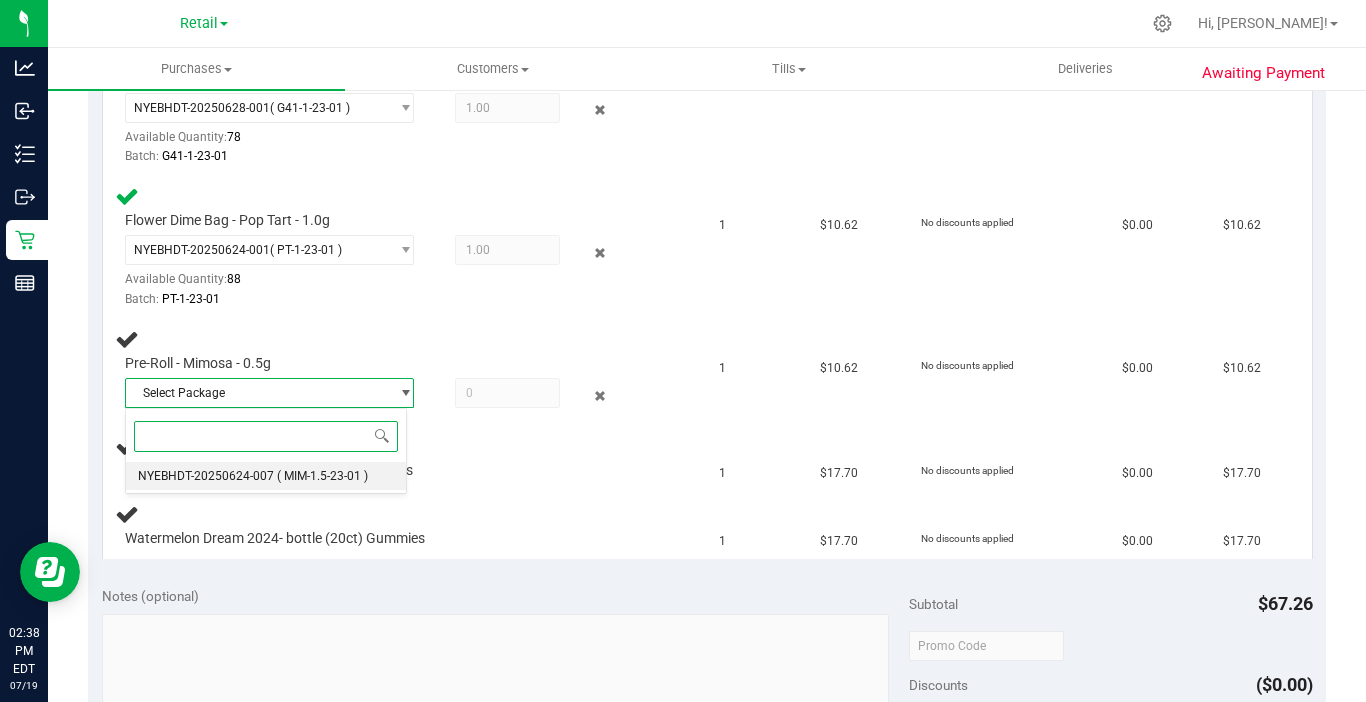 click on "NYEBHDT-20250624-007" at bounding box center [206, 476] 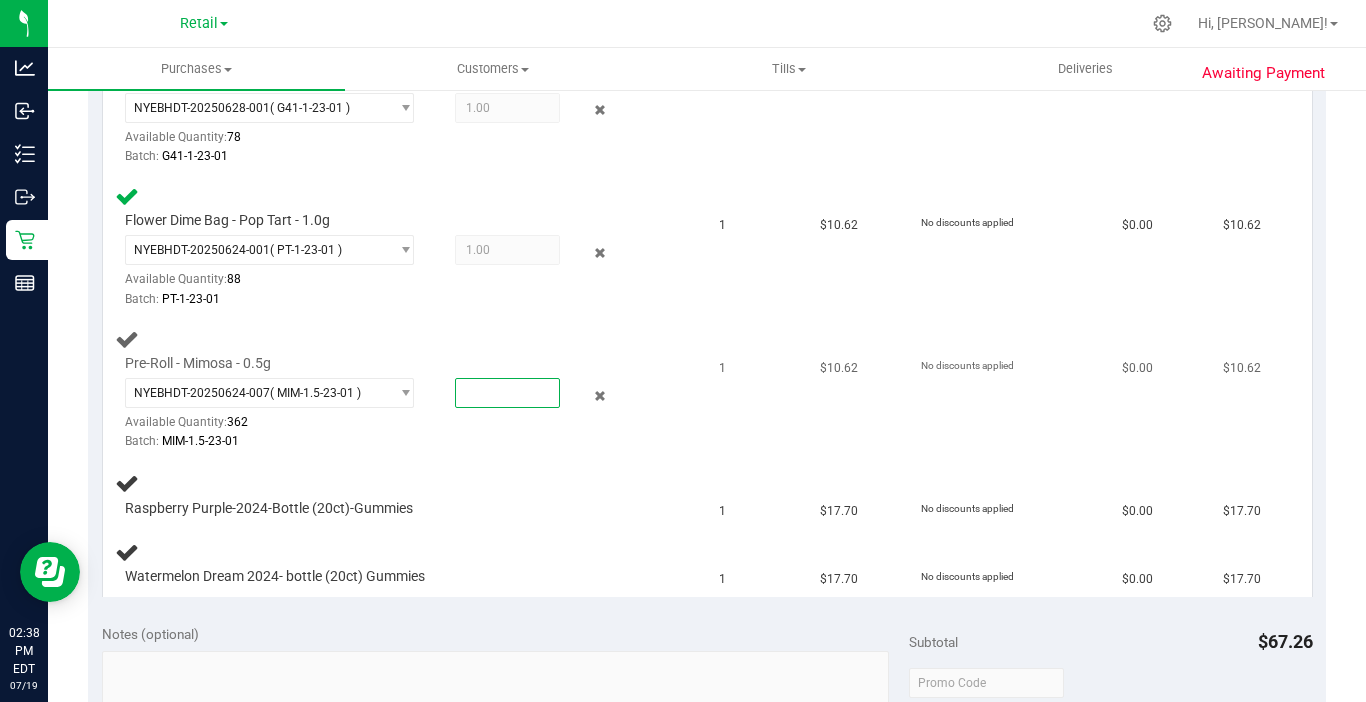 click at bounding box center (507, 393) 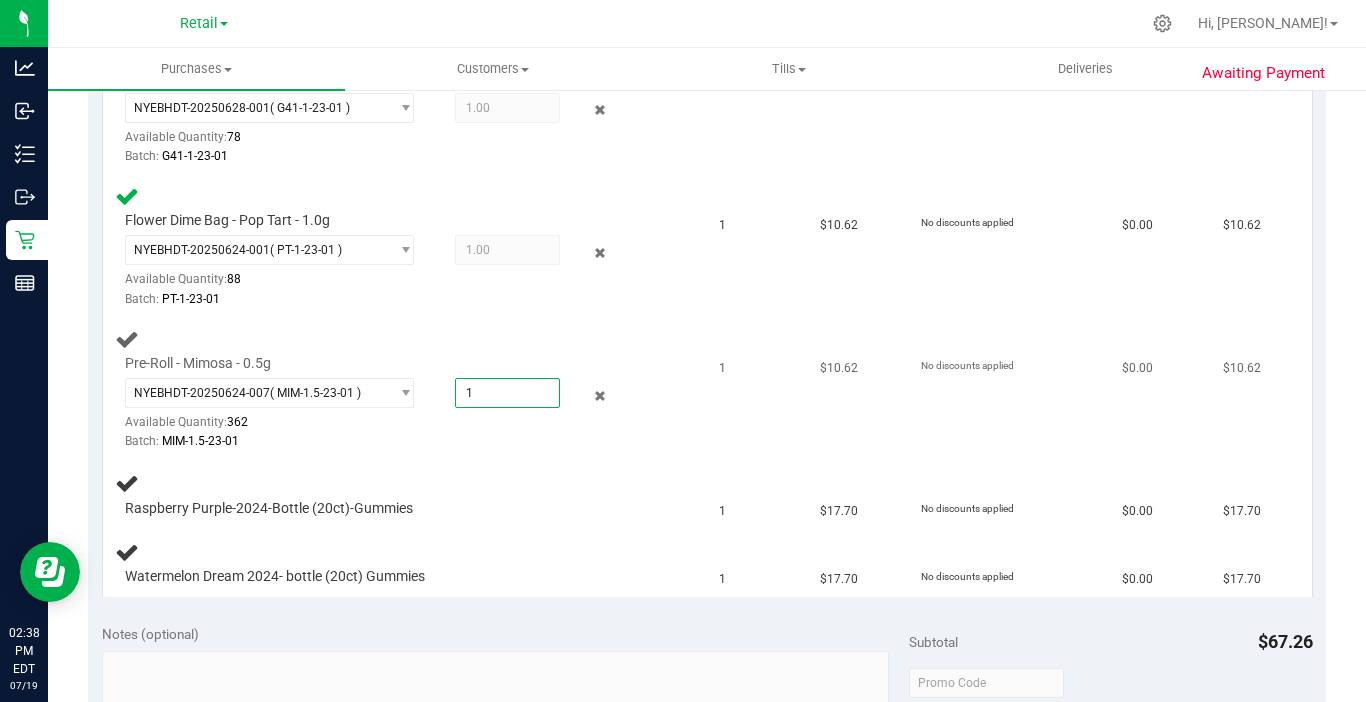 type on "1" 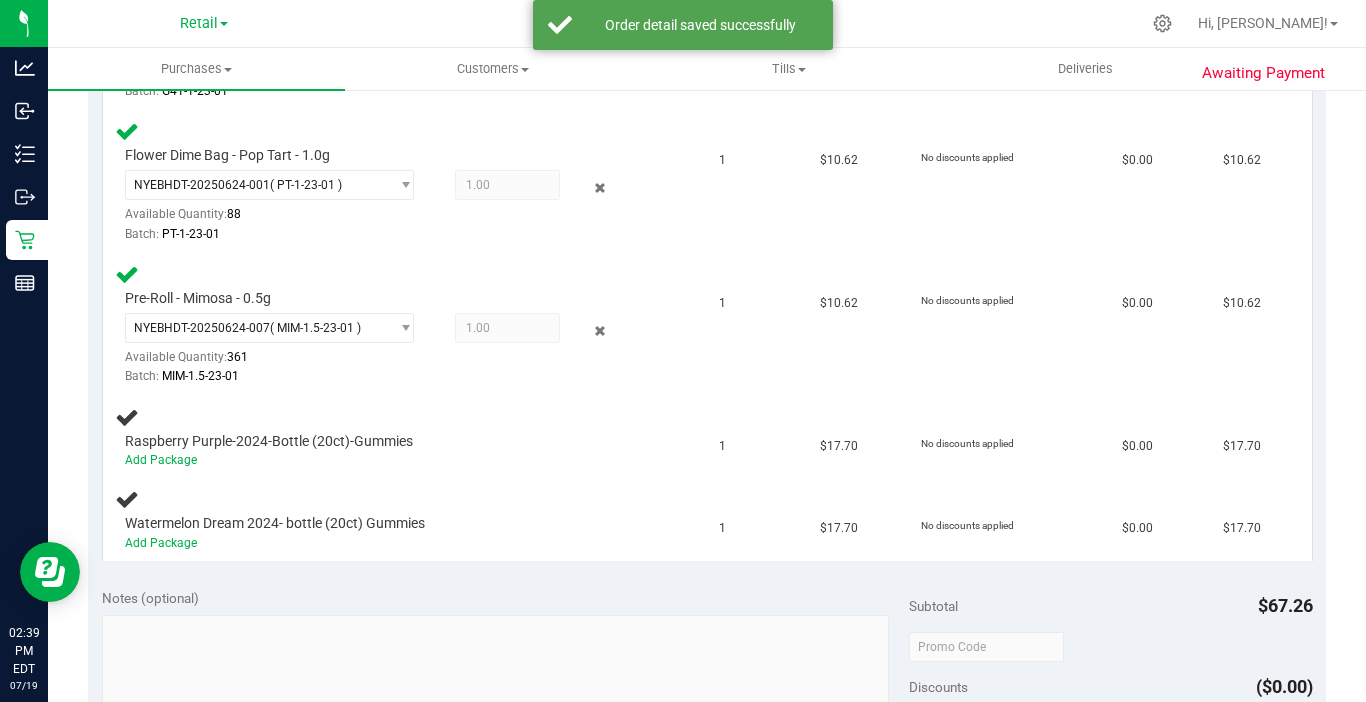 scroll, scrollTop: 700, scrollLeft: 0, axis: vertical 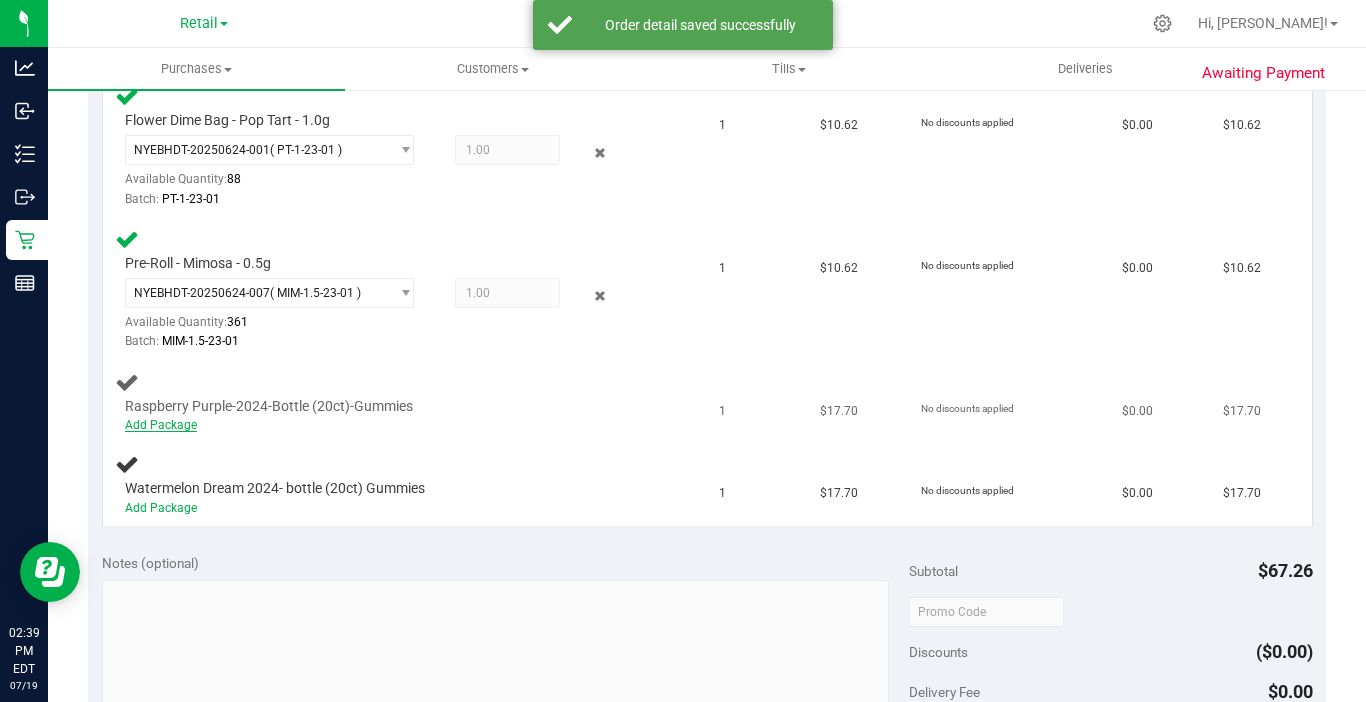 click on "Add Package" at bounding box center (161, 425) 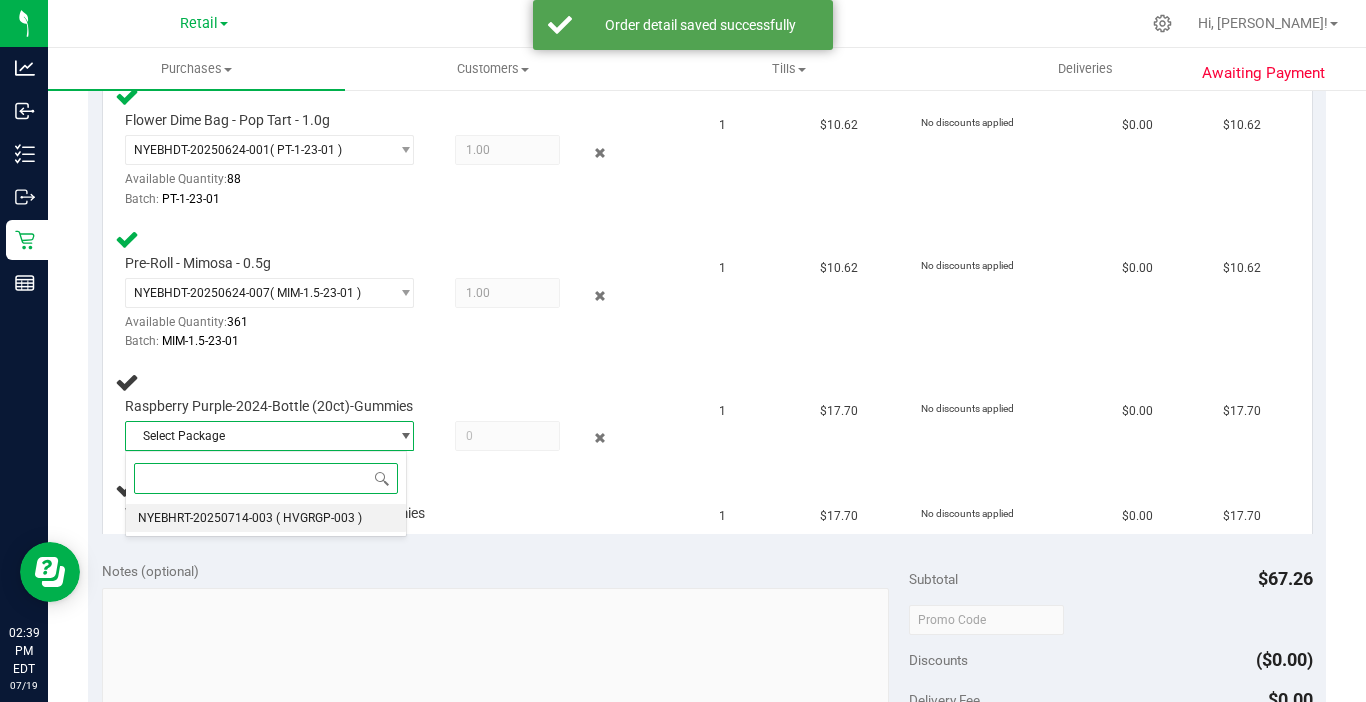 click on "NYEBHRT-20250714-003" at bounding box center [205, 518] 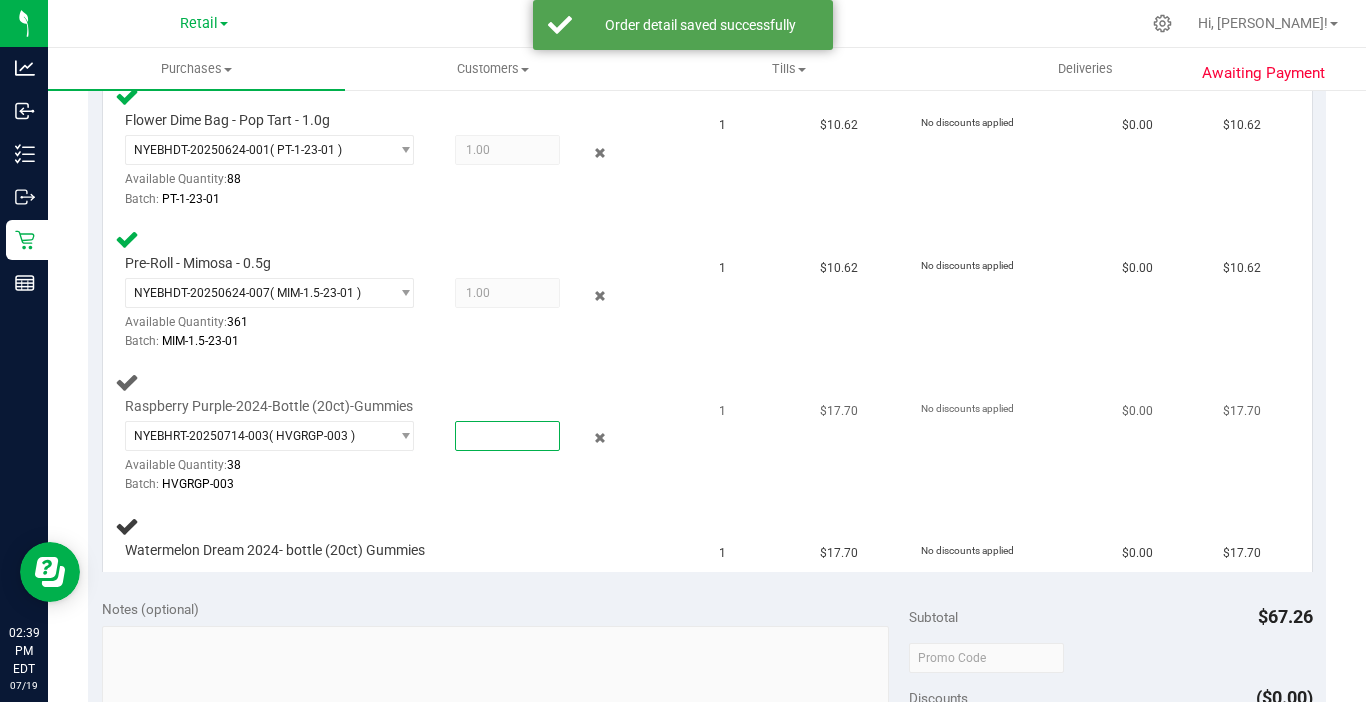 click at bounding box center [507, 436] 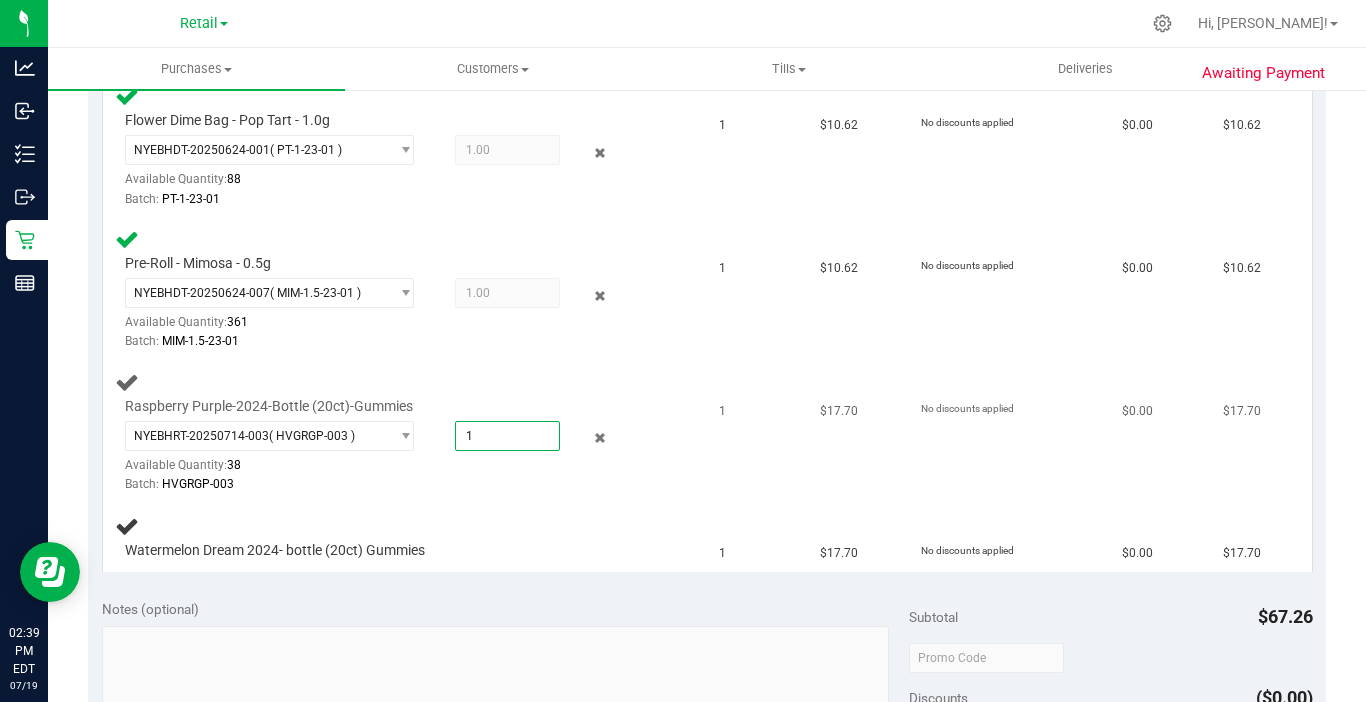 type on "1" 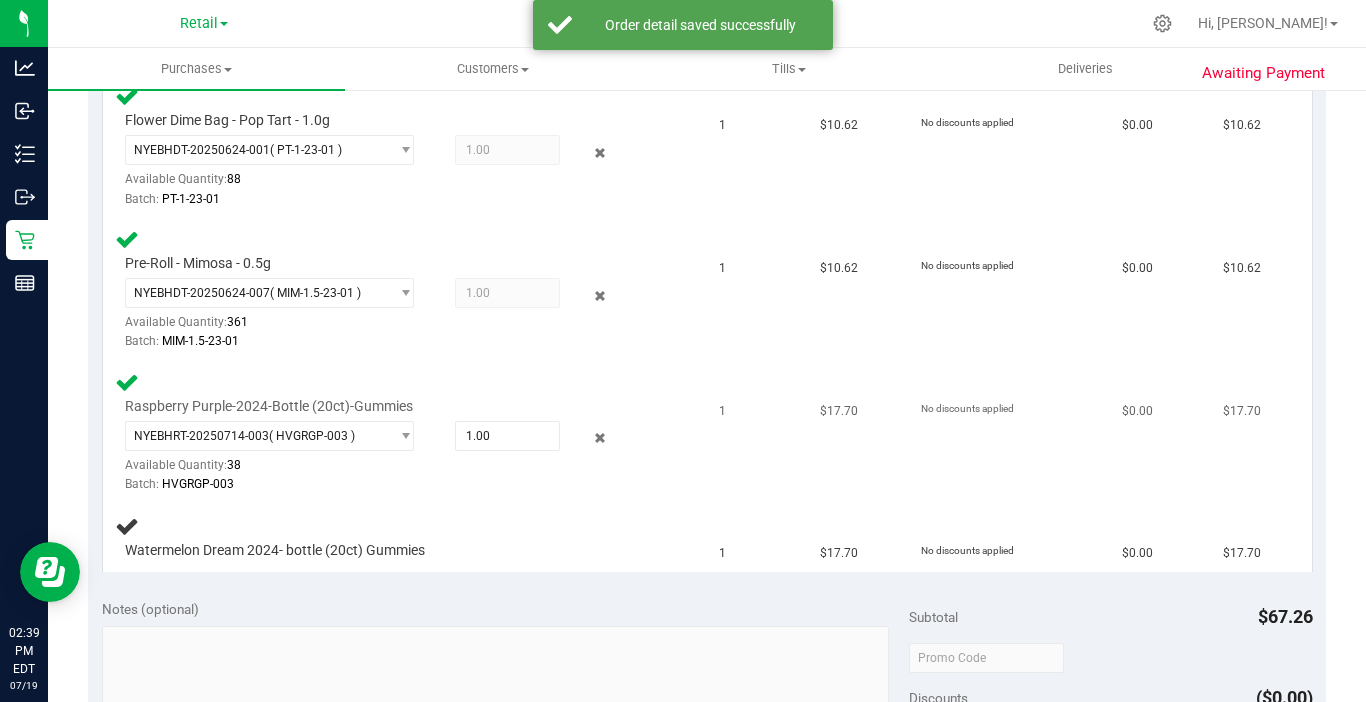 scroll, scrollTop: 800, scrollLeft: 0, axis: vertical 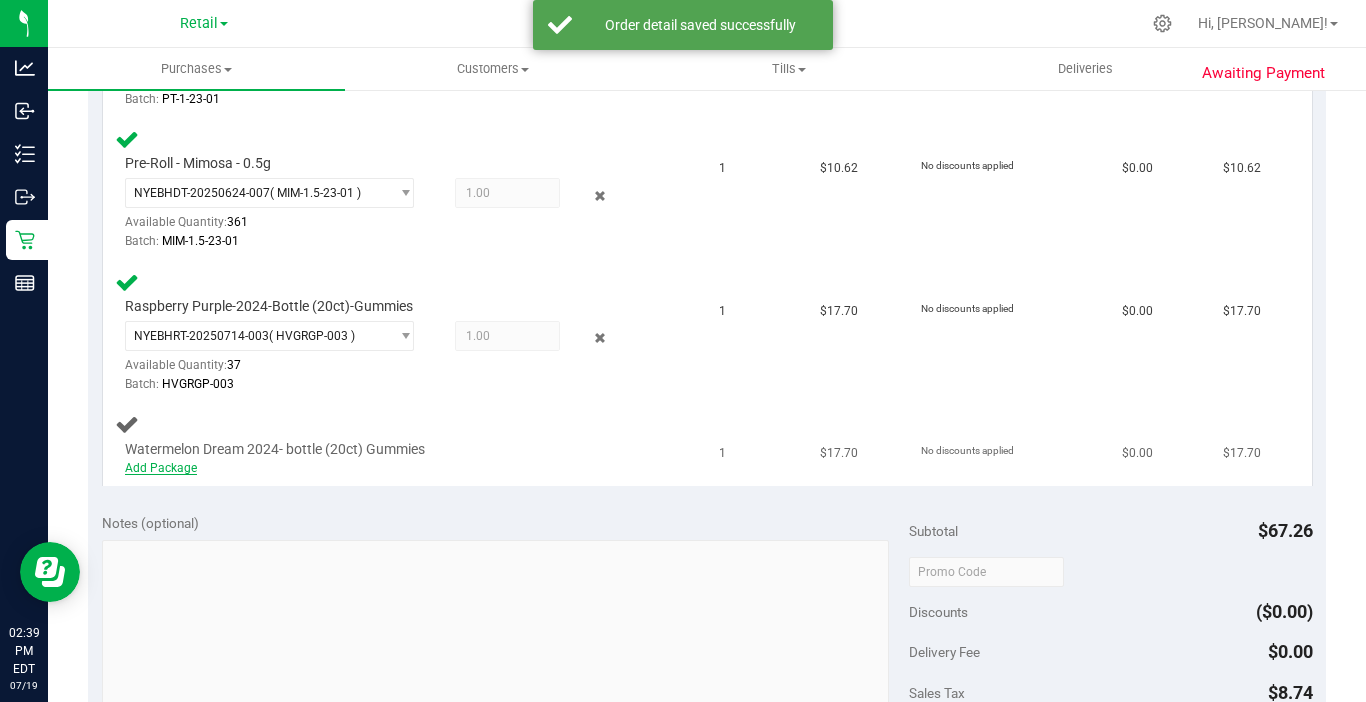 click on "Add Package" at bounding box center [161, 468] 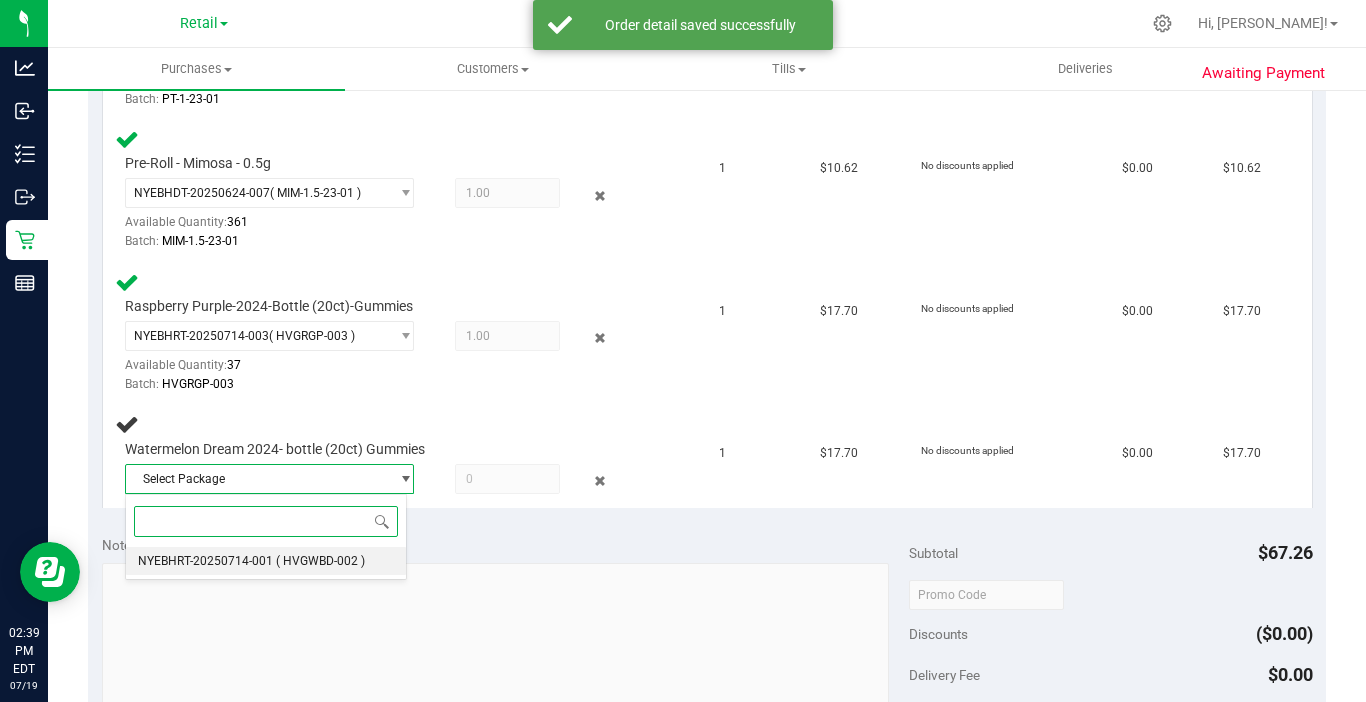 click on "NYEBHRT-20250714-001" at bounding box center (205, 561) 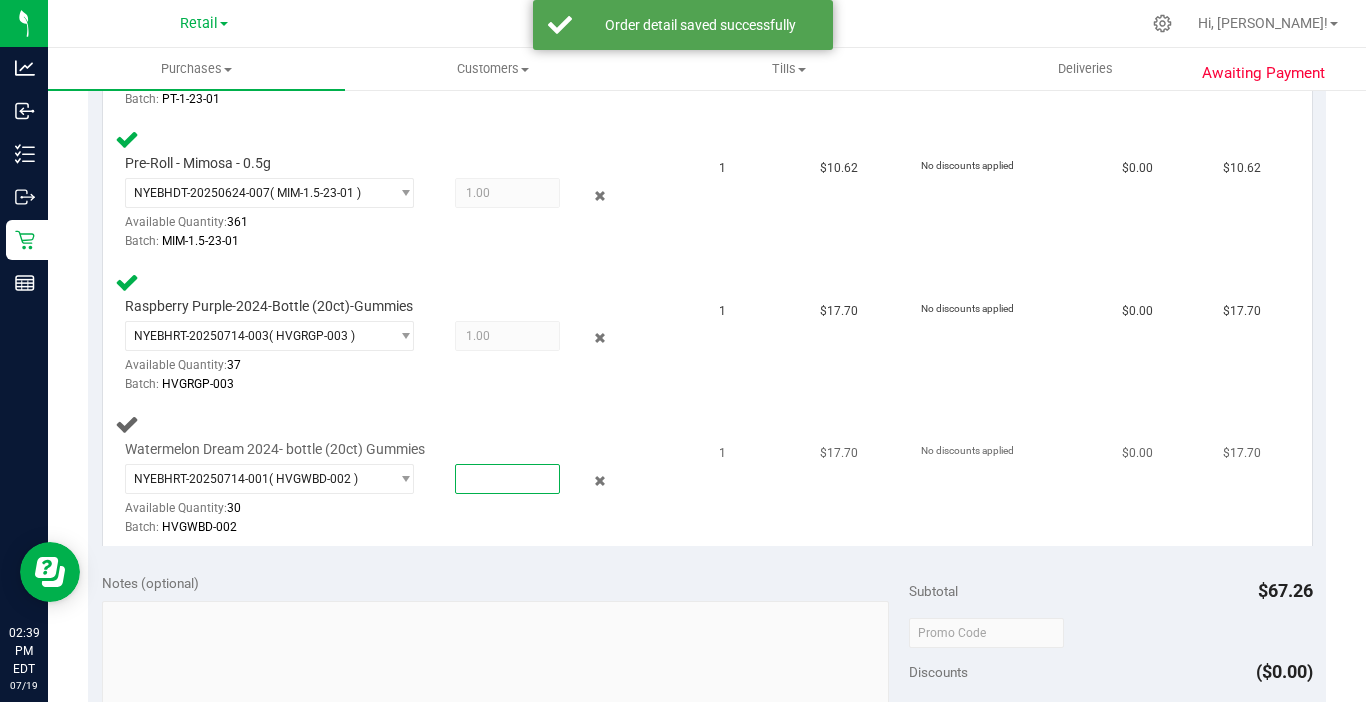 click at bounding box center [507, 479] 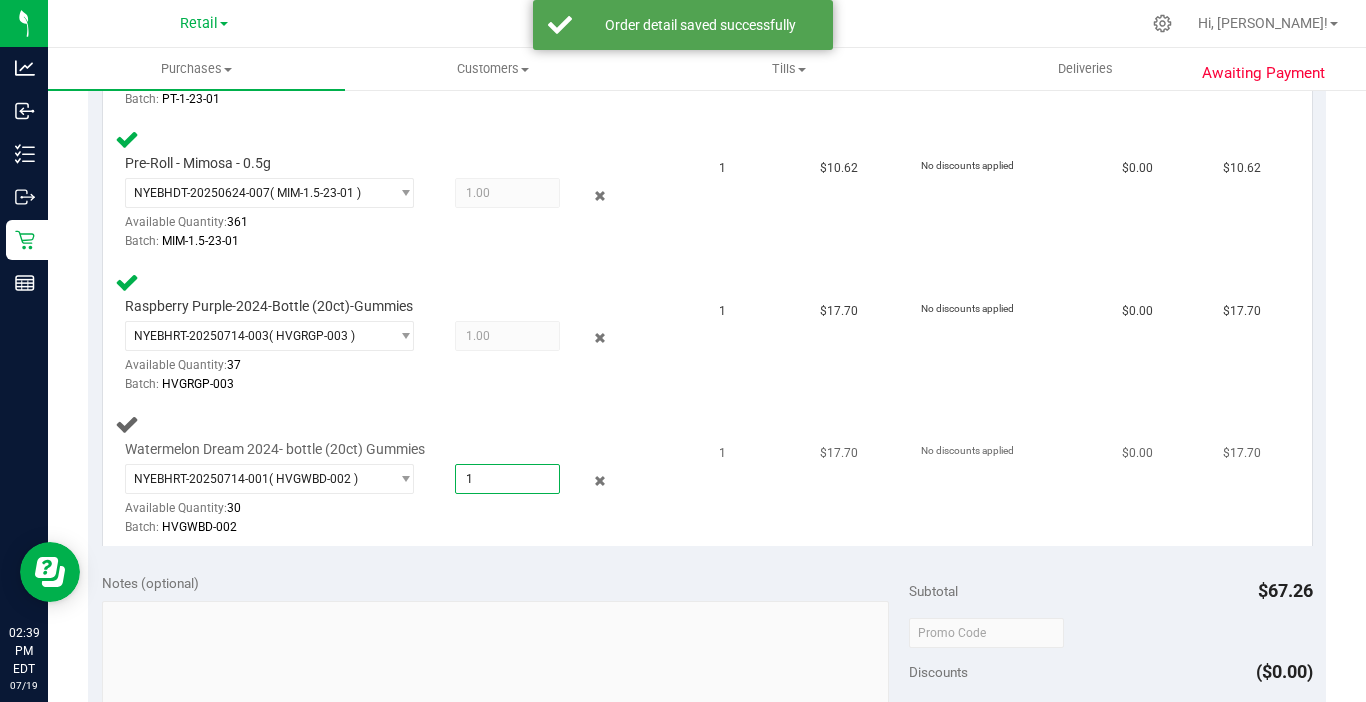 type on "1" 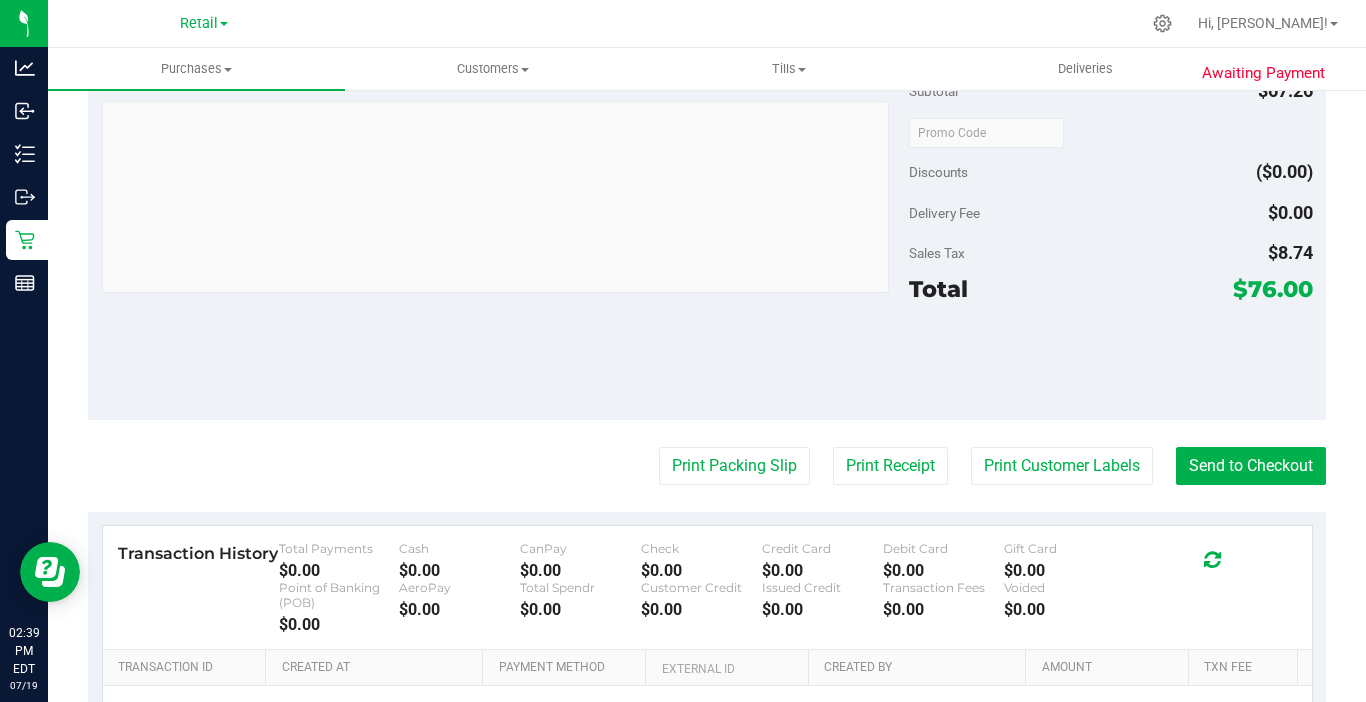 scroll, scrollTop: 1400, scrollLeft: 0, axis: vertical 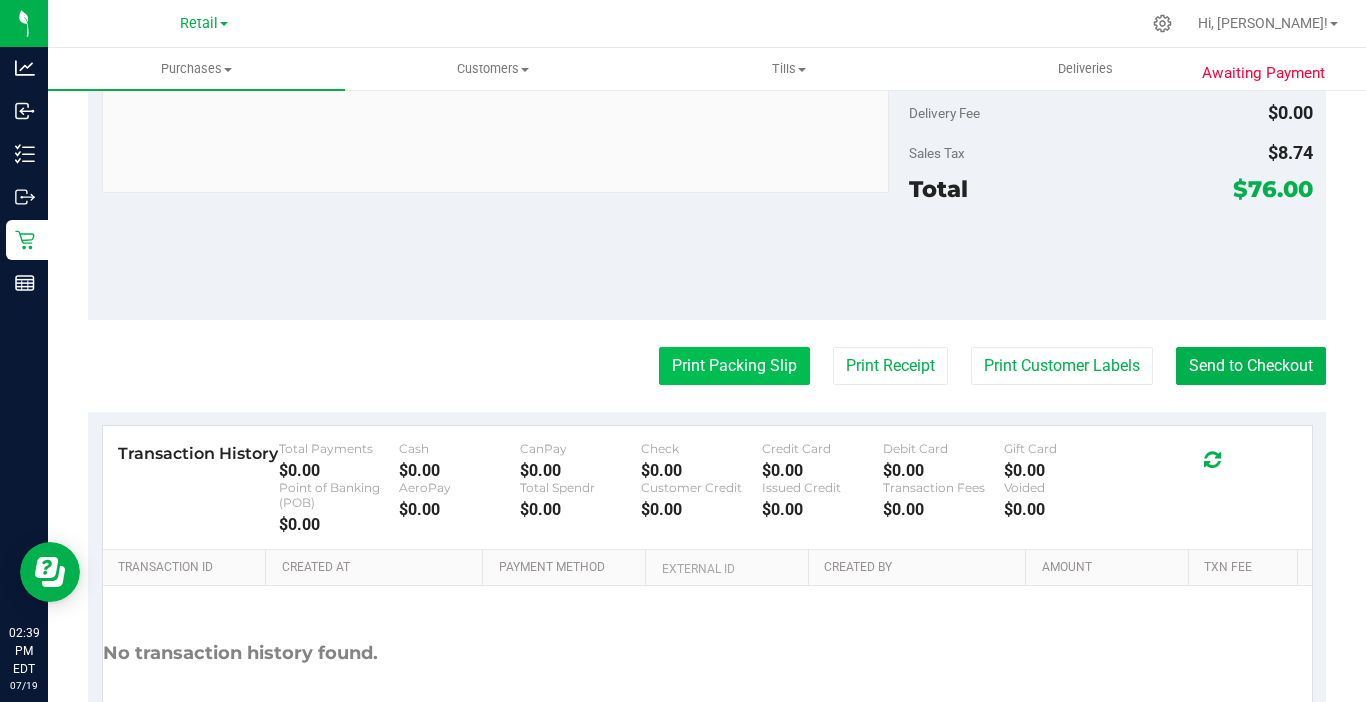 click on "Print Packing Slip" at bounding box center [734, 366] 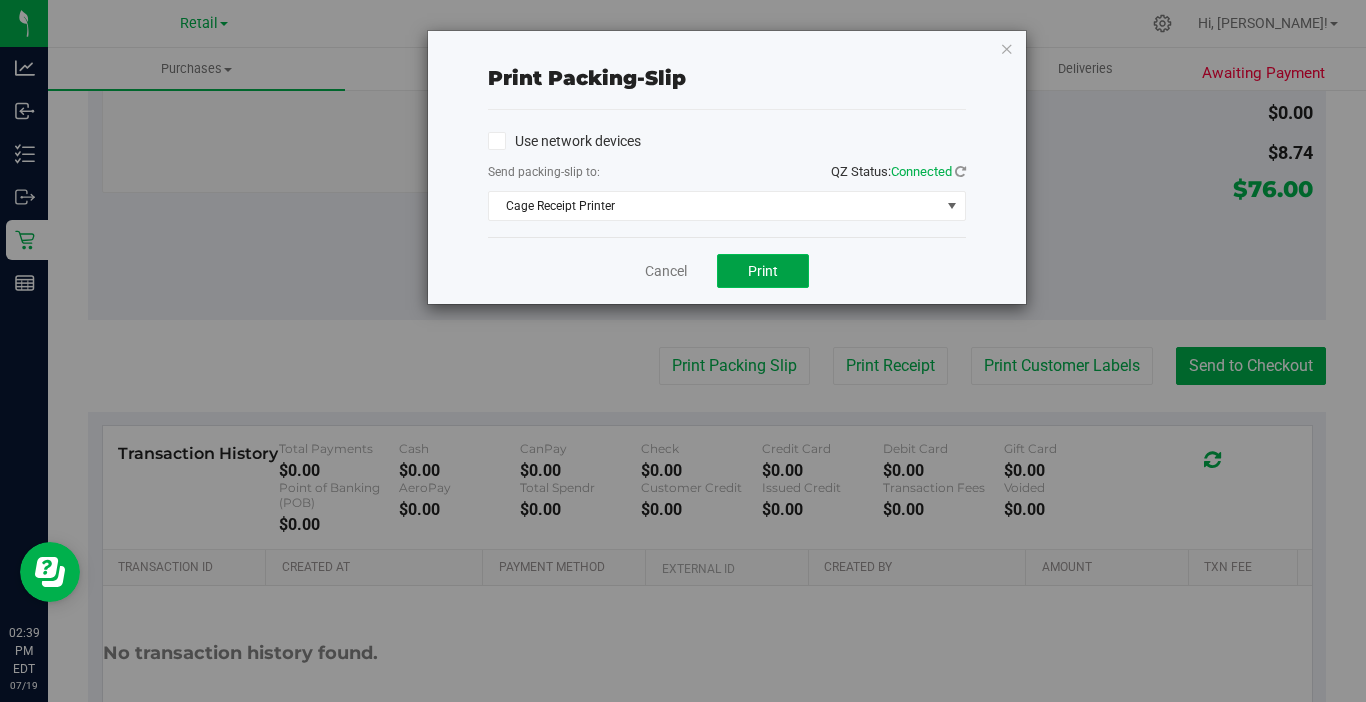 click on "Print" at bounding box center [763, 271] 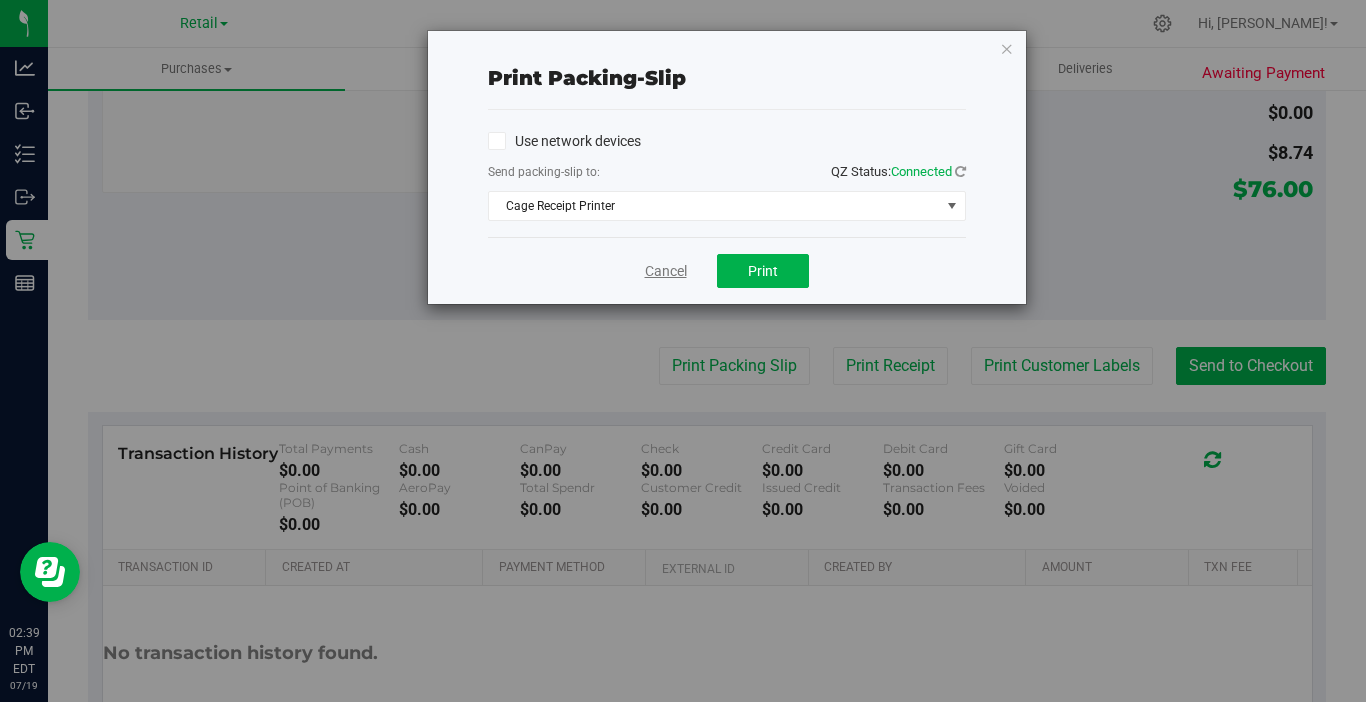 click on "Cancel" at bounding box center (666, 271) 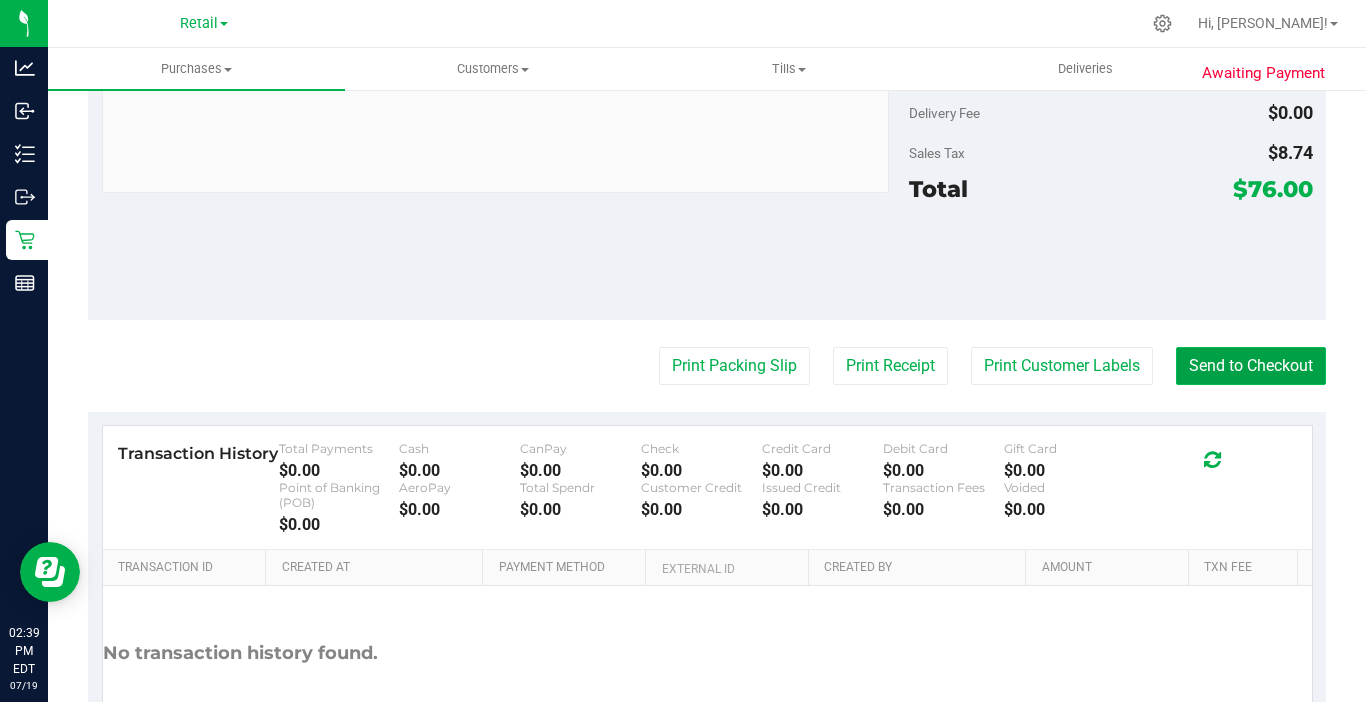 click on "Send to Checkout" at bounding box center [1251, 366] 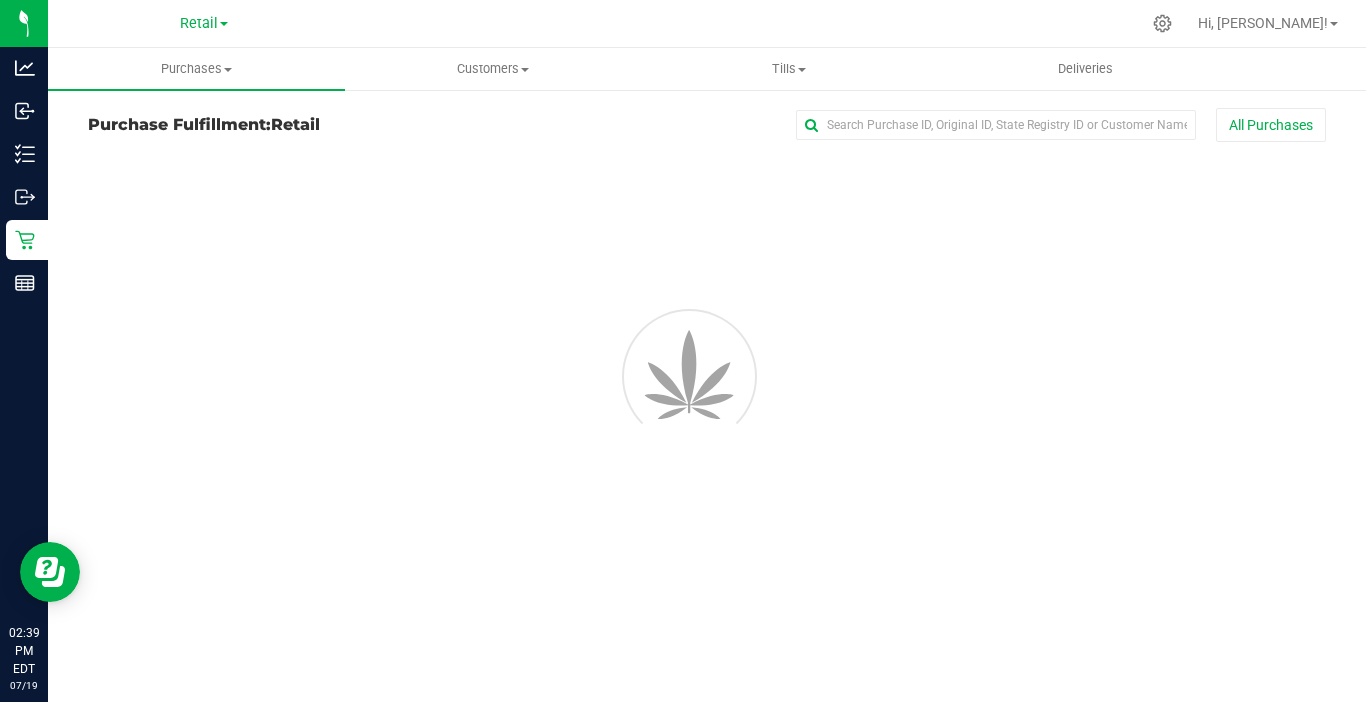 scroll, scrollTop: 0, scrollLeft: 0, axis: both 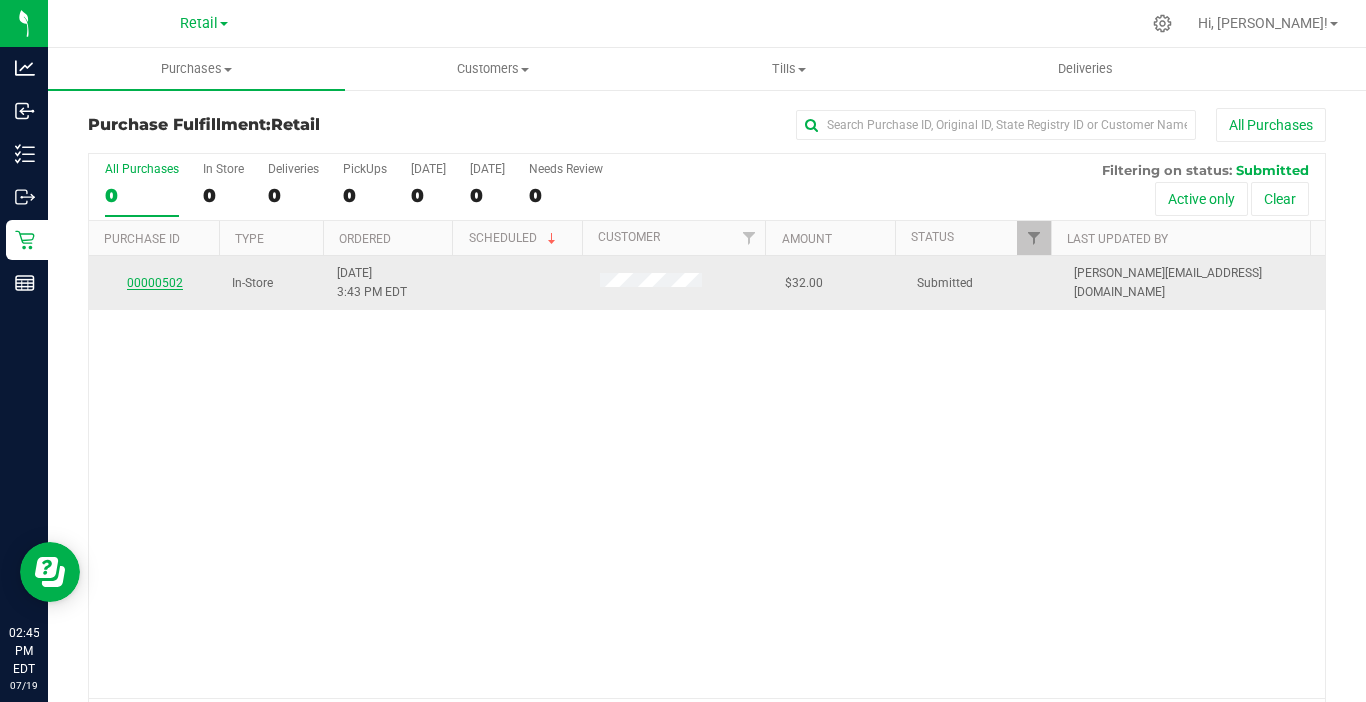 click on "00000502" at bounding box center [155, 283] 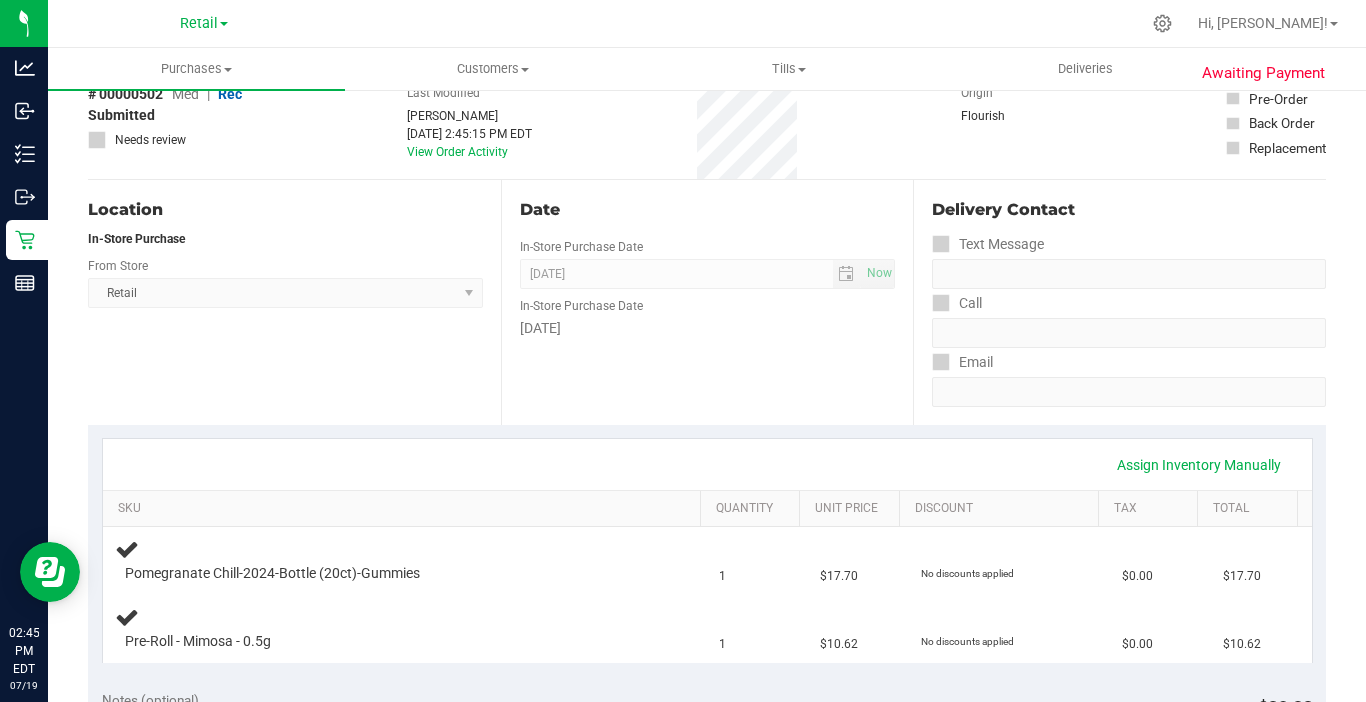scroll, scrollTop: 200, scrollLeft: 0, axis: vertical 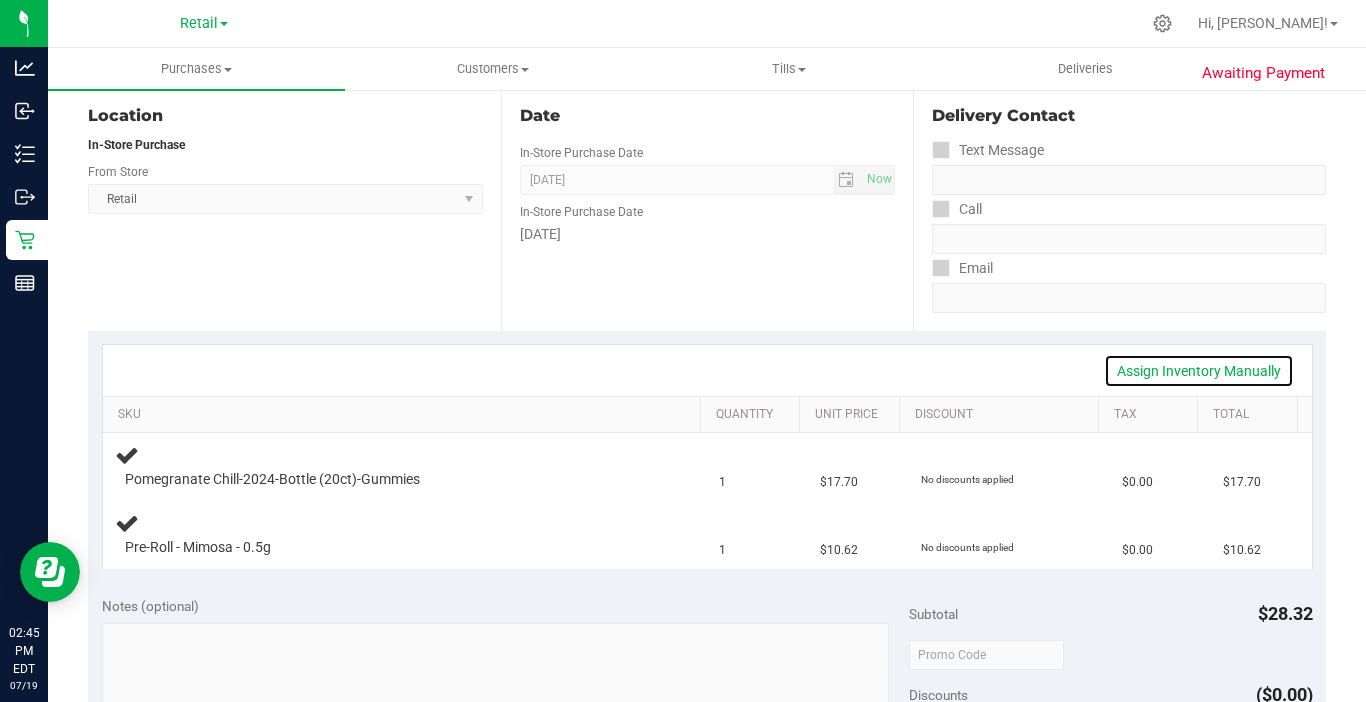 click on "Assign Inventory Manually" at bounding box center (1199, 371) 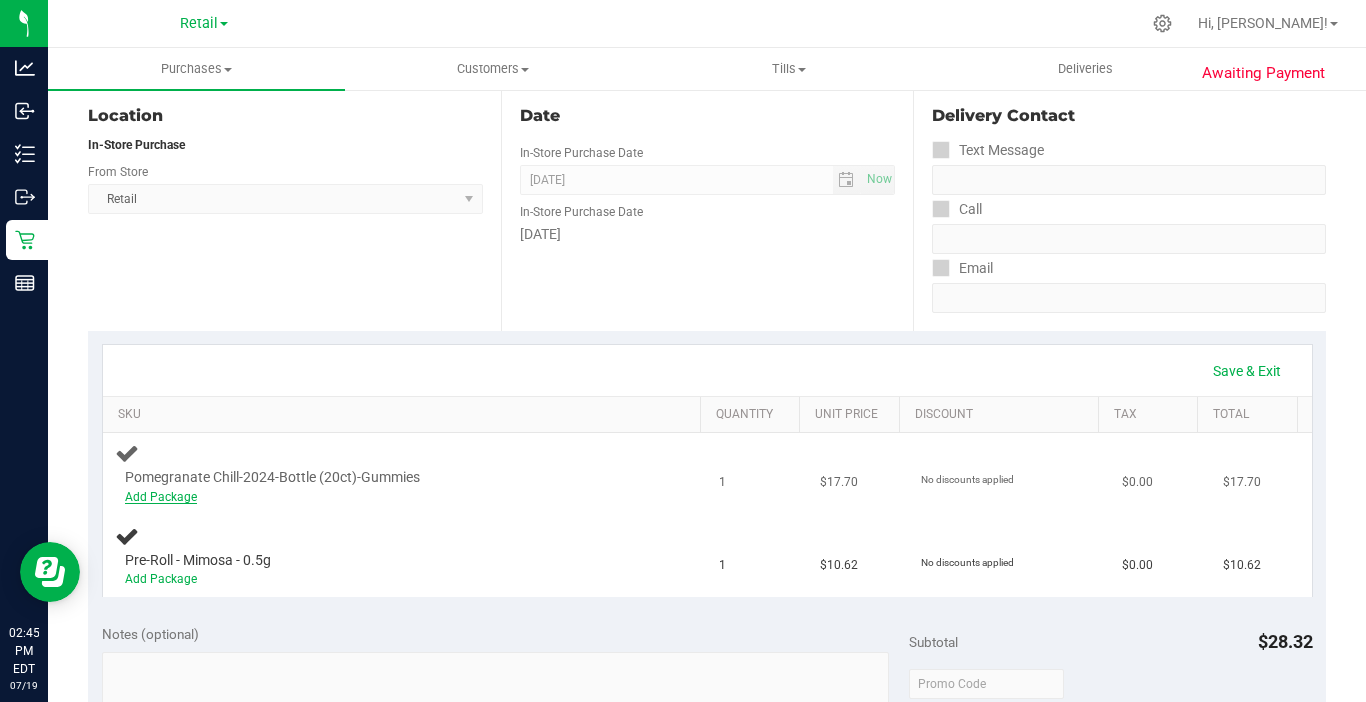 click on "Add Package" at bounding box center [161, 497] 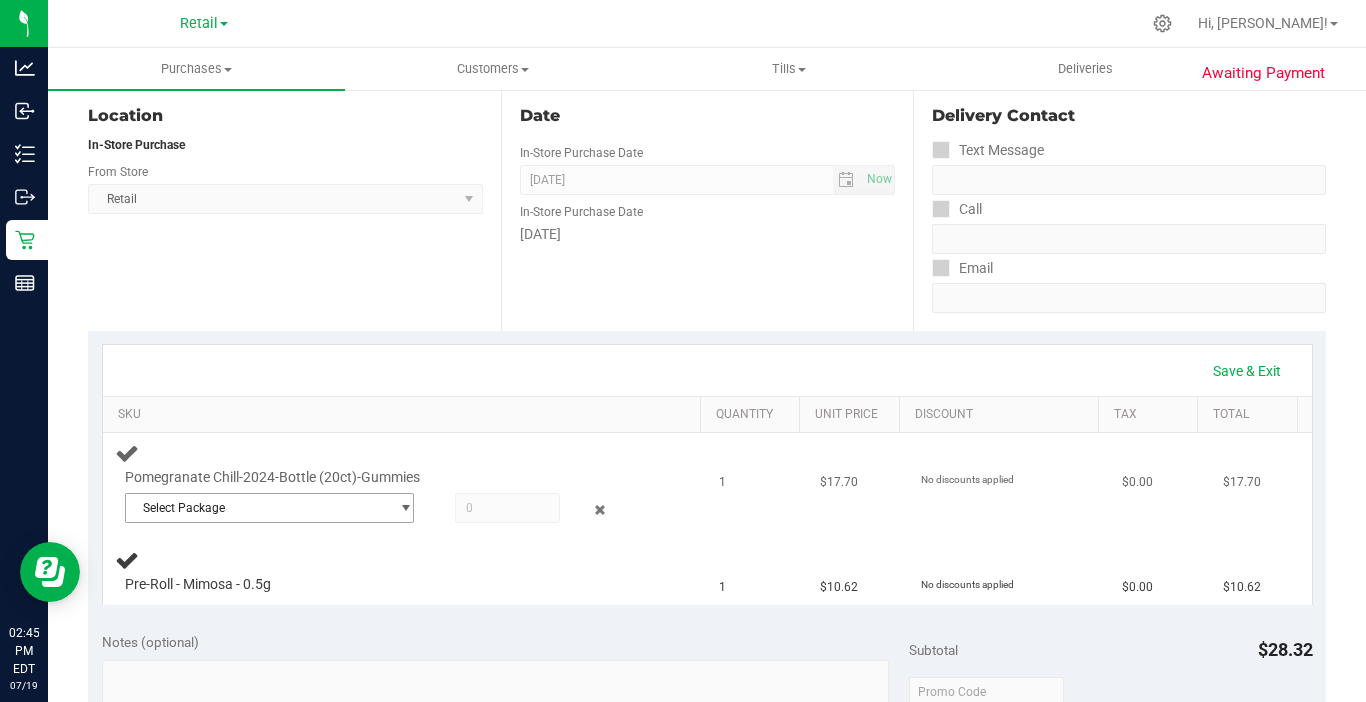 click on "Select Package" at bounding box center [257, 508] 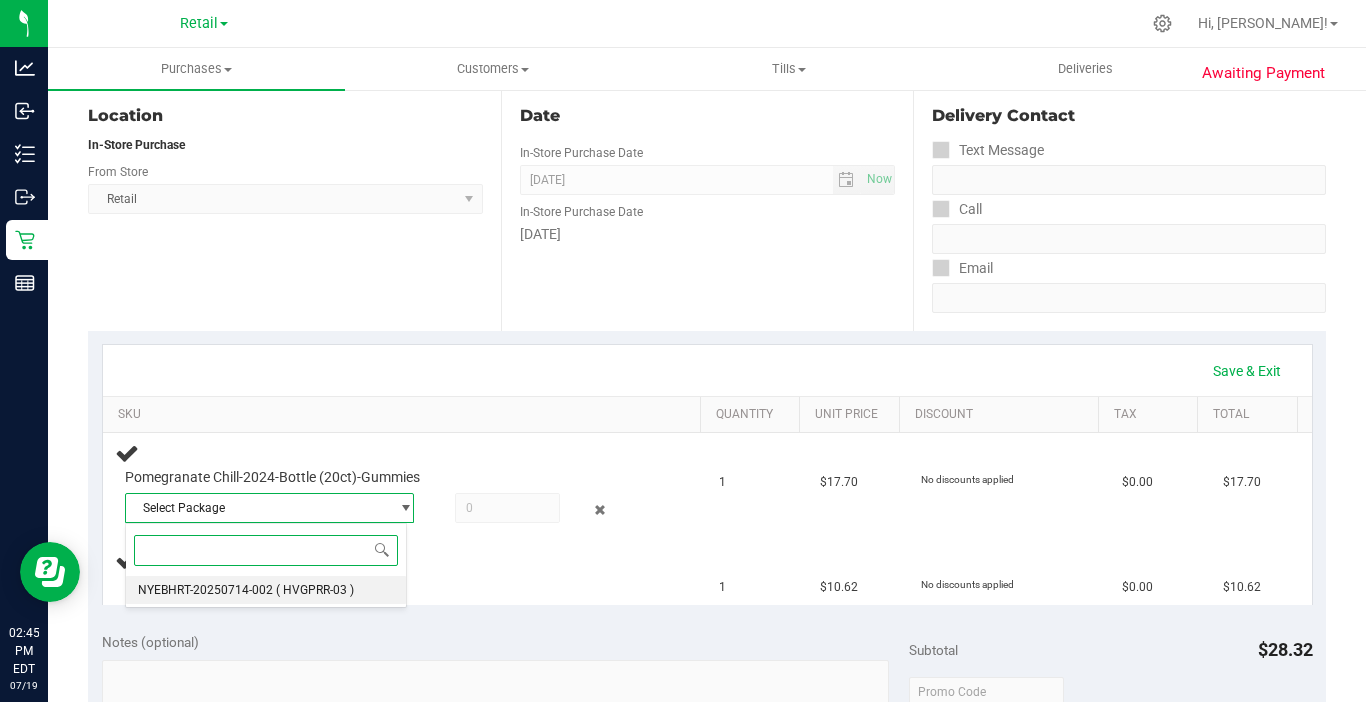 click on "NYEBHRT-20250714-002
(
HVGPRR-03
)" 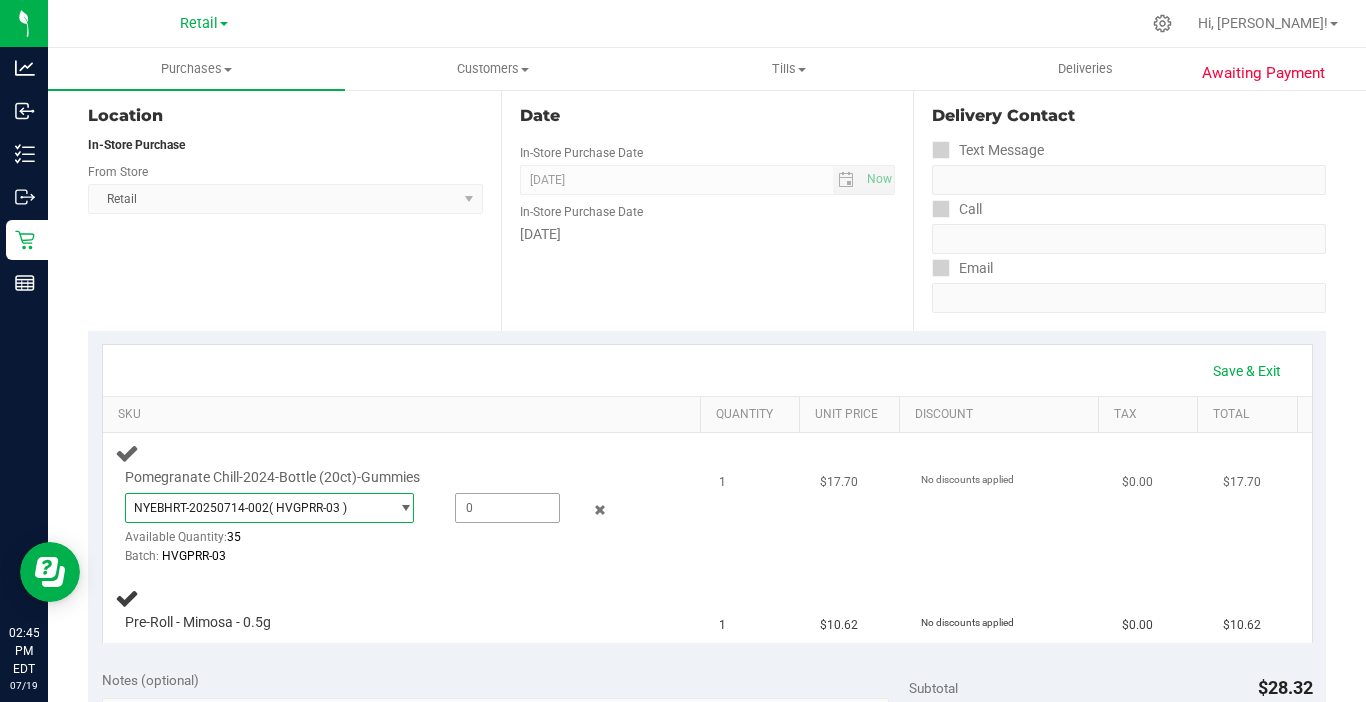 drag, startPoint x: 510, startPoint y: 502, endPoint x: 523, endPoint y: 498, distance: 13.601471 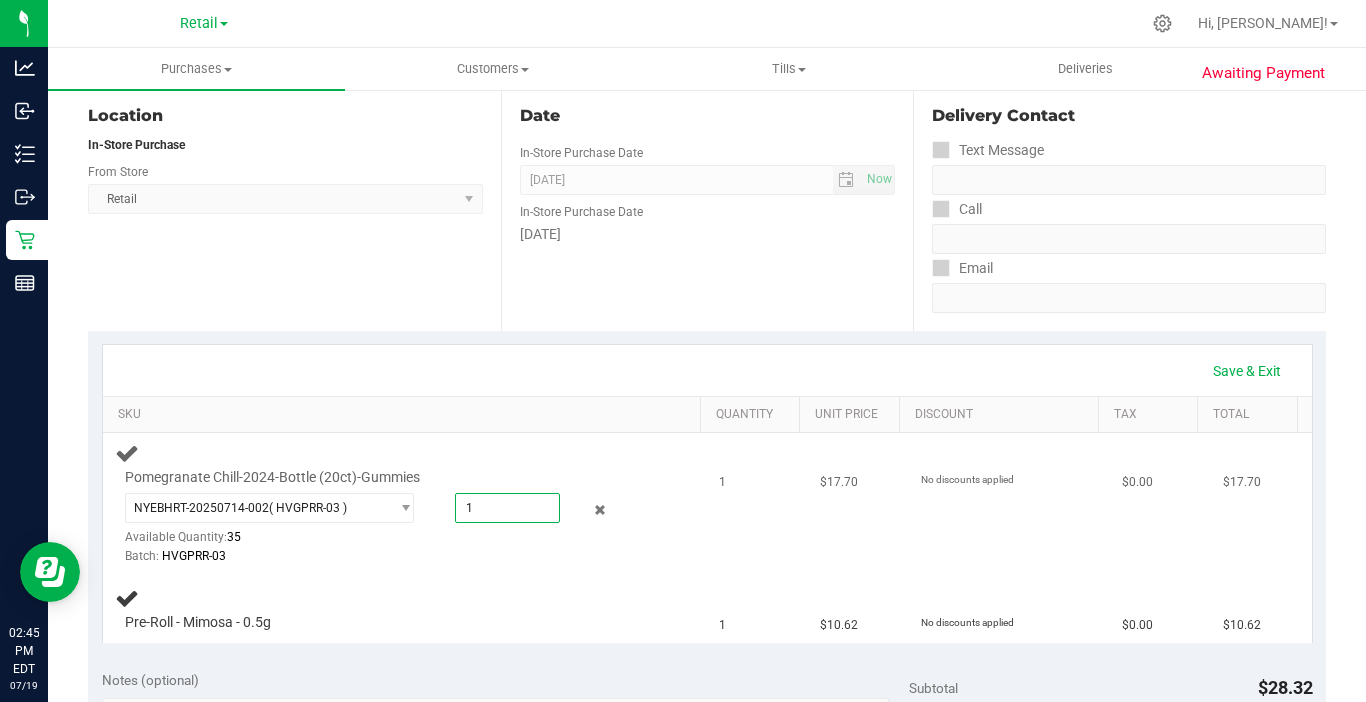 type on "1" 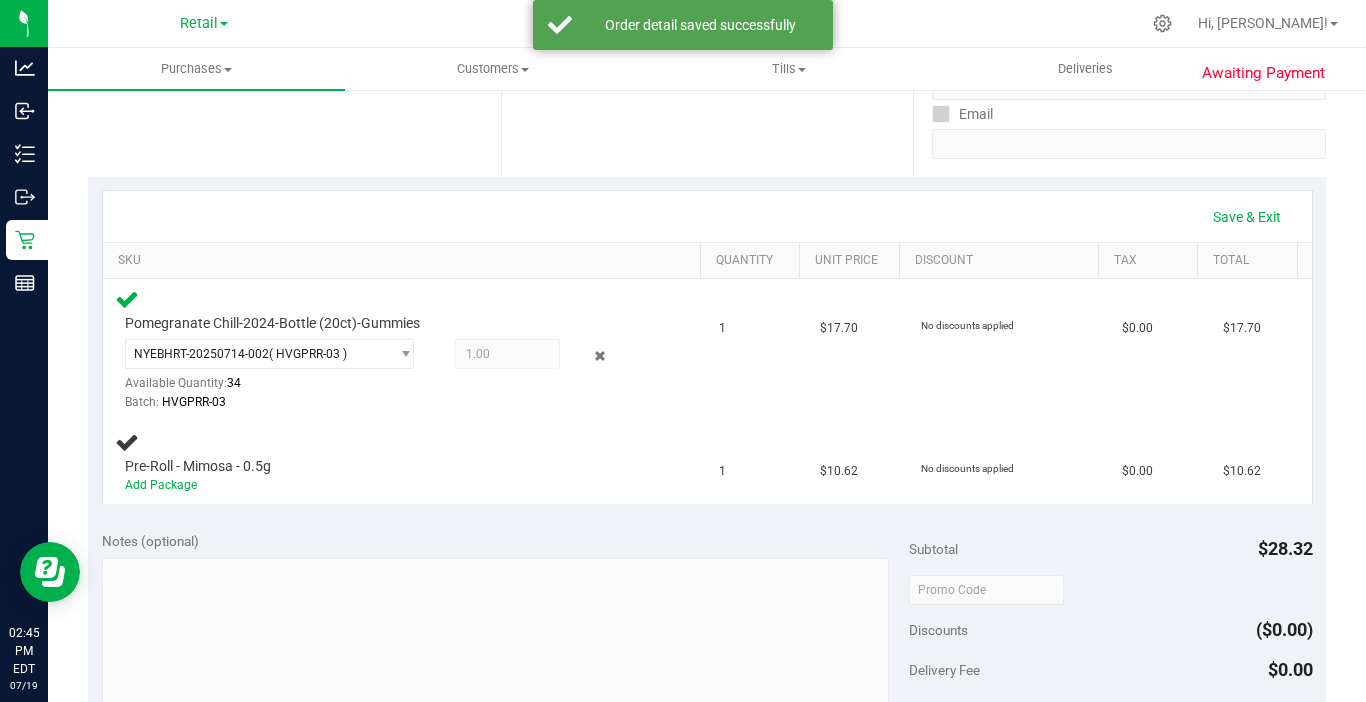 scroll, scrollTop: 400, scrollLeft: 0, axis: vertical 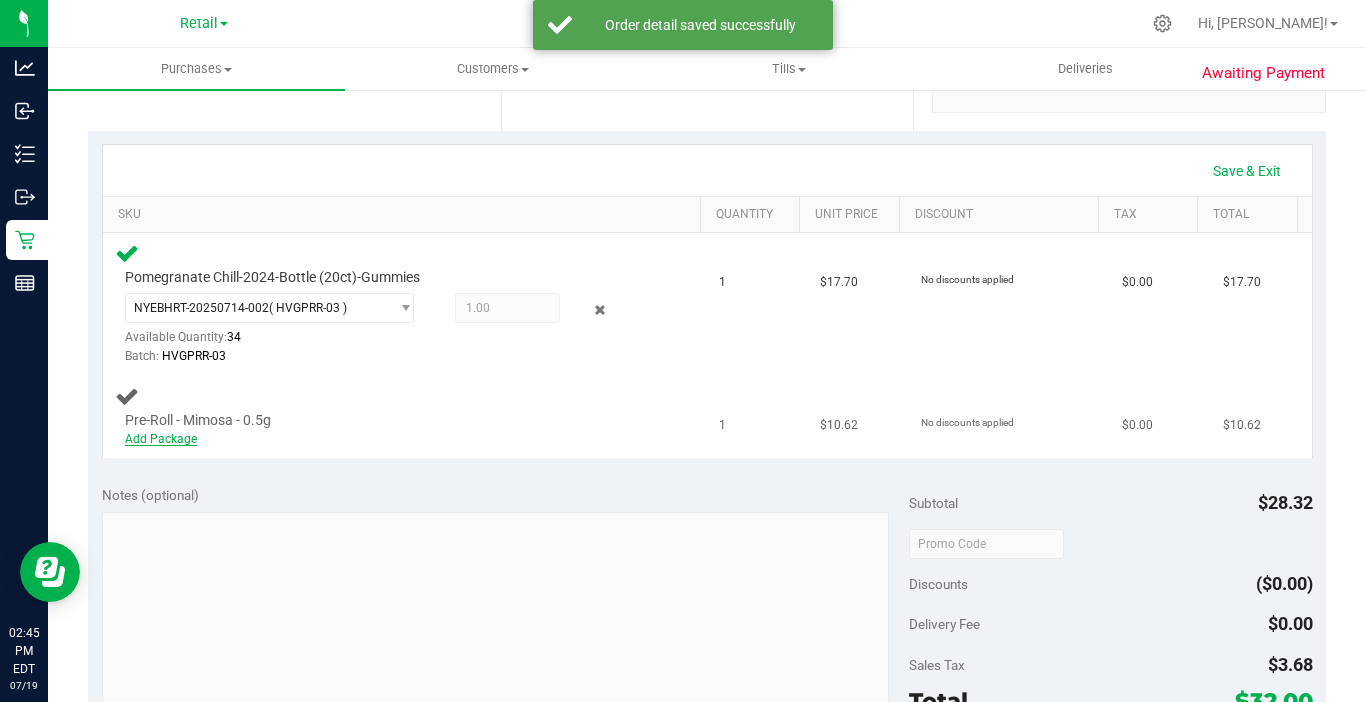 click on "Add Package" 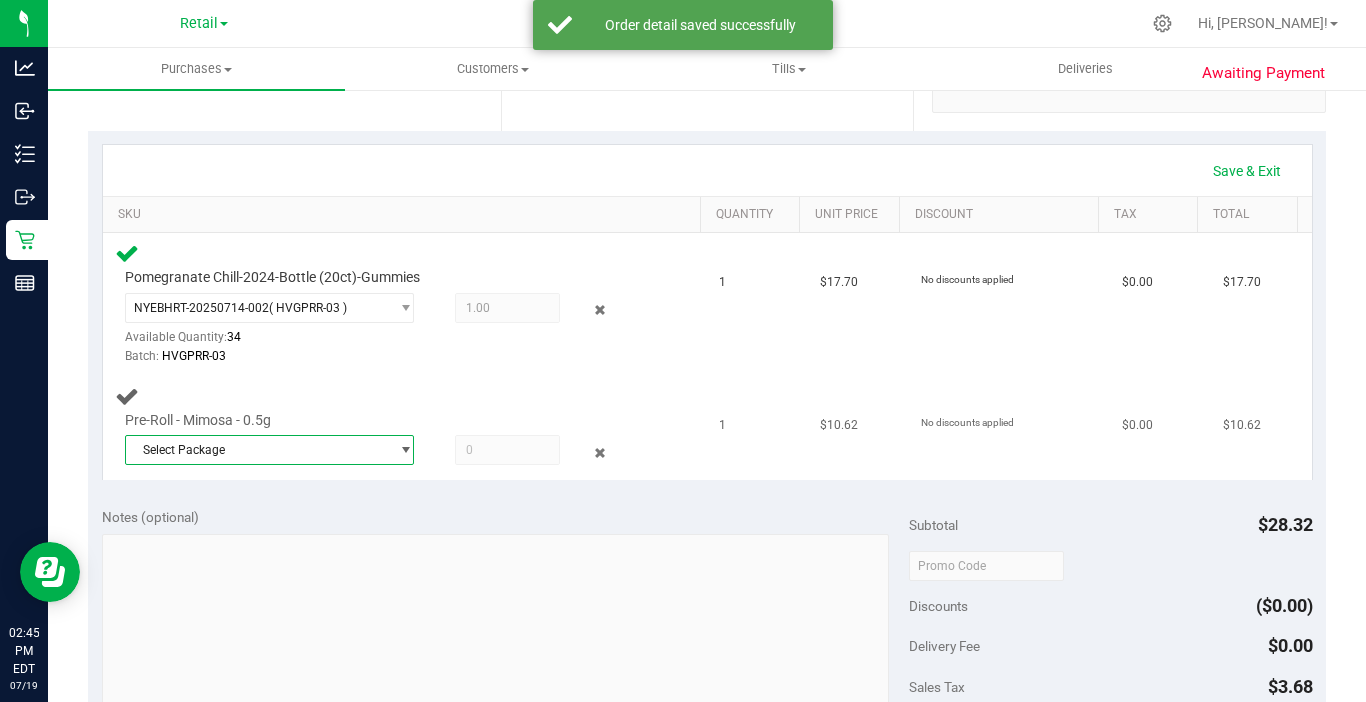click on "Select Package" 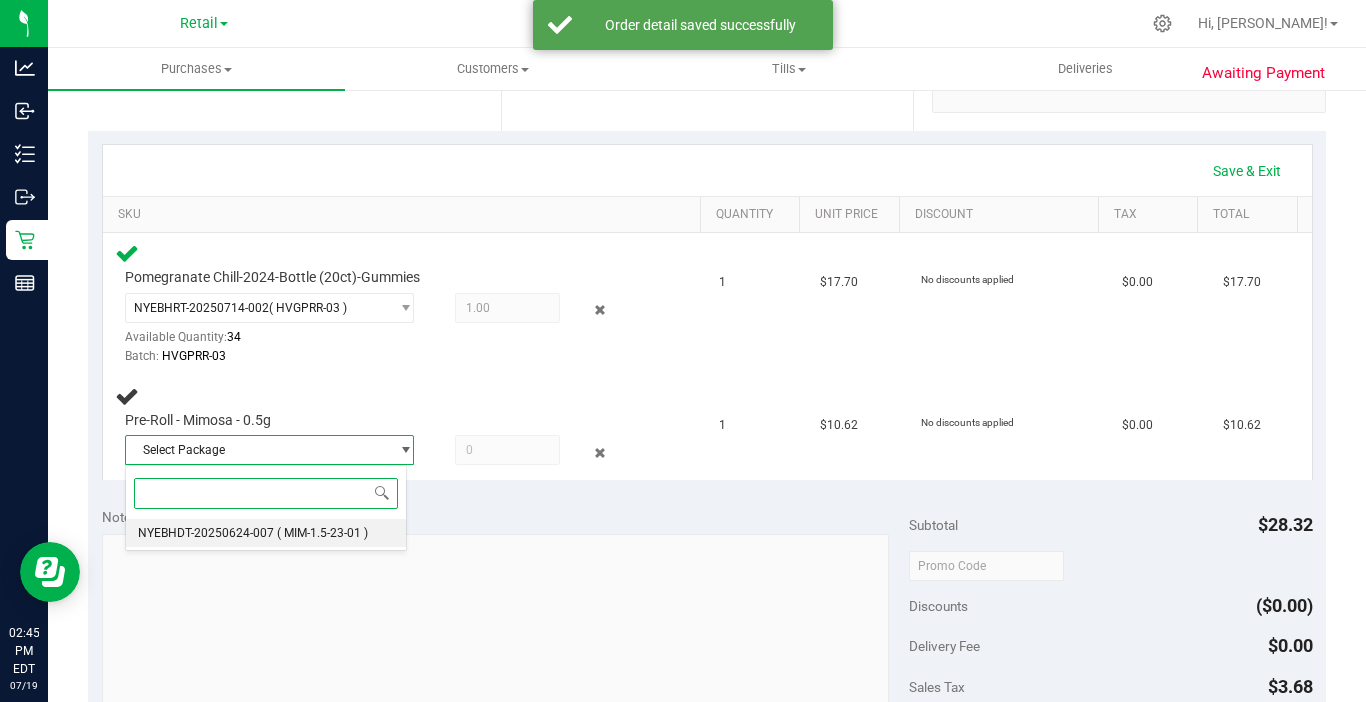drag, startPoint x: 210, startPoint y: 532, endPoint x: 400, endPoint y: 485, distance: 195.72685 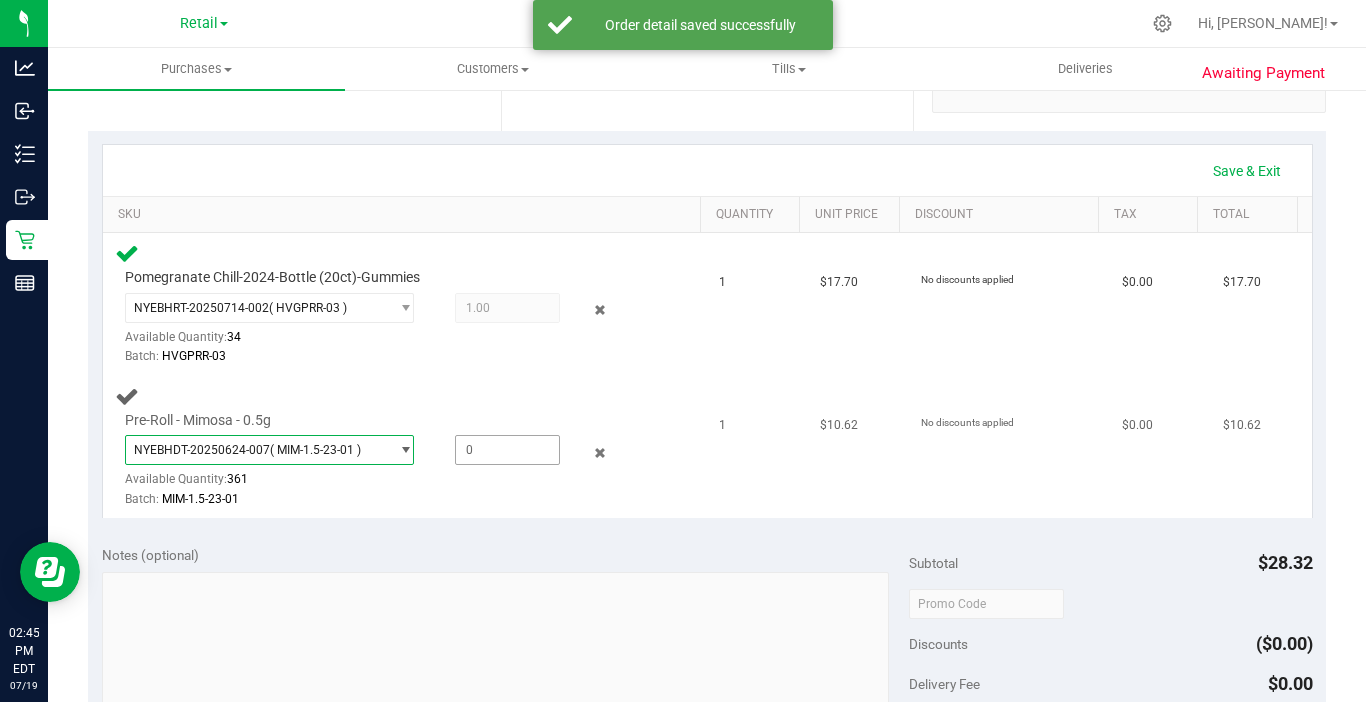 click 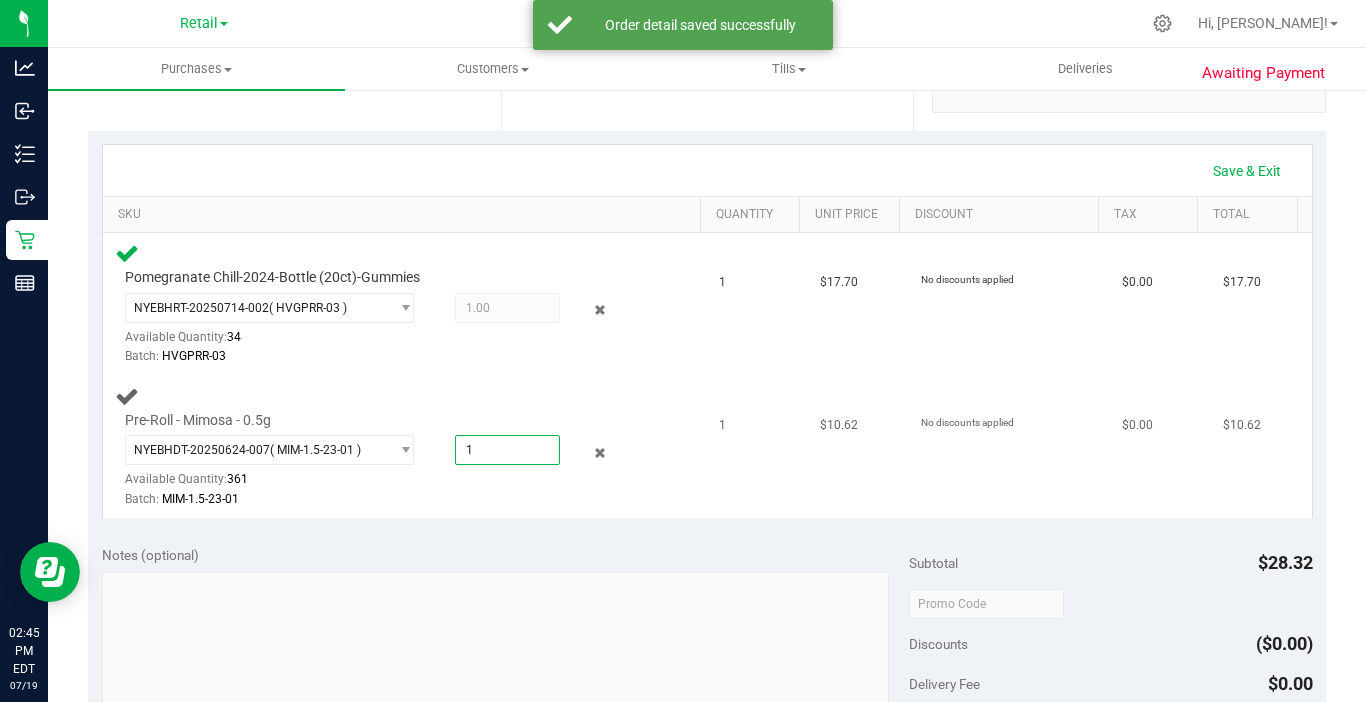 type on "1" 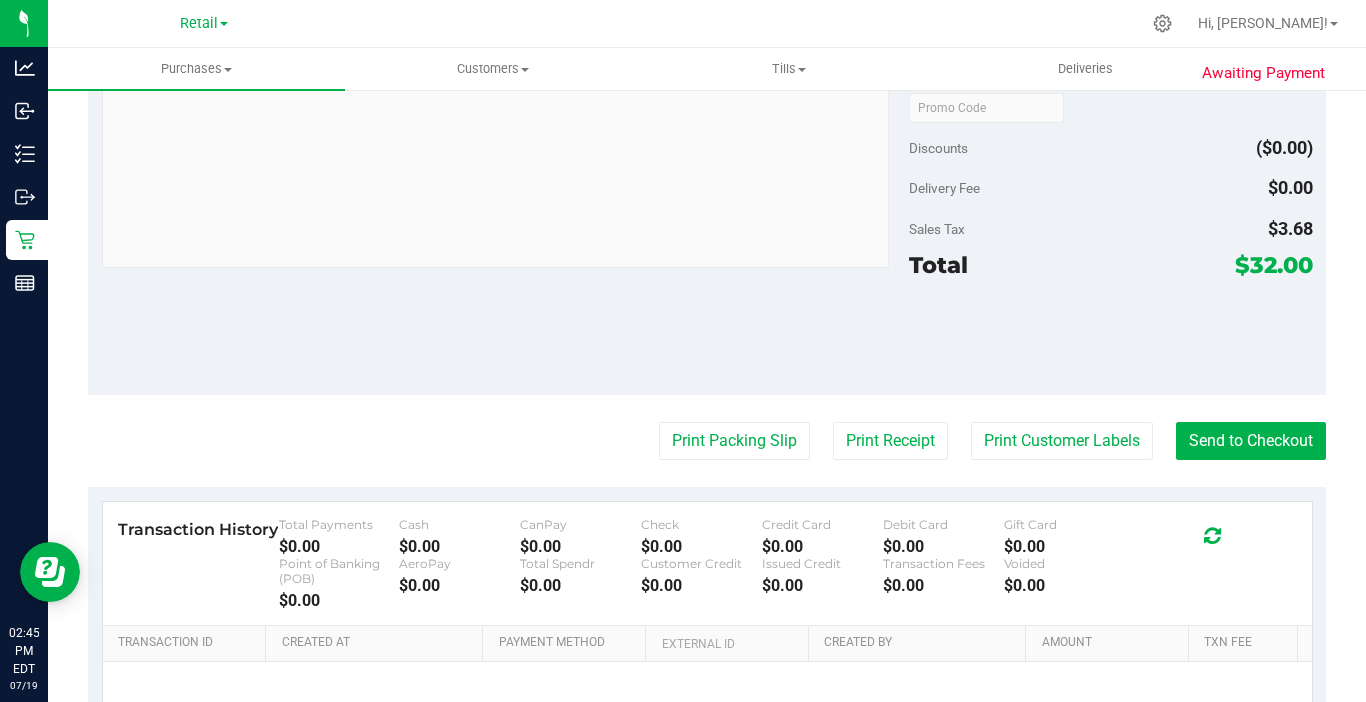 scroll, scrollTop: 900, scrollLeft: 0, axis: vertical 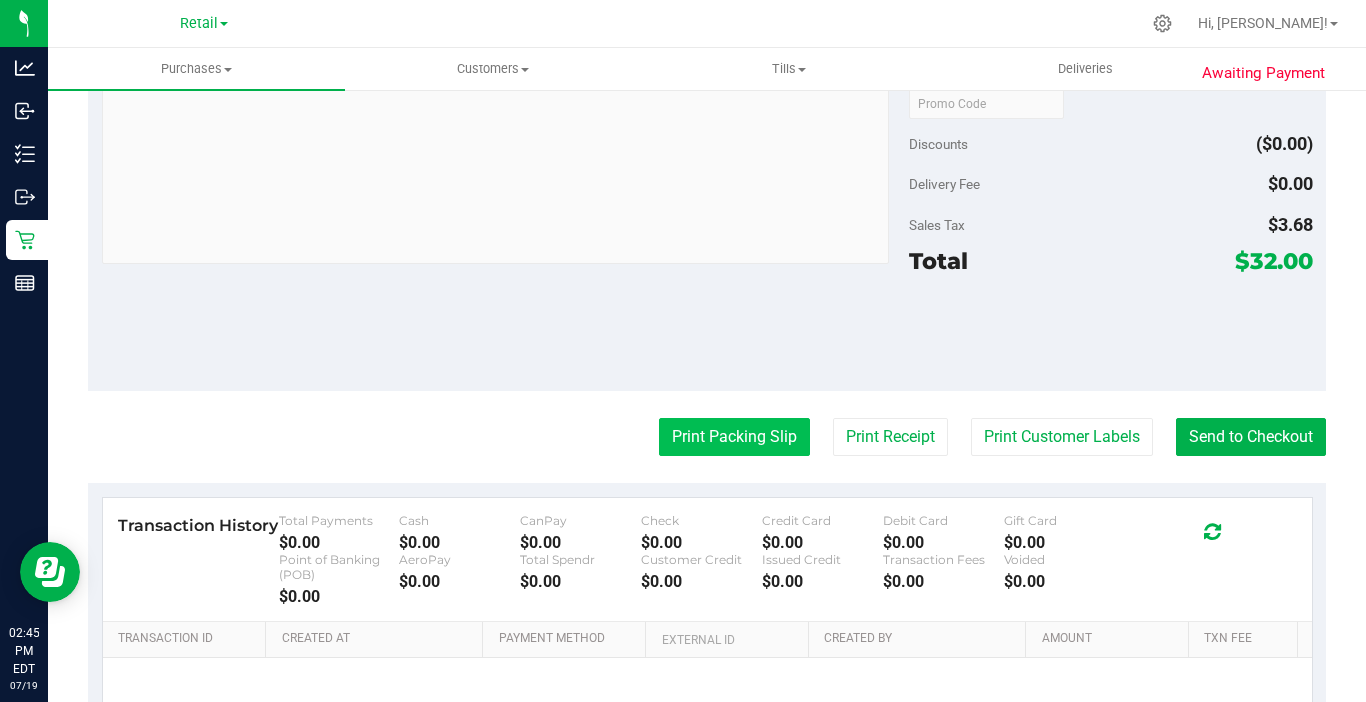 click on "Print Packing Slip" 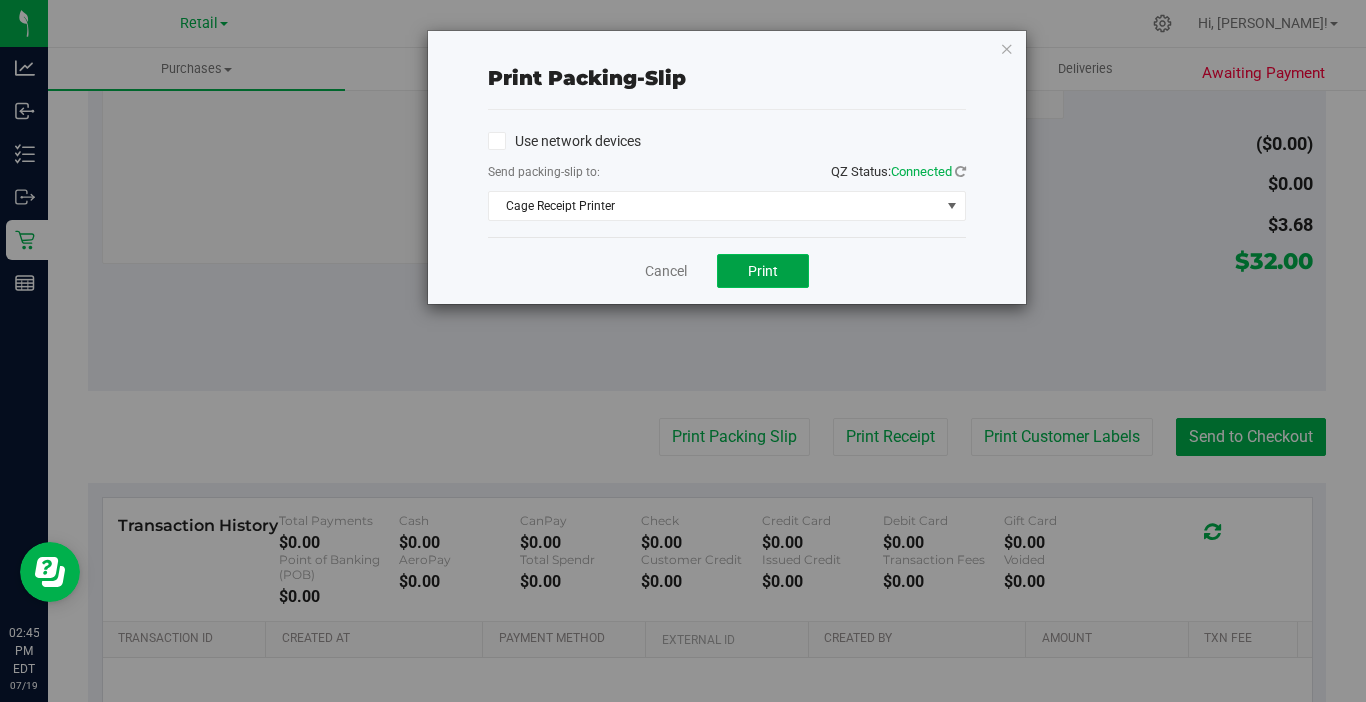 click on "Print" 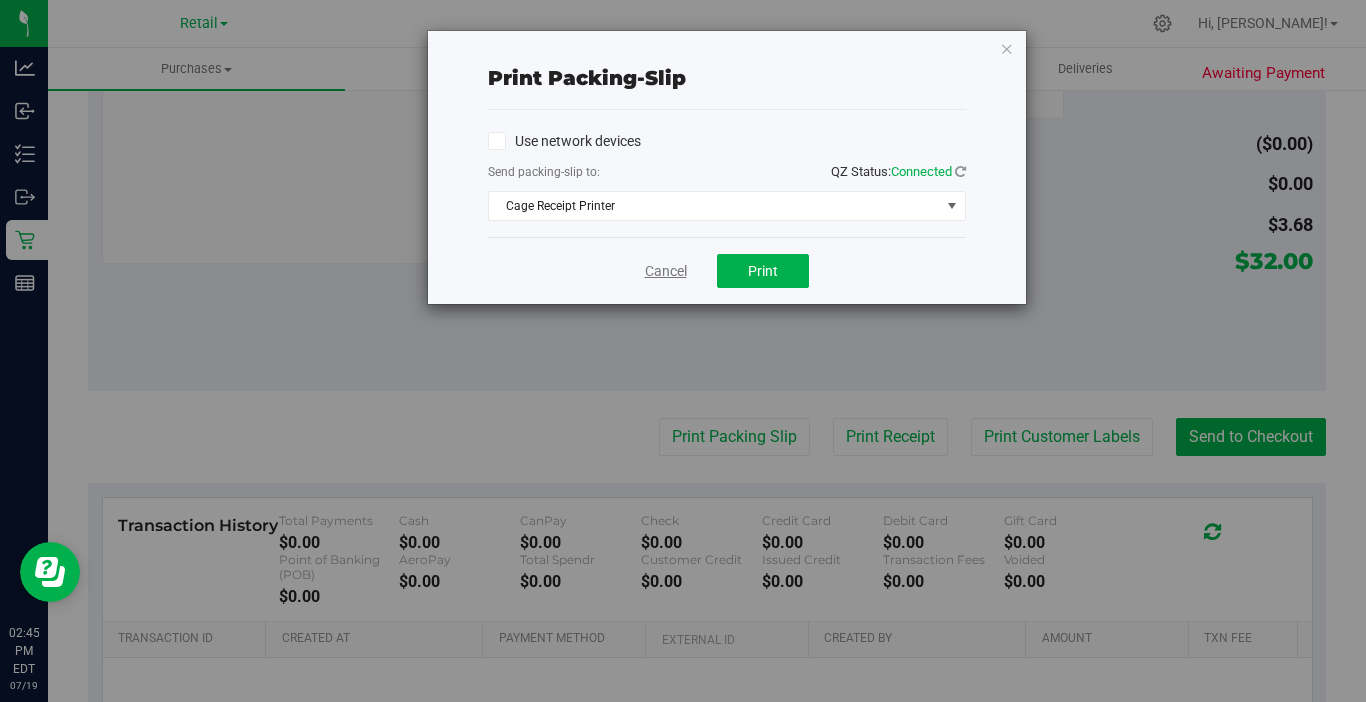 click on "Cancel" 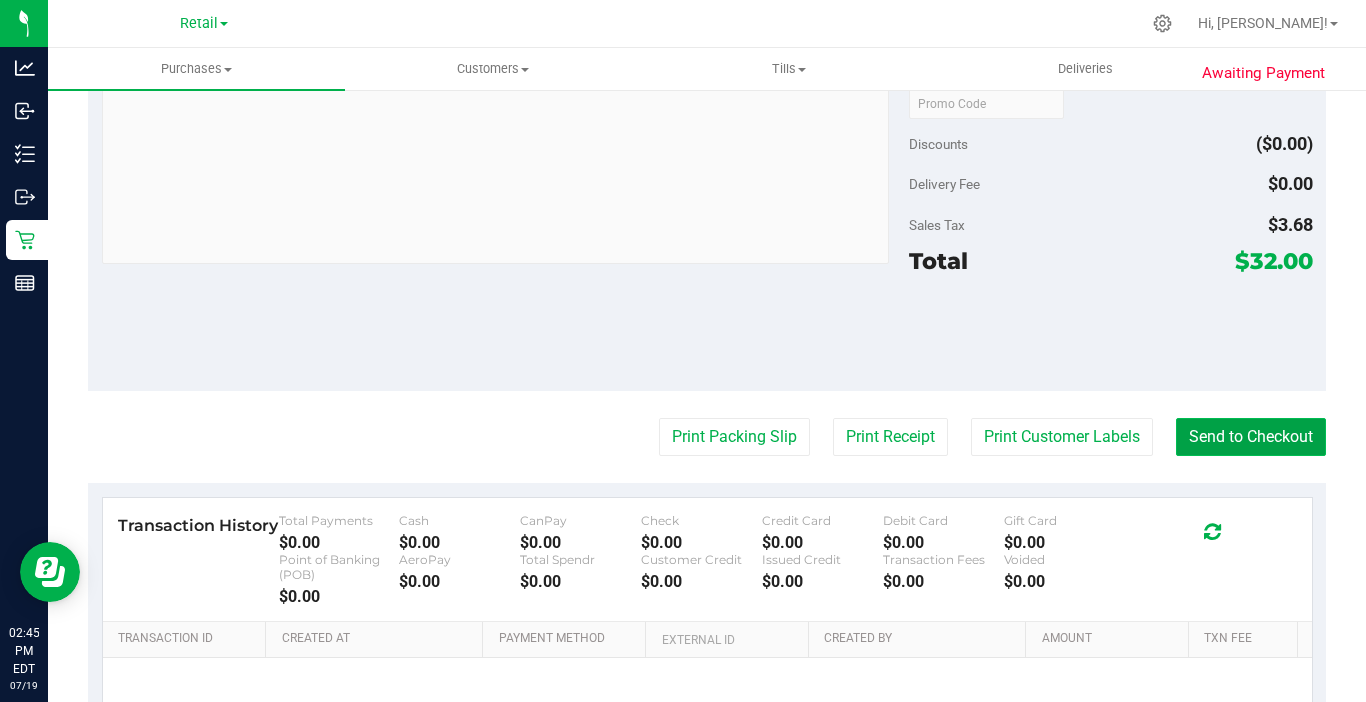 click on "Send to Checkout" 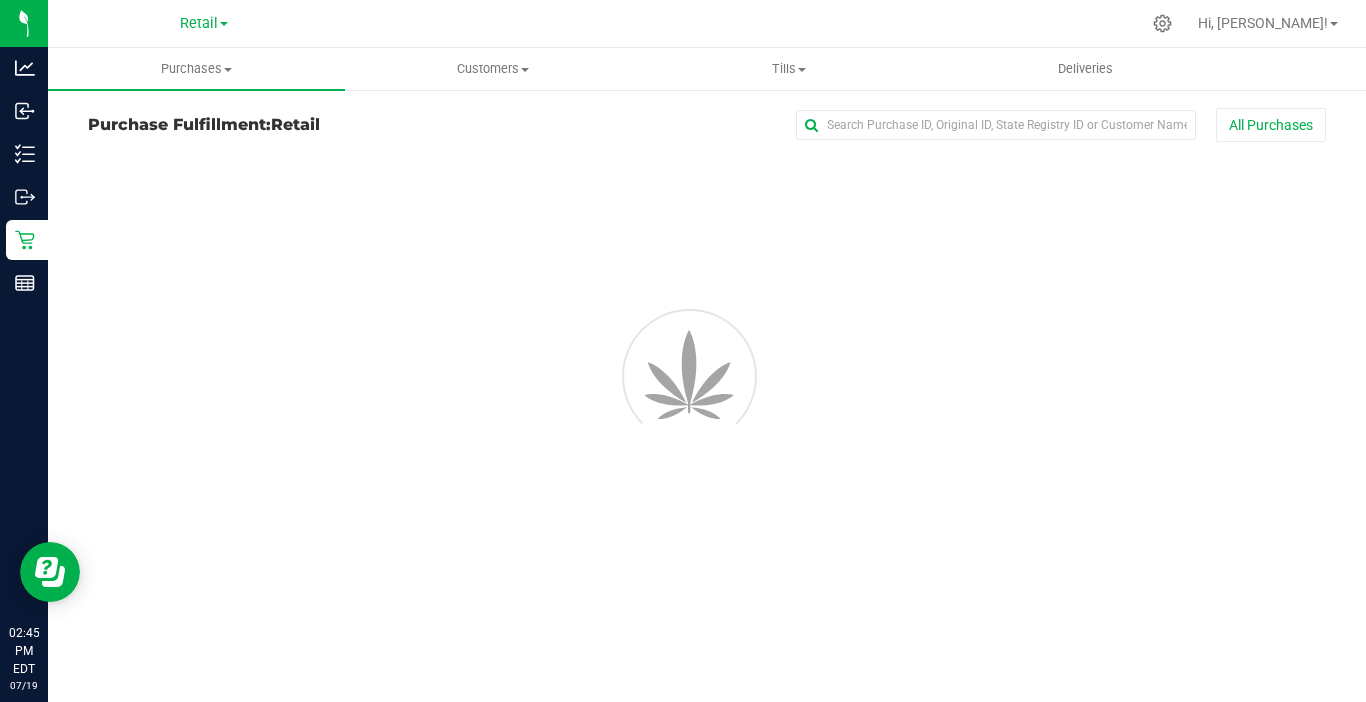 scroll, scrollTop: 0, scrollLeft: 0, axis: both 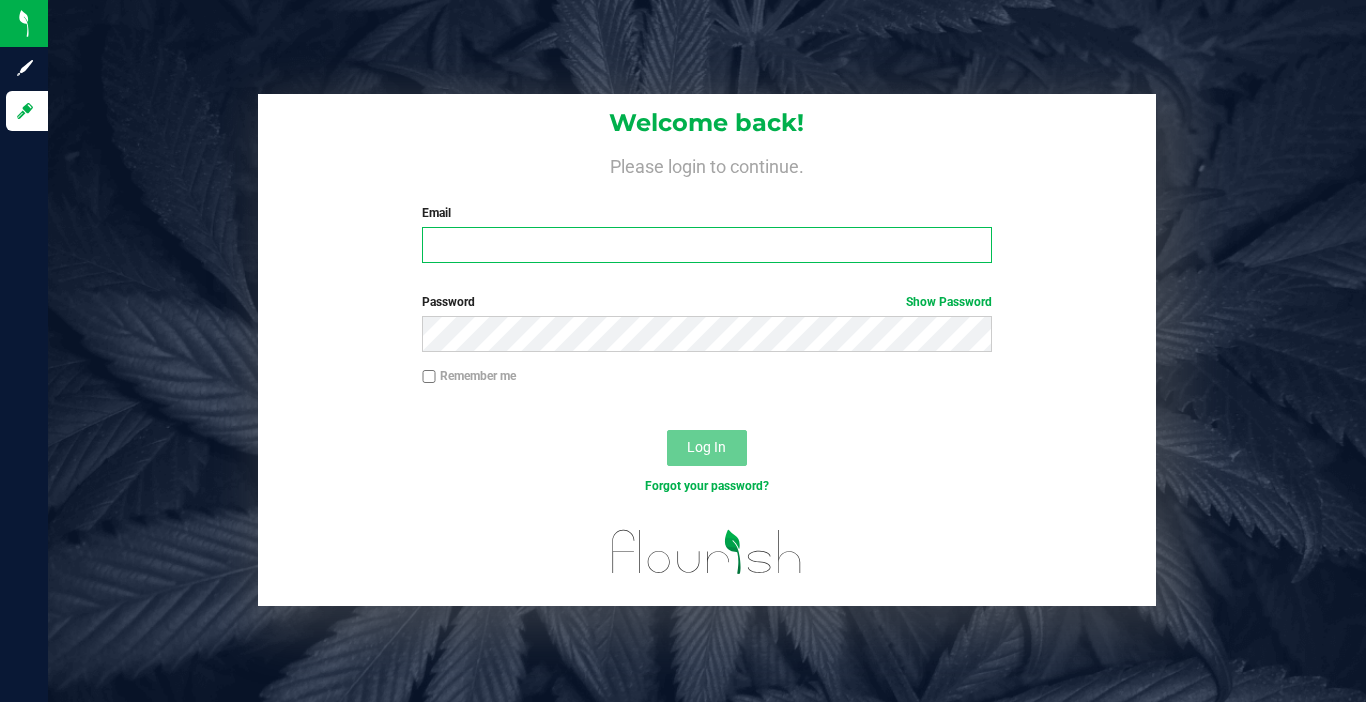 type on "stephie@knotweedfarm.com" 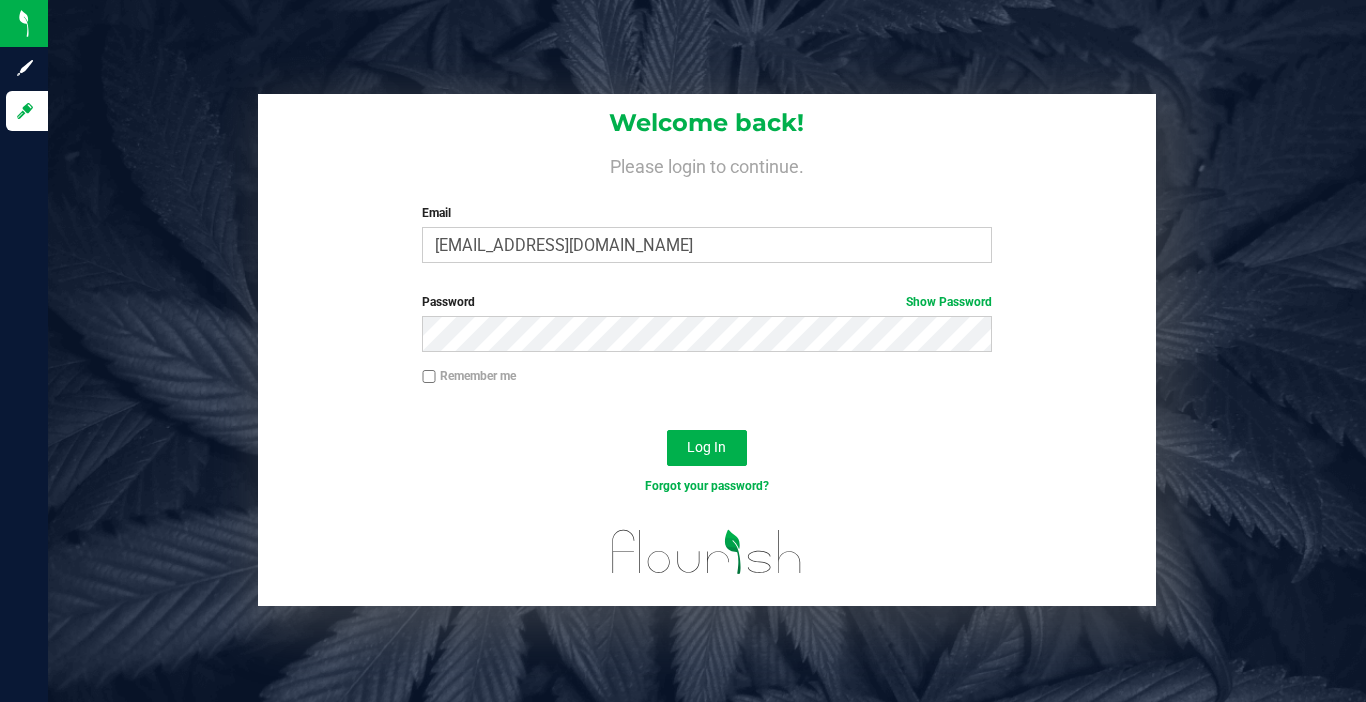 click on "Welcome back!
Please login to continue.
Email
stephie@knotweedfarm.com
Required
Please format your email correctly.
Password
Show Password
Remember me
Log In
Forgot your password?" 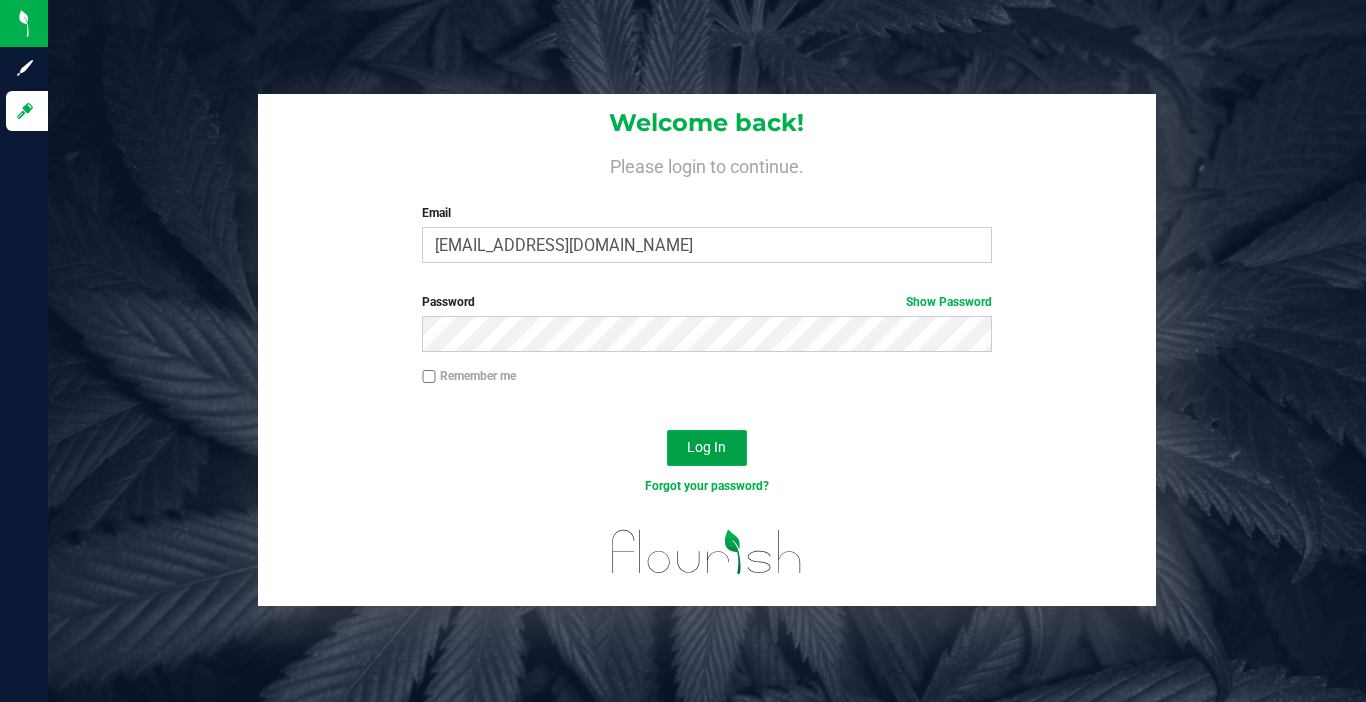 click on "Log In" 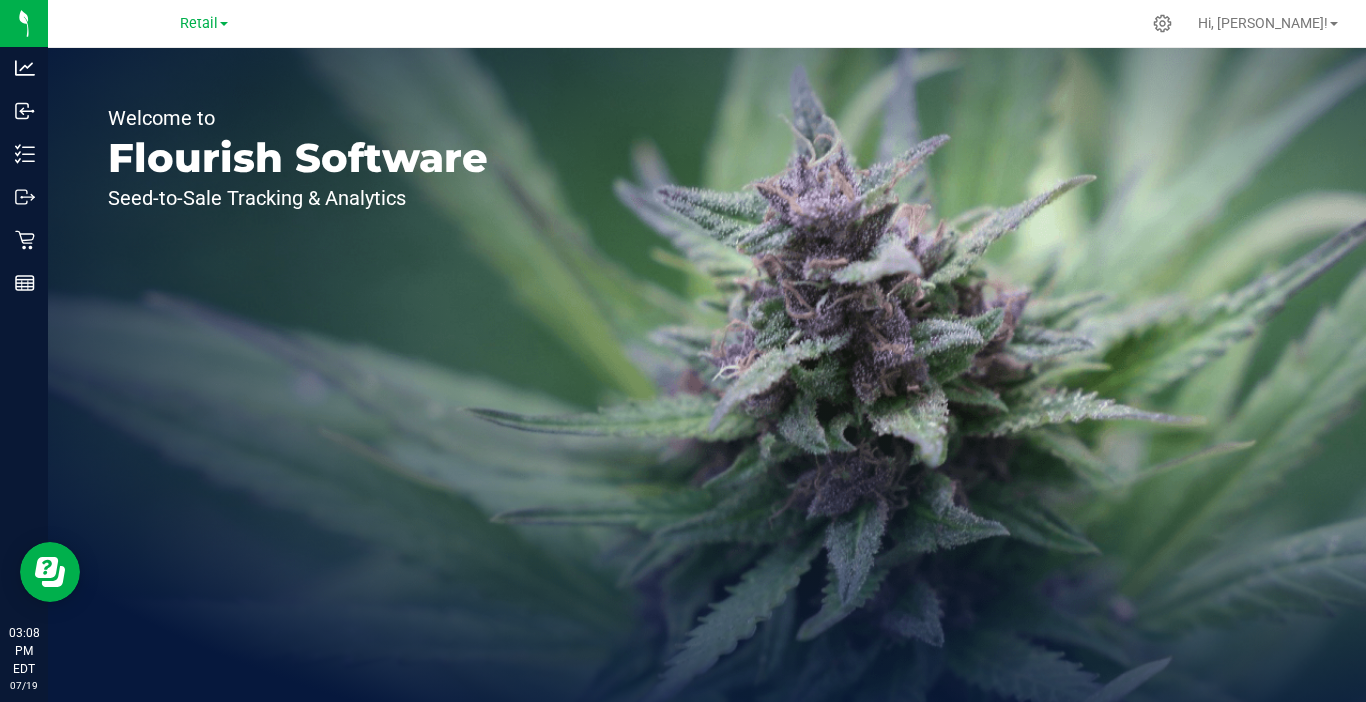 scroll, scrollTop: 0, scrollLeft: 0, axis: both 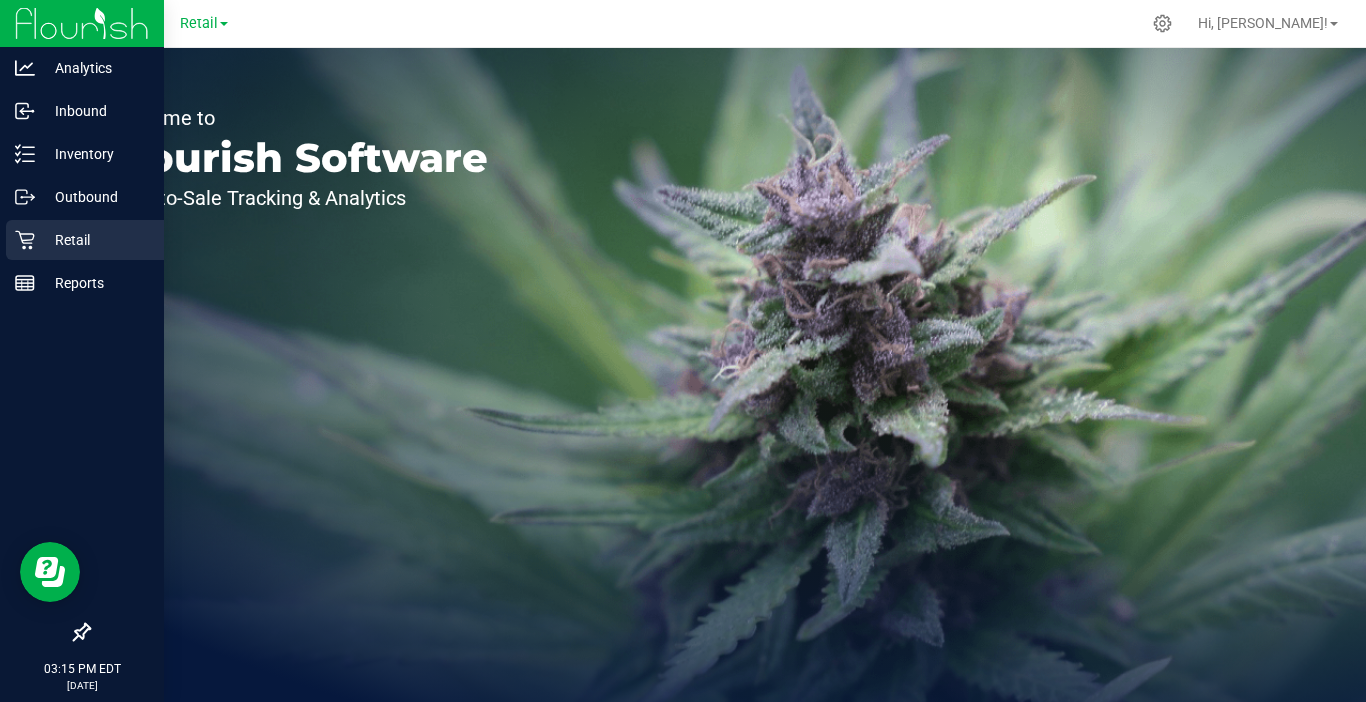 click on "Retail" at bounding box center (85, 240) 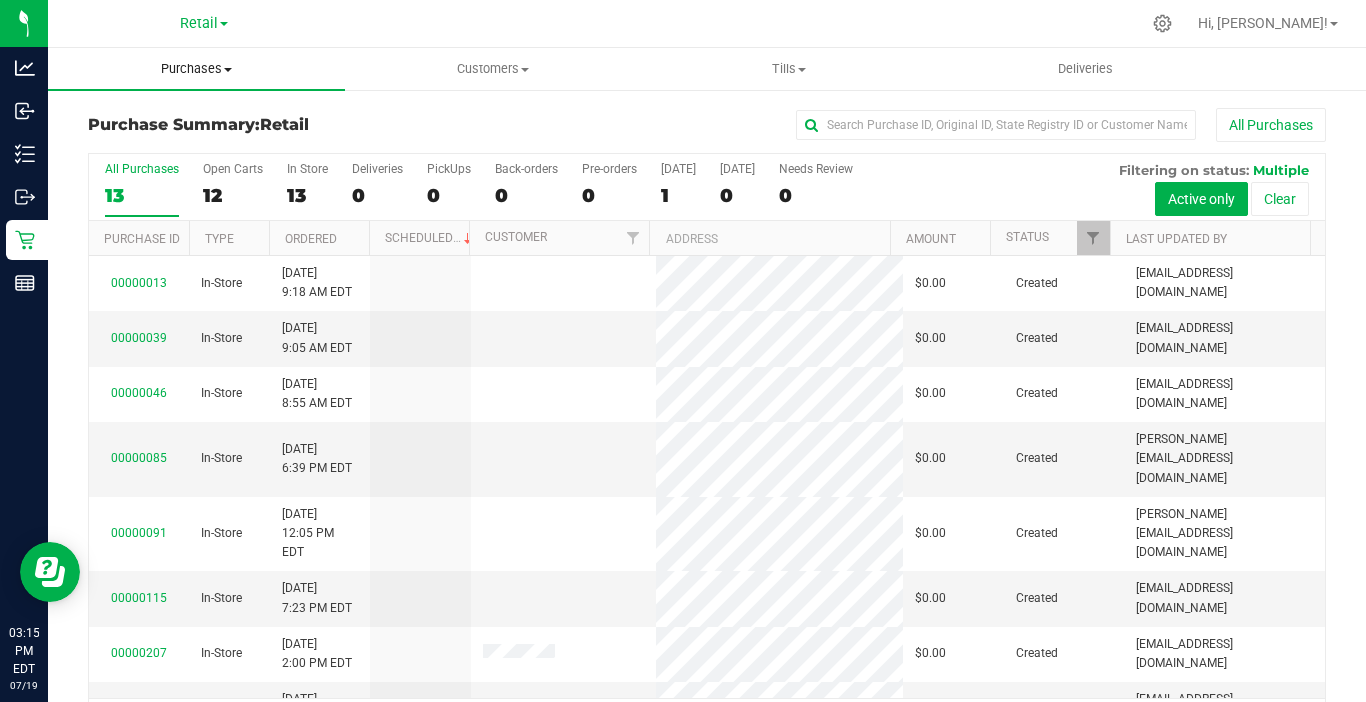 click on "Purchases" at bounding box center [196, 69] 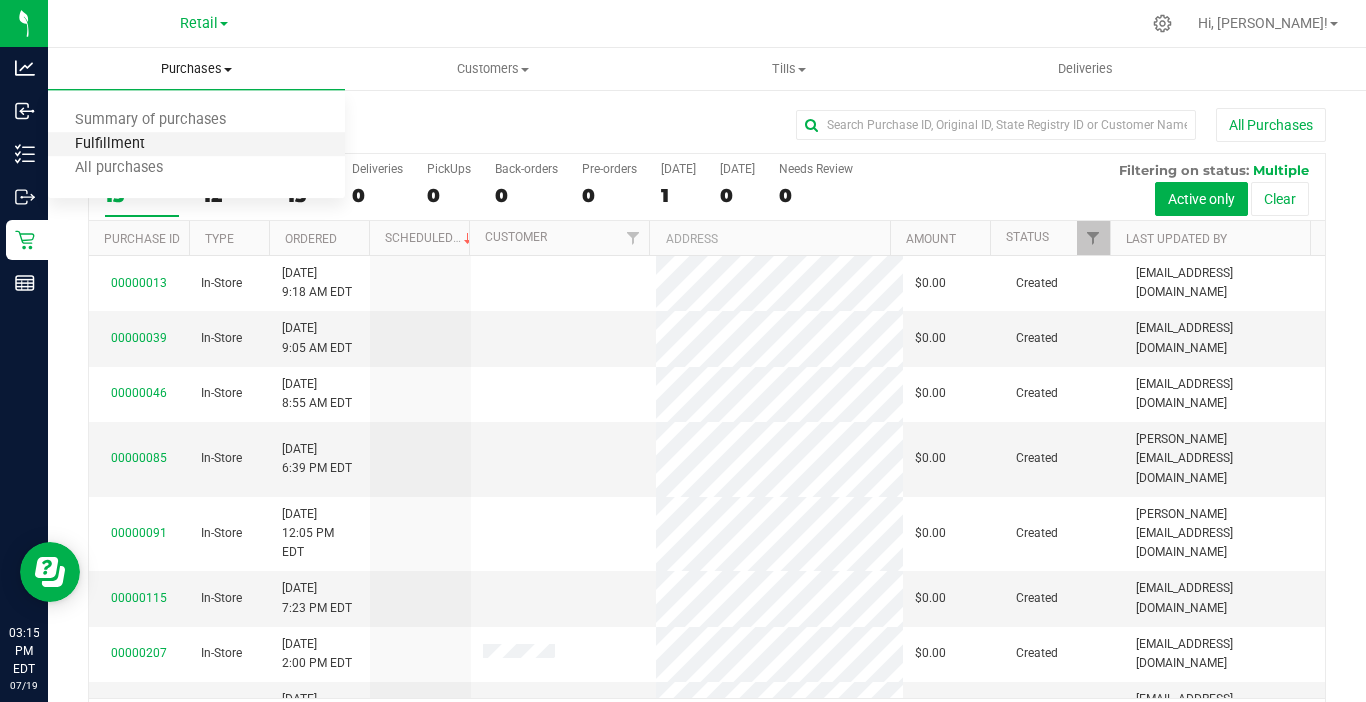 click on "Fulfillment" at bounding box center [110, 144] 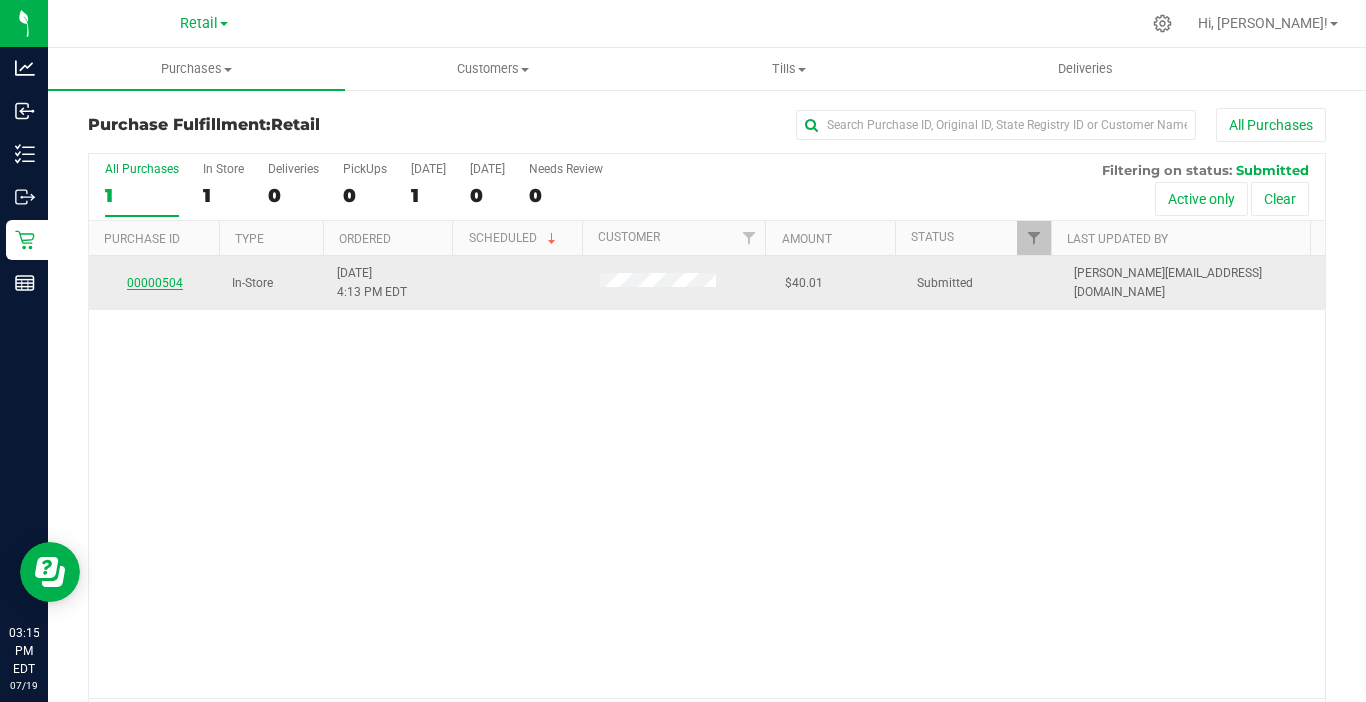 click on "00000504" at bounding box center [155, 283] 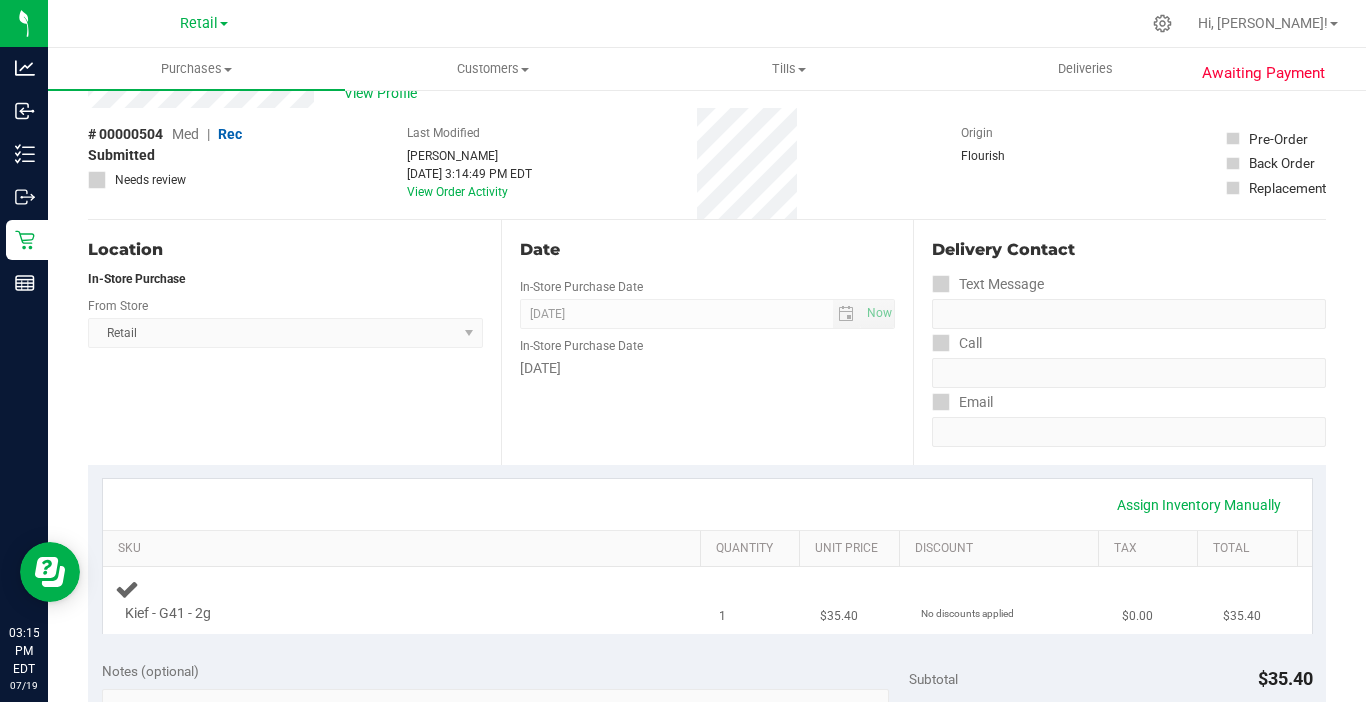 scroll, scrollTop: 200, scrollLeft: 0, axis: vertical 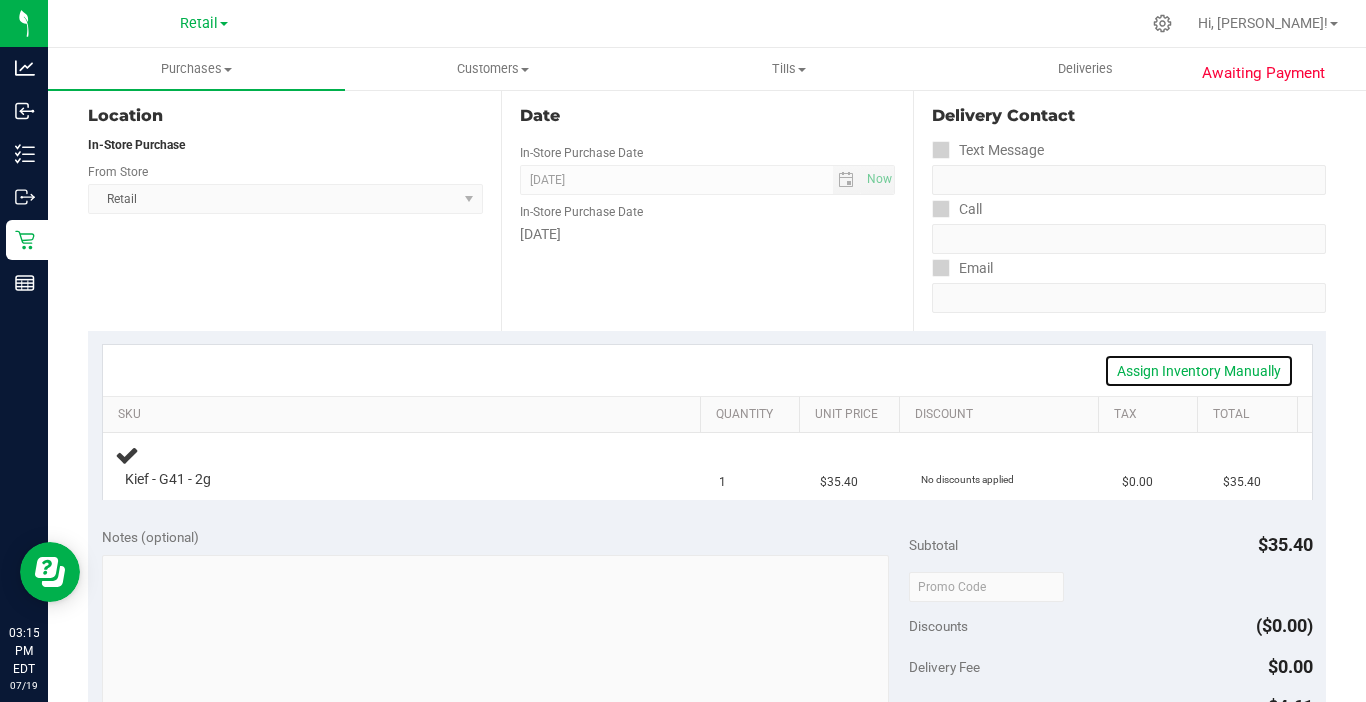 click on "Assign Inventory Manually" at bounding box center [1199, 371] 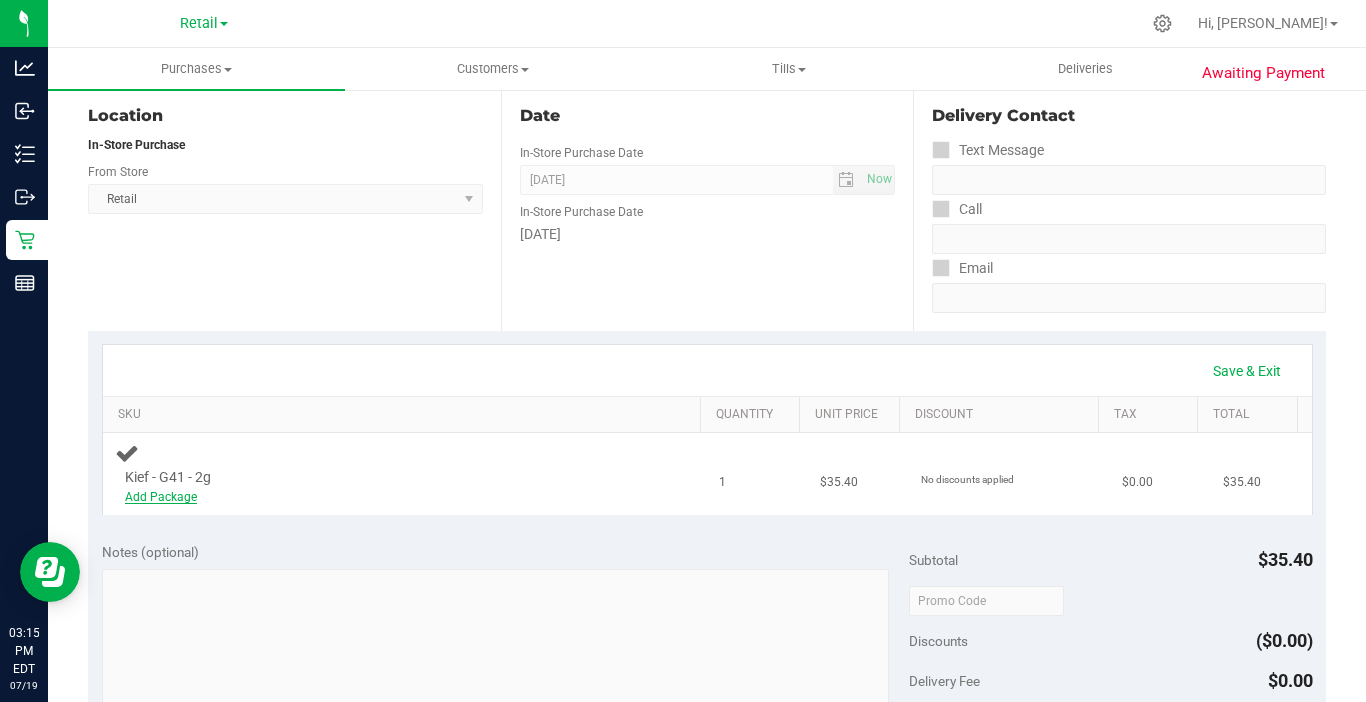 click on "Add Package" at bounding box center [161, 497] 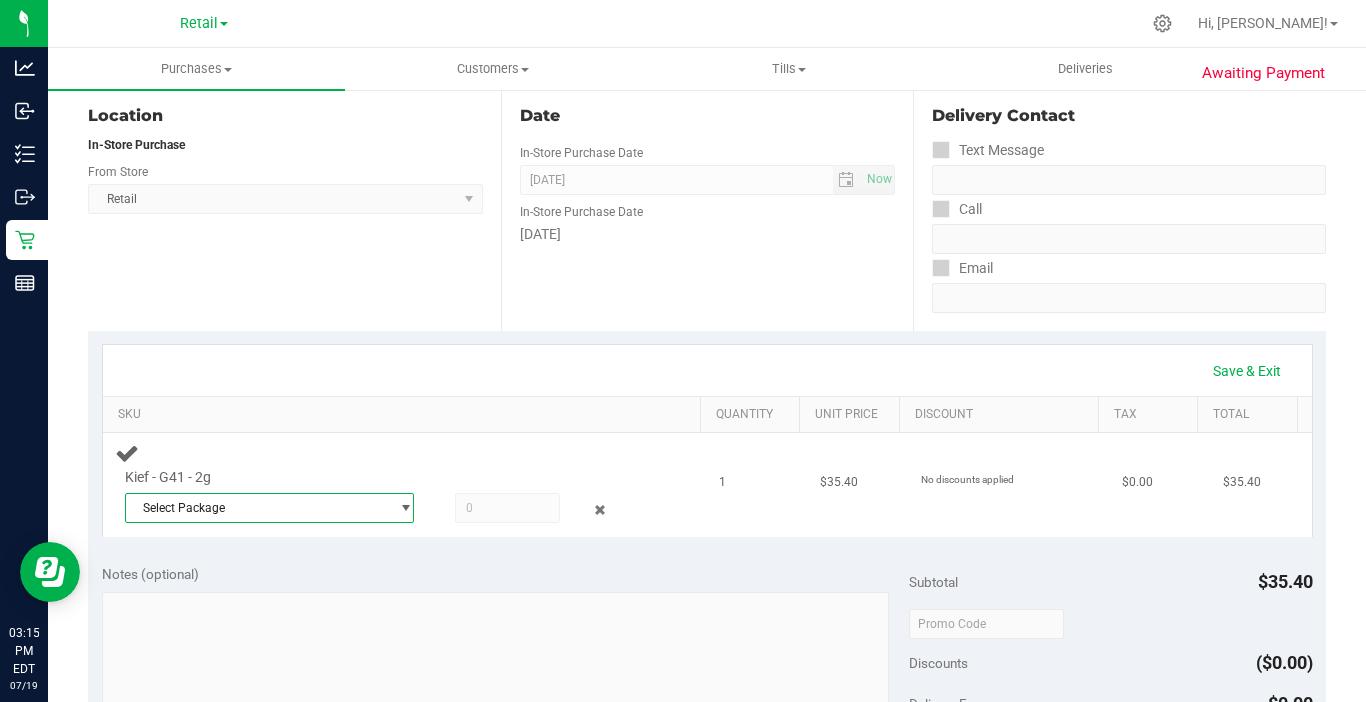 click on "Select Package" at bounding box center (257, 508) 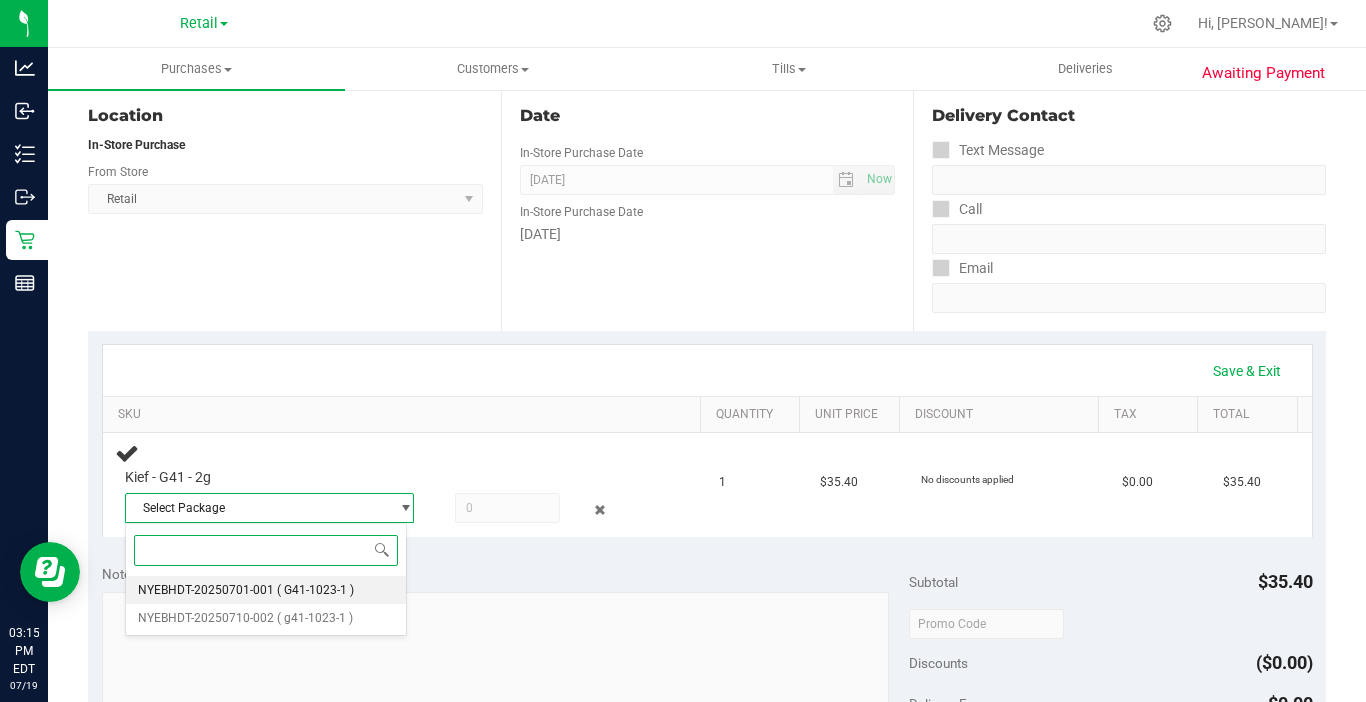 click on "NYEBHDT-20250701-001" at bounding box center [206, 590] 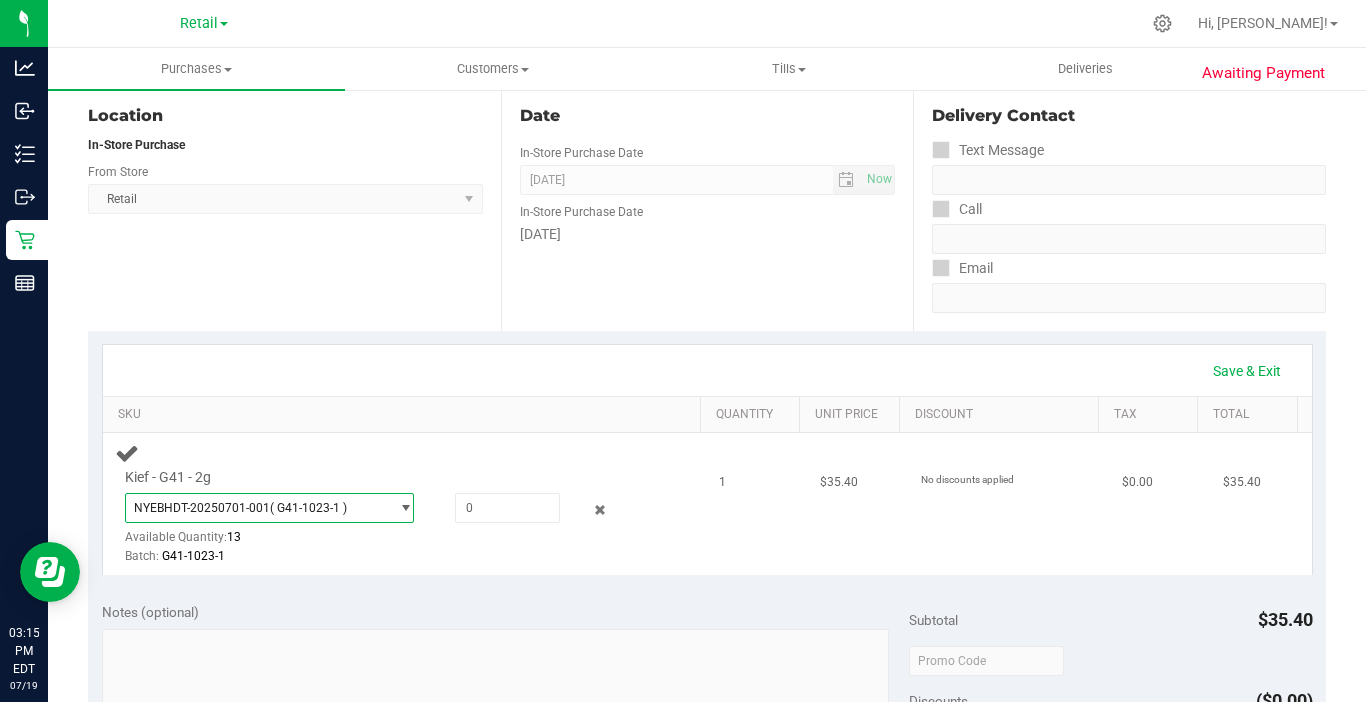 click on "NYEBHDT-20250701-001
(
G41-1023-1
)" at bounding box center [257, 508] 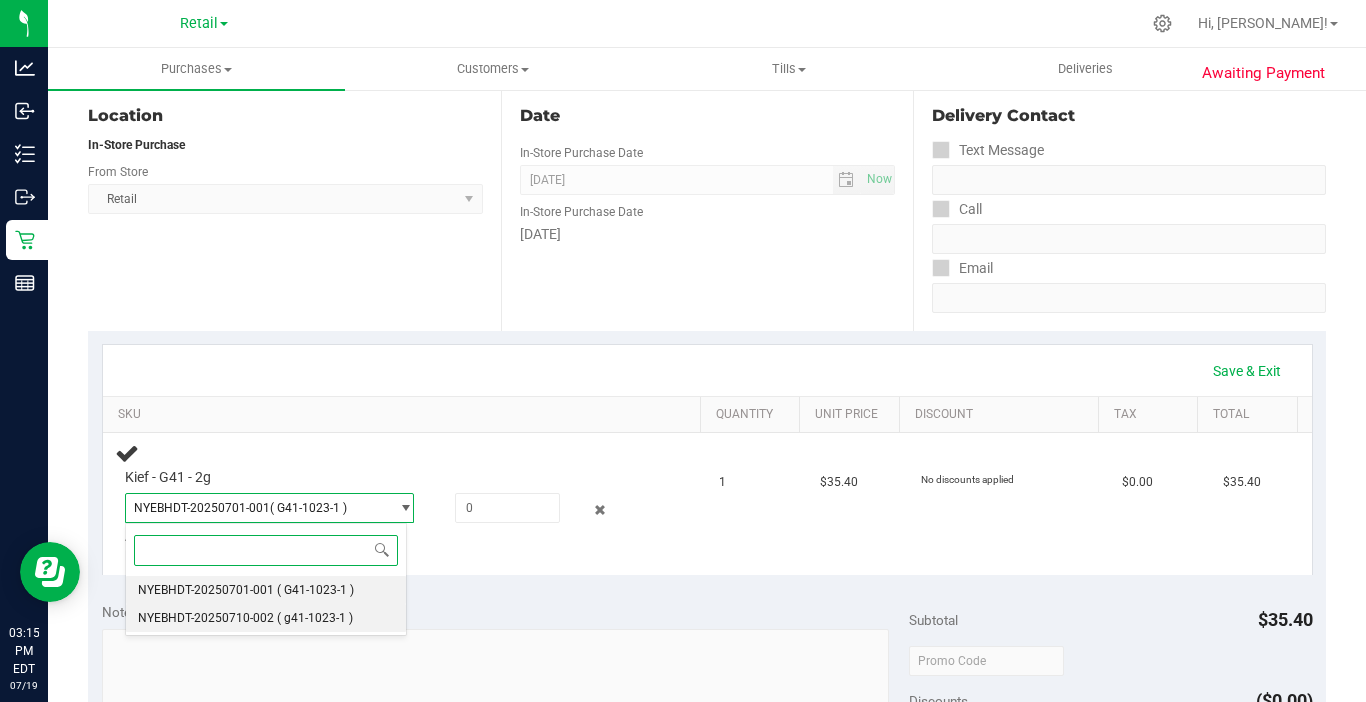 click on "(
g41-1023-1
)" at bounding box center (315, 618) 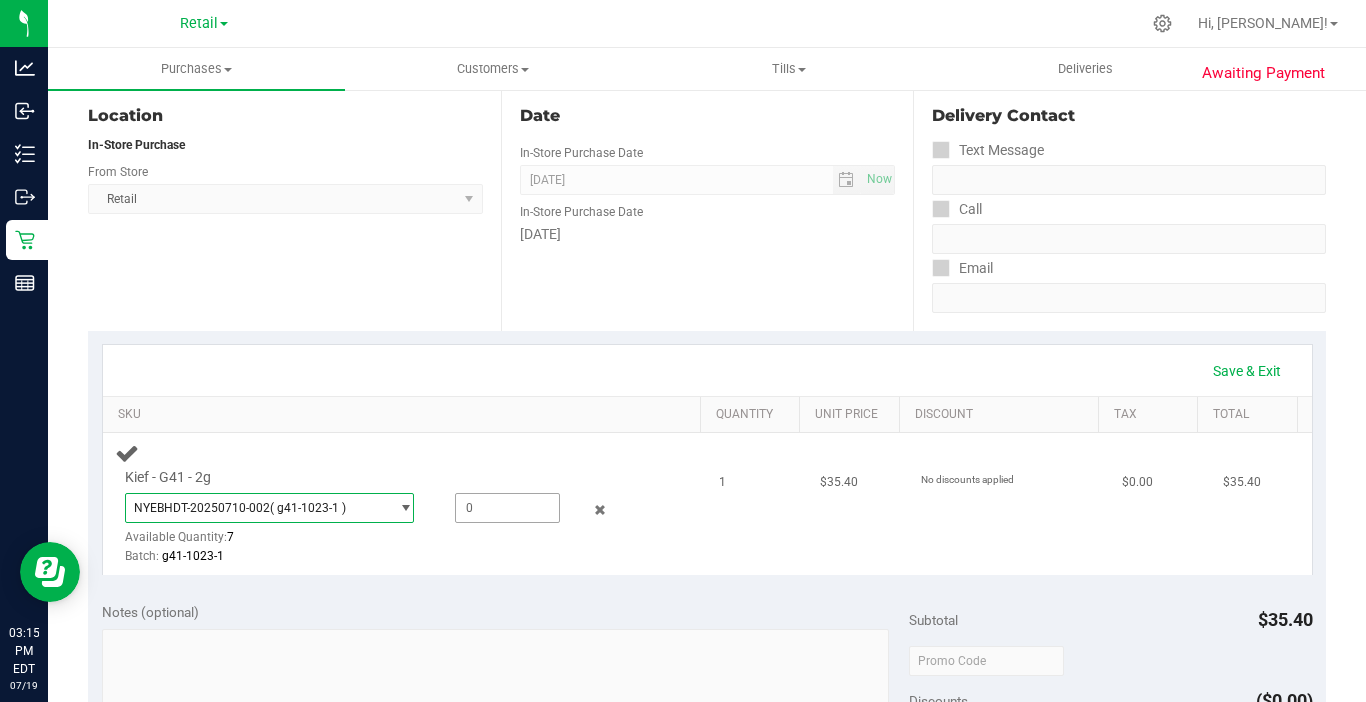 click at bounding box center [507, 508] 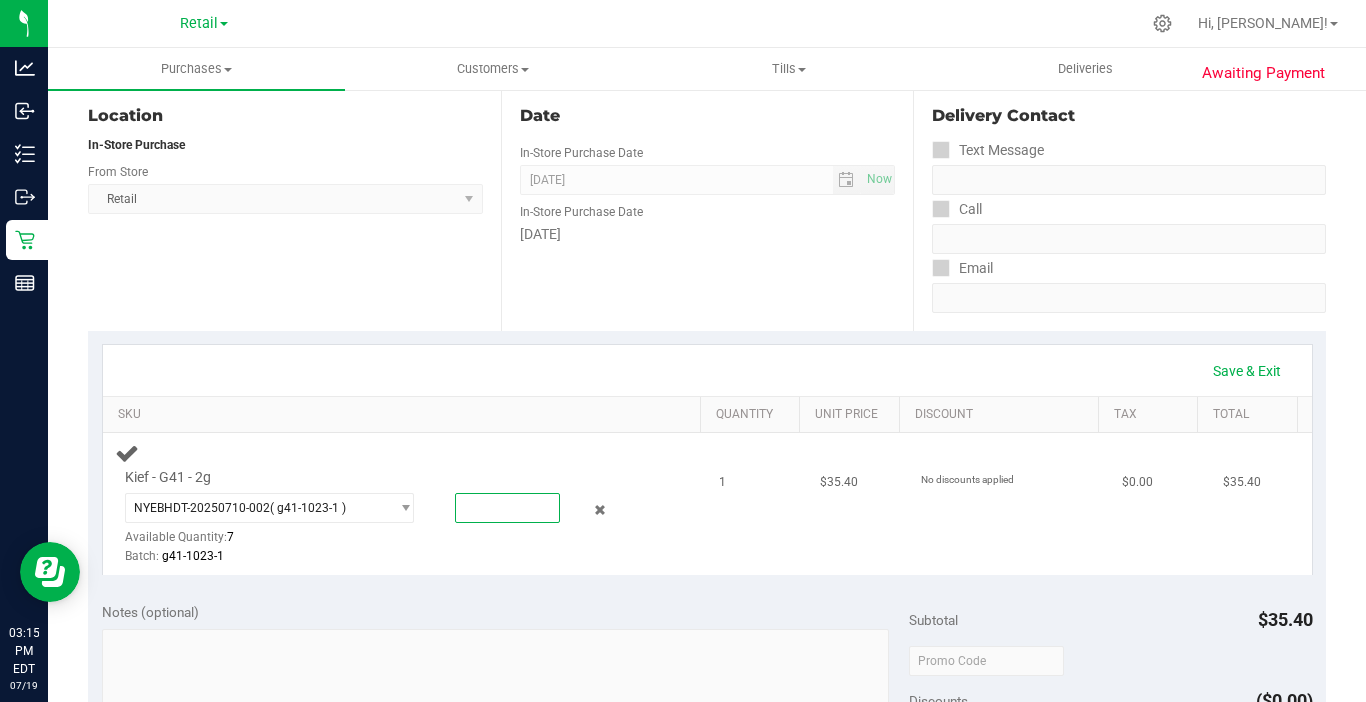 type on "1" 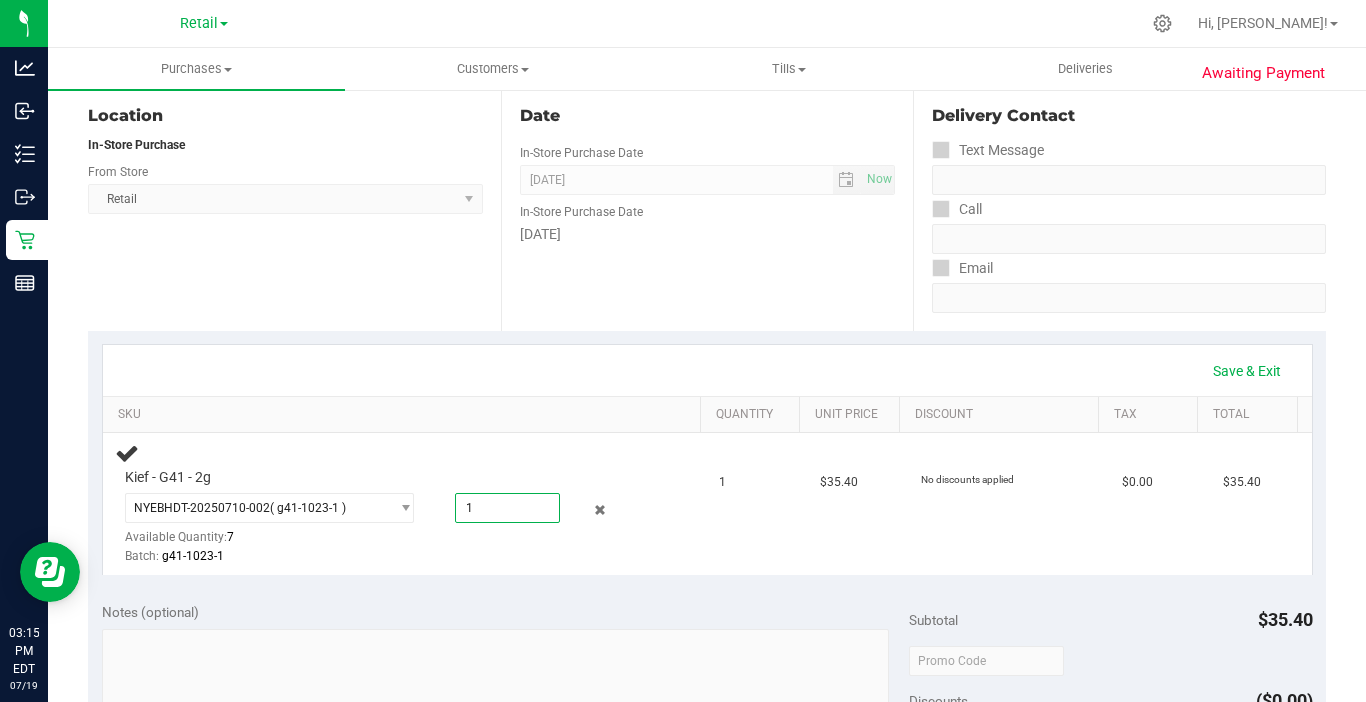 type on "1.0000" 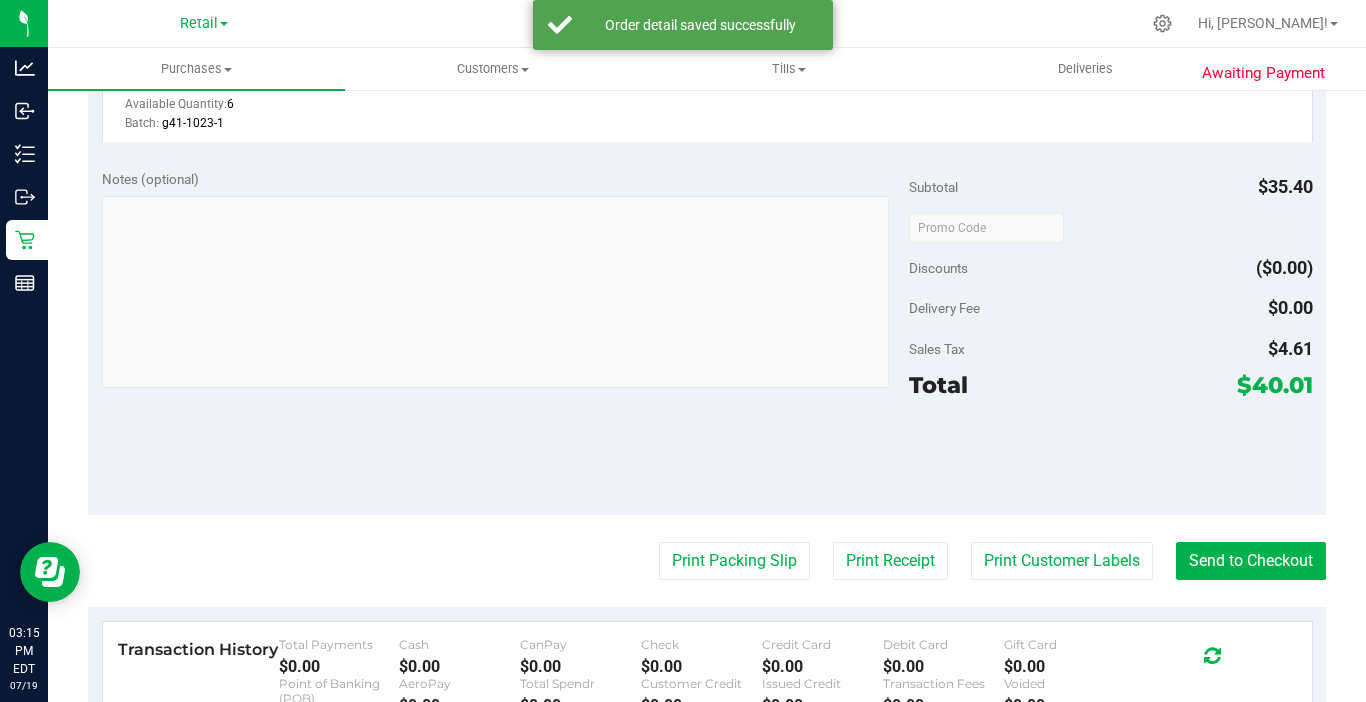 scroll, scrollTop: 700, scrollLeft: 0, axis: vertical 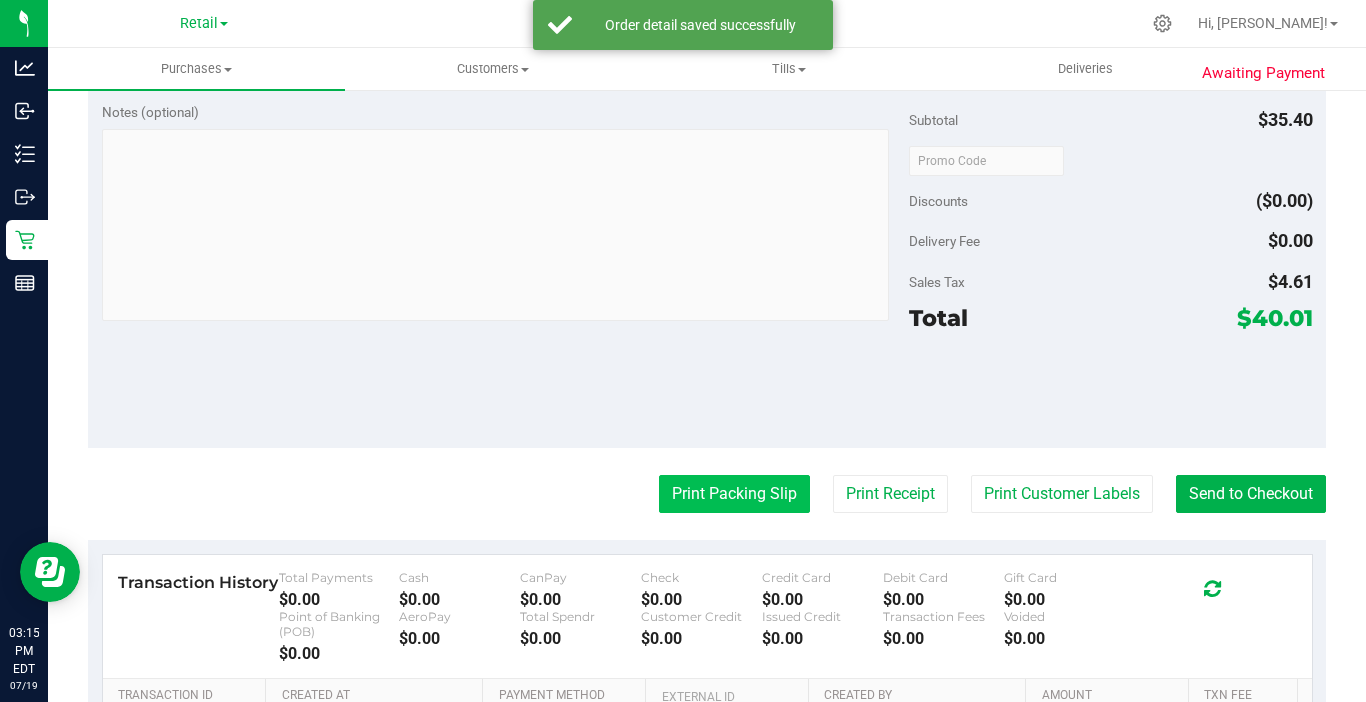 click on "Print Packing Slip" at bounding box center [734, 494] 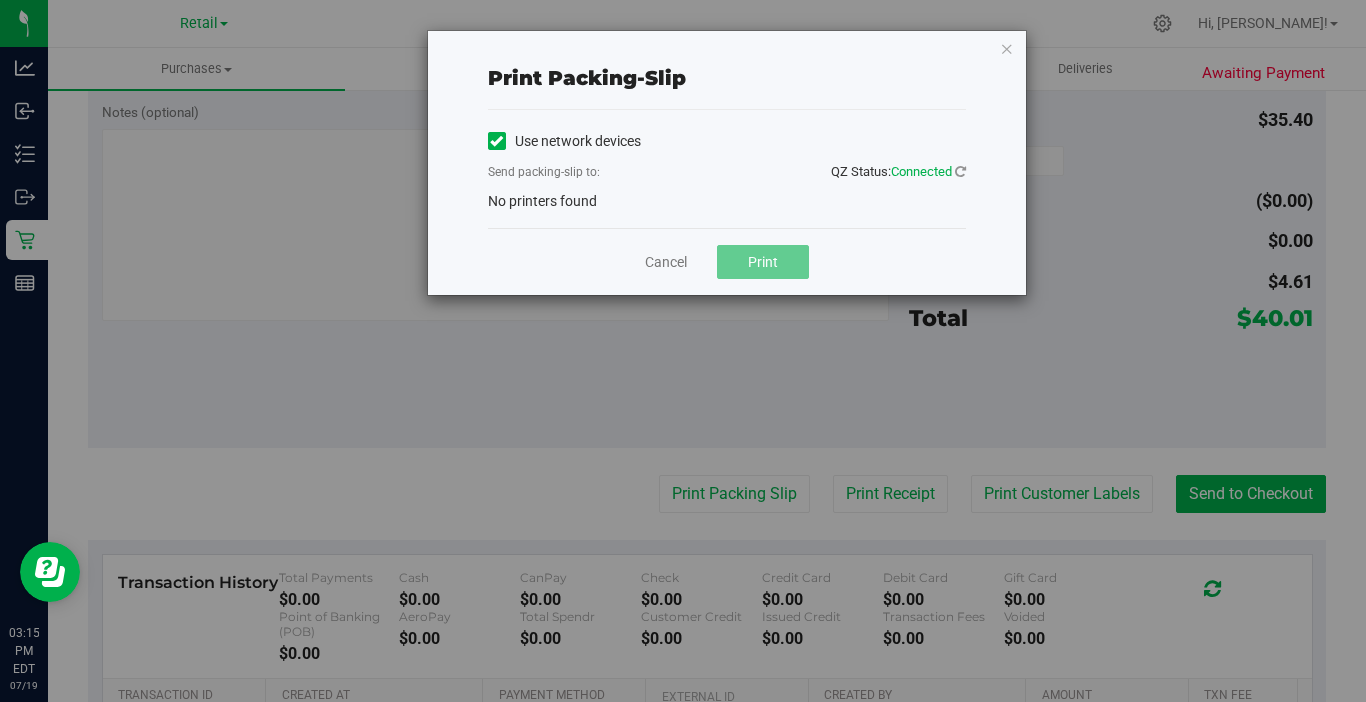 click on "Print packing-slip
Use network devices
Send packing-slip to:
QZ Status:   Connected
No printers found
Cancel
Print" at bounding box center [690, 351] 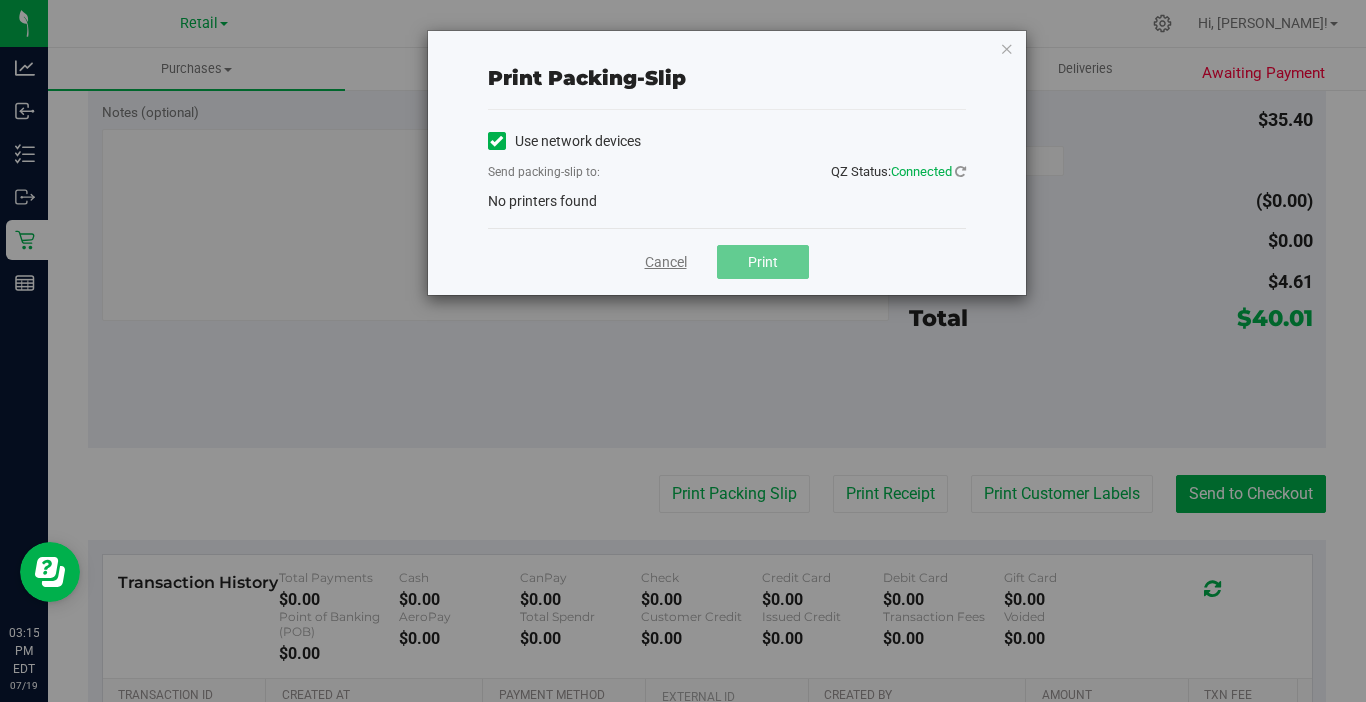 click on "Cancel" at bounding box center [666, 262] 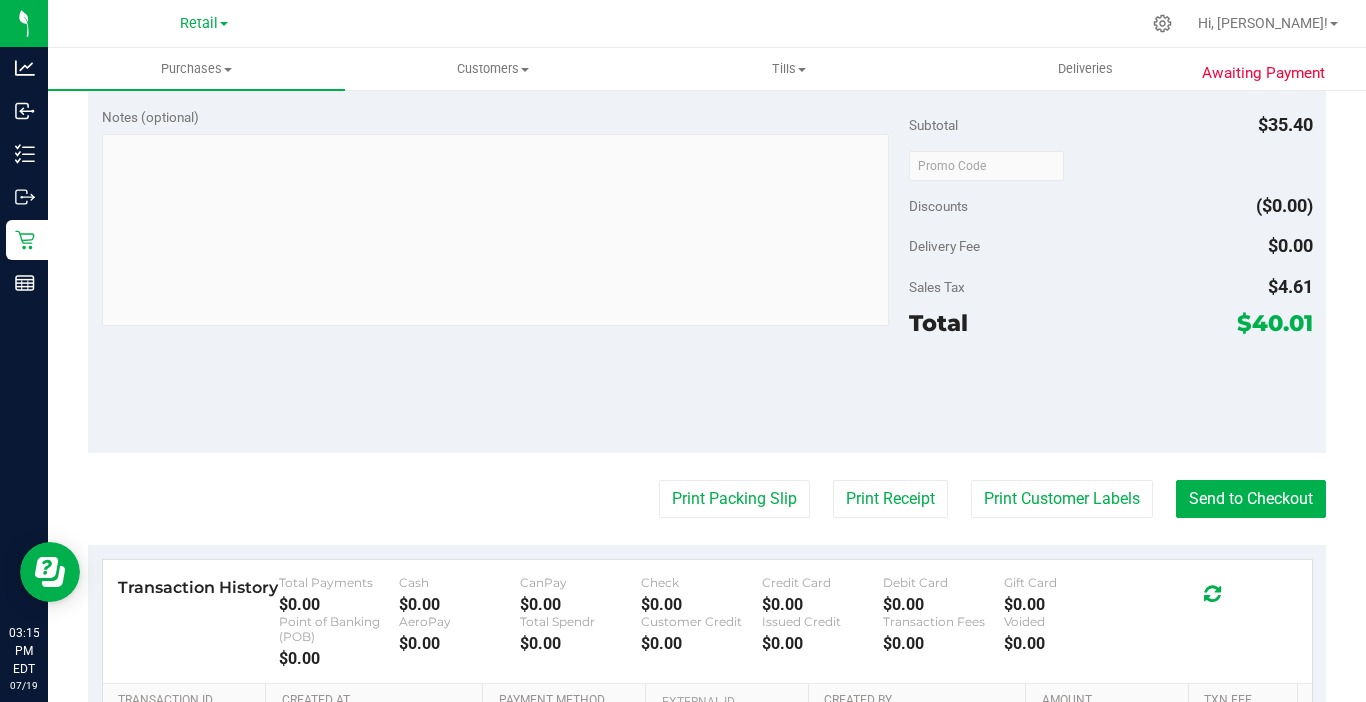 scroll, scrollTop: 700, scrollLeft: 0, axis: vertical 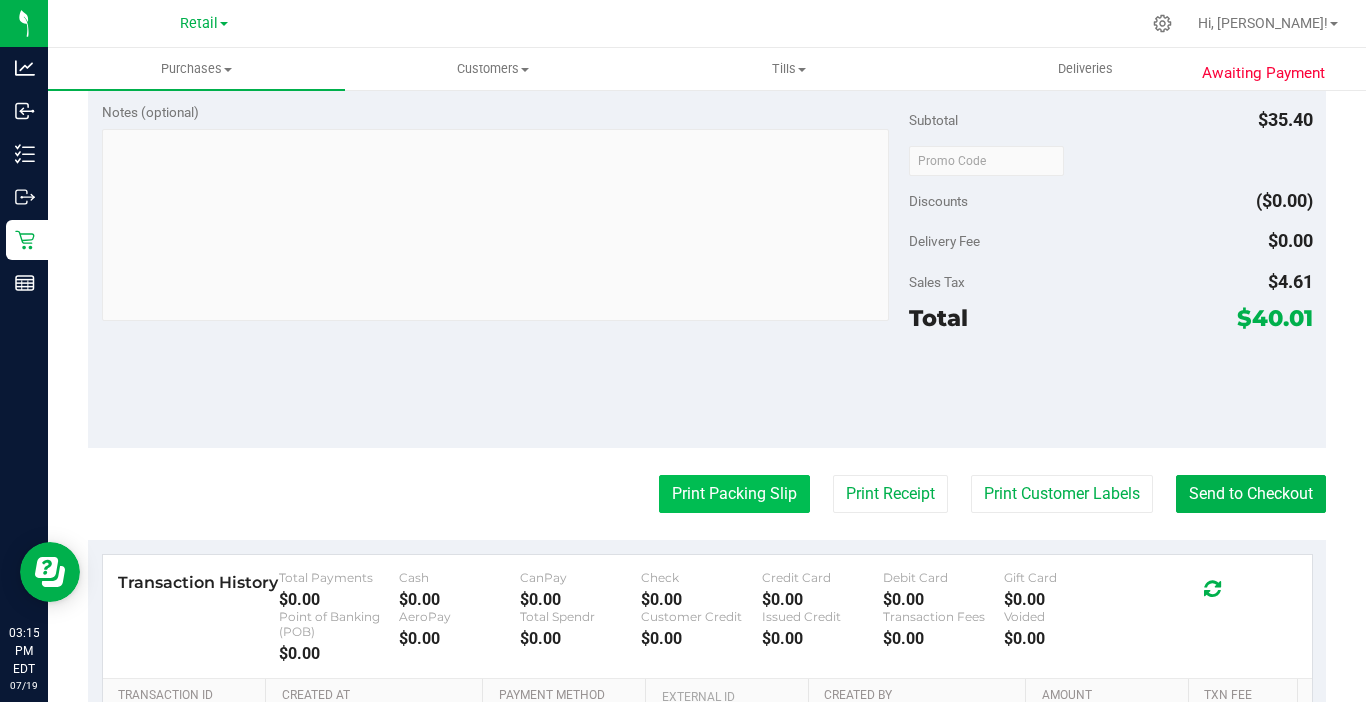 click on "Print Packing Slip" at bounding box center [734, 494] 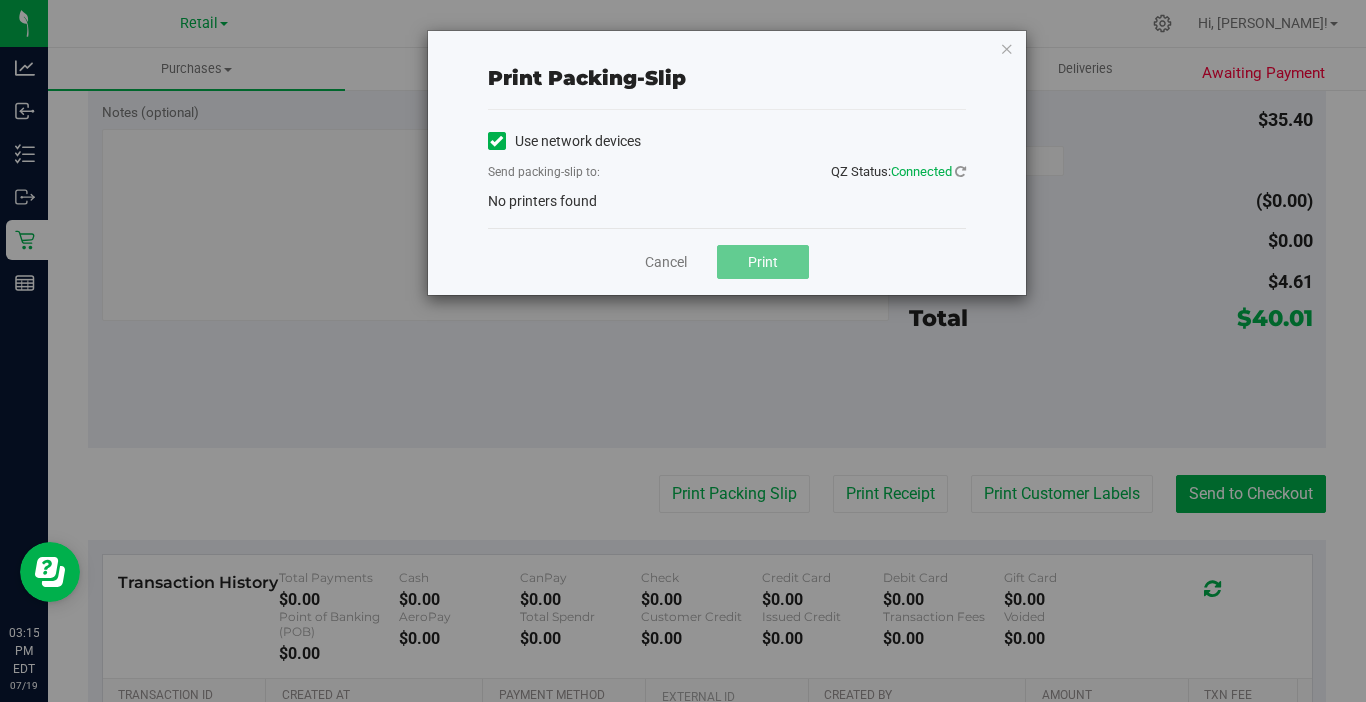 click on "Print packing-slip" at bounding box center [727, 78] 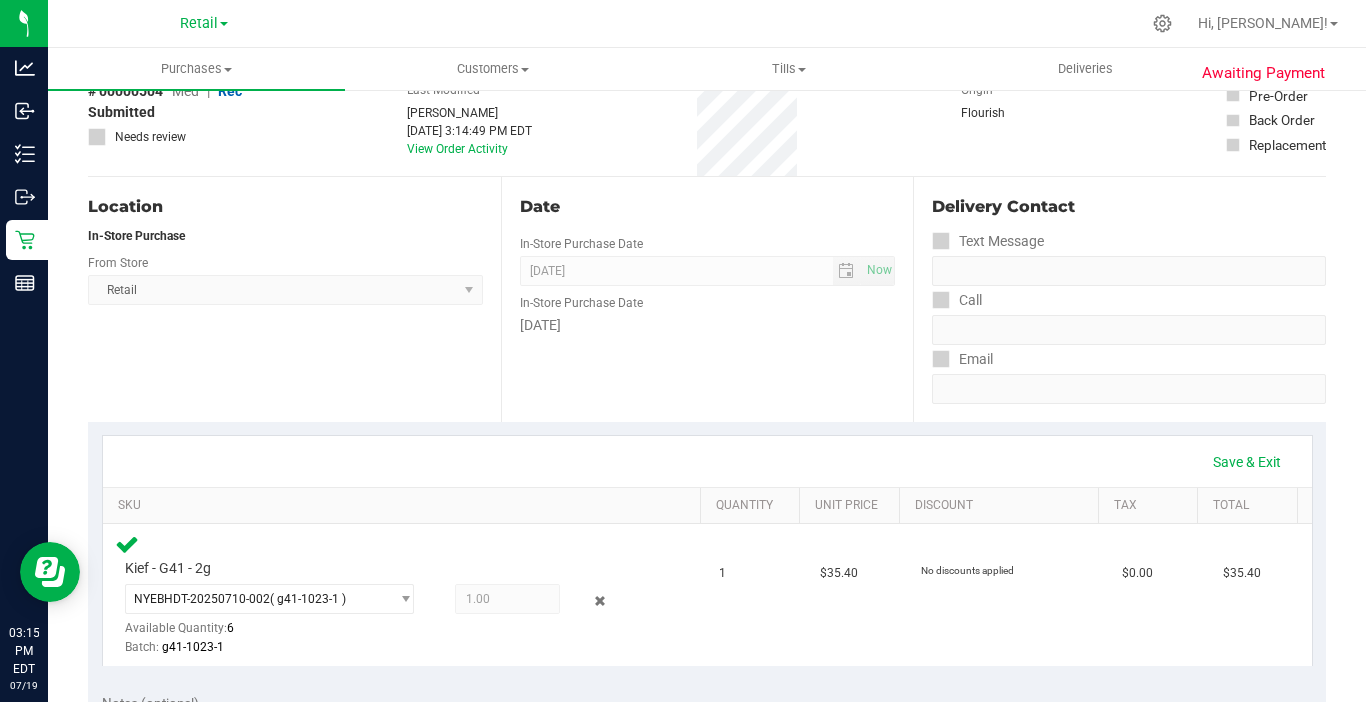 scroll, scrollTop: 0, scrollLeft: 0, axis: both 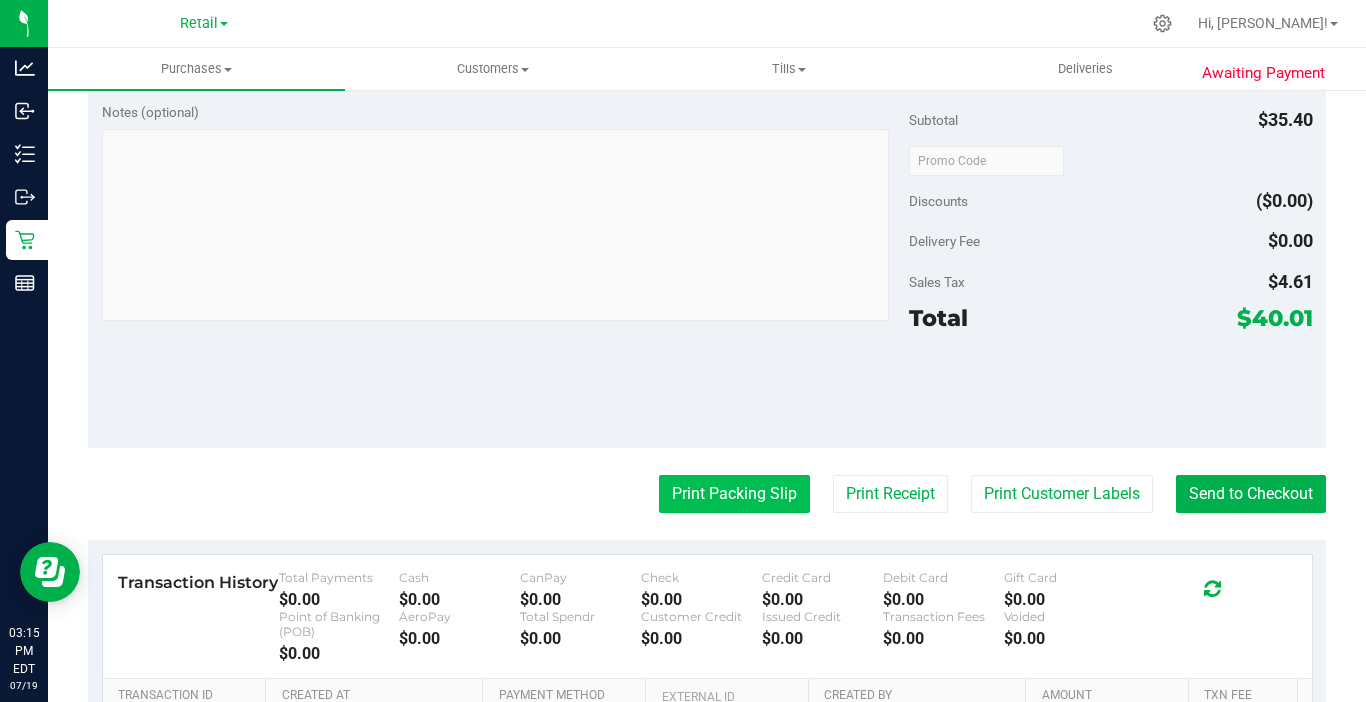 click on "Print Packing Slip" at bounding box center (734, 494) 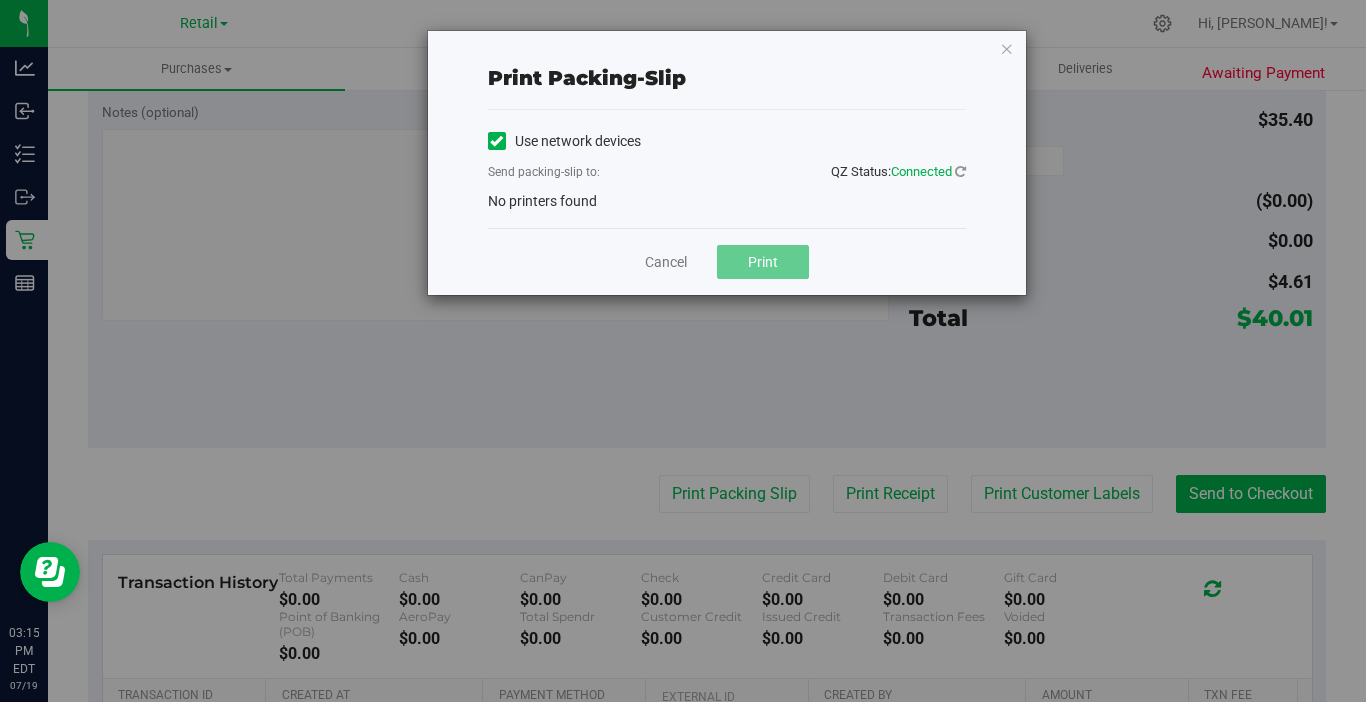 click on "Use network devices" at bounding box center [564, 141] 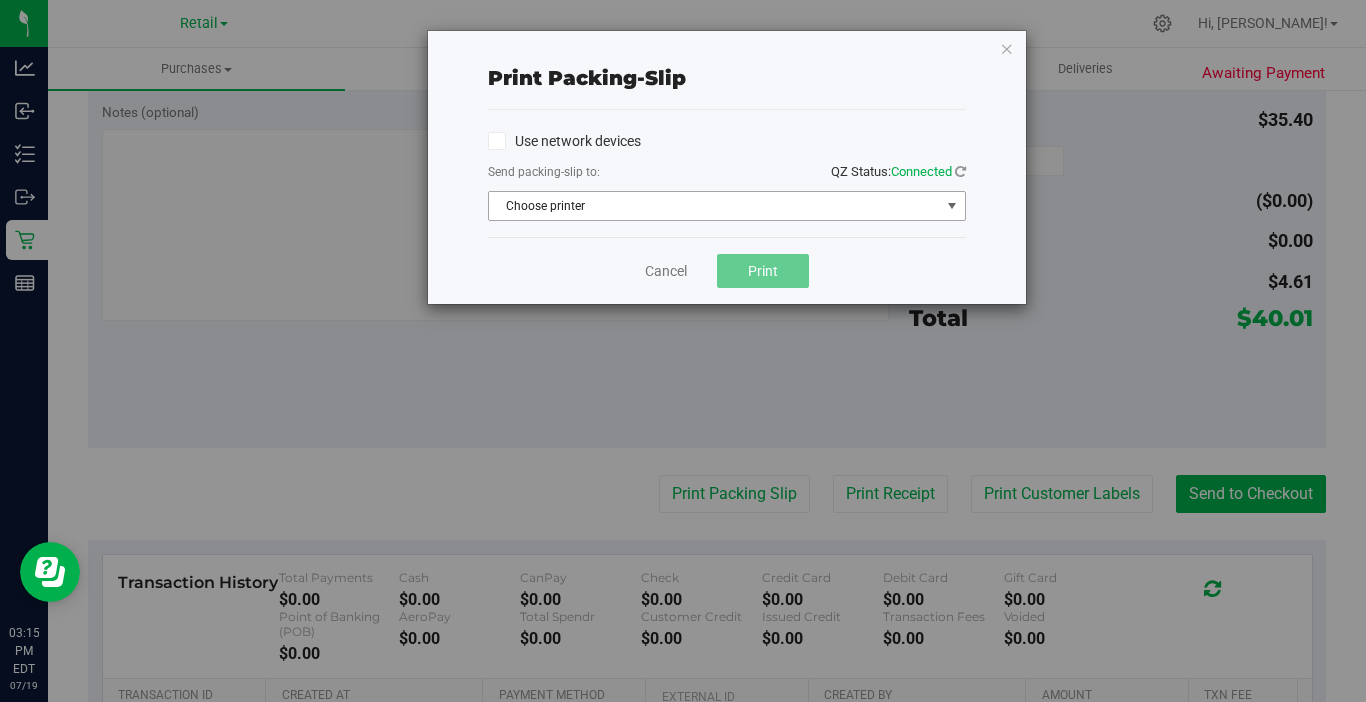 click on "Choose printer" at bounding box center [714, 206] 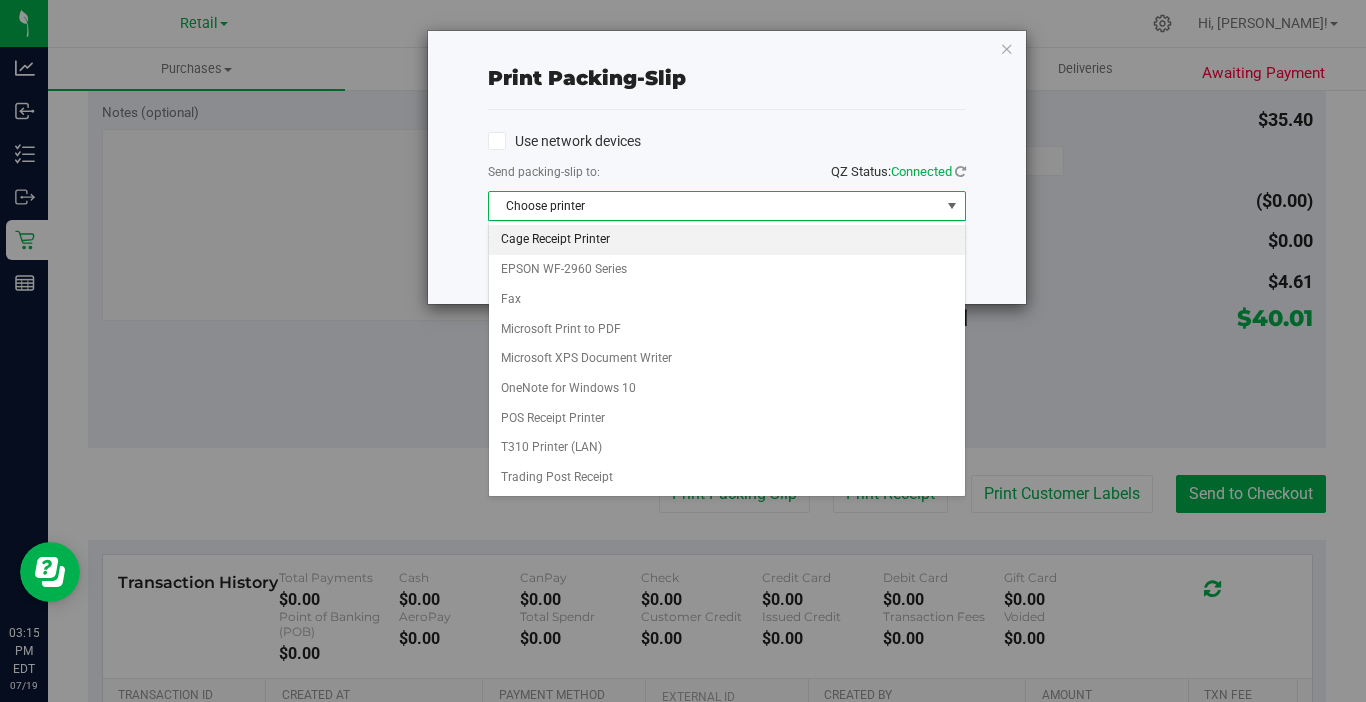 click on "Cage Receipt Printer" at bounding box center [727, 240] 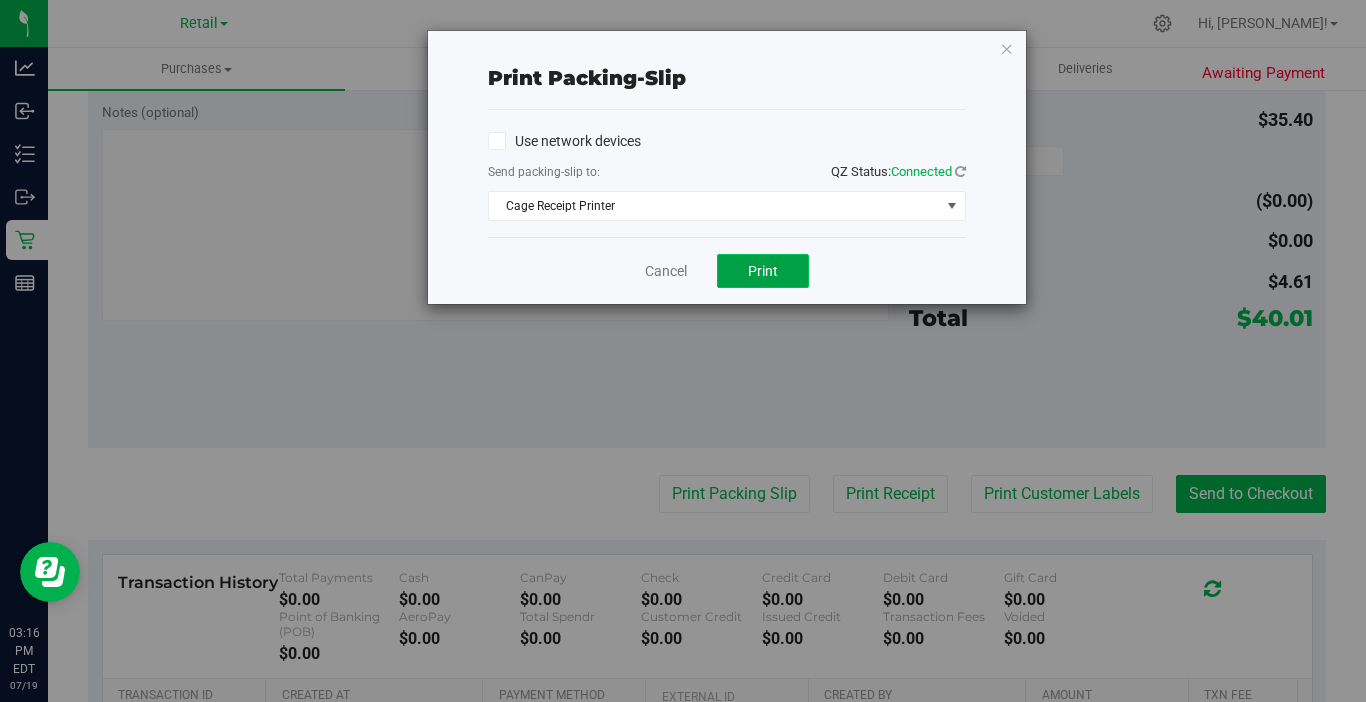click on "Print" at bounding box center [763, 271] 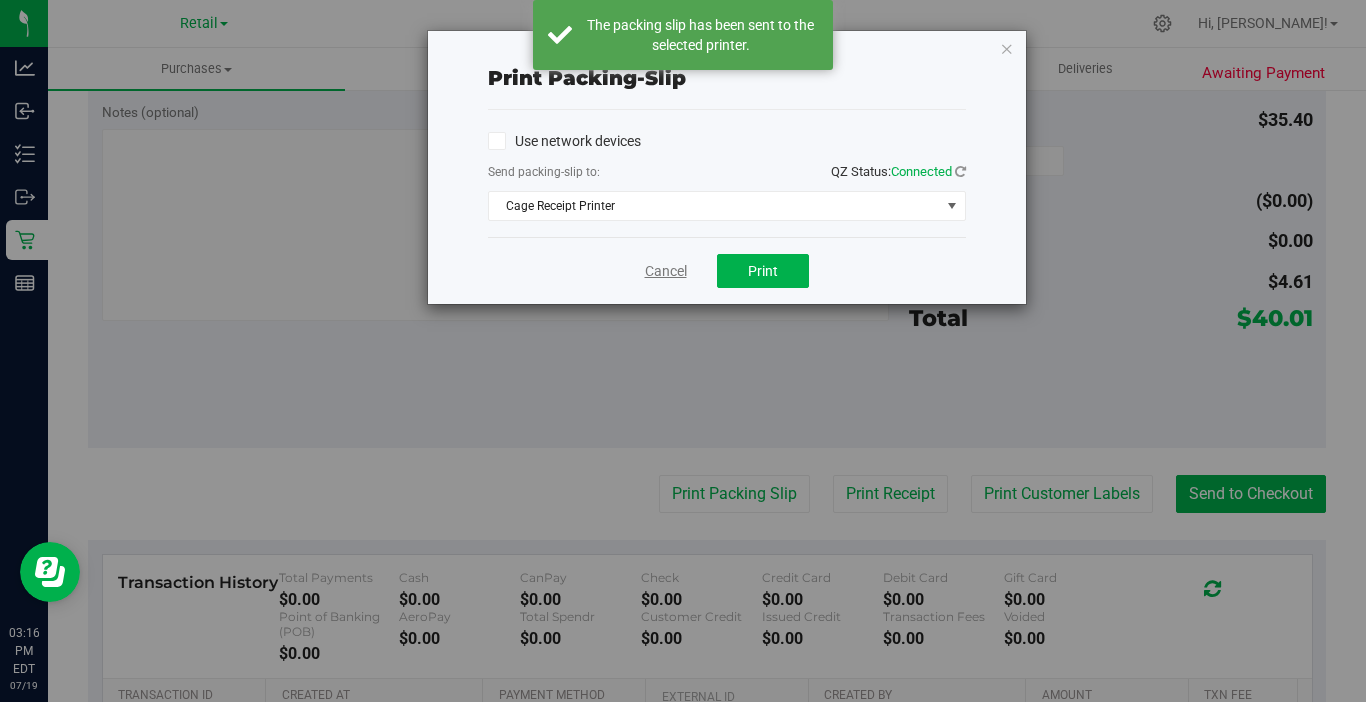 click on "Cancel" at bounding box center [666, 271] 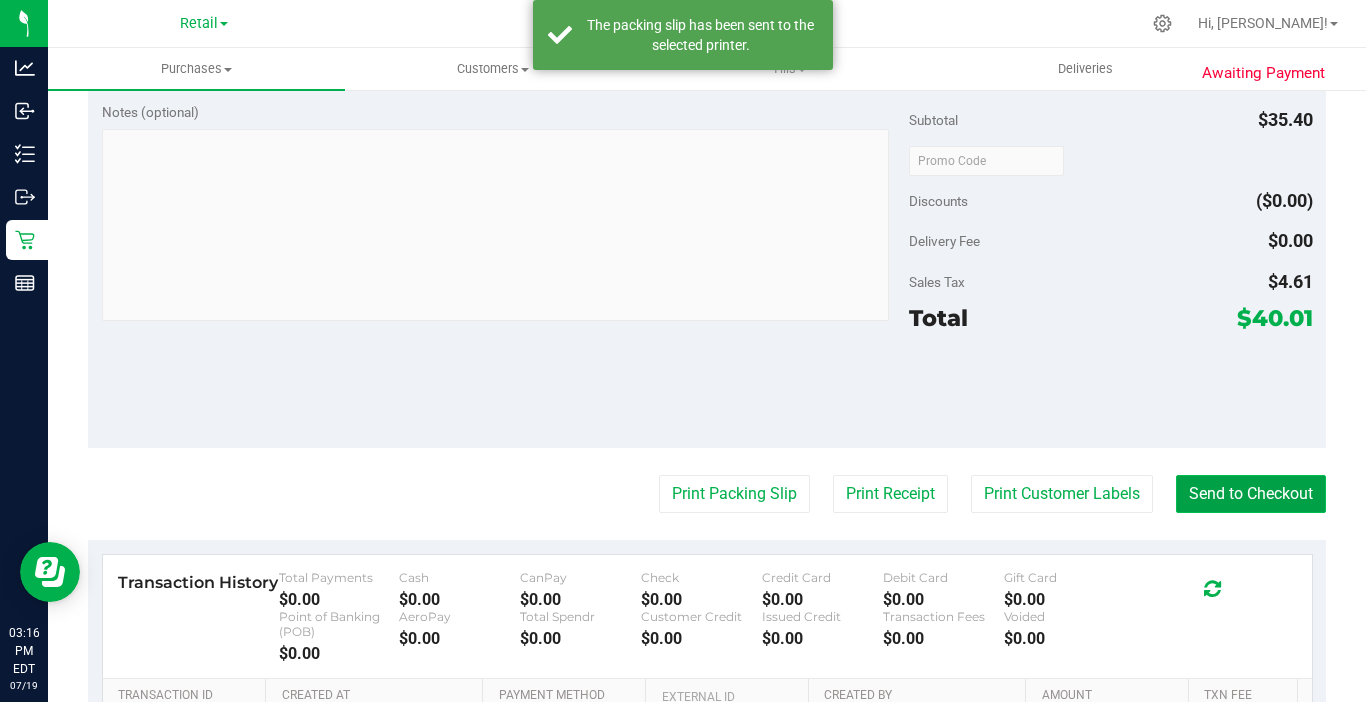 click on "Send to Checkout" at bounding box center [1251, 494] 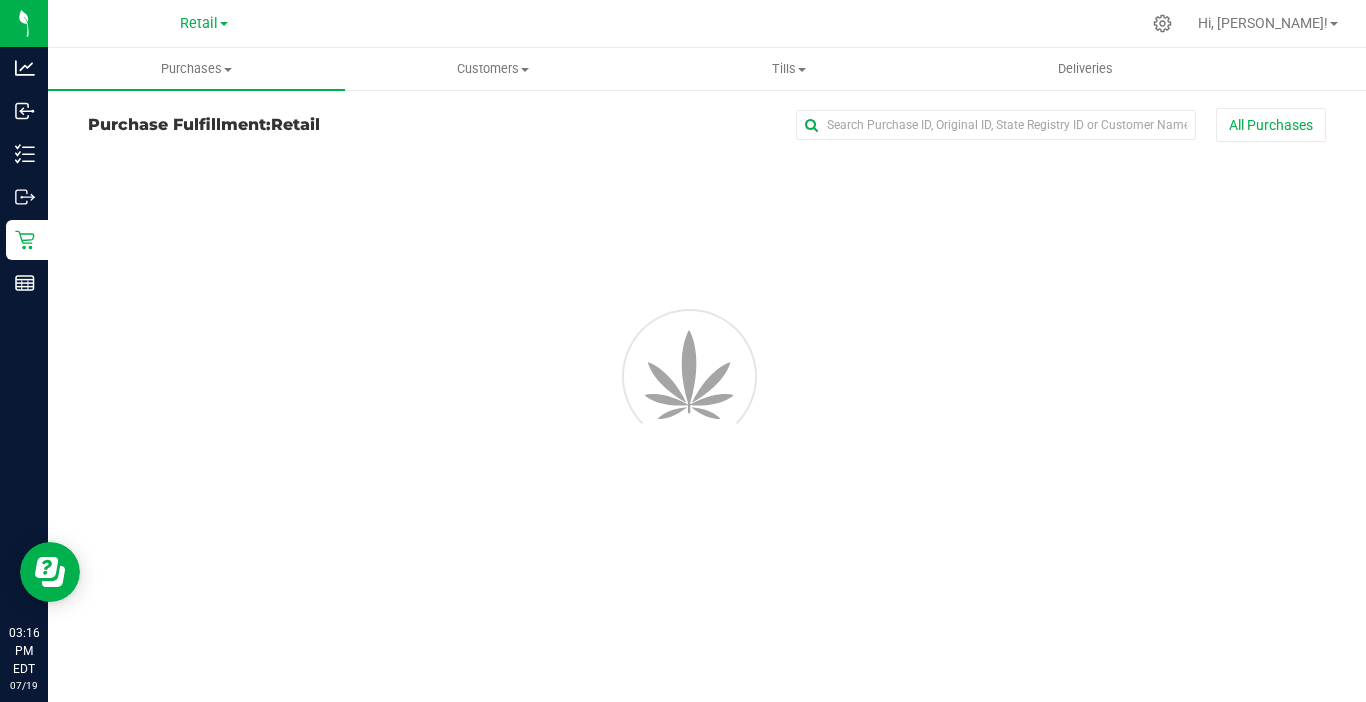 scroll, scrollTop: 0, scrollLeft: 0, axis: both 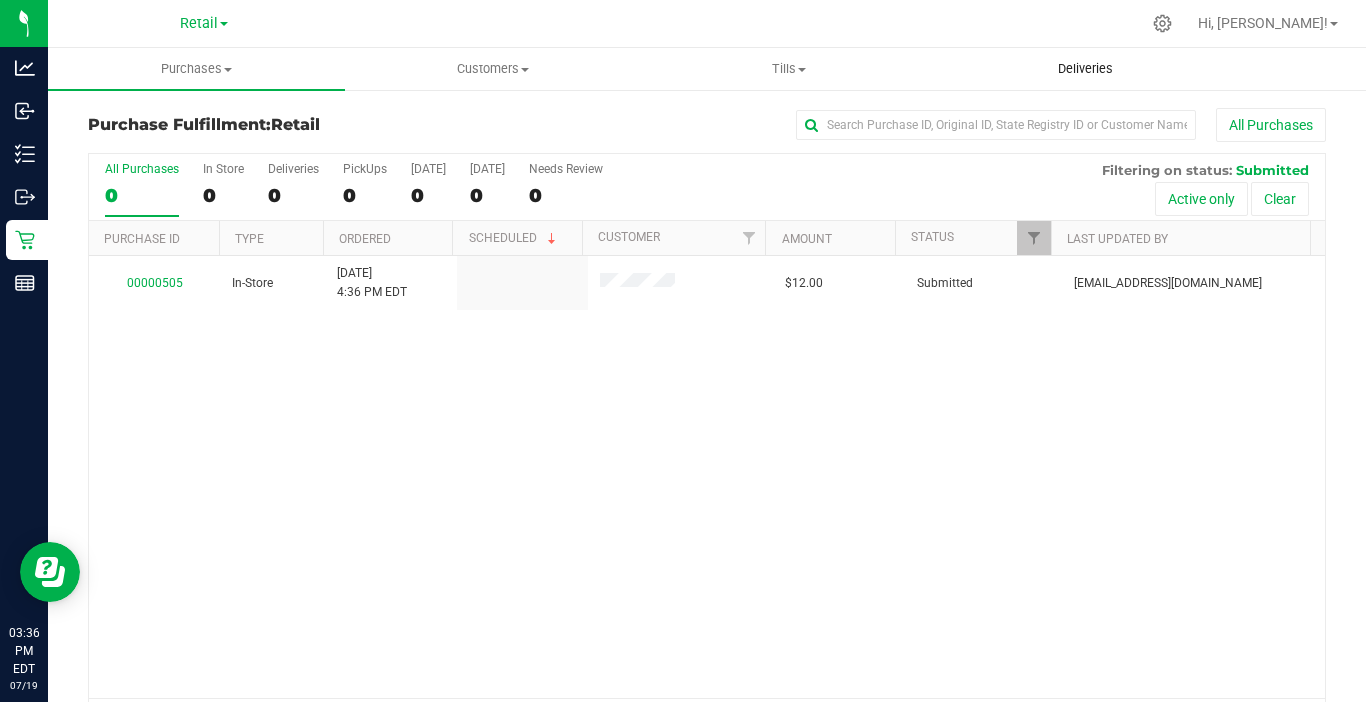 click on "Deliveries" at bounding box center [1086, 69] 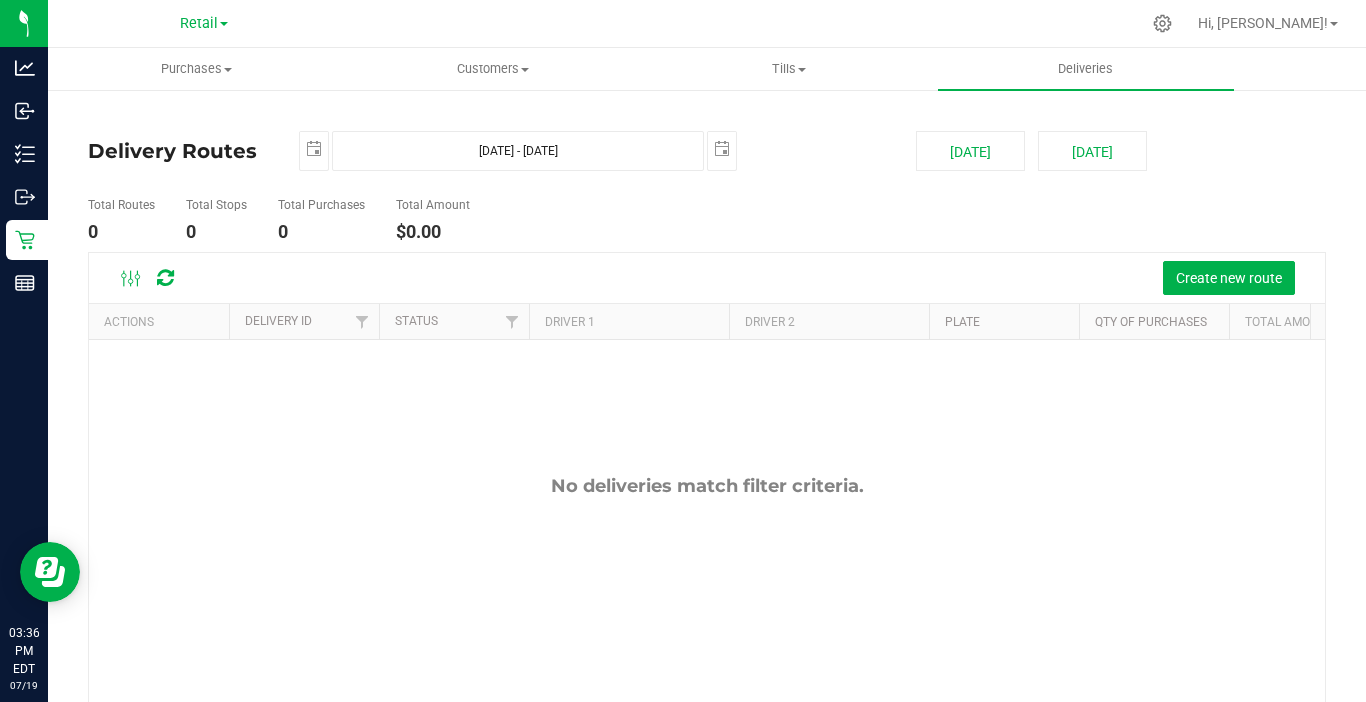 click on "Retail   Hi, Stephie!" at bounding box center [707, 24] 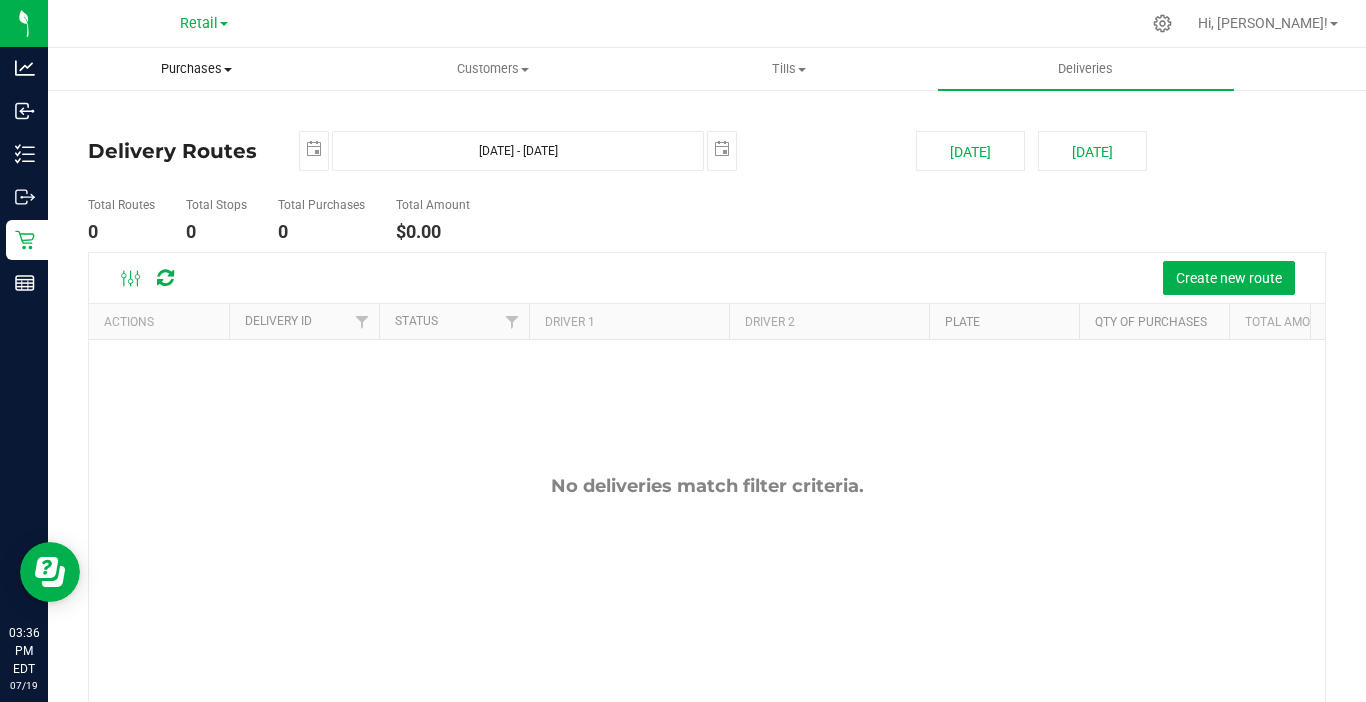 click on "Purchases
Summary of purchases
Fulfillment
All purchases" at bounding box center (196, 69) 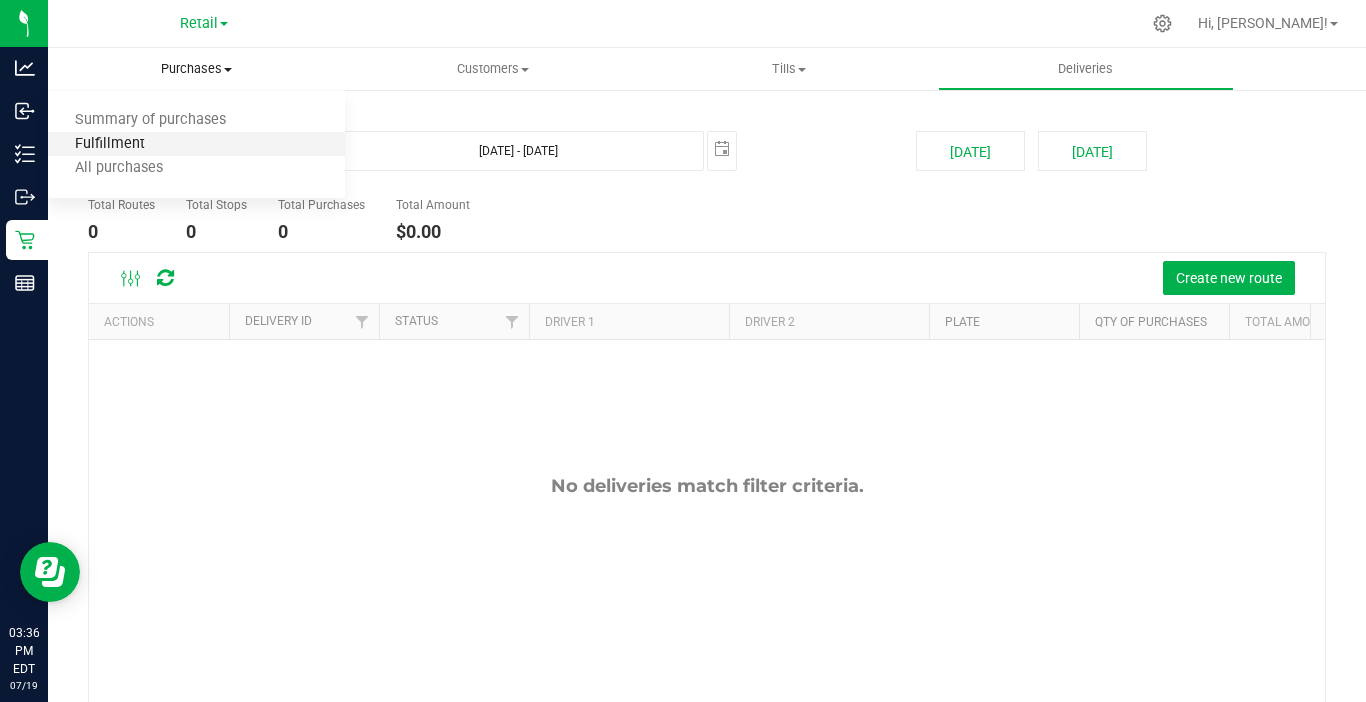 click on "Fulfillment" at bounding box center [110, 144] 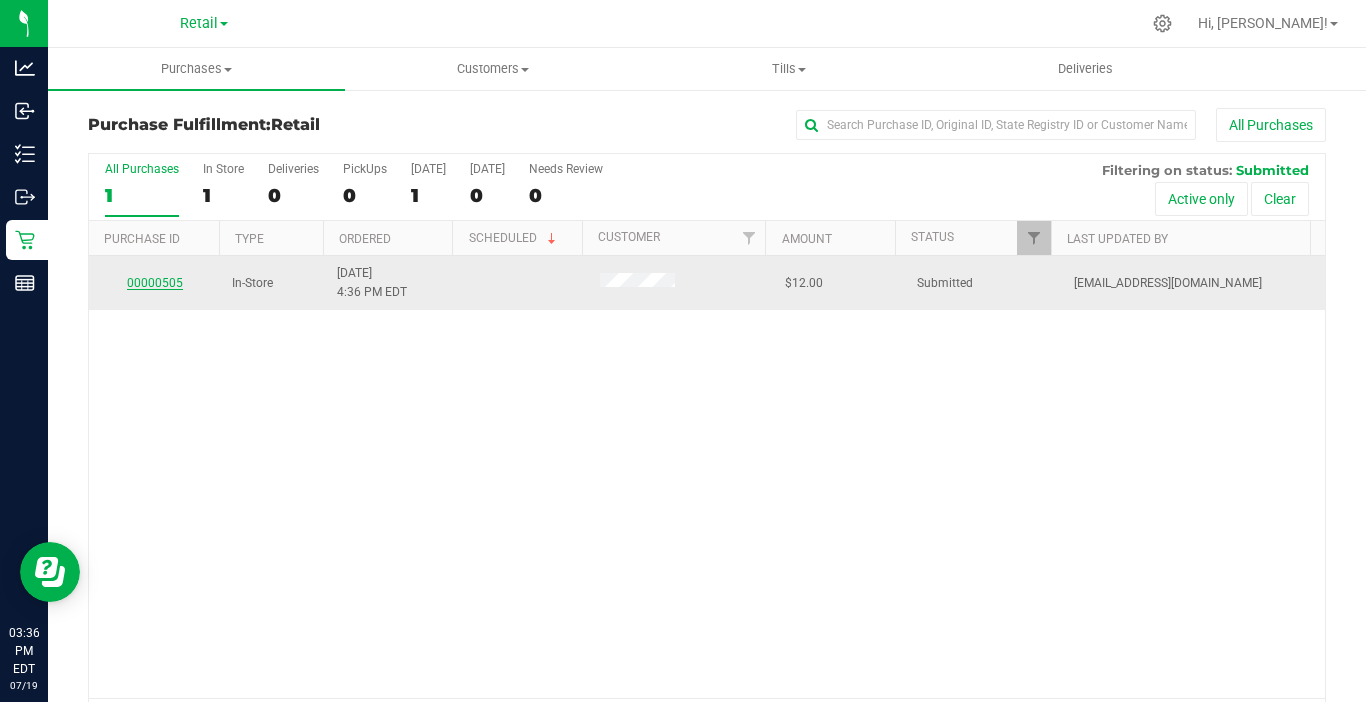click on "00000505" at bounding box center (155, 283) 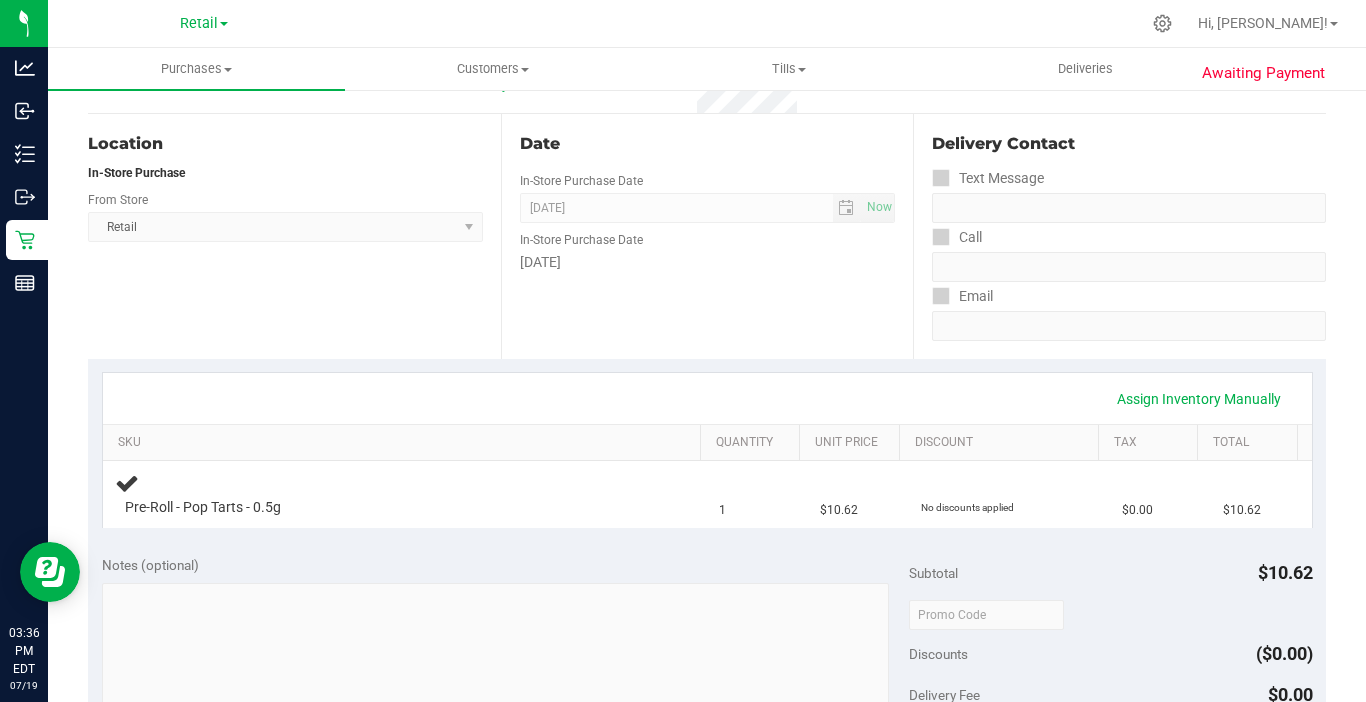 scroll, scrollTop: 200, scrollLeft: 0, axis: vertical 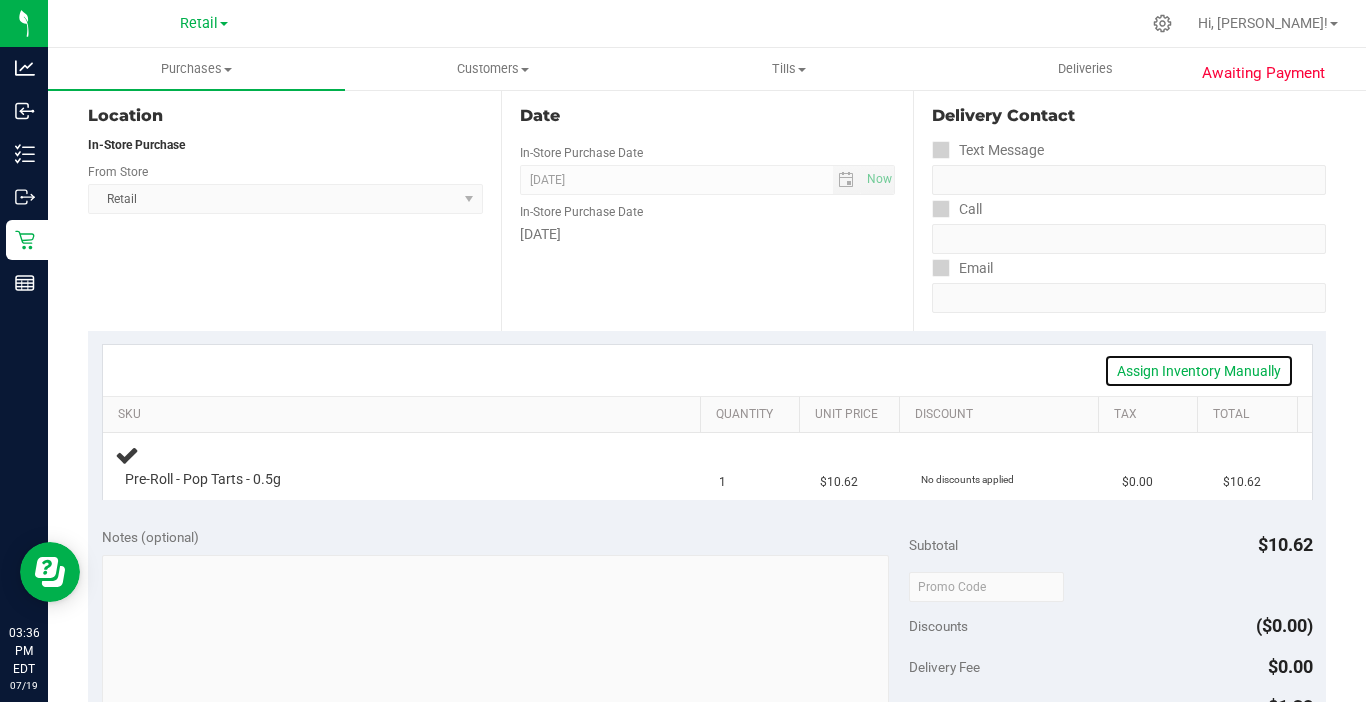 click on "Assign Inventory Manually" at bounding box center [1199, 371] 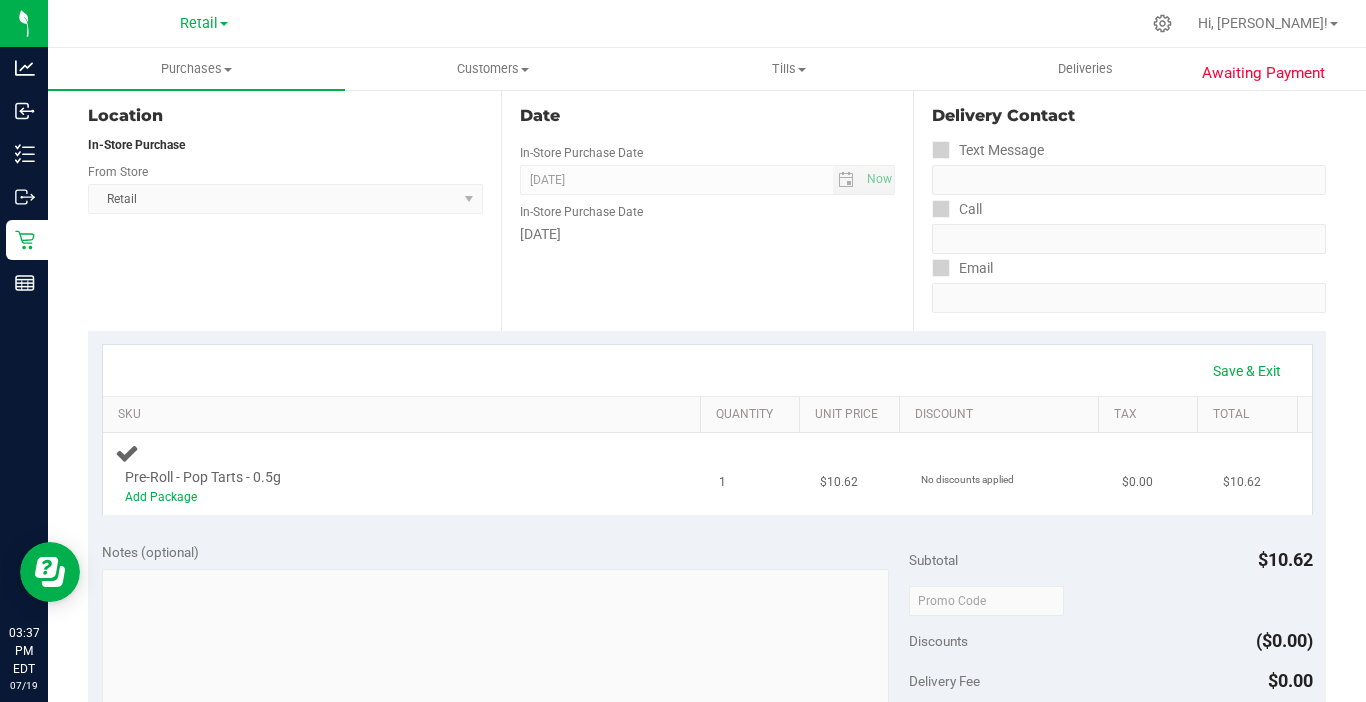 click on "Add Package" at bounding box center (386, 497) 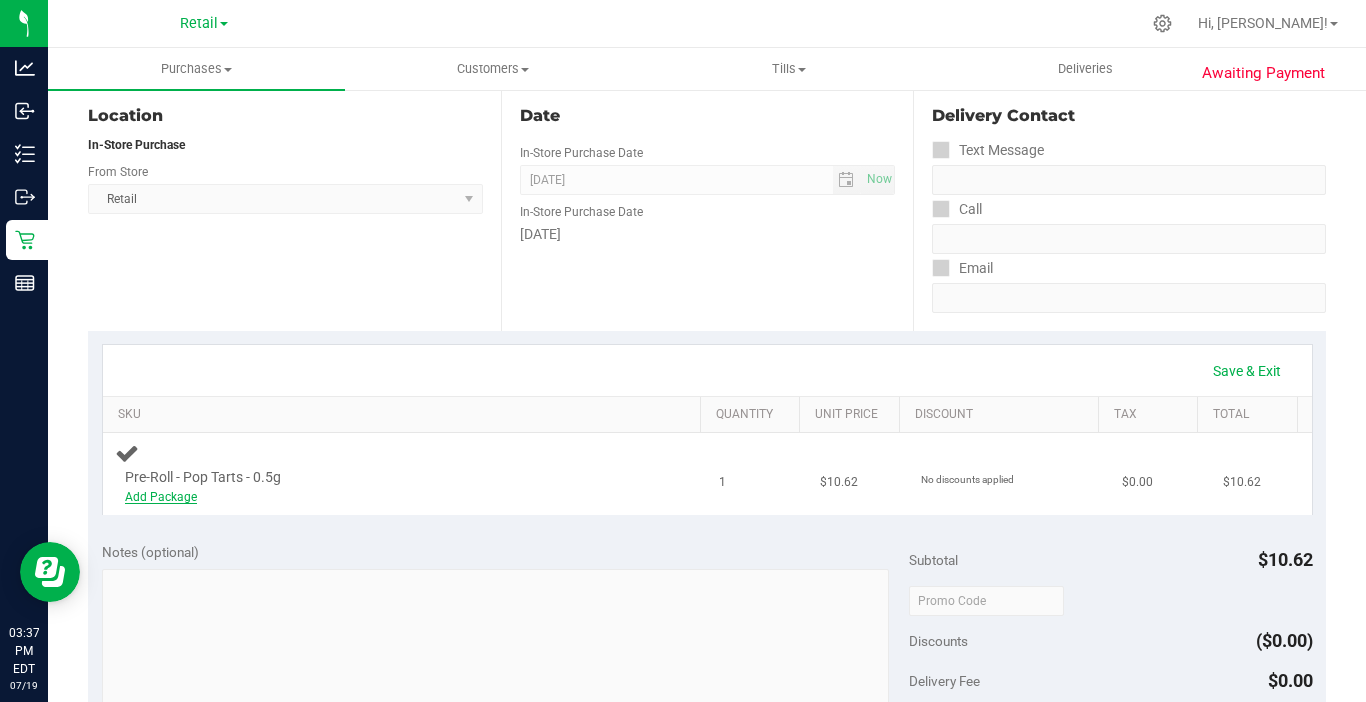 click on "Add Package" at bounding box center (161, 497) 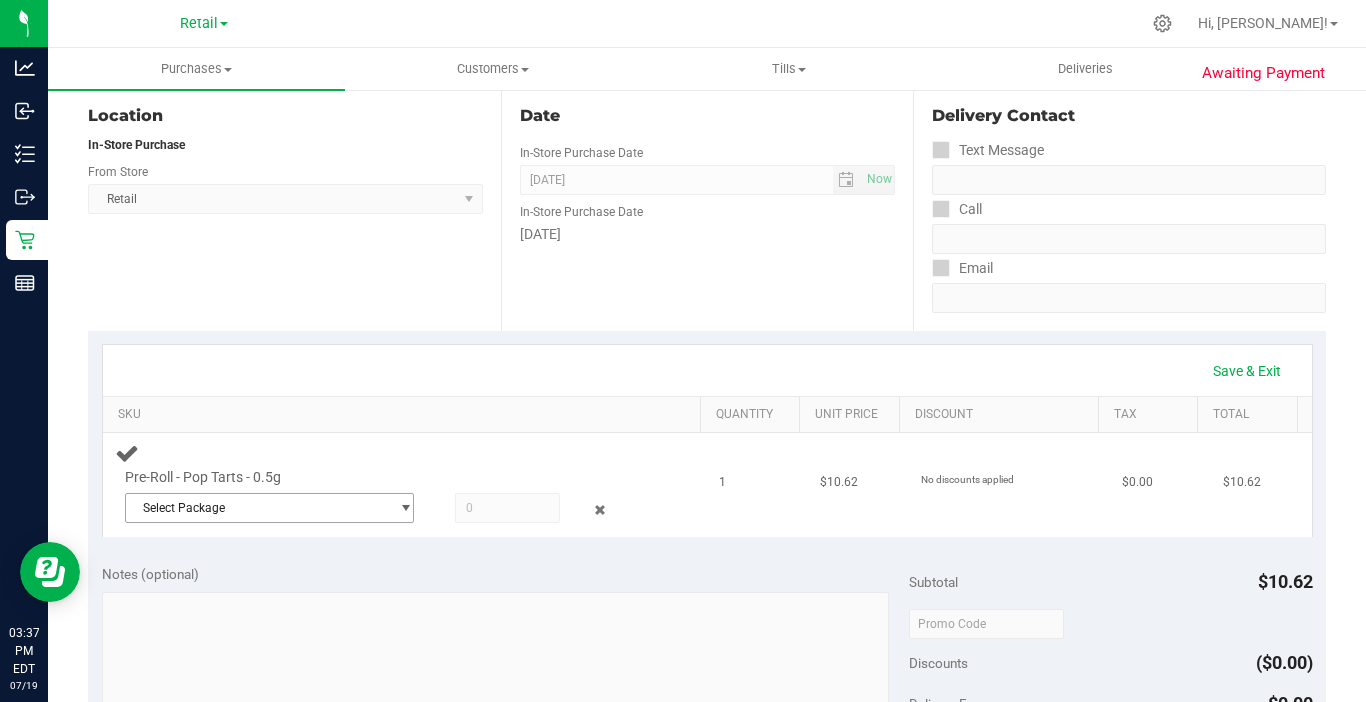 click on "Select Package" at bounding box center [257, 508] 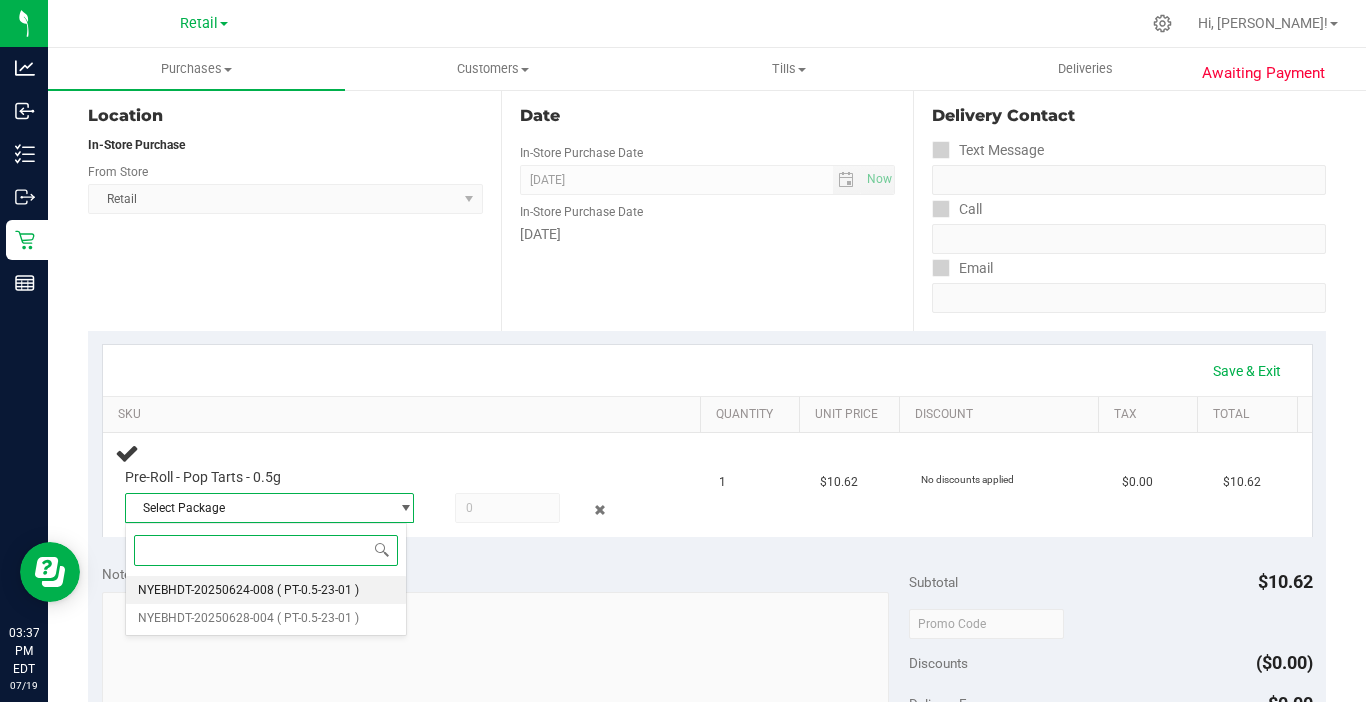 click on "NYEBHDT-20250624-008
(
PT-0.5-23-01
)" at bounding box center [266, 590] 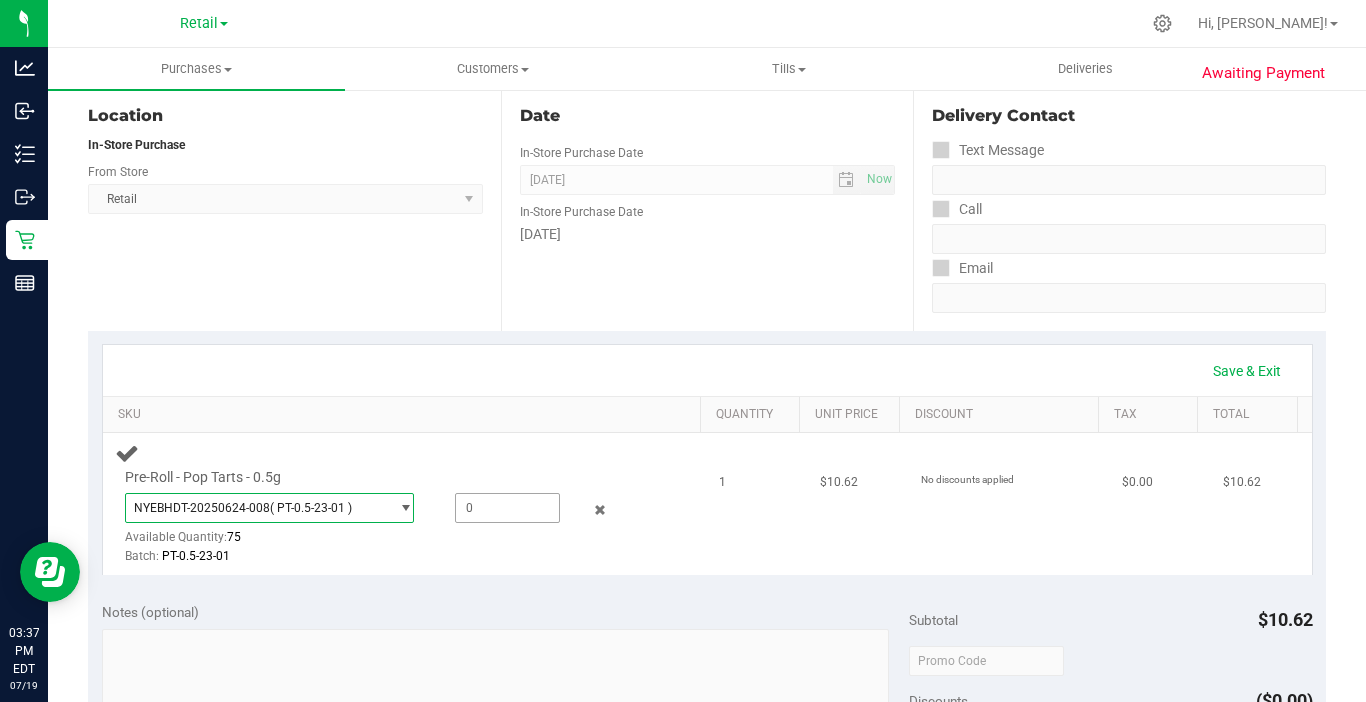 drag, startPoint x: 484, startPoint y: 507, endPoint x: 432, endPoint y: 510, distance: 52.086468 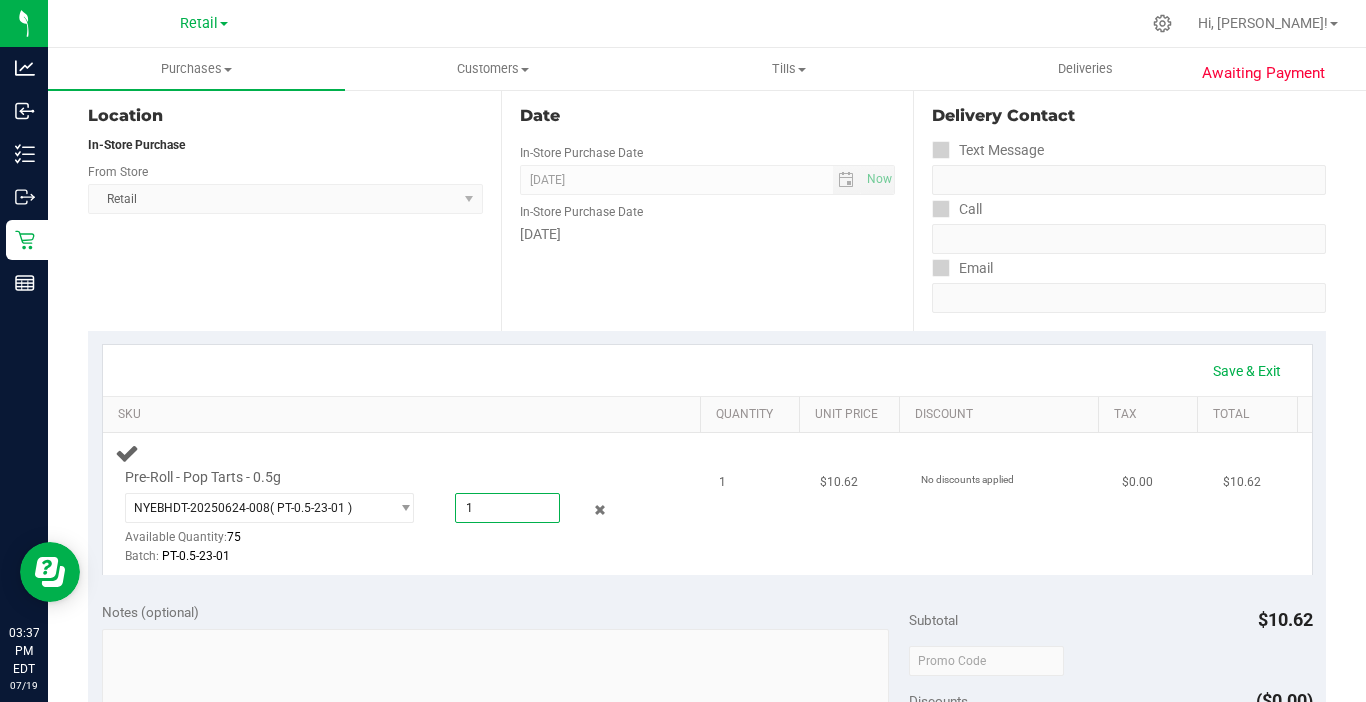 type on "1" 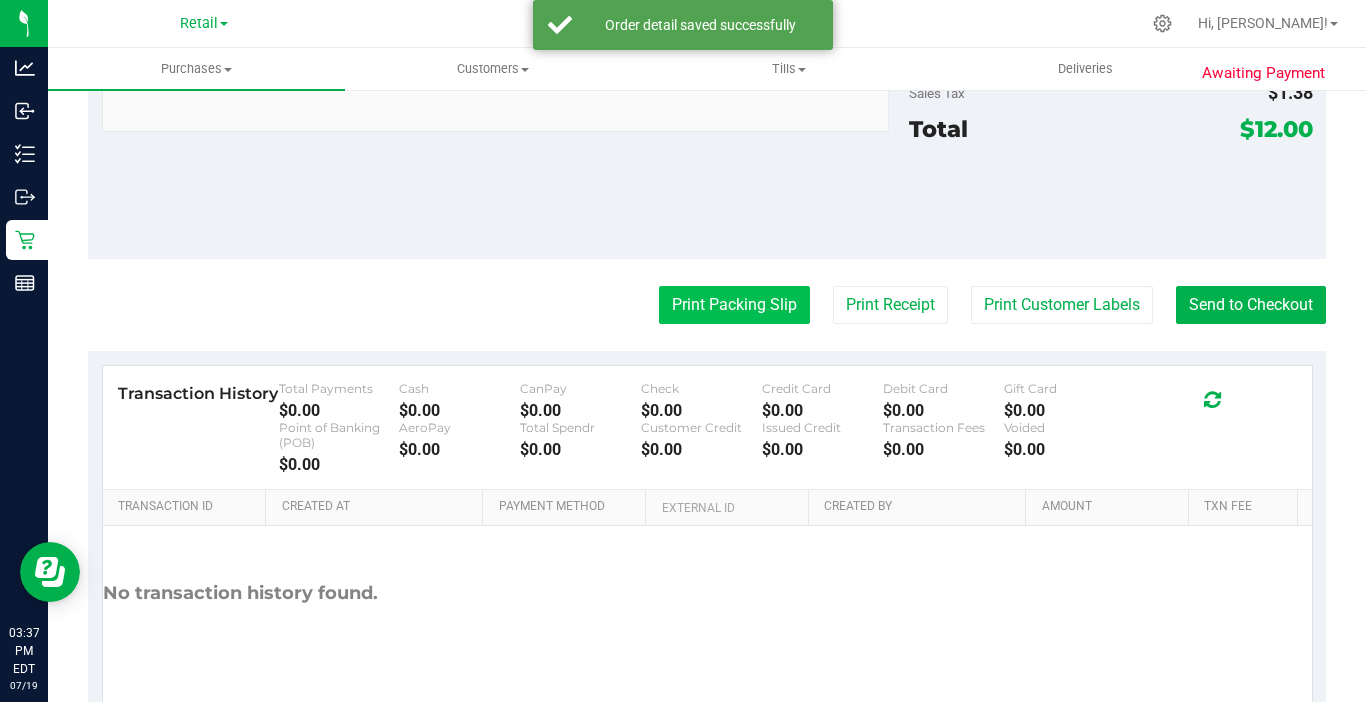 scroll, scrollTop: 900, scrollLeft: 0, axis: vertical 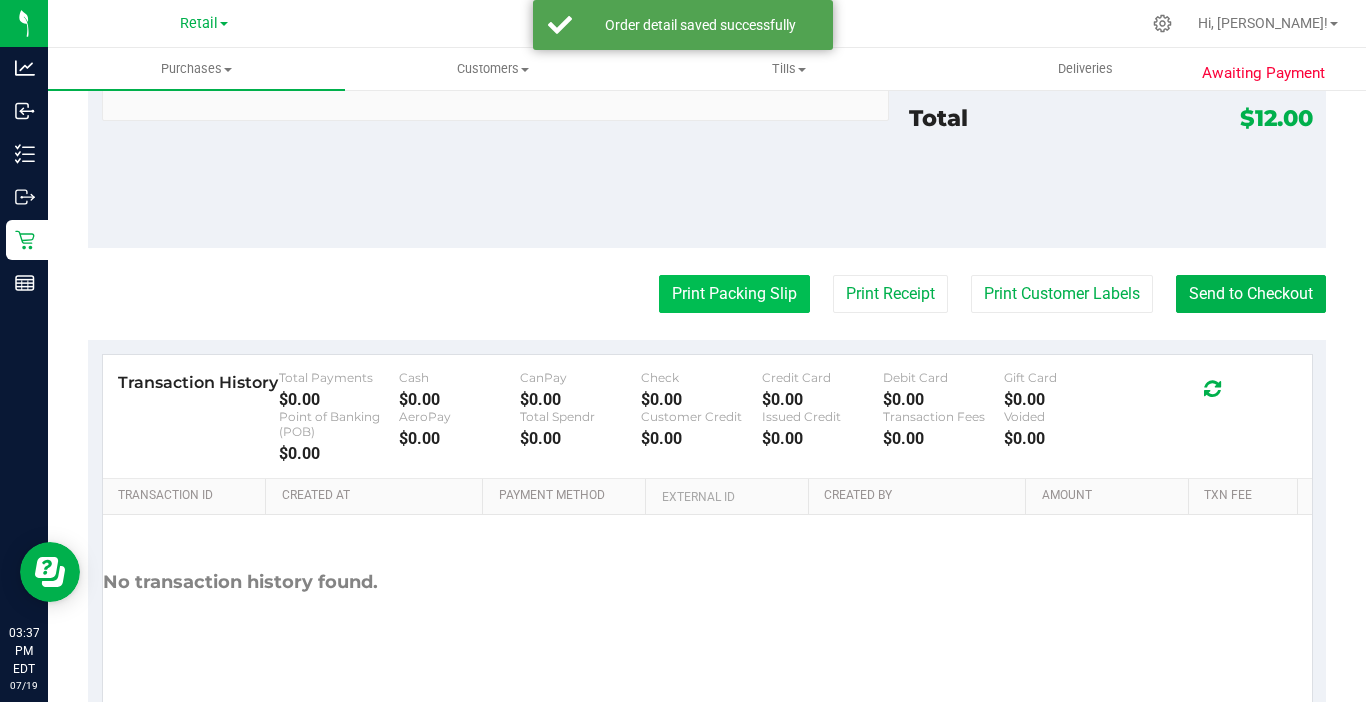 click on "Print Packing Slip" at bounding box center (734, 294) 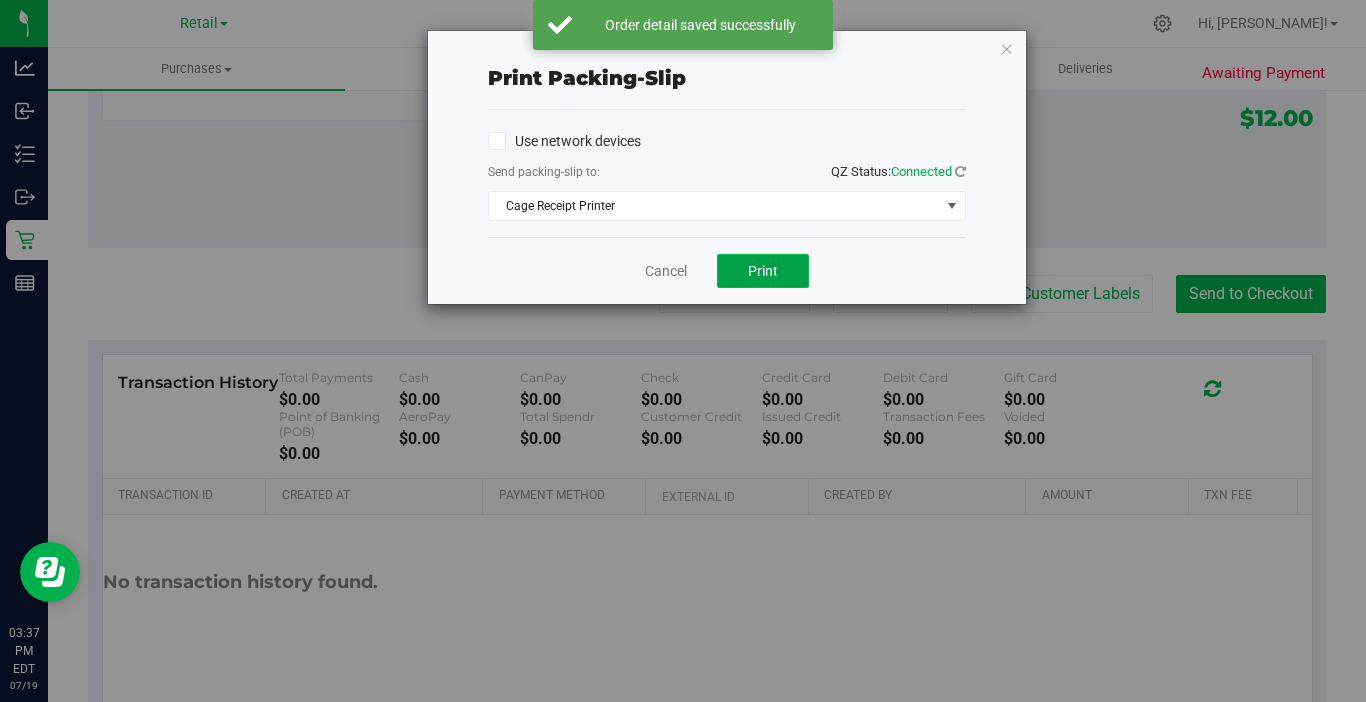 click on "Print" at bounding box center [763, 271] 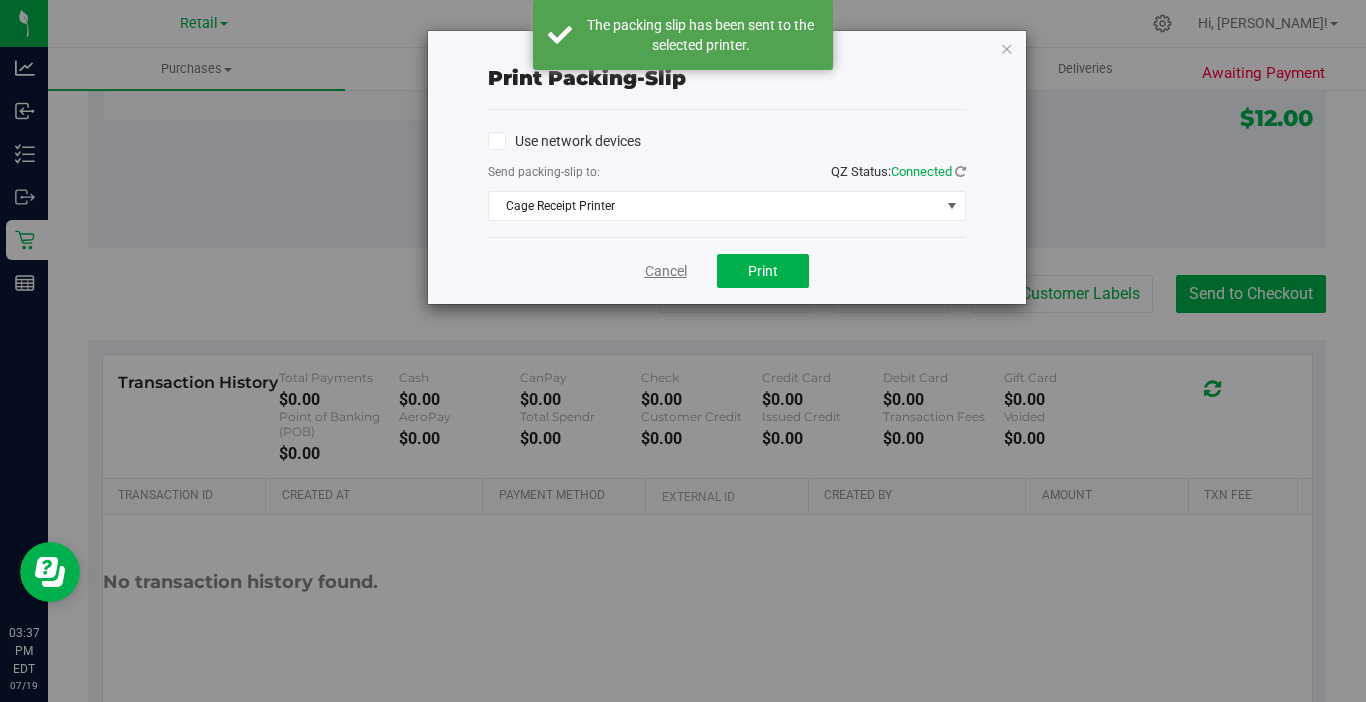 click on "Cancel" at bounding box center (666, 271) 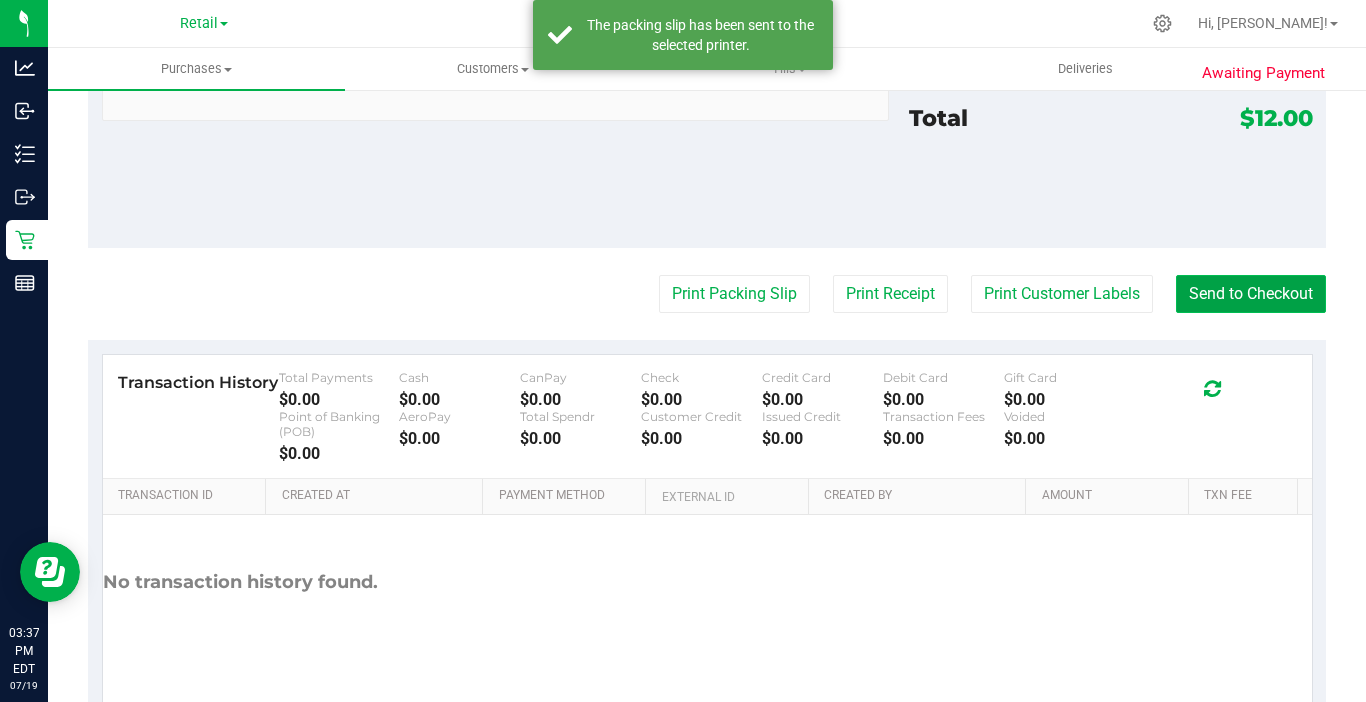 click on "Send to Checkout" at bounding box center [1251, 294] 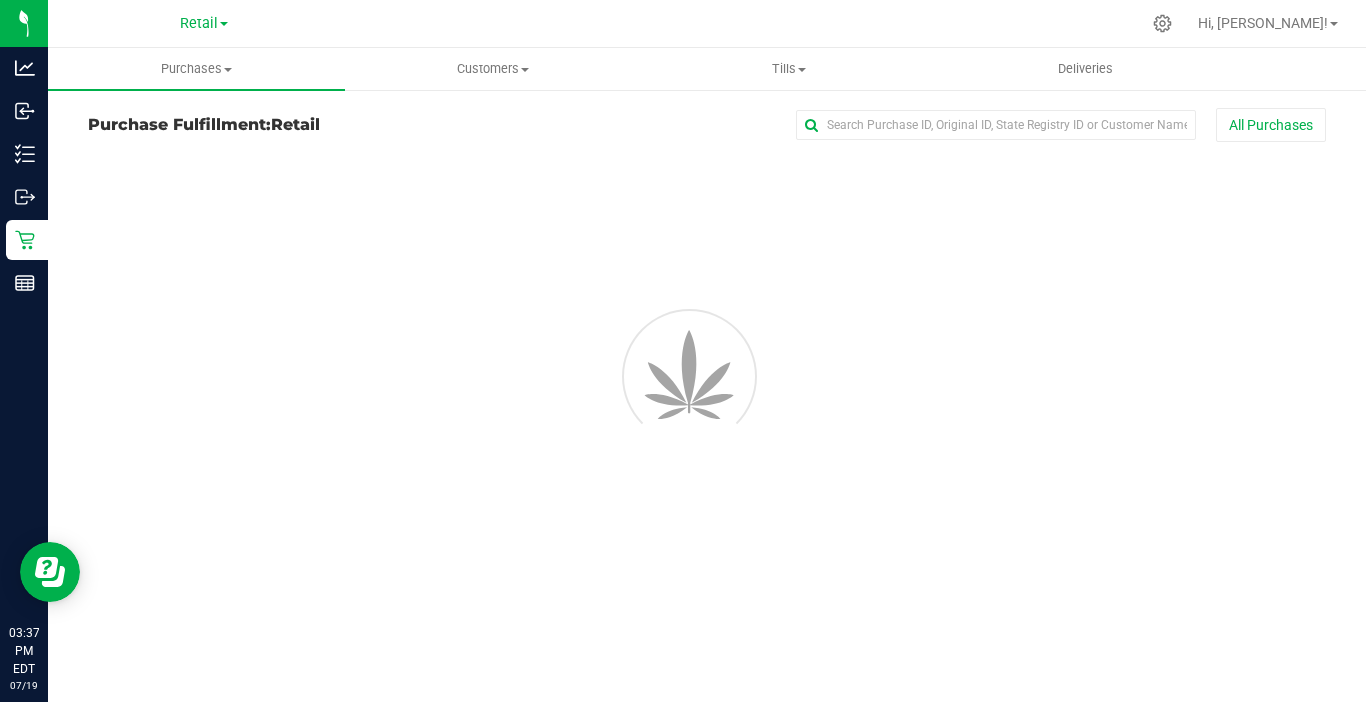 scroll, scrollTop: 0, scrollLeft: 0, axis: both 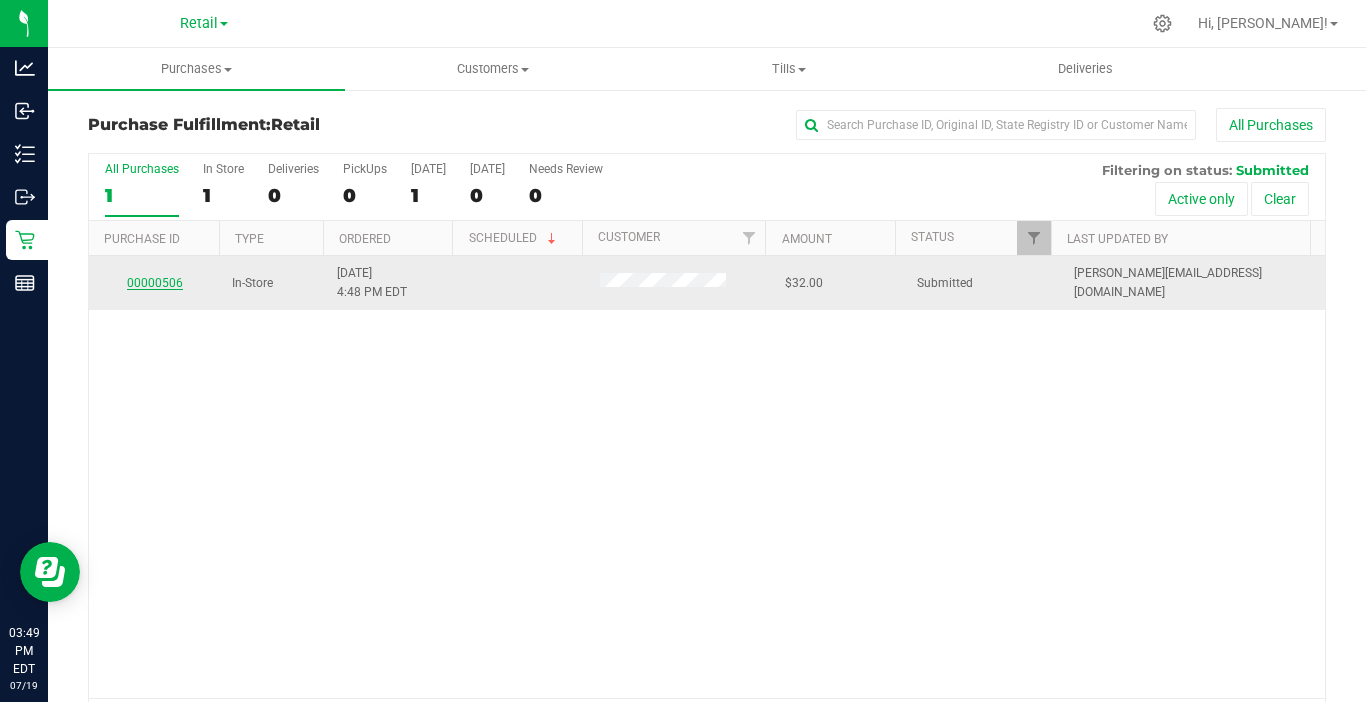 click on "00000506" at bounding box center [155, 283] 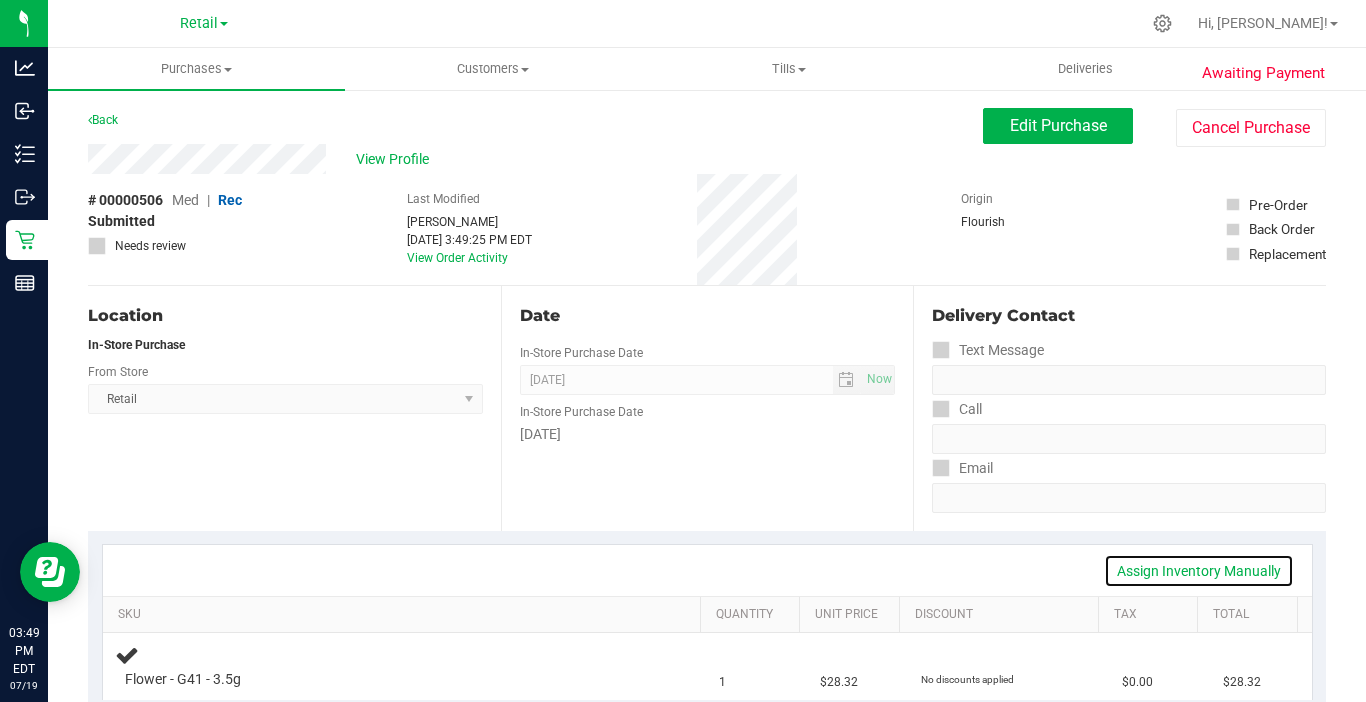click on "Assign Inventory Manually" at bounding box center [1199, 571] 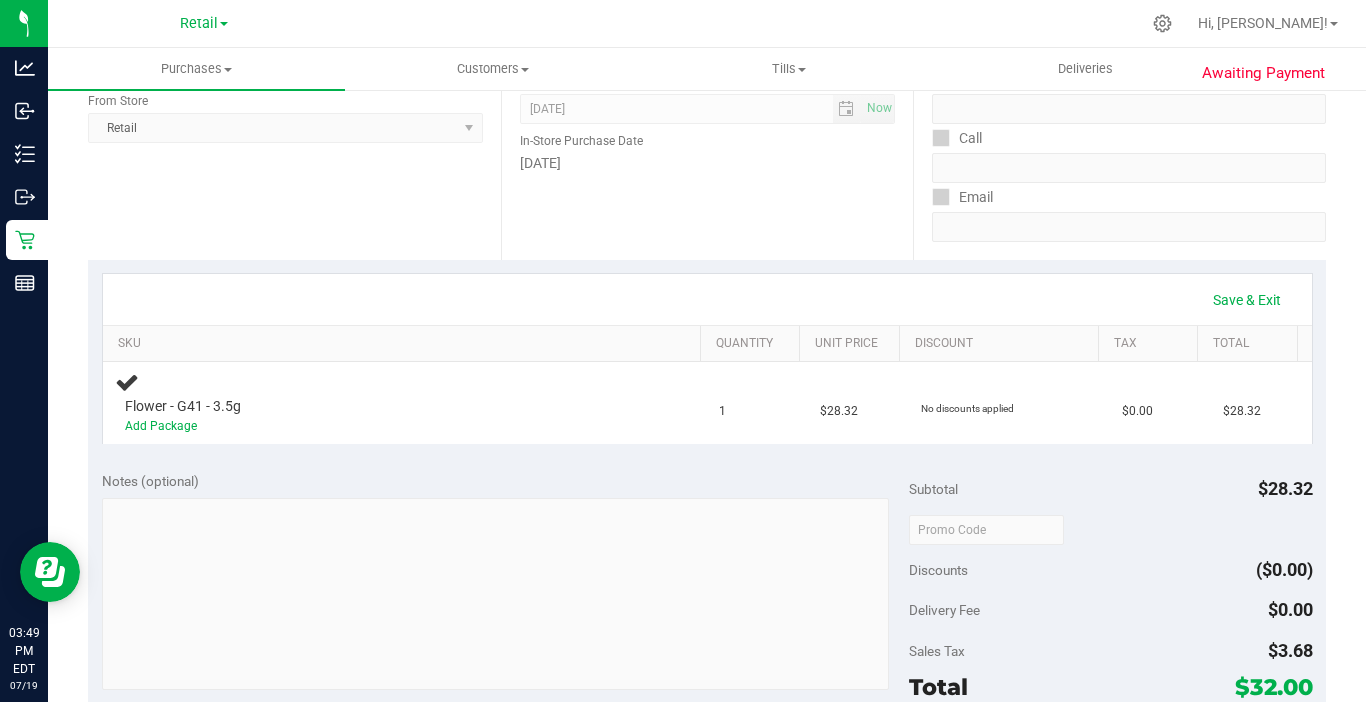 scroll, scrollTop: 300, scrollLeft: 0, axis: vertical 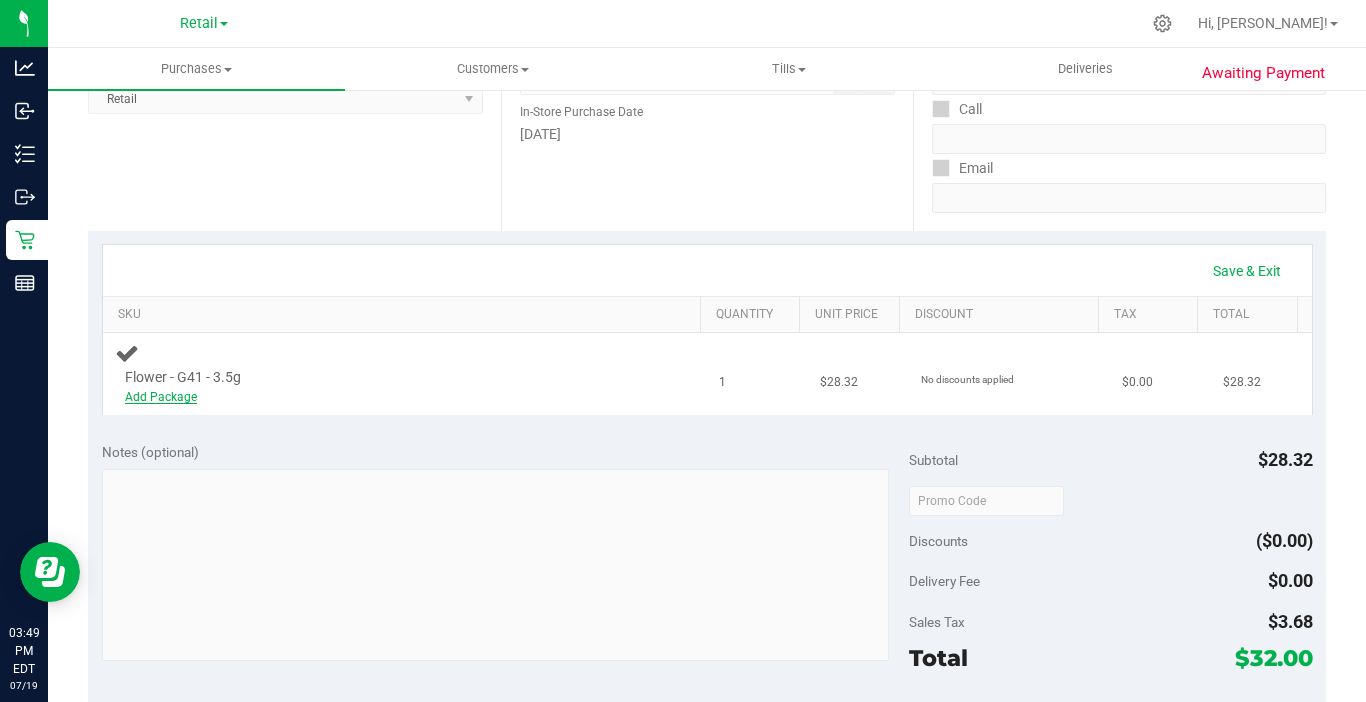 click on "Add Package" at bounding box center [161, 397] 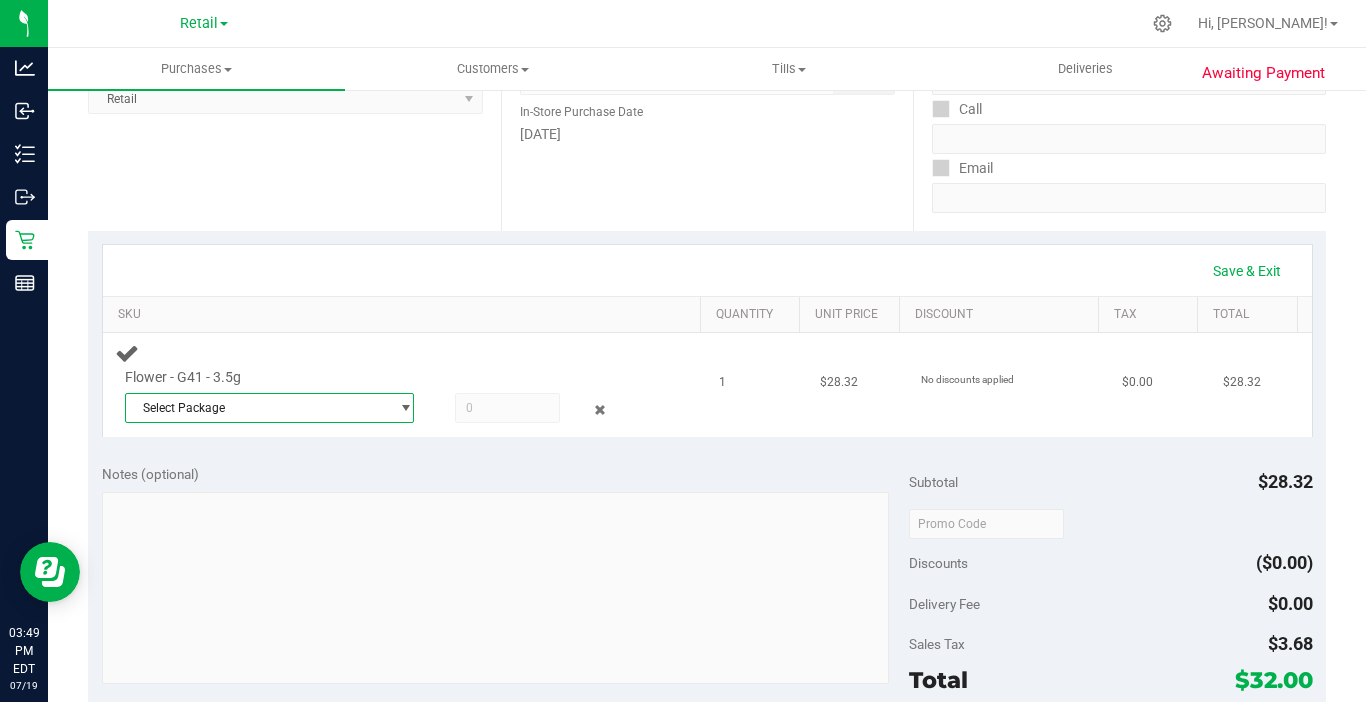 click on "Select Package" at bounding box center (257, 408) 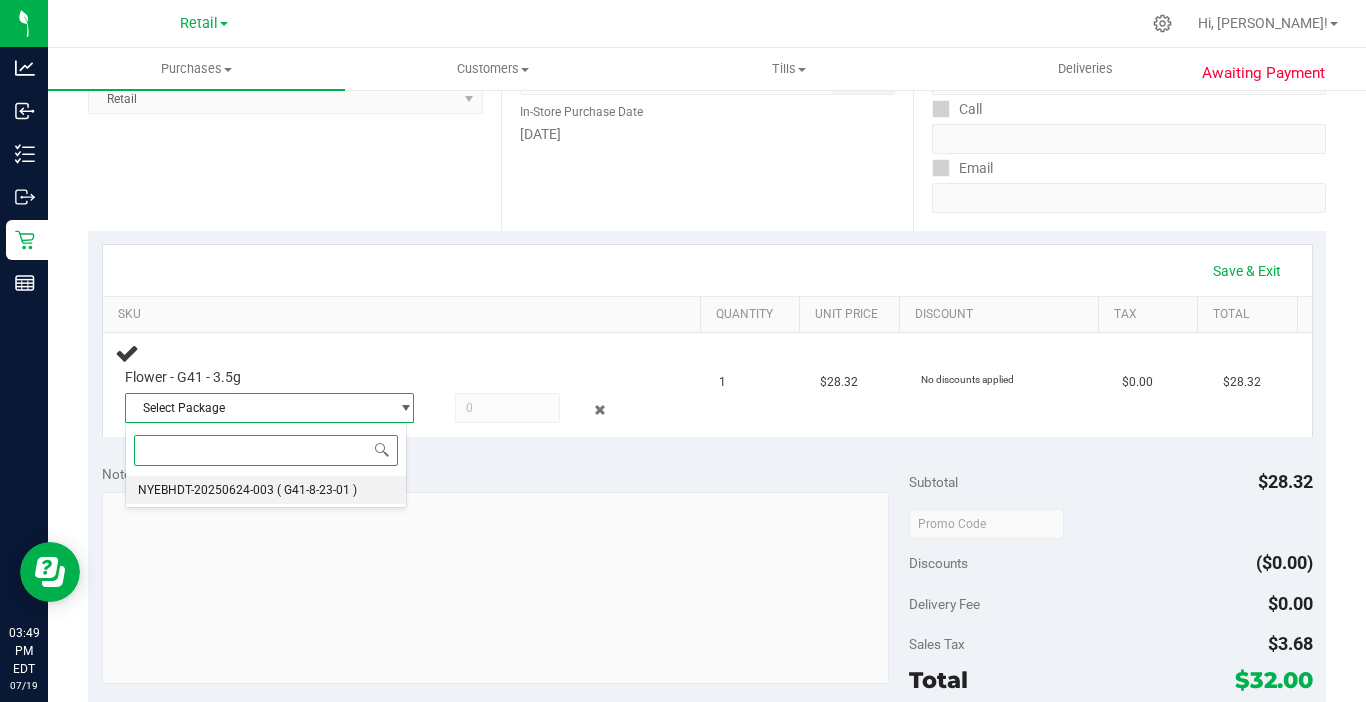 click on "NYEBHDT-20250624-003" at bounding box center [206, 490] 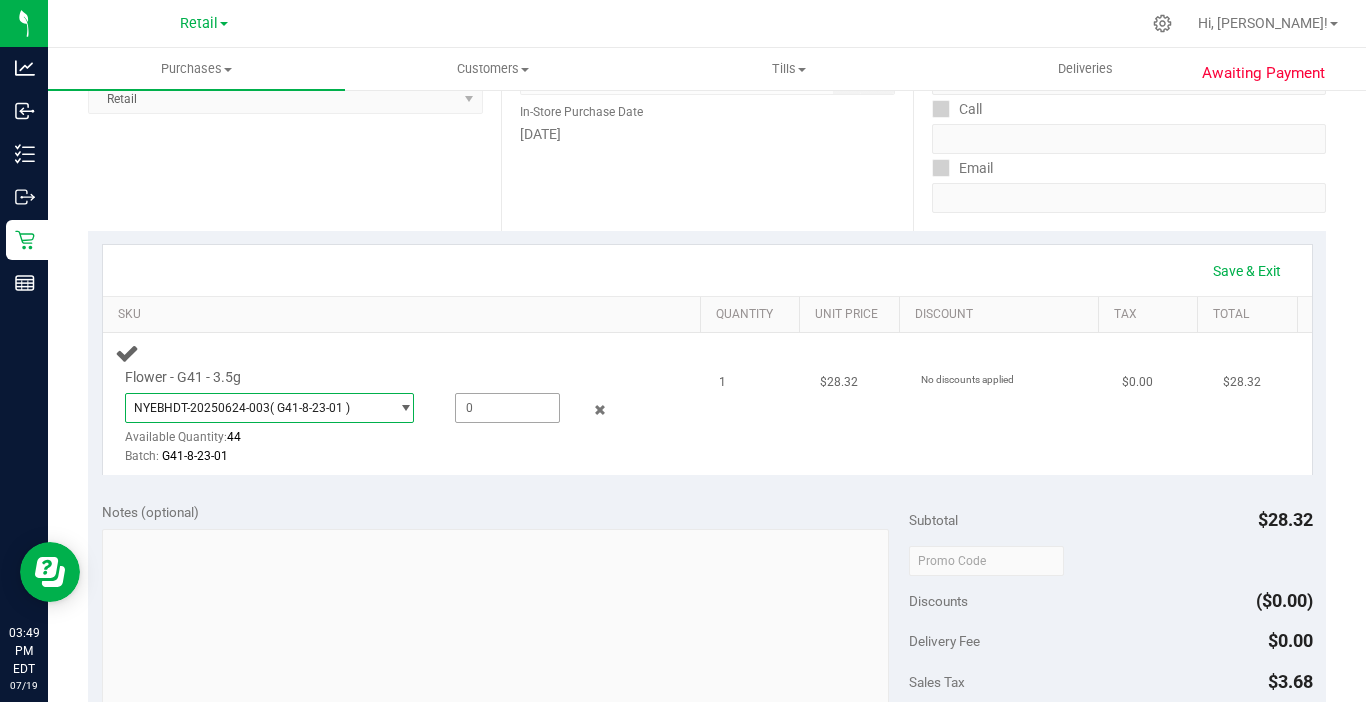 click at bounding box center (507, 408) 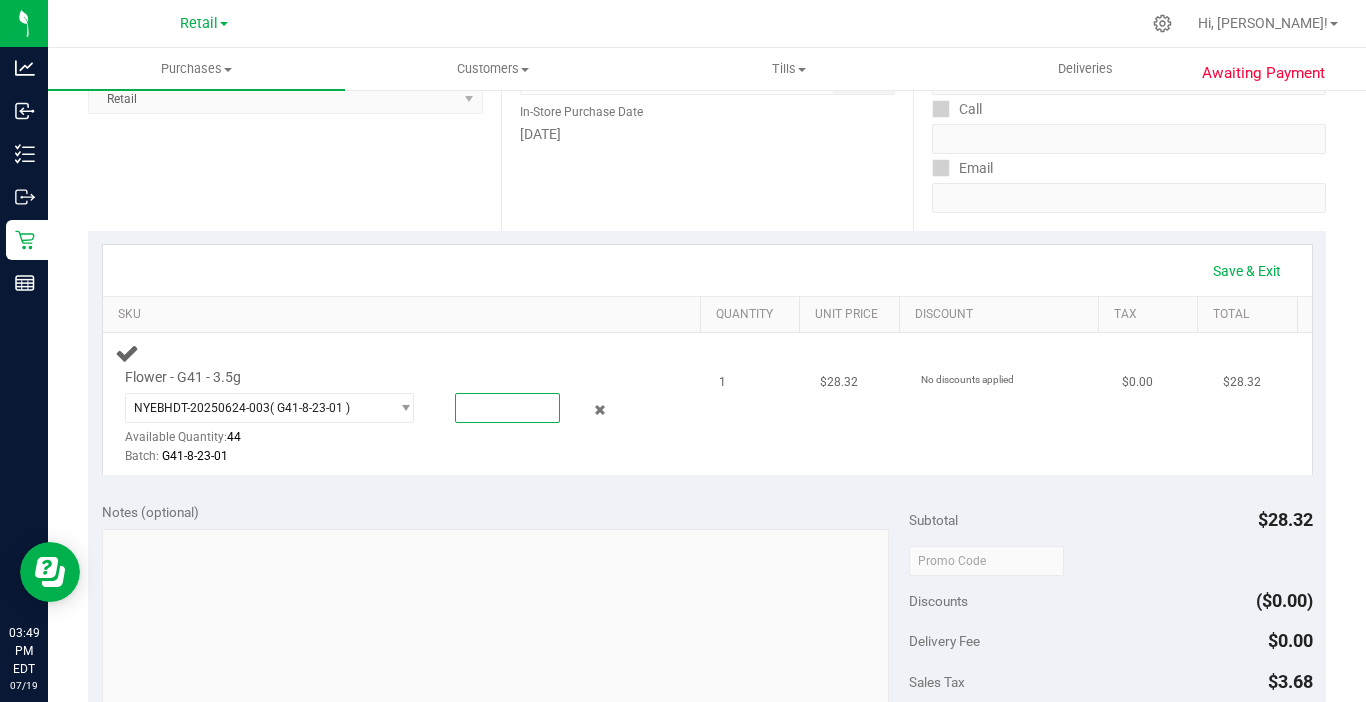 type on "1" 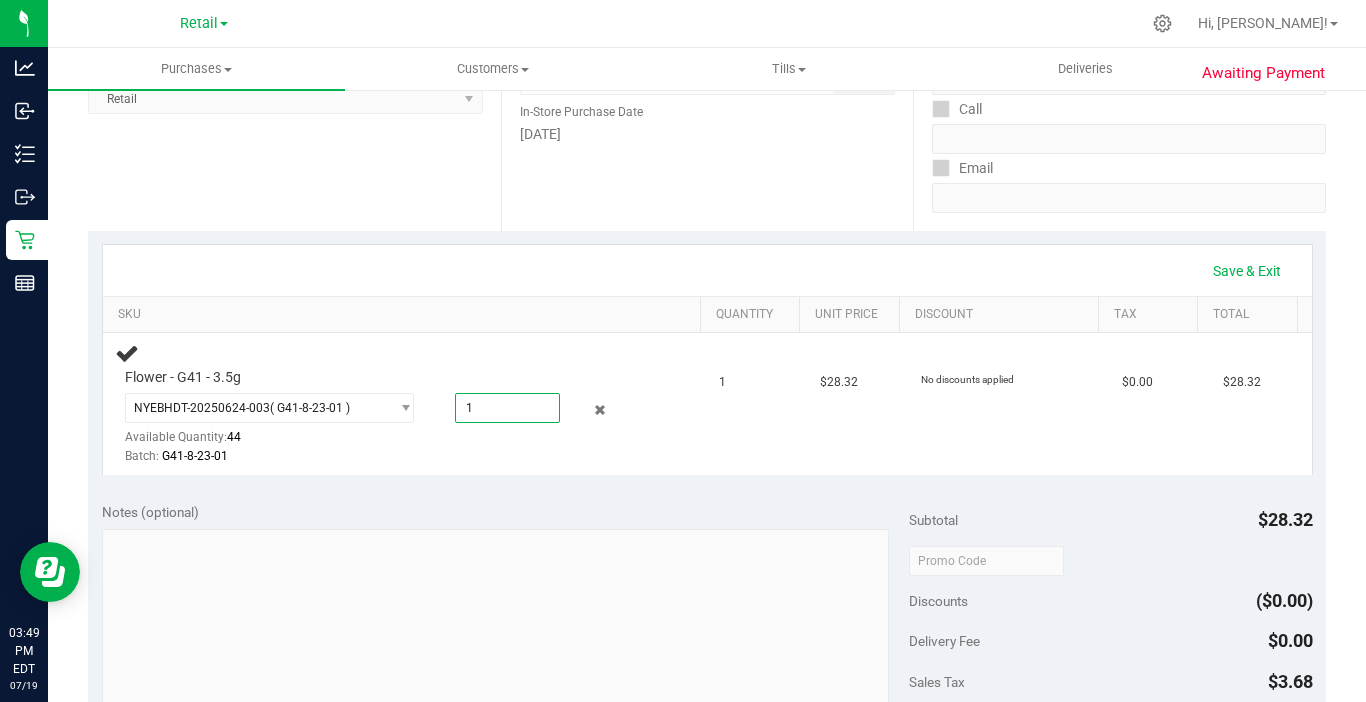 type on "1.0000" 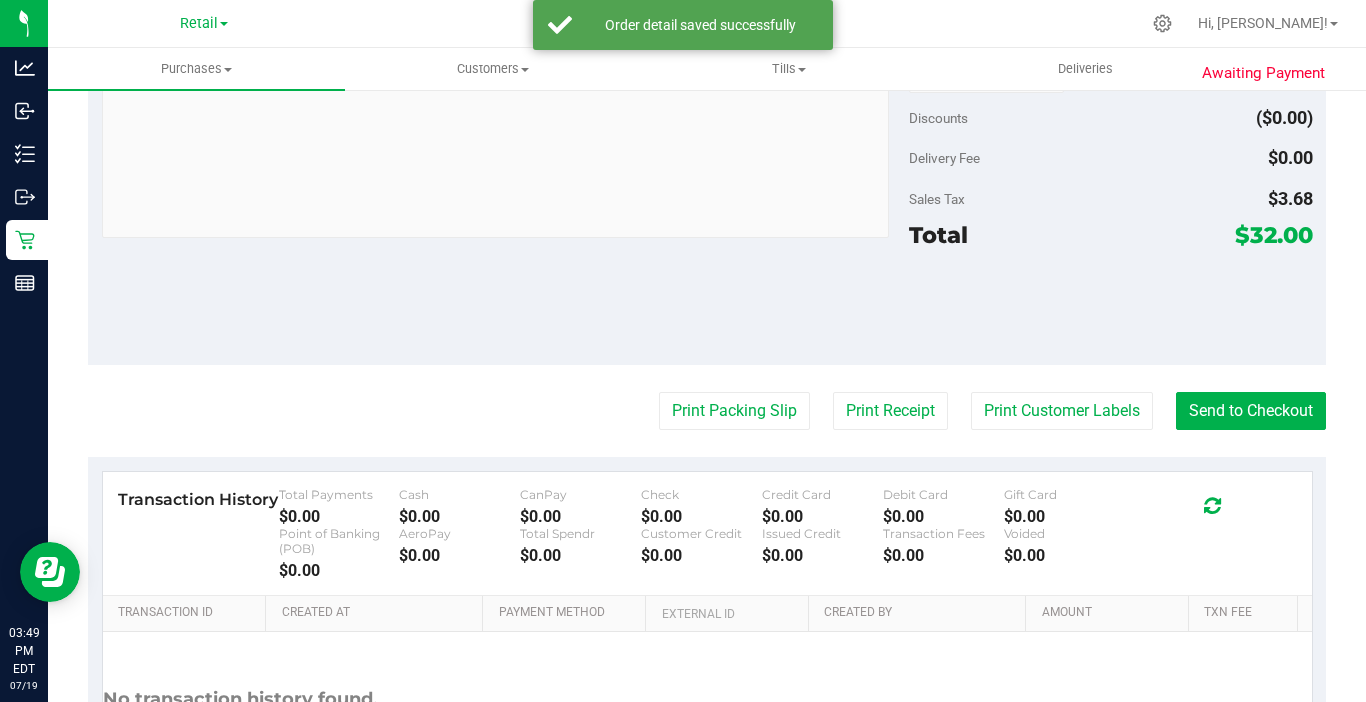 scroll, scrollTop: 800, scrollLeft: 0, axis: vertical 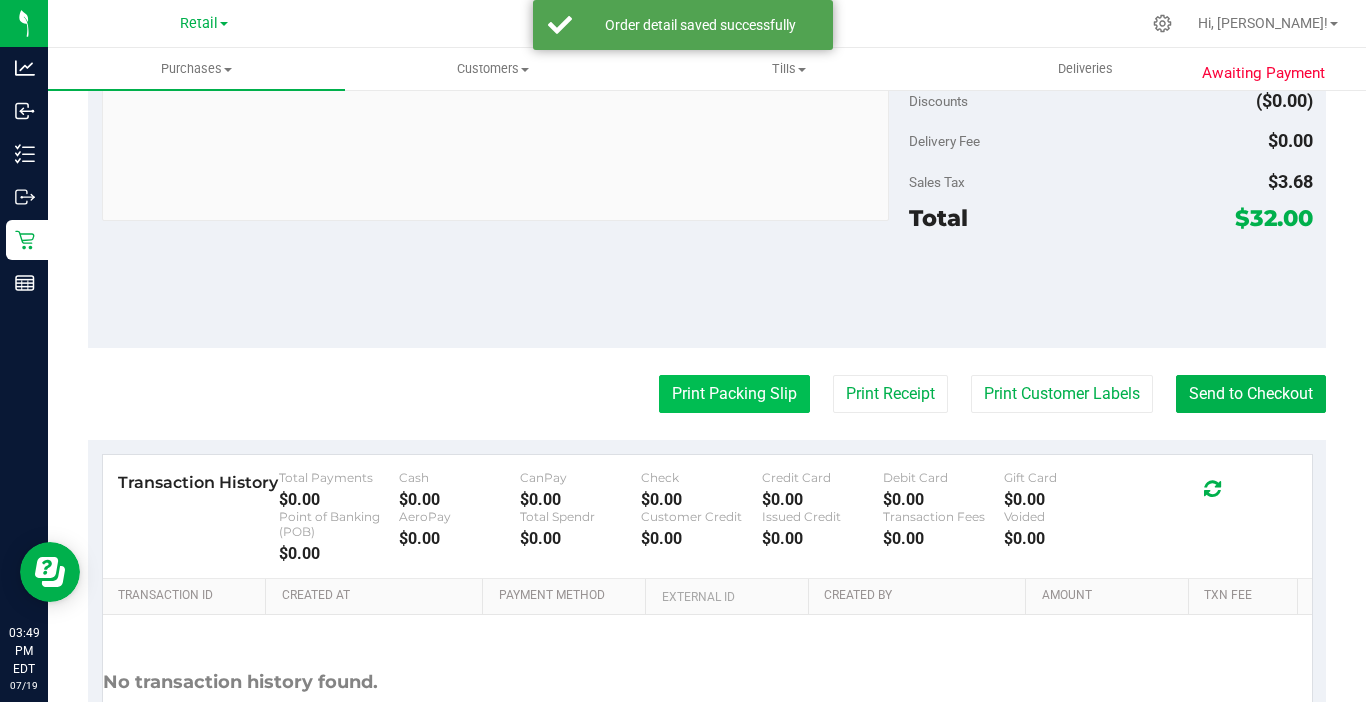 click on "Print Packing Slip" at bounding box center [734, 394] 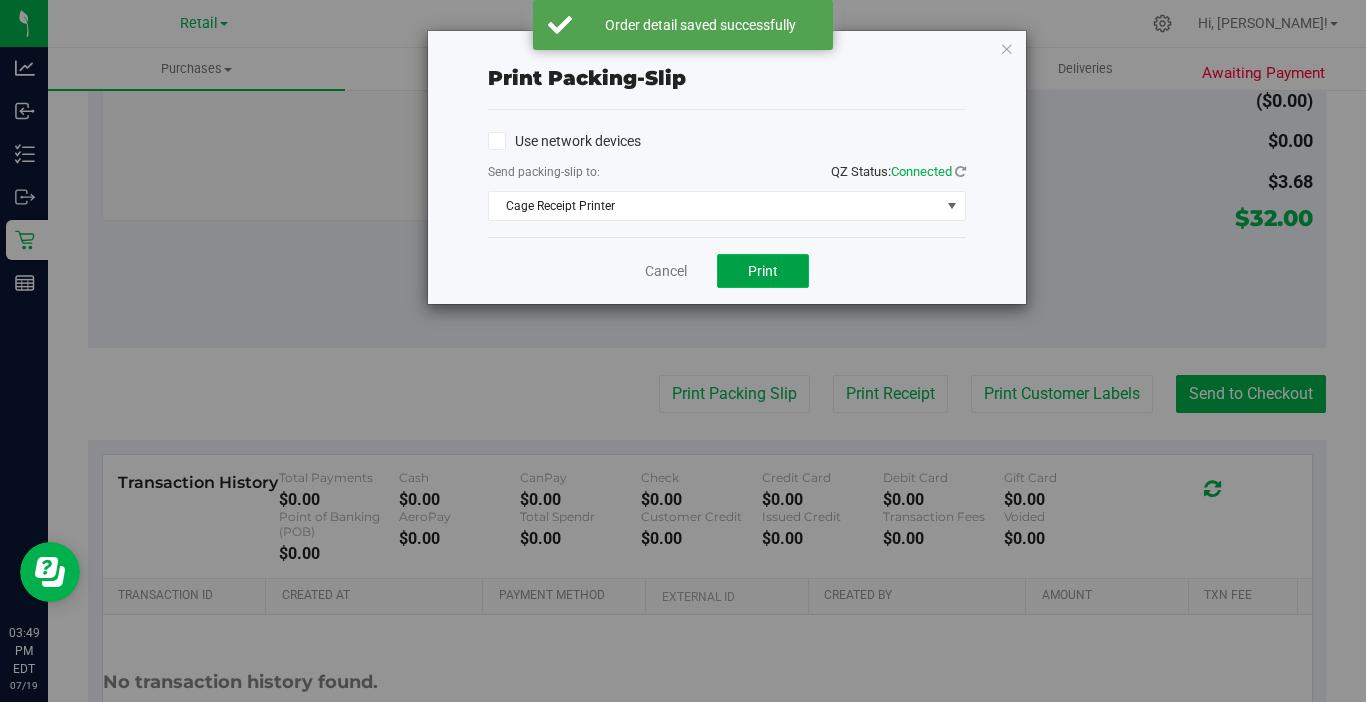 click on "Print" at bounding box center (763, 271) 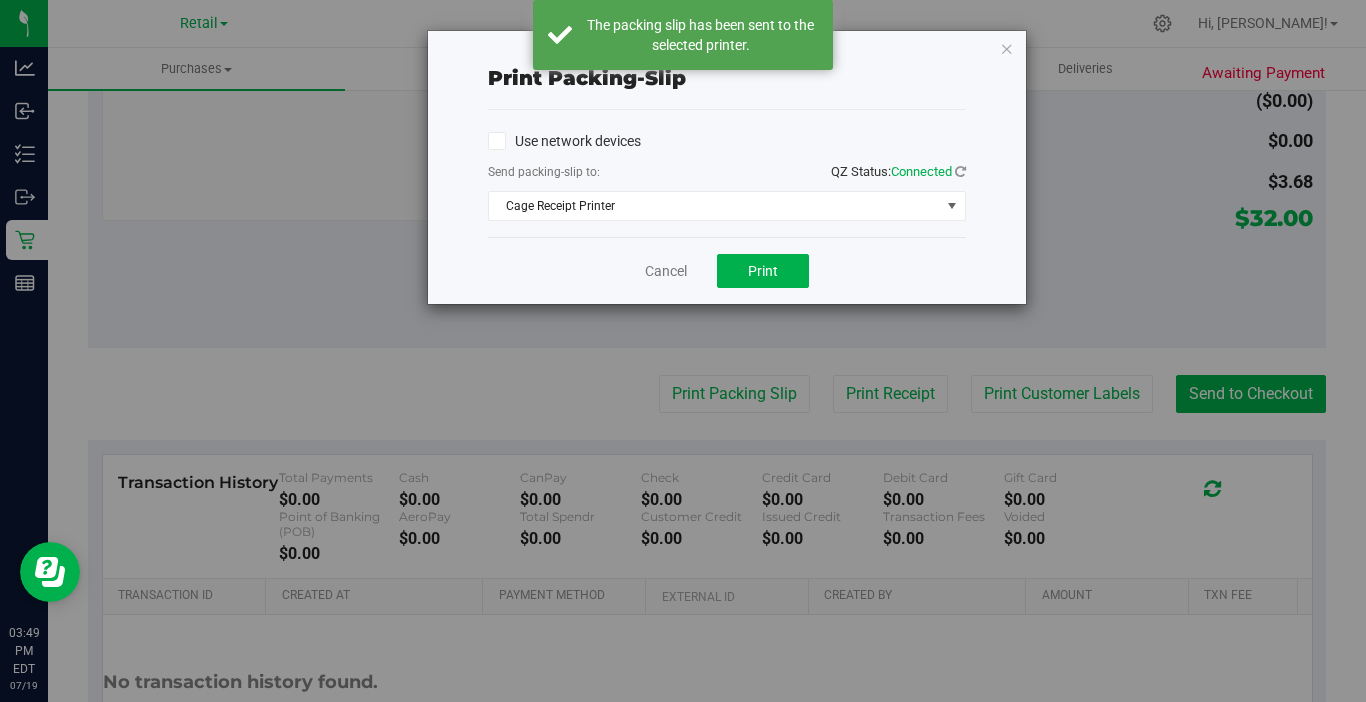 click on "Print packing-slip
Use network devices
Send packing-slip to:
QZ Status:   Connected
Cage Receipt Printer Choose printer Cage Receipt Printer EPSON WF-2960 Series Fax Microsoft Print to PDF Microsoft XPS Document Writer OneNote for Windows 10 POS Receipt Printer T310 Printer (LAN) Trading Post Receipt
Cancel
Print" at bounding box center (690, 351) 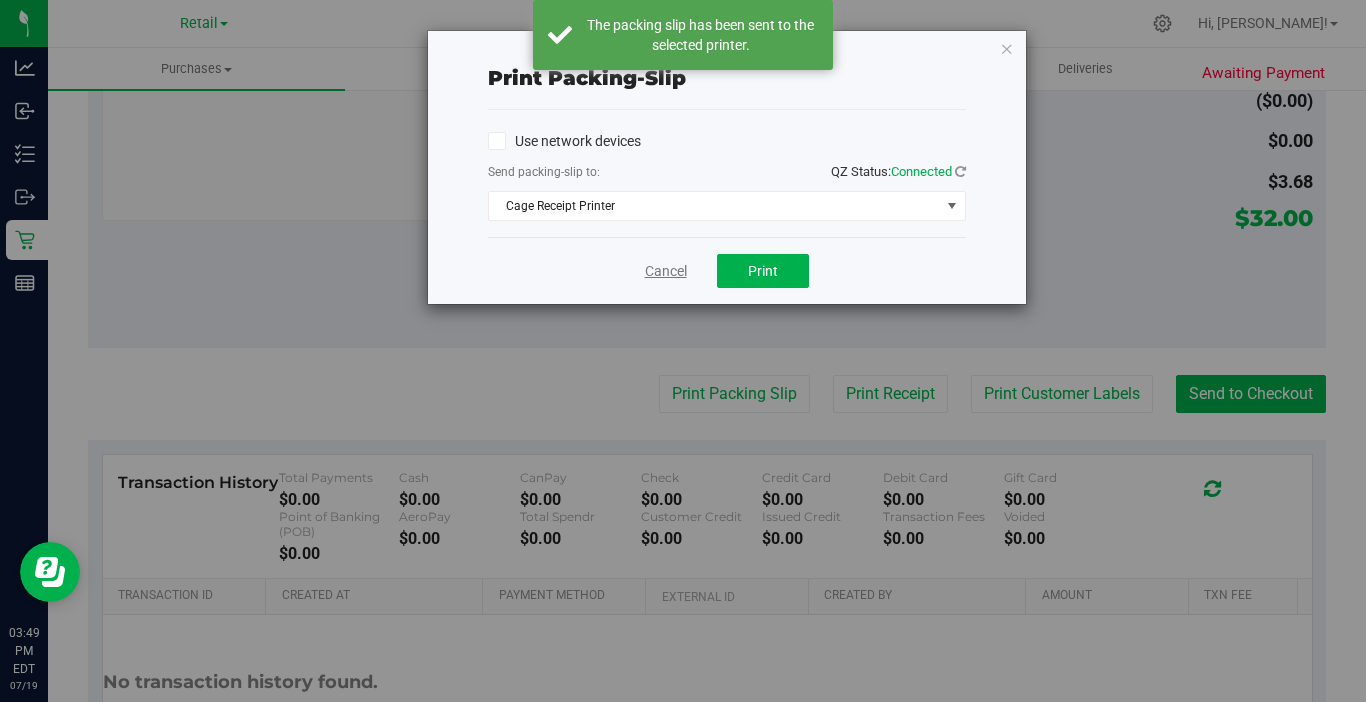 click on "Cancel" at bounding box center (666, 271) 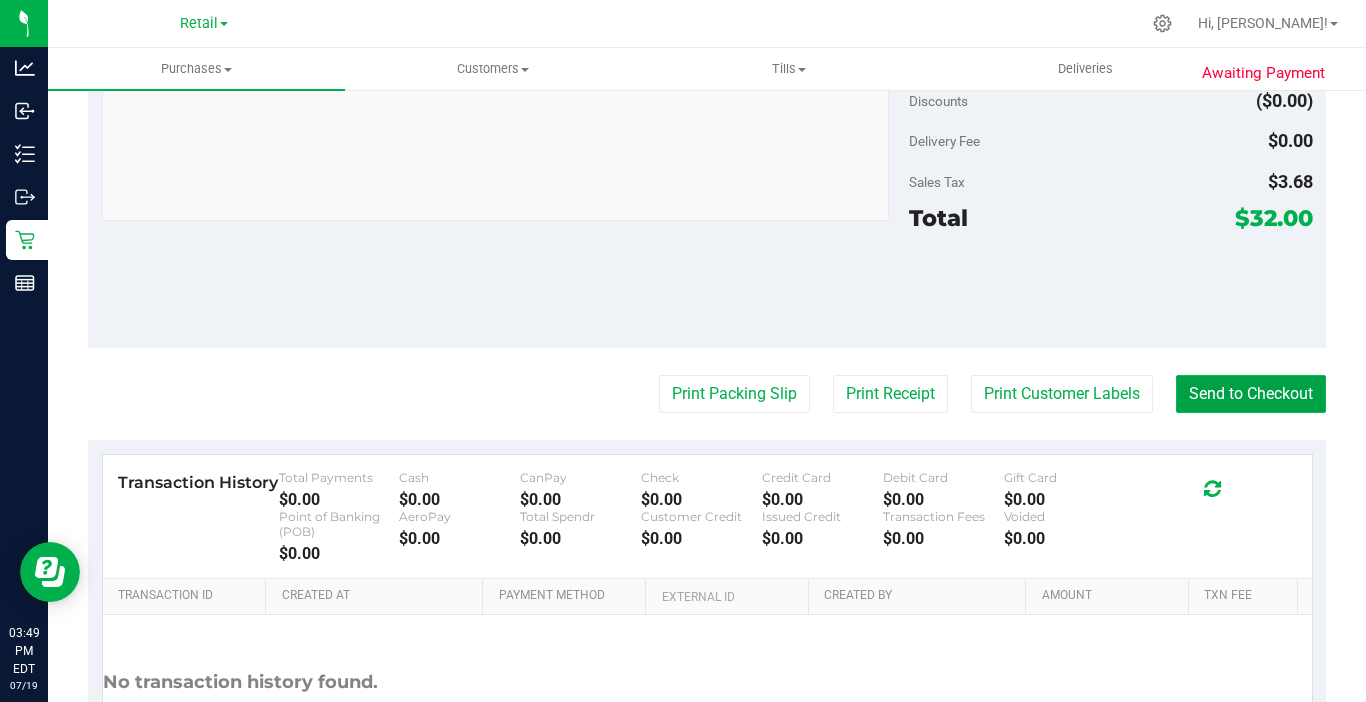 click on "Send to Checkout" at bounding box center [1251, 394] 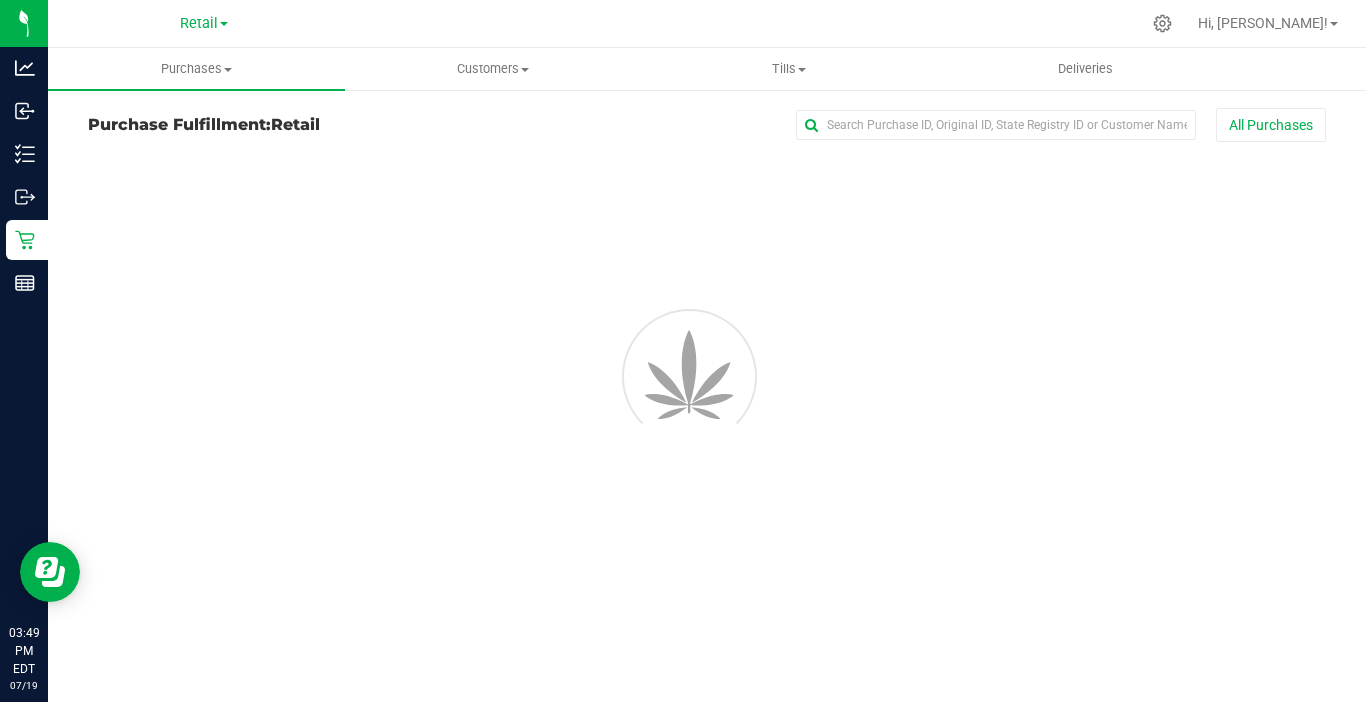 scroll, scrollTop: 0, scrollLeft: 0, axis: both 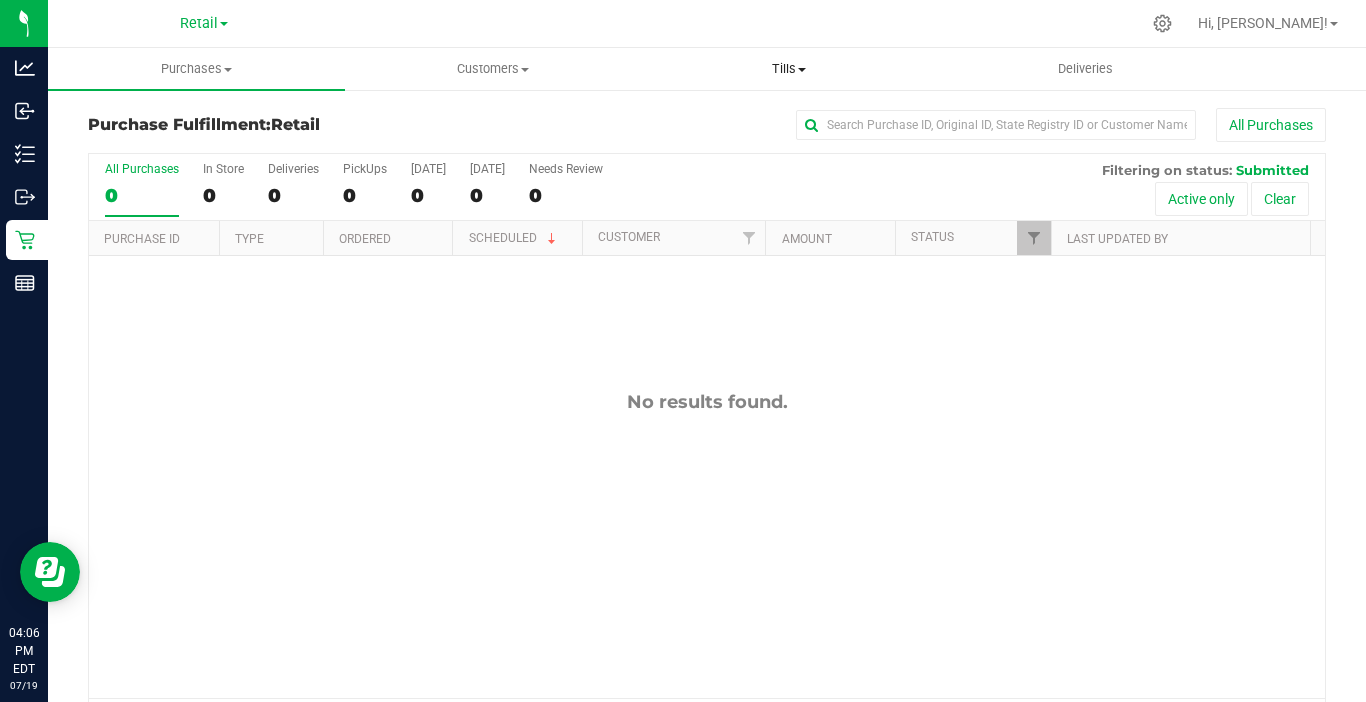 click on "Tills" at bounding box center [789, 69] 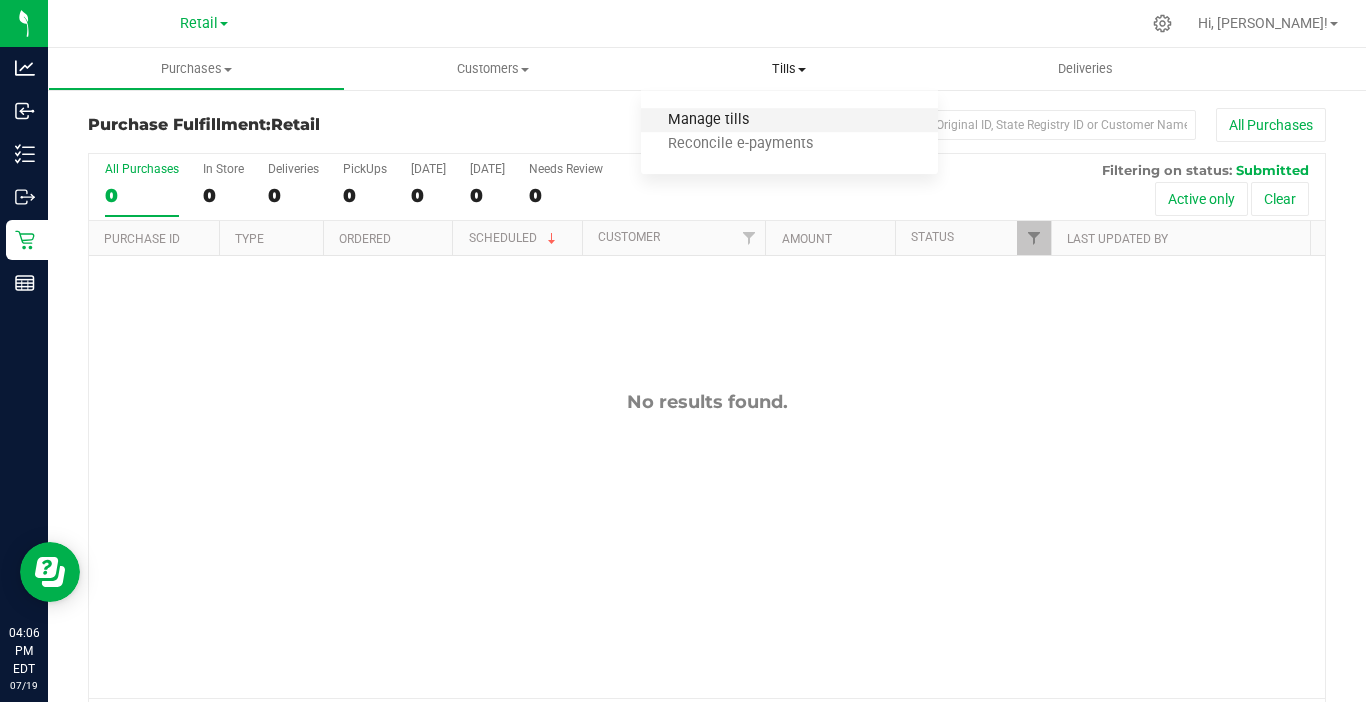 click on "Manage tills" at bounding box center (708, 120) 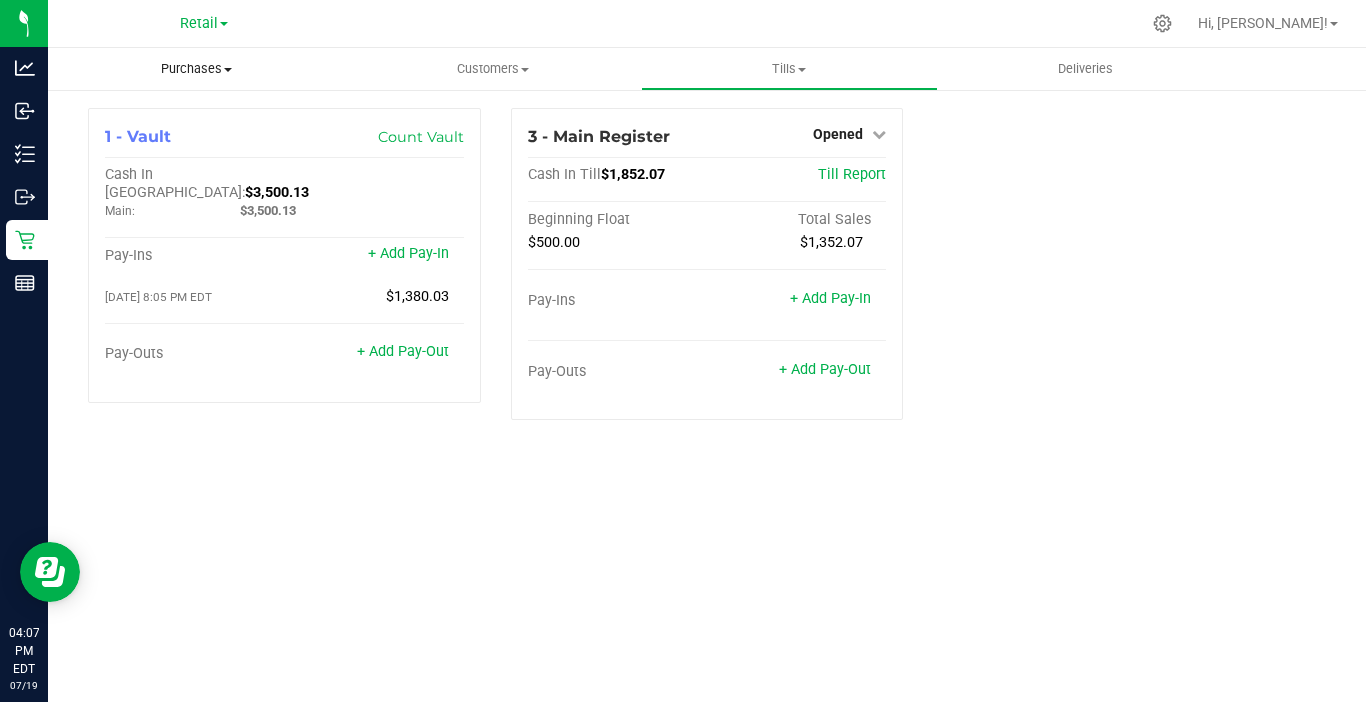 click on "Purchases" at bounding box center (196, 69) 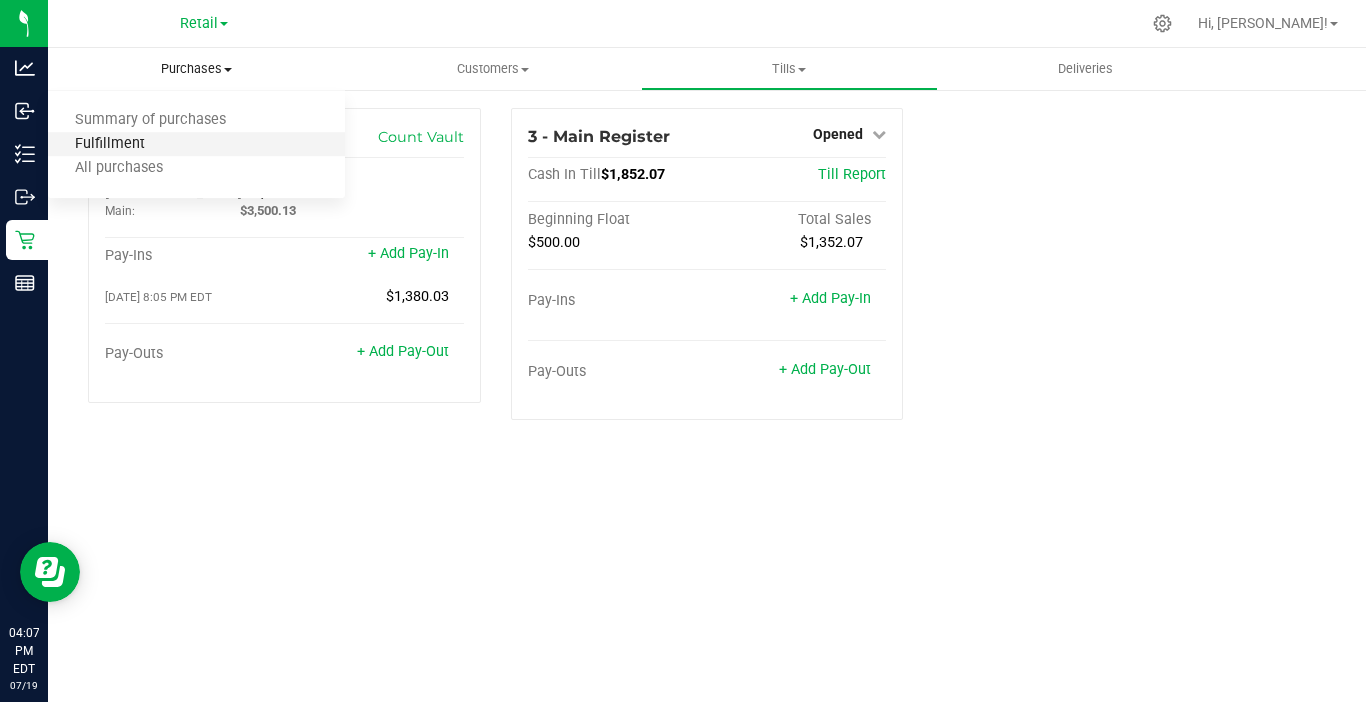 click on "Fulfillment" at bounding box center (110, 144) 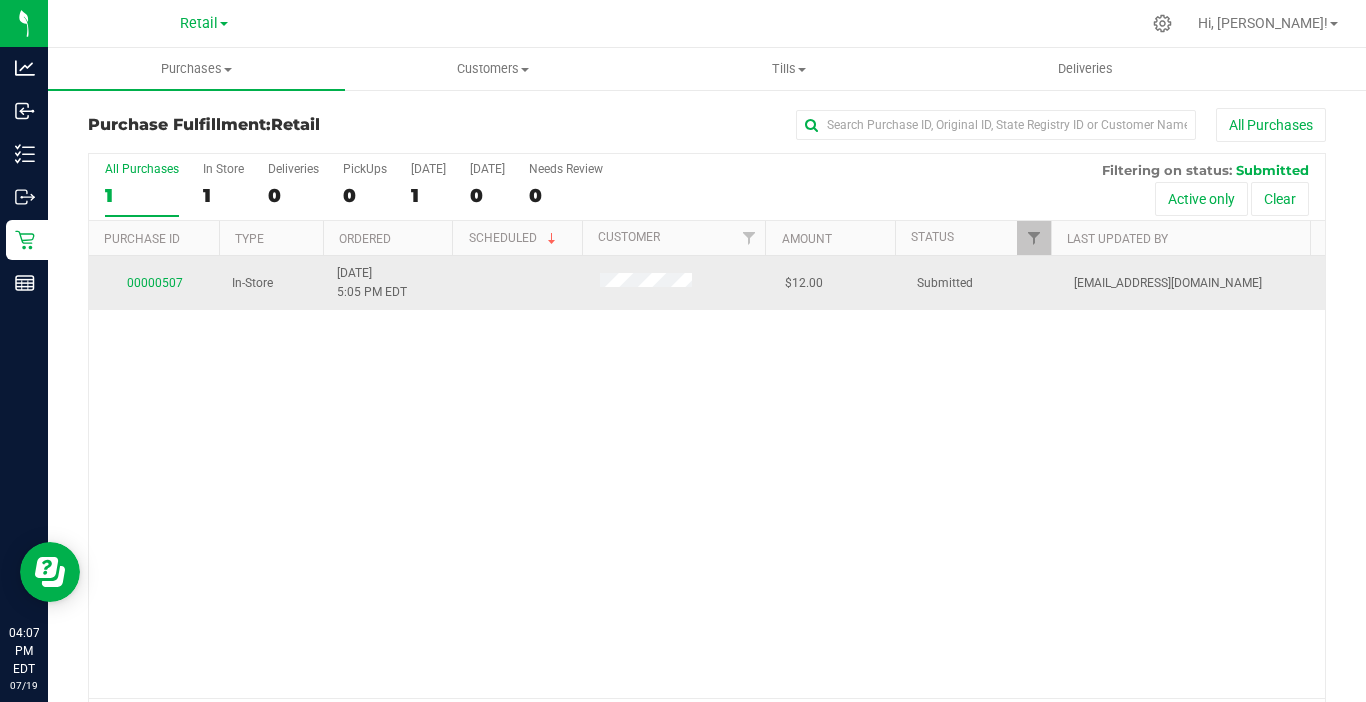 click on "00000507" at bounding box center (154, 283) 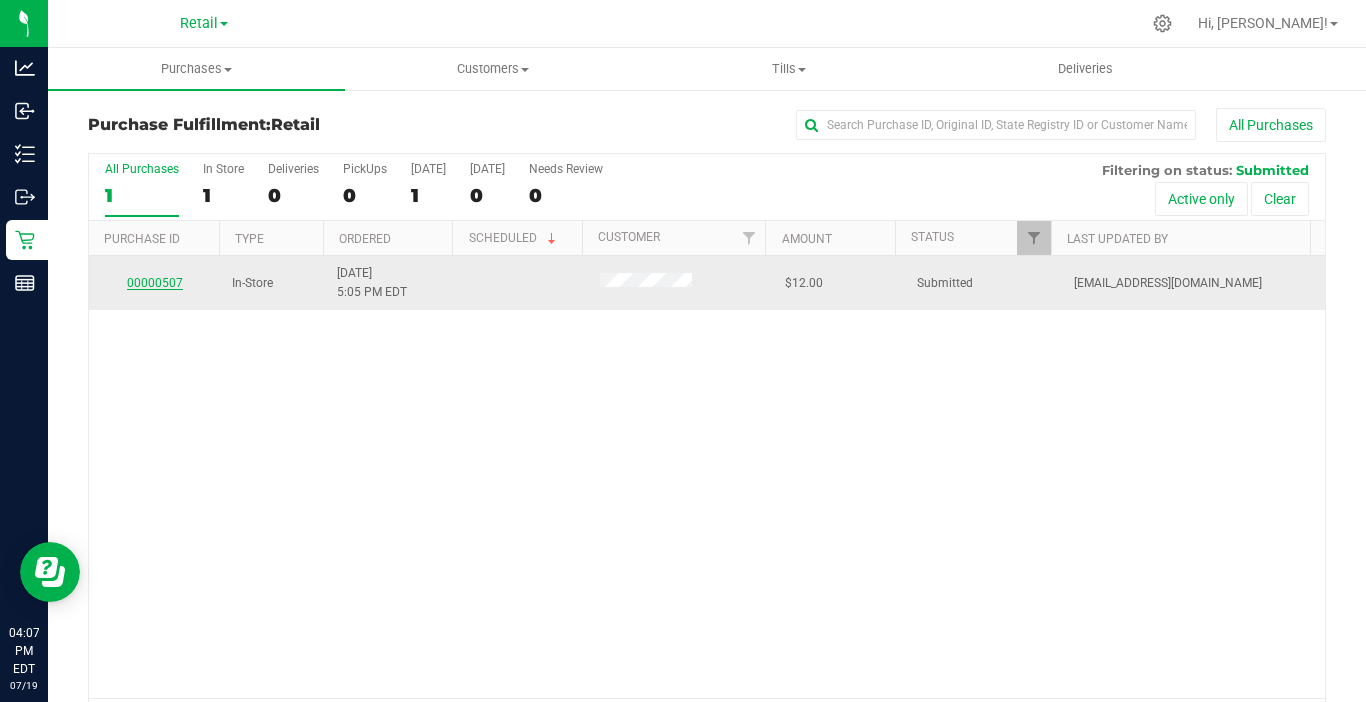 click on "00000507" at bounding box center (155, 283) 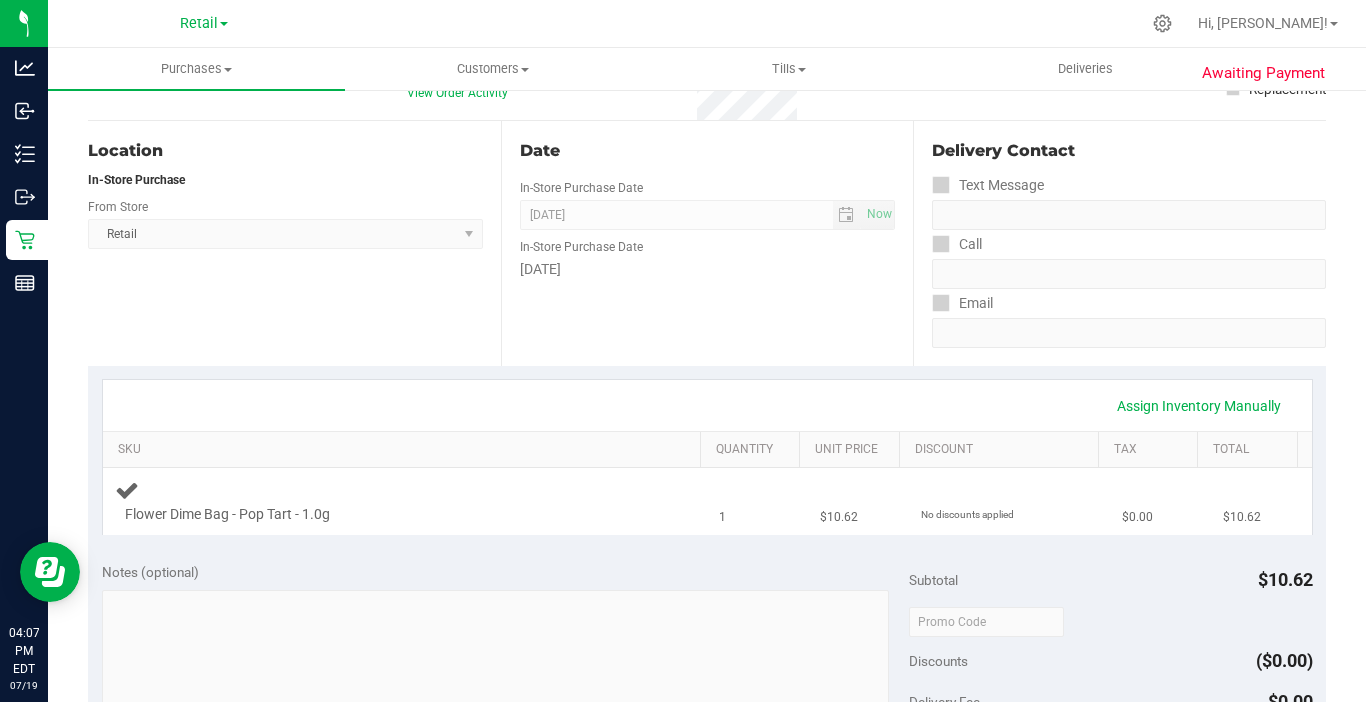 scroll, scrollTop: 200, scrollLeft: 0, axis: vertical 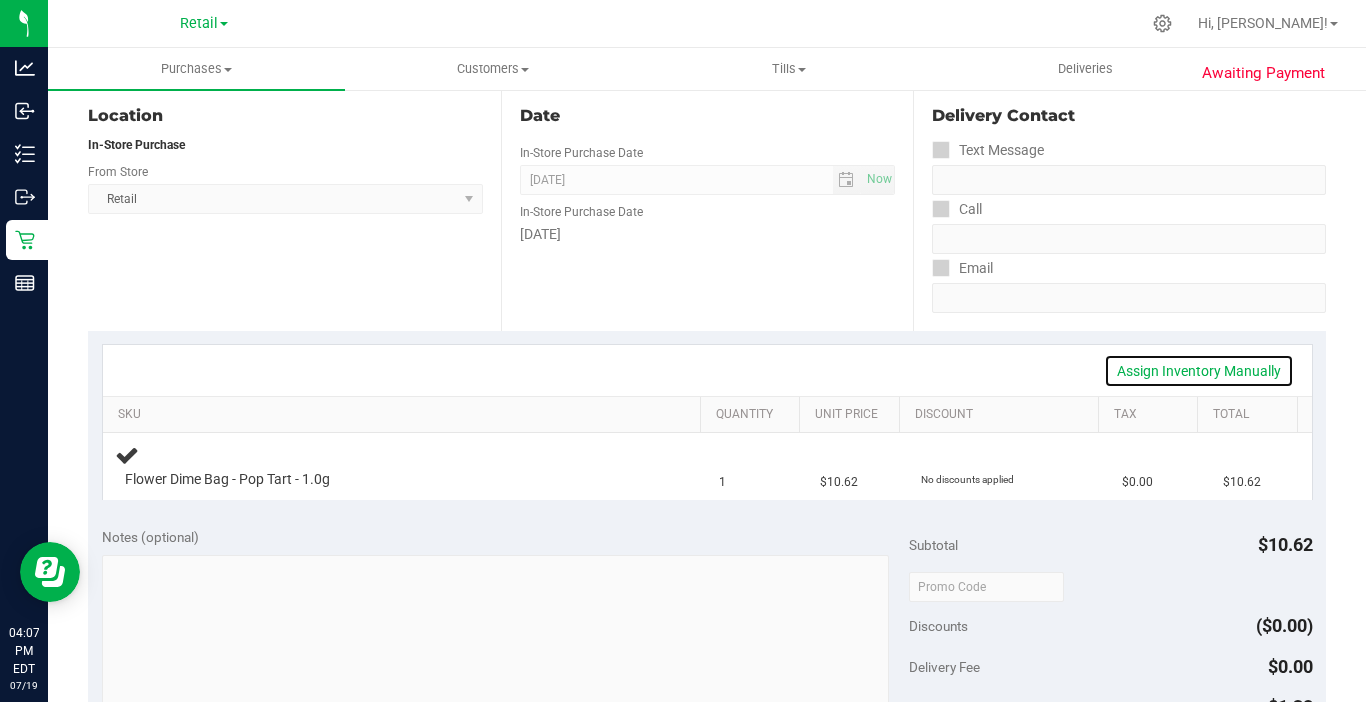 click on "Assign Inventory Manually" at bounding box center (1199, 371) 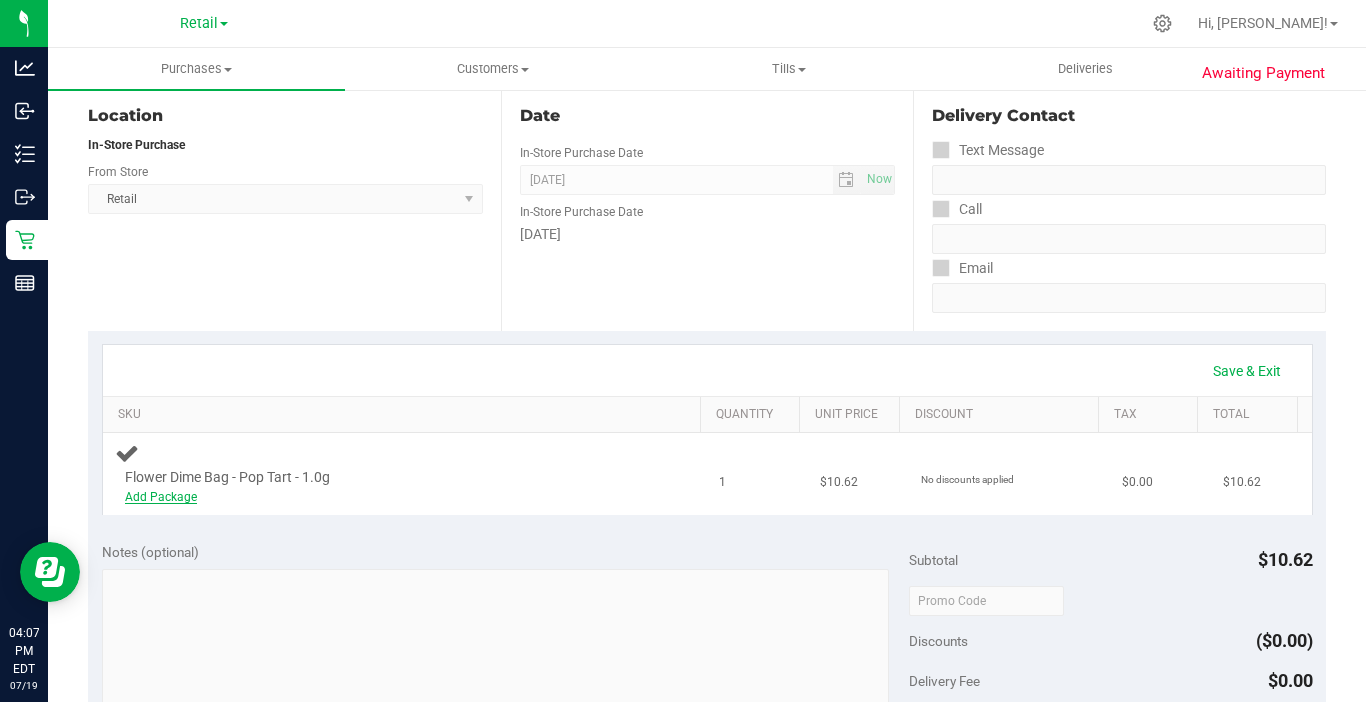 click on "Add Package" at bounding box center [161, 497] 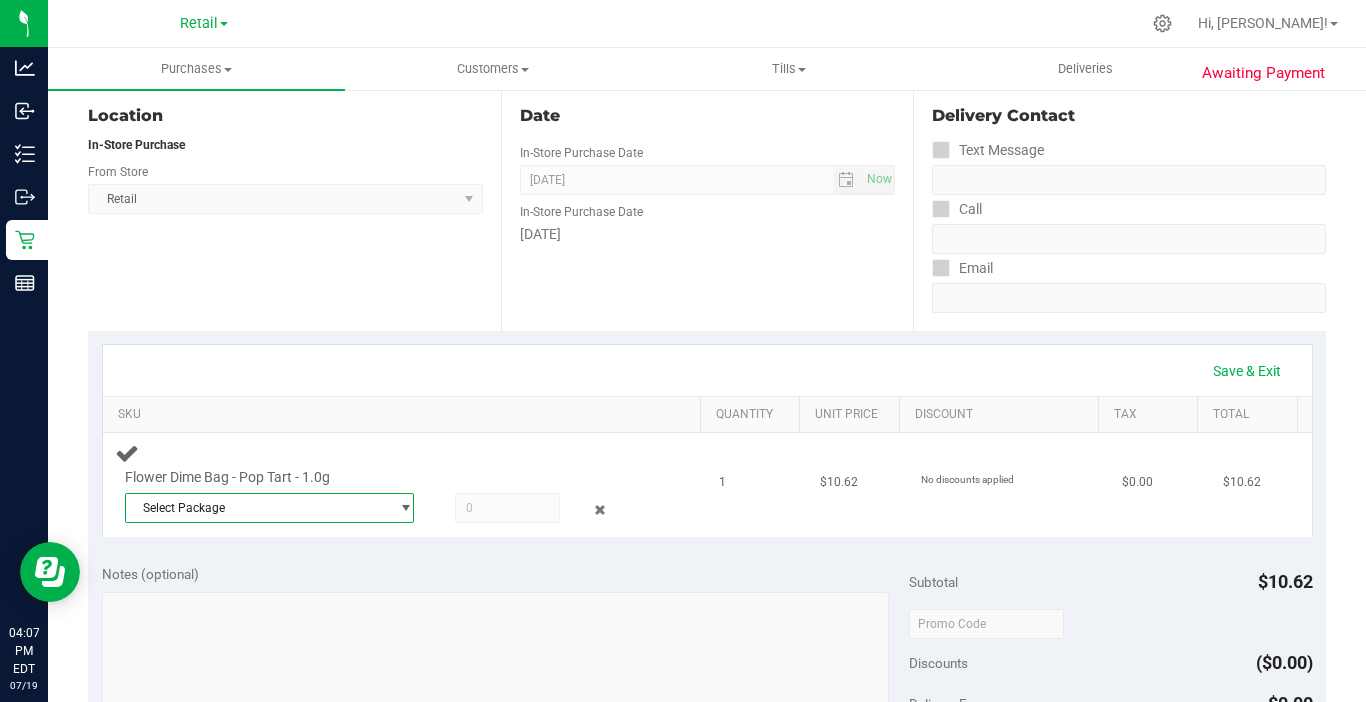 click on "Select Package" at bounding box center (257, 508) 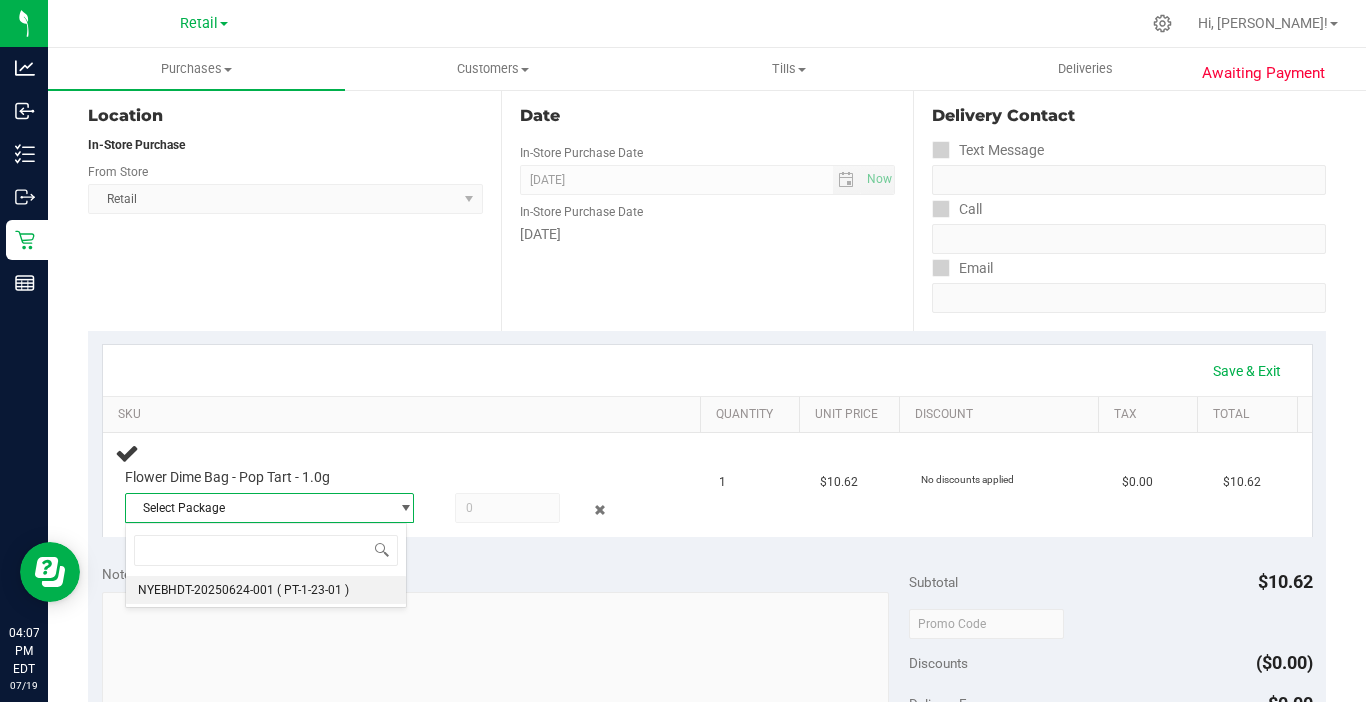 click on "NYEBHDT-20250624-001" at bounding box center (206, 590) 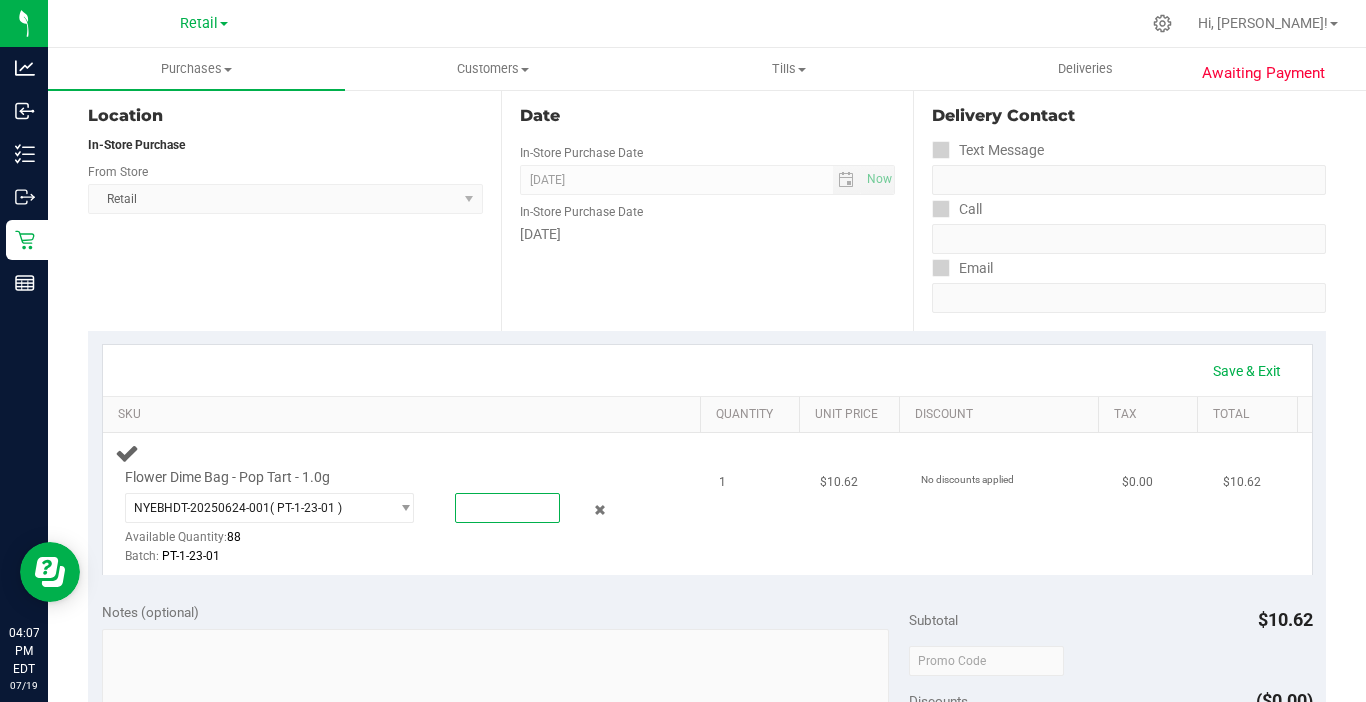 click at bounding box center [507, 508] 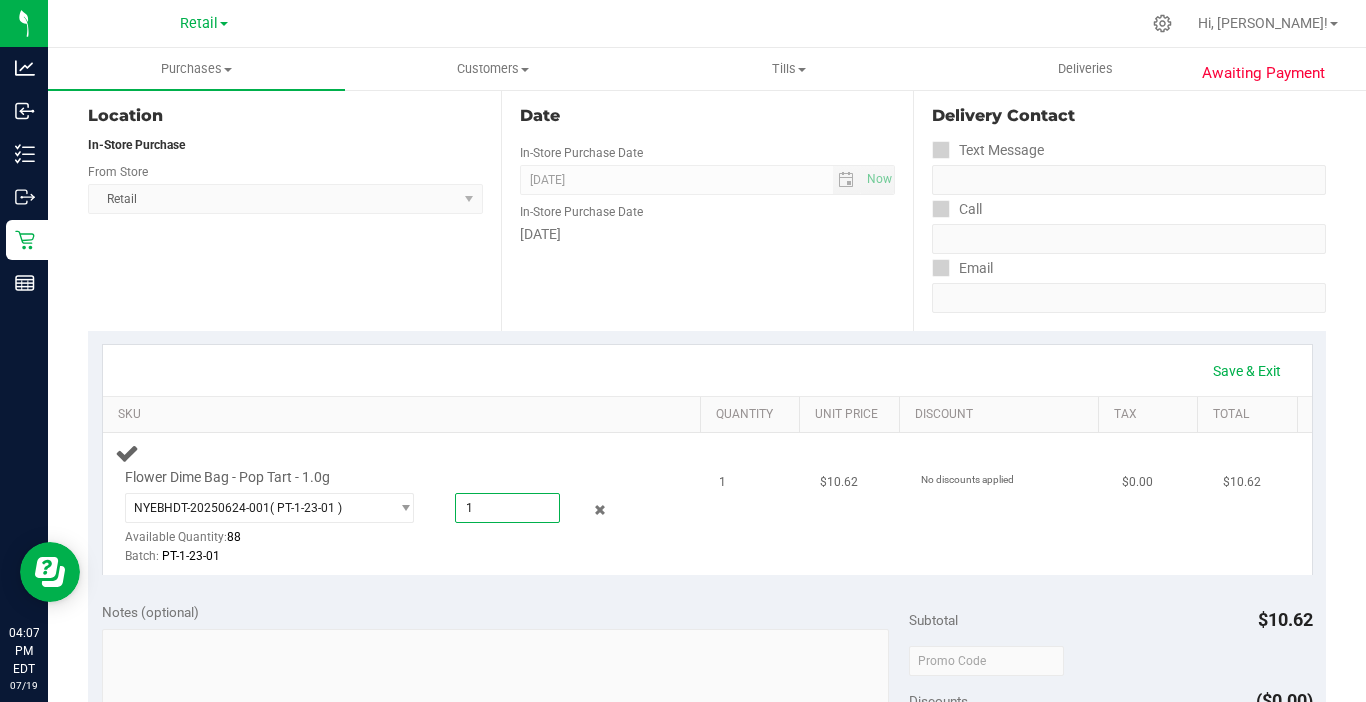 type on "1" 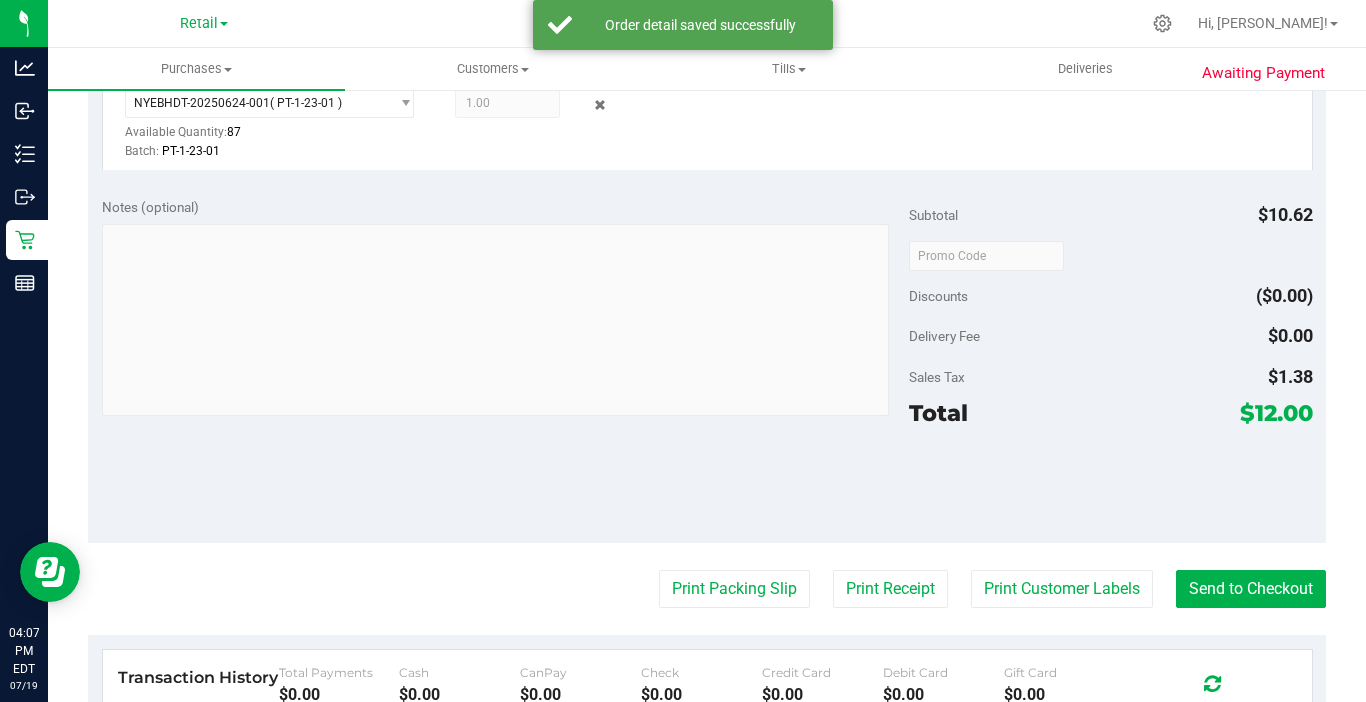 scroll, scrollTop: 800, scrollLeft: 0, axis: vertical 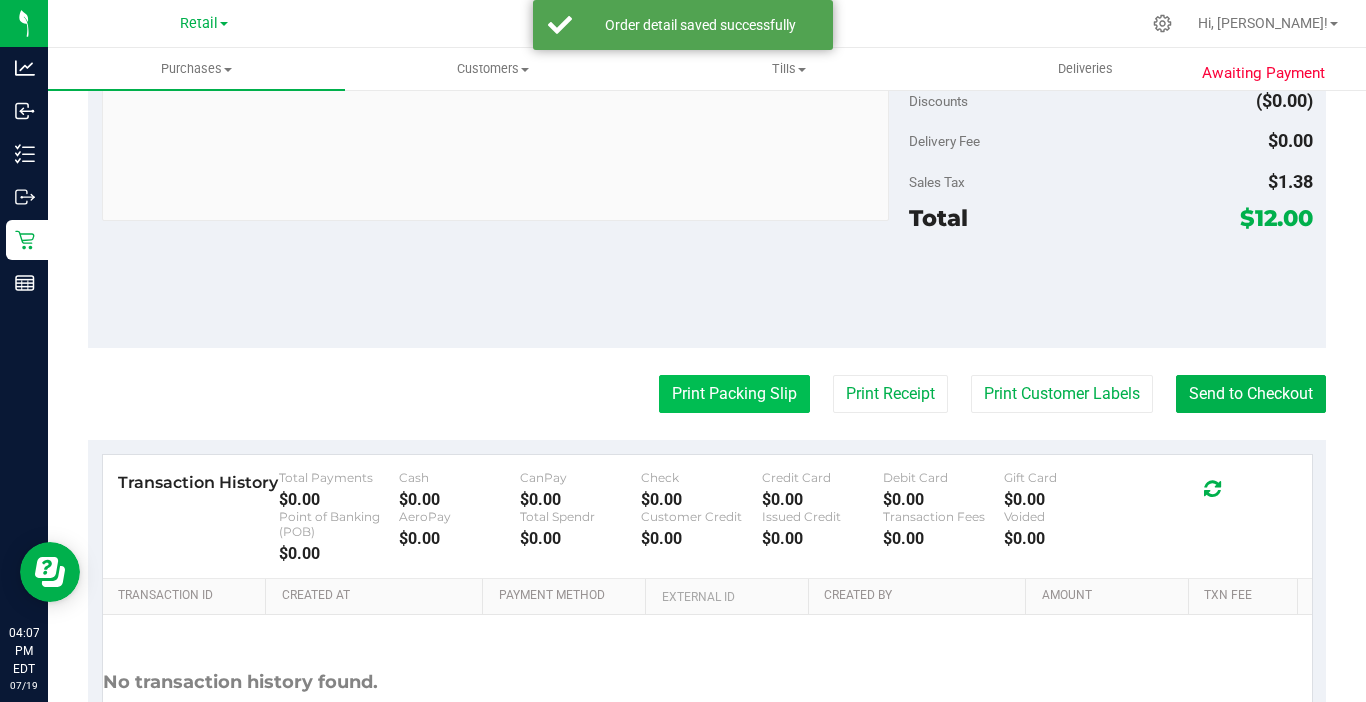 click on "Print Packing Slip" at bounding box center [734, 394] 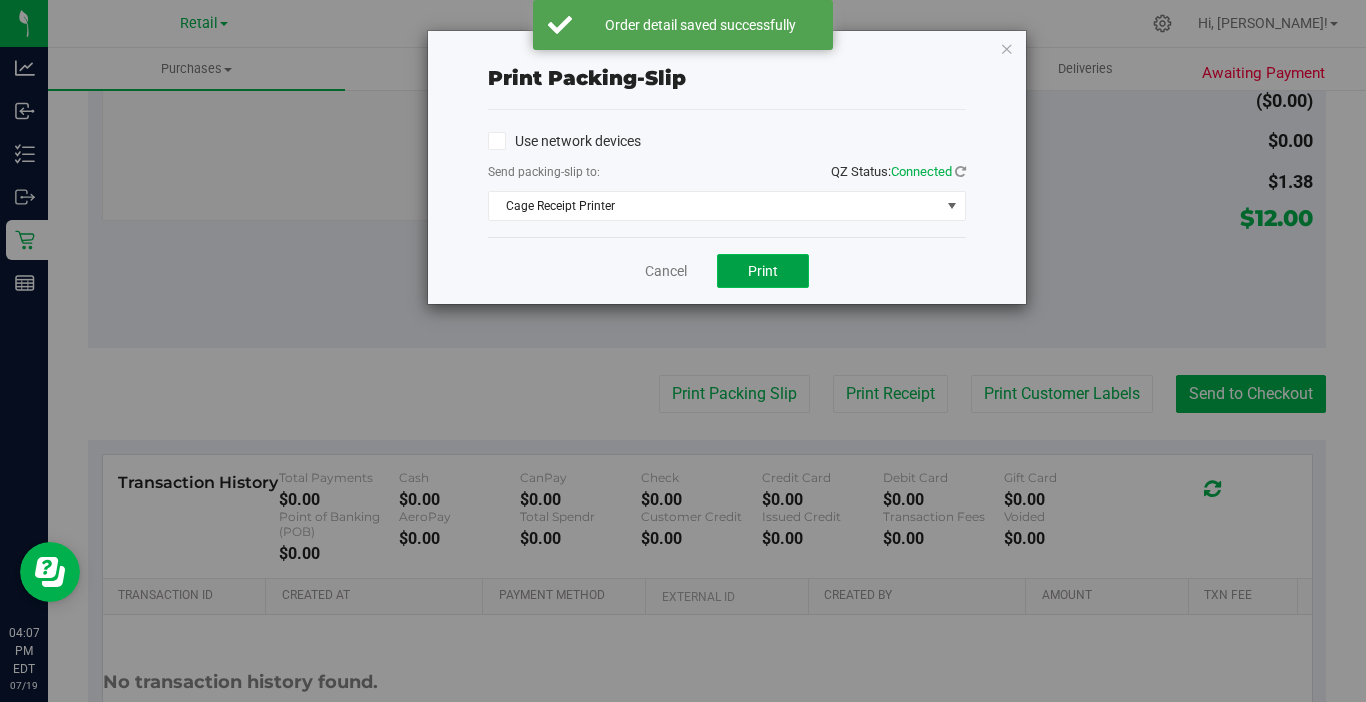 click on "Print" at bounding box center (763, 271) 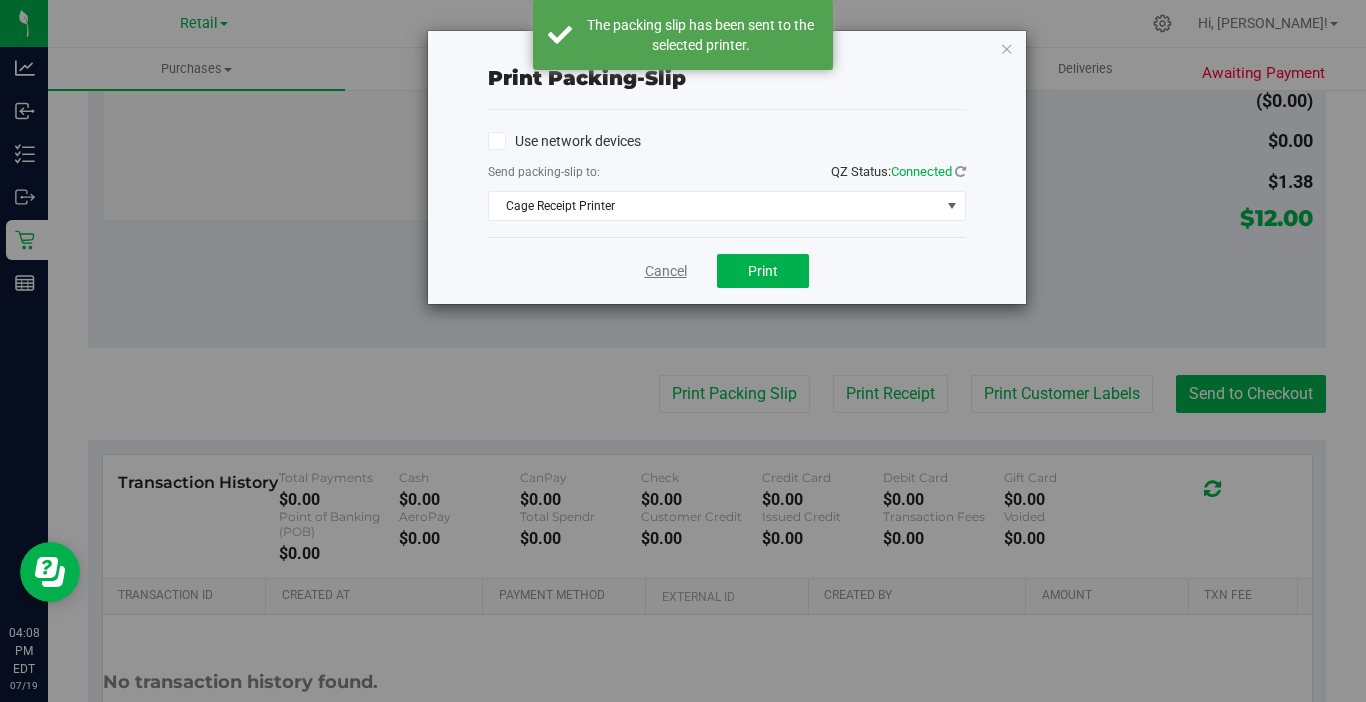 click on "Cancel" at bounding box center [666, 271] 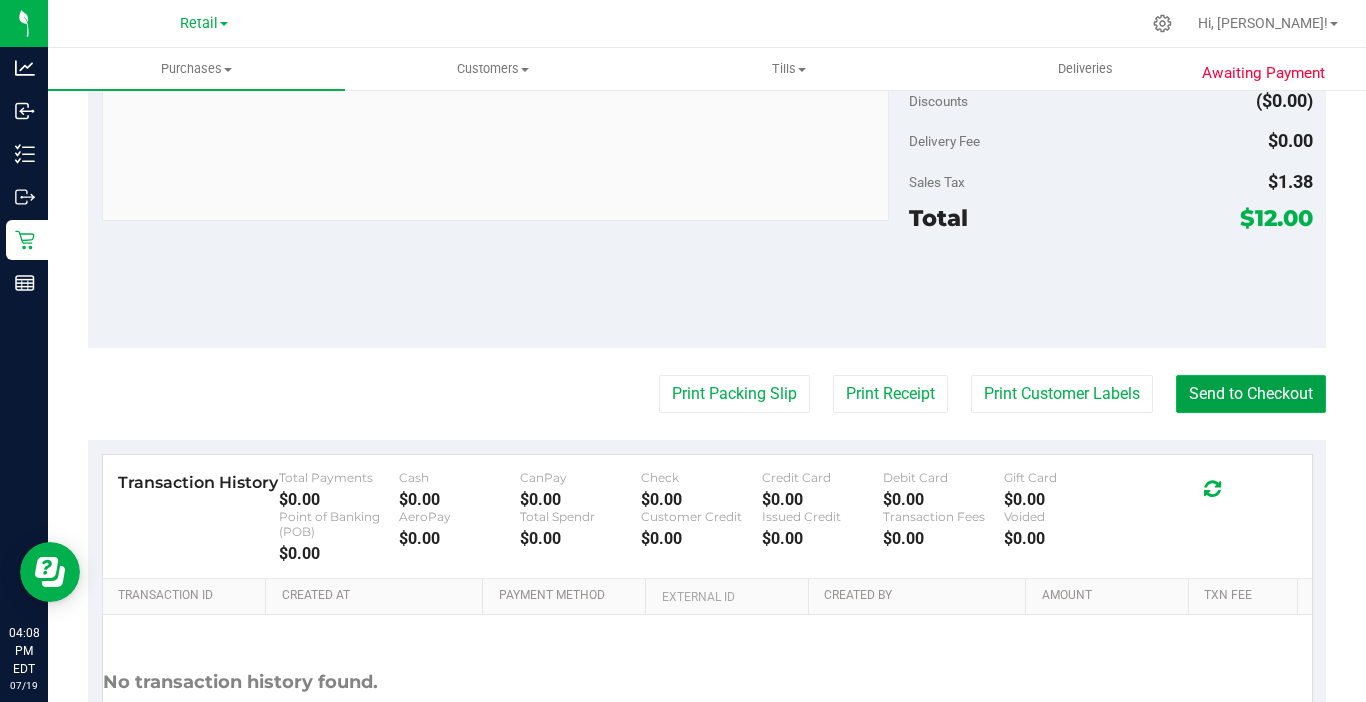 click on "Send to Checkout" at bounding box center [1251, 394] 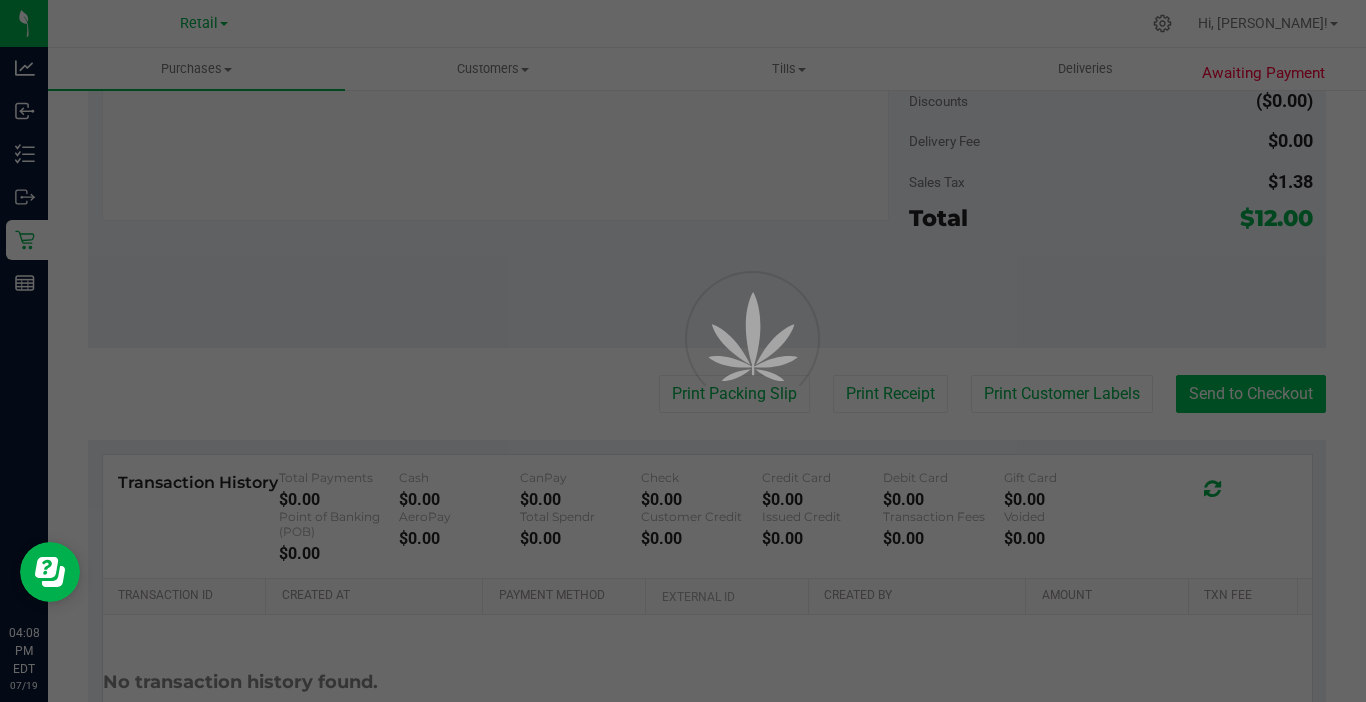scroll, scrollTop: 0, scrollLeft: 0, axis: both 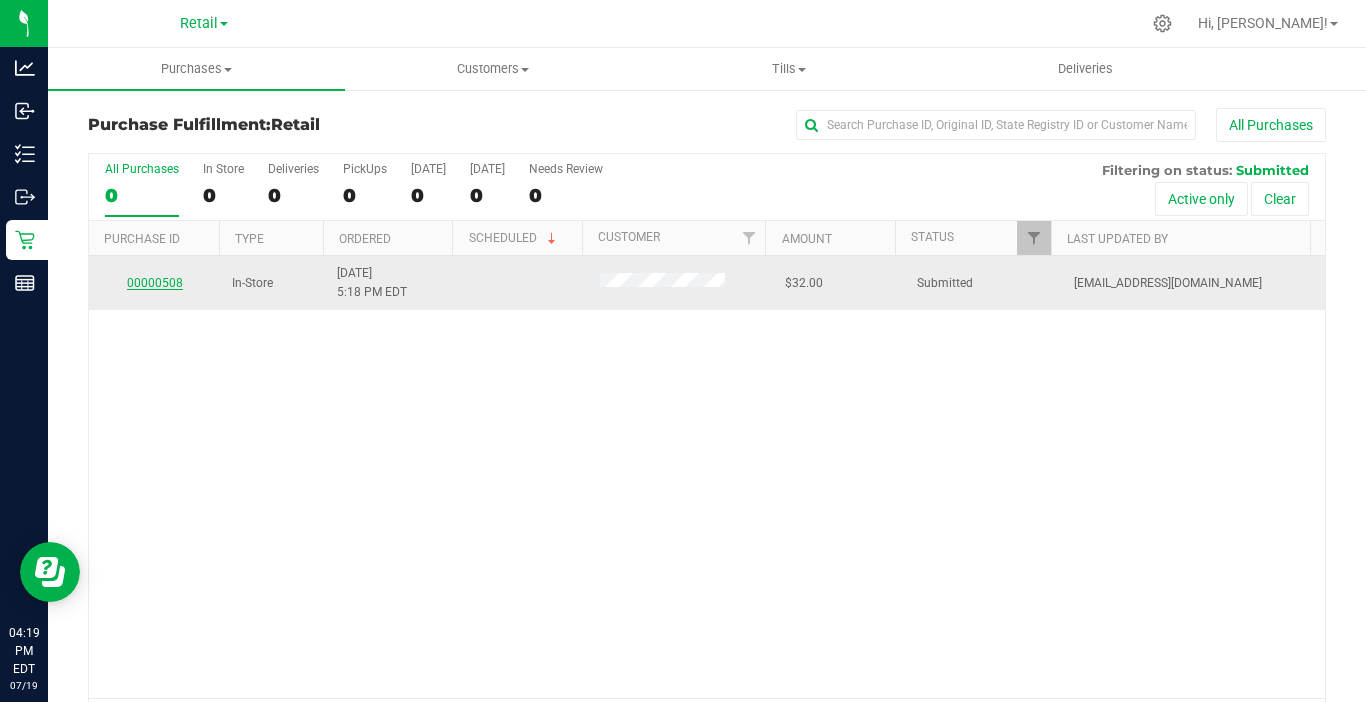 click on "00000508" at bounding box center (155, 283) 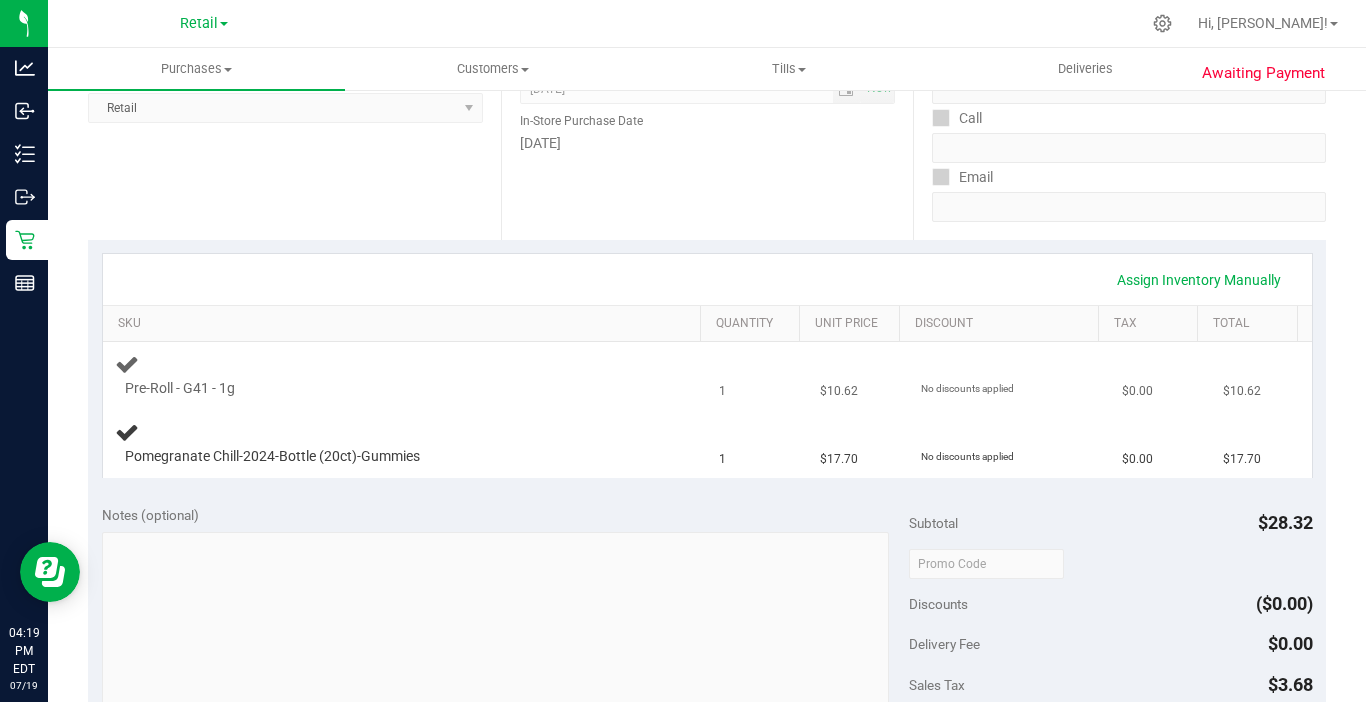 scroll, scrollTop: 300, scrollLeft: 0, axis: vertical 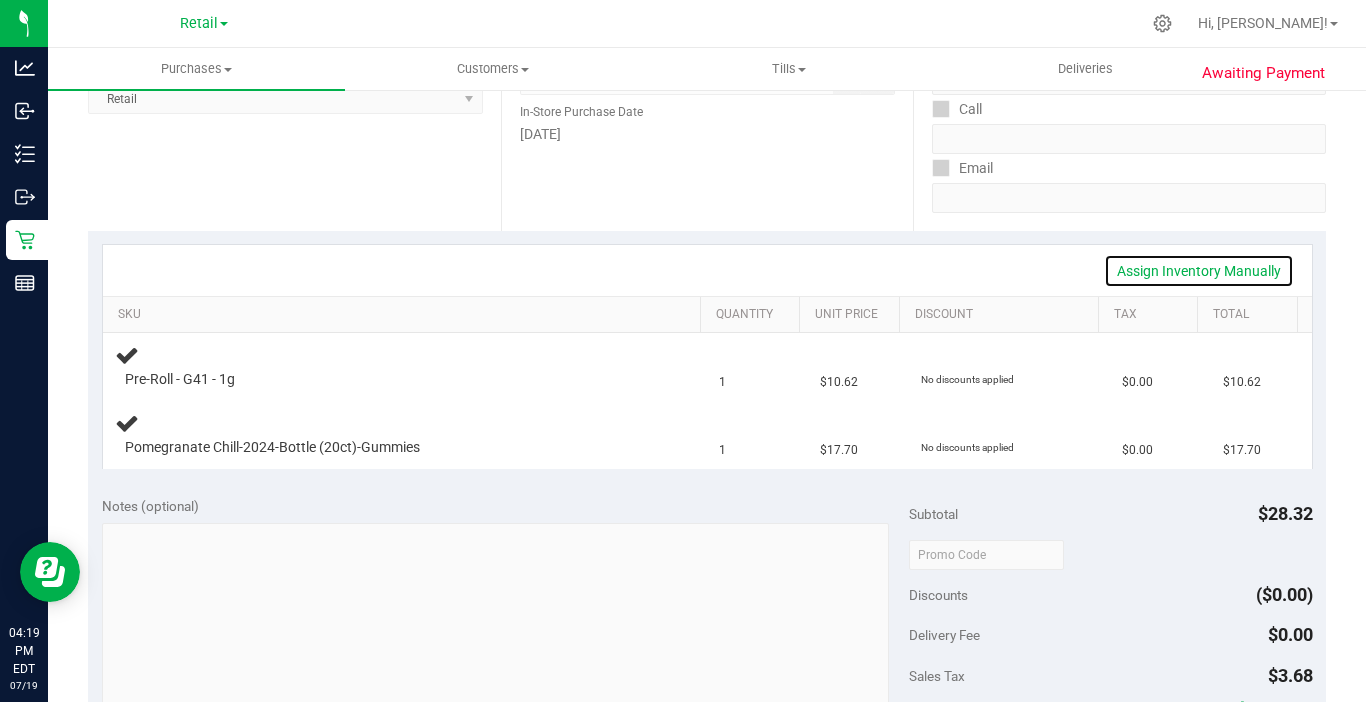 click on "Assign Inventory Manually" at bounding box center [1199, 271] 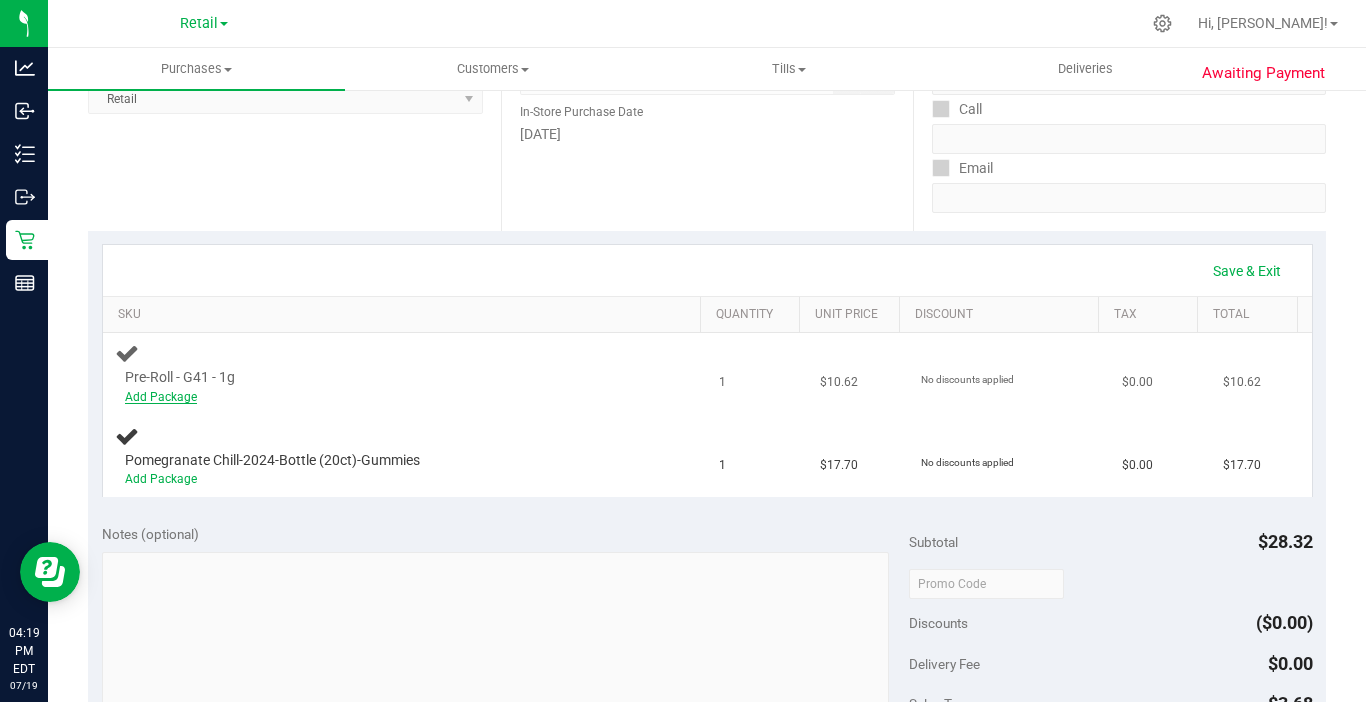 click on "Add Package" at bounding box center [161, 397] 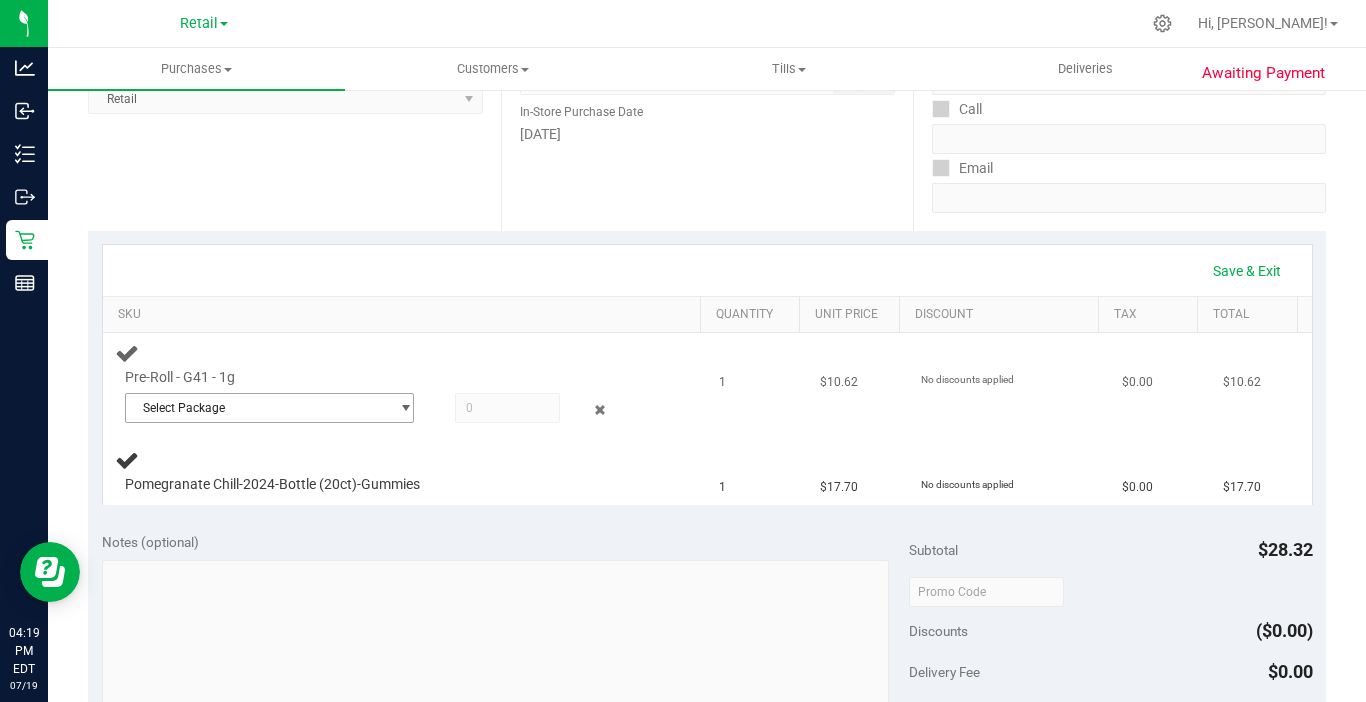 click on "Select Package" at bounding box center [257, 408] 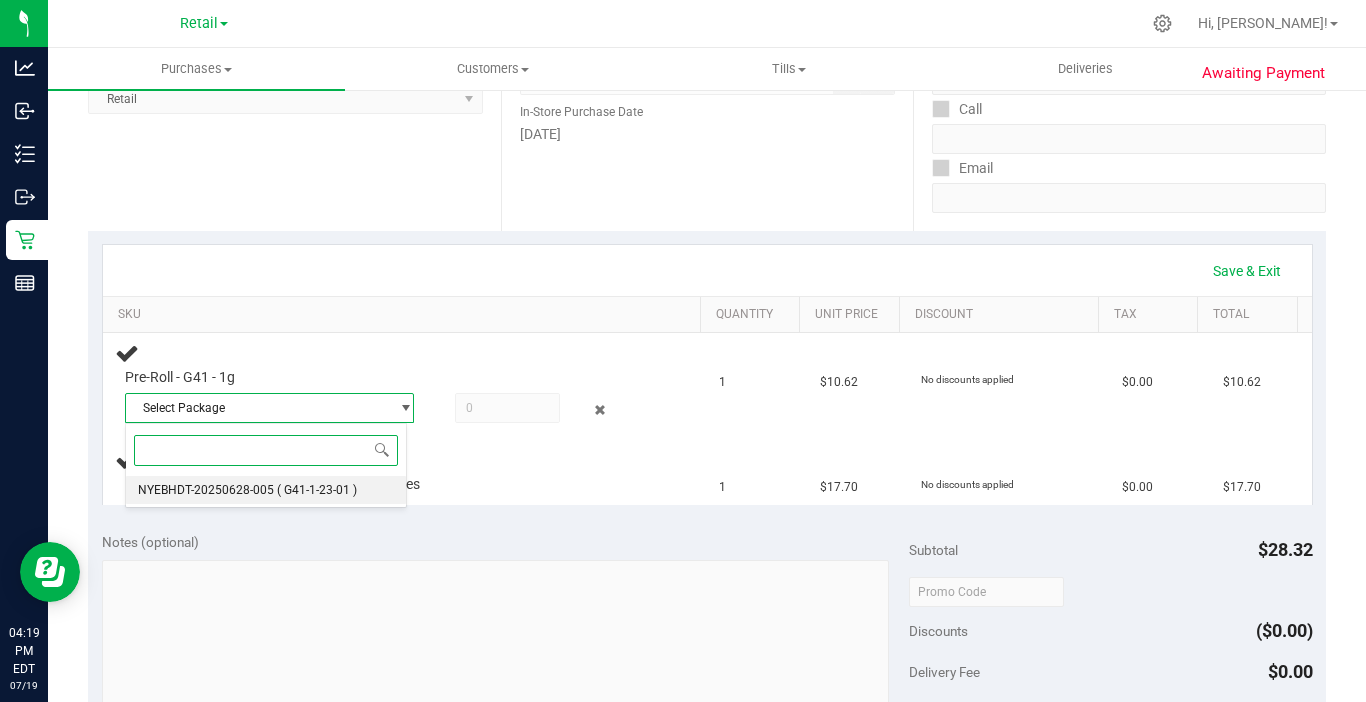 click on "NYEBHDT-20250628-005" at bounding box center [206, 490] 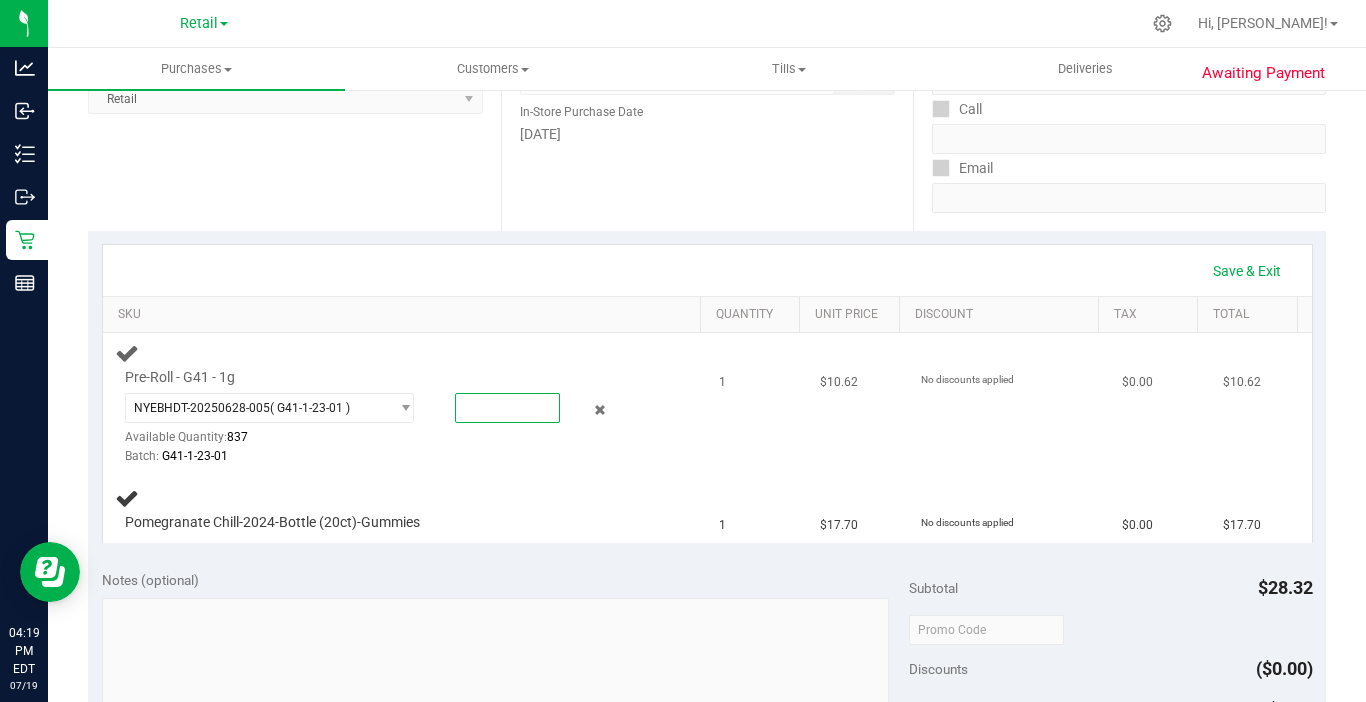 click at bounding box center [507, 408] 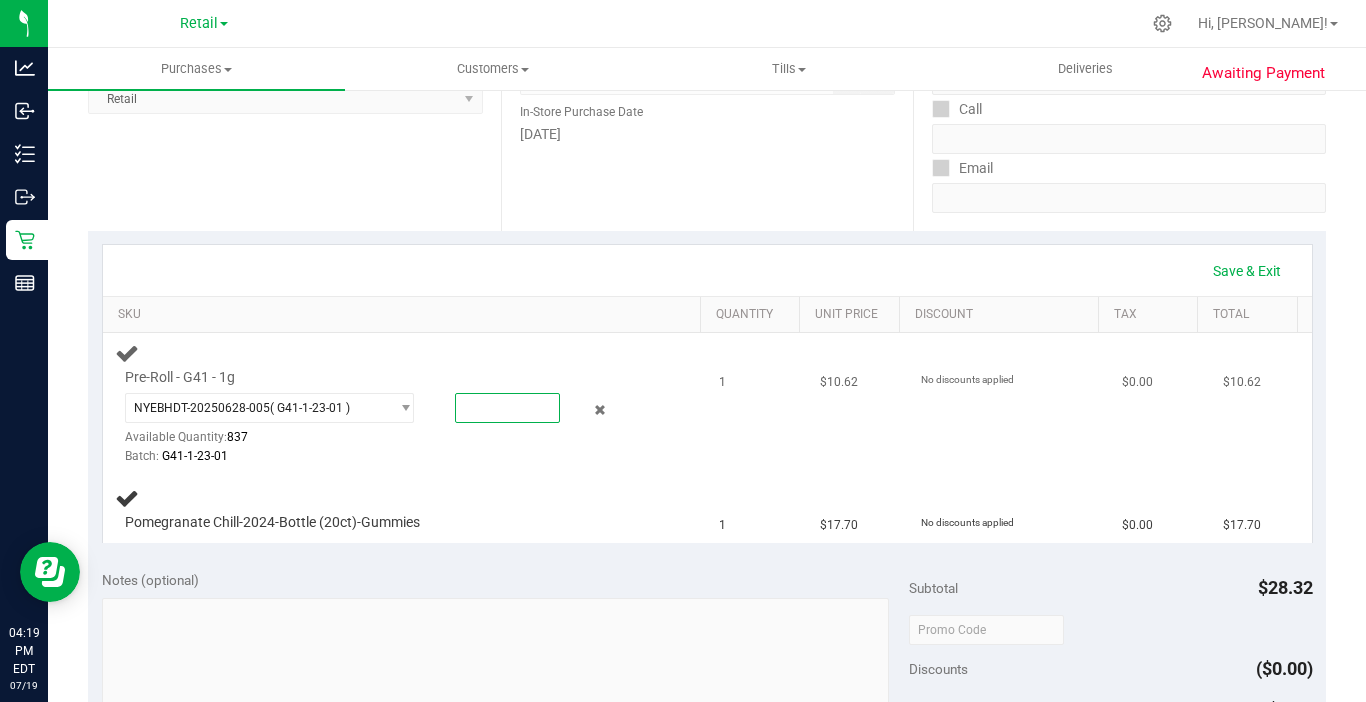 type on "1" 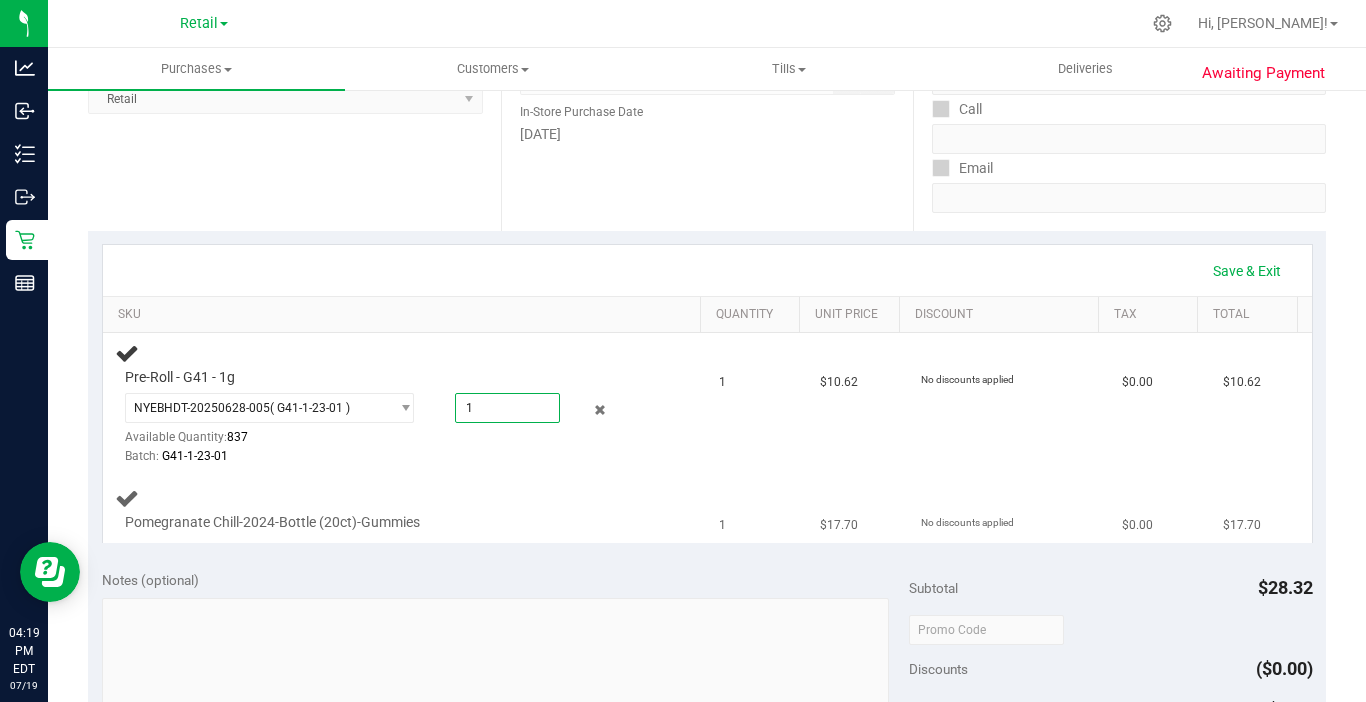 type on "1.0000" 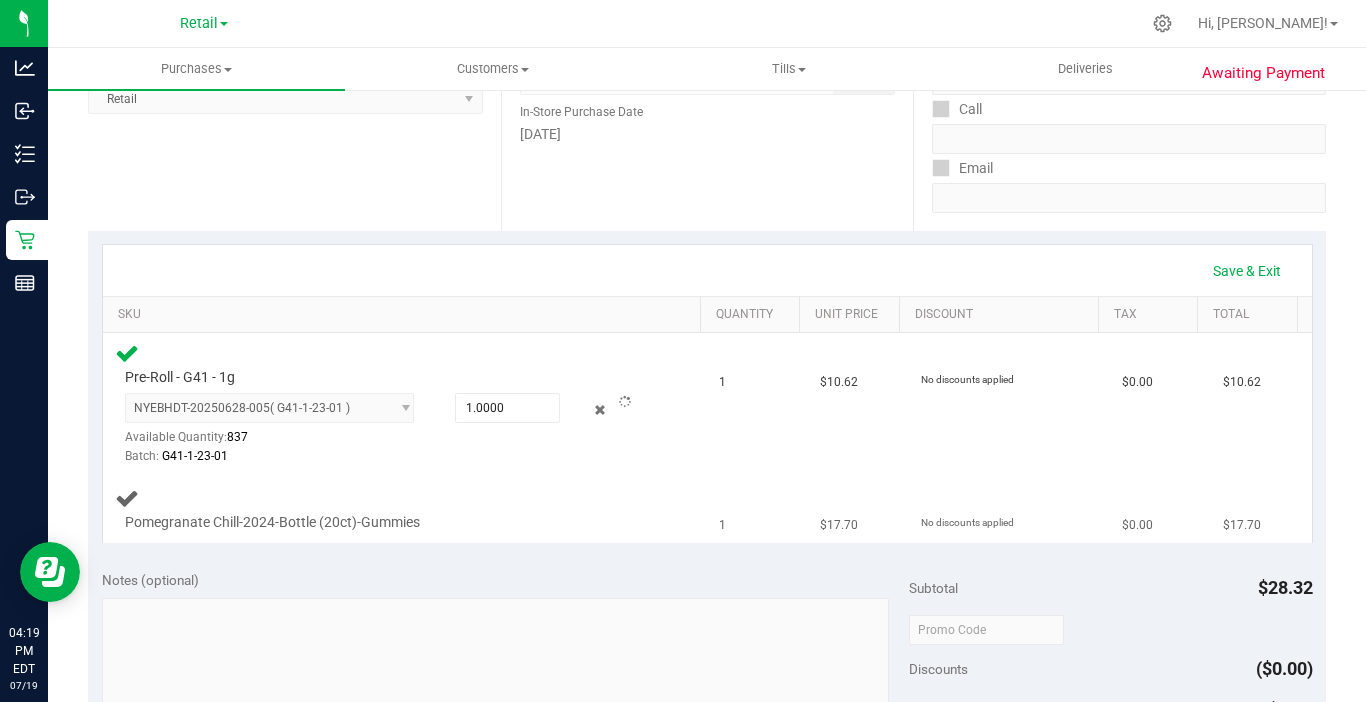 click on "Pomegranate Chill-2024-Bottle (20ct)-Gummies" at bounding box center [405, 509] 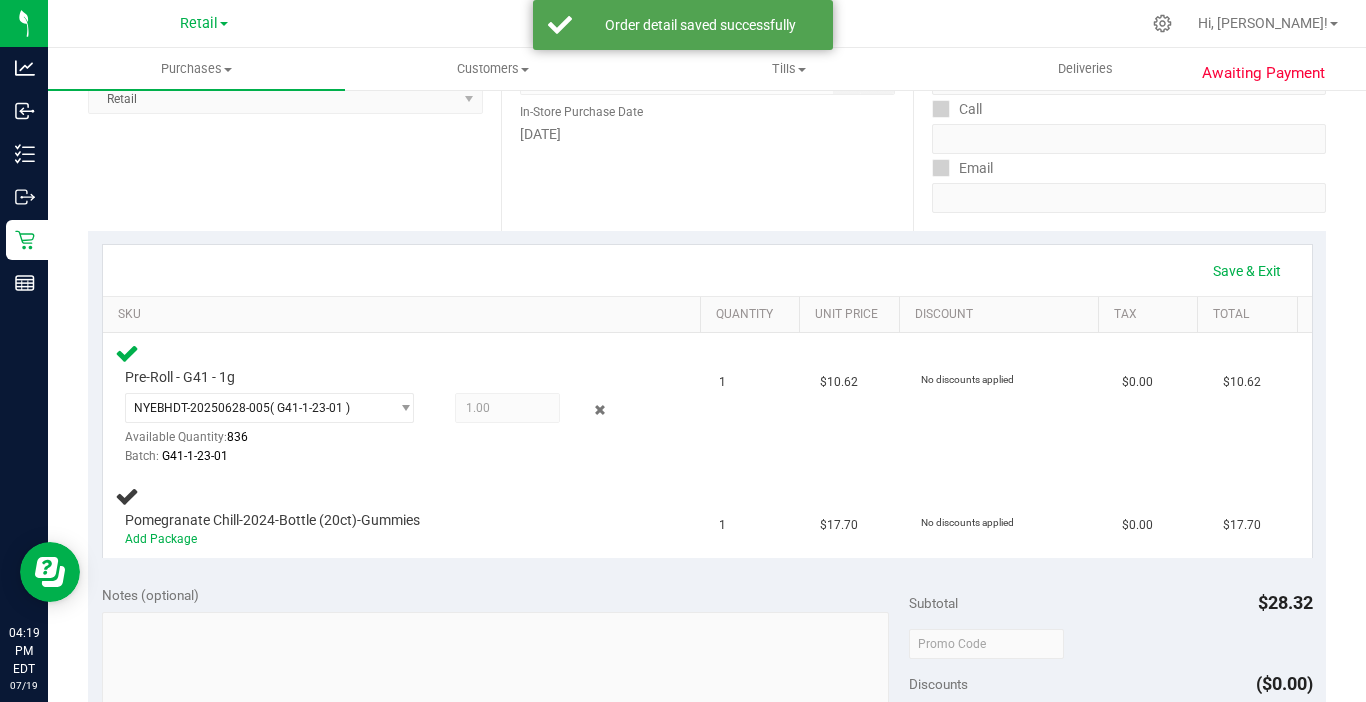 scroll, scrollTop: 500, scrollLeft: 0, axis: vertical 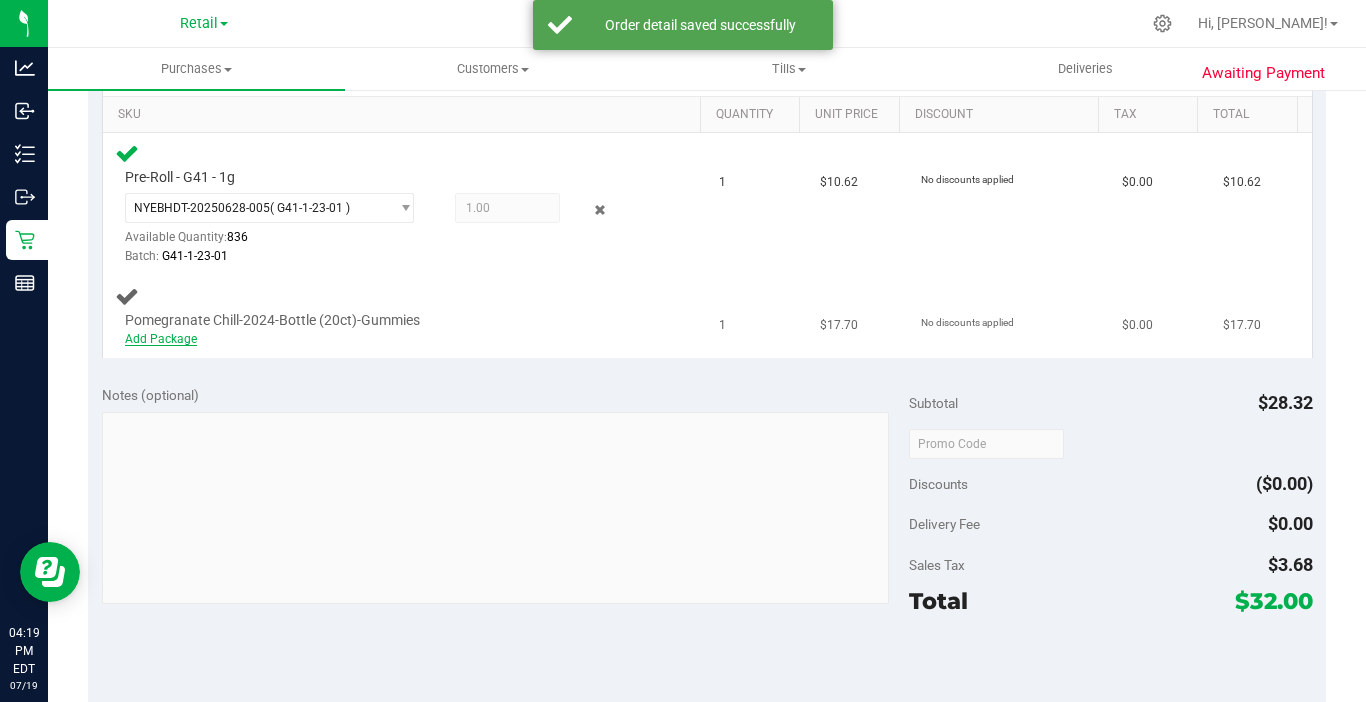 click on "Add Package" at bounding box center (161, 339) 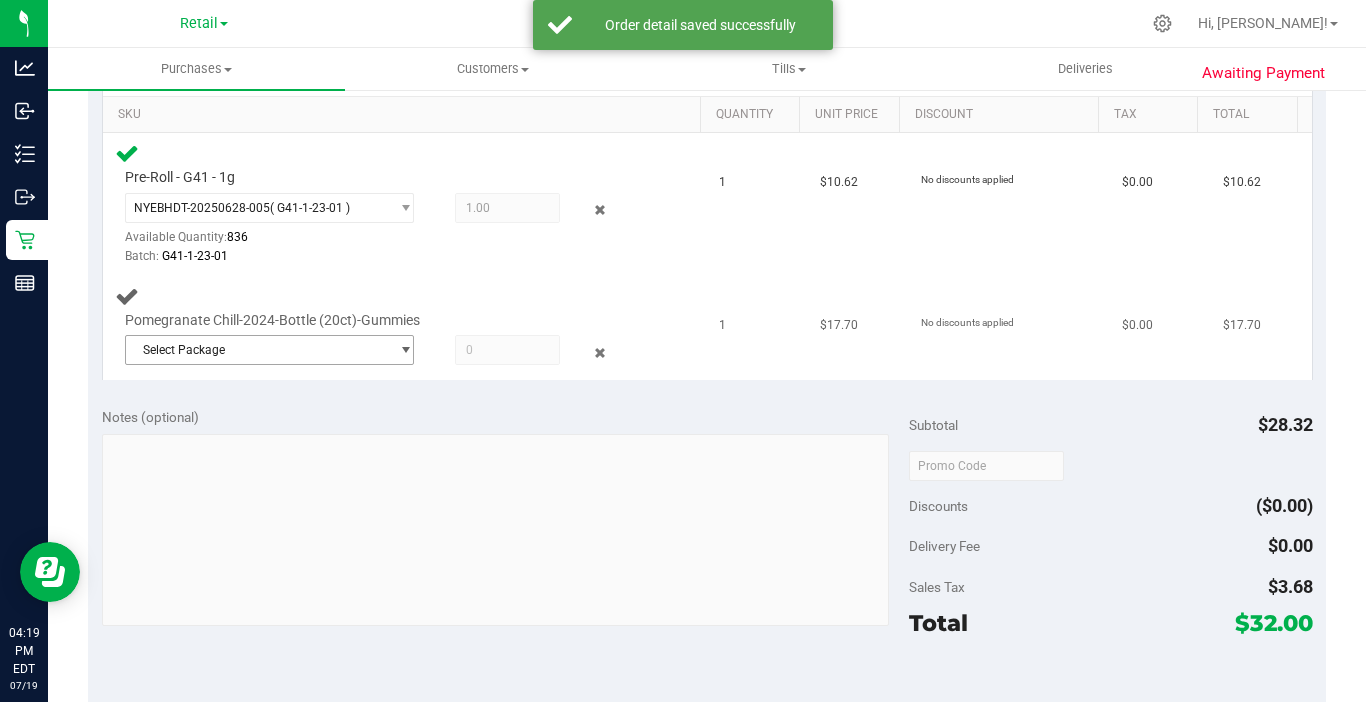 click on "Select Package" at bounding box center [257, 350] 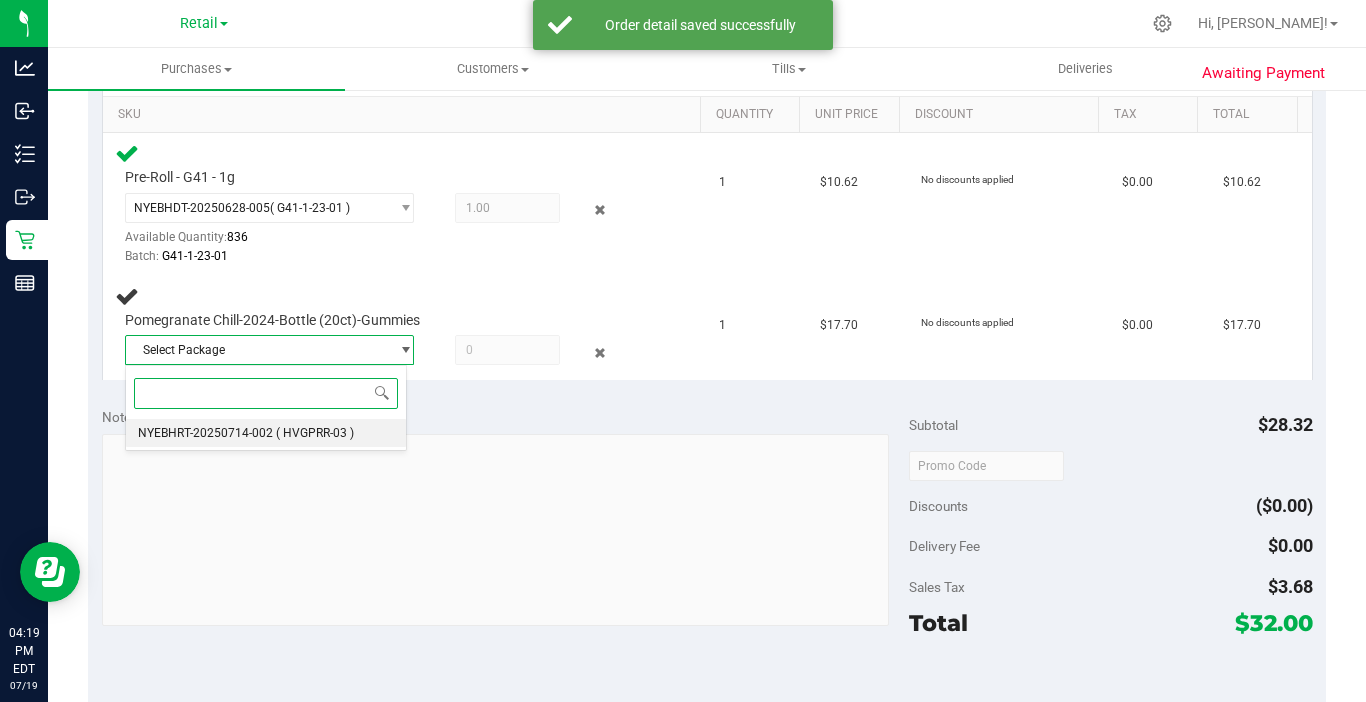 click on "(
HVGPRR-03
)" at bounding box center (315, 433) 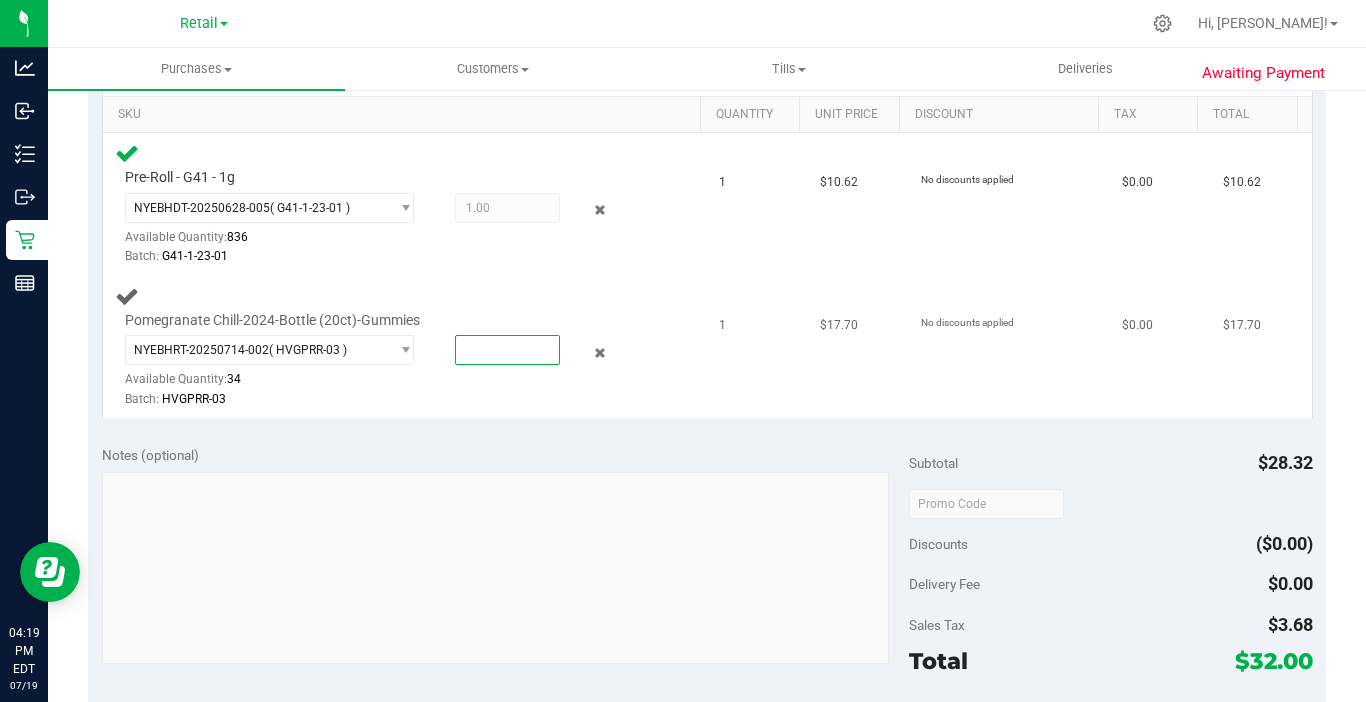 click at bounding box center (507, 350) 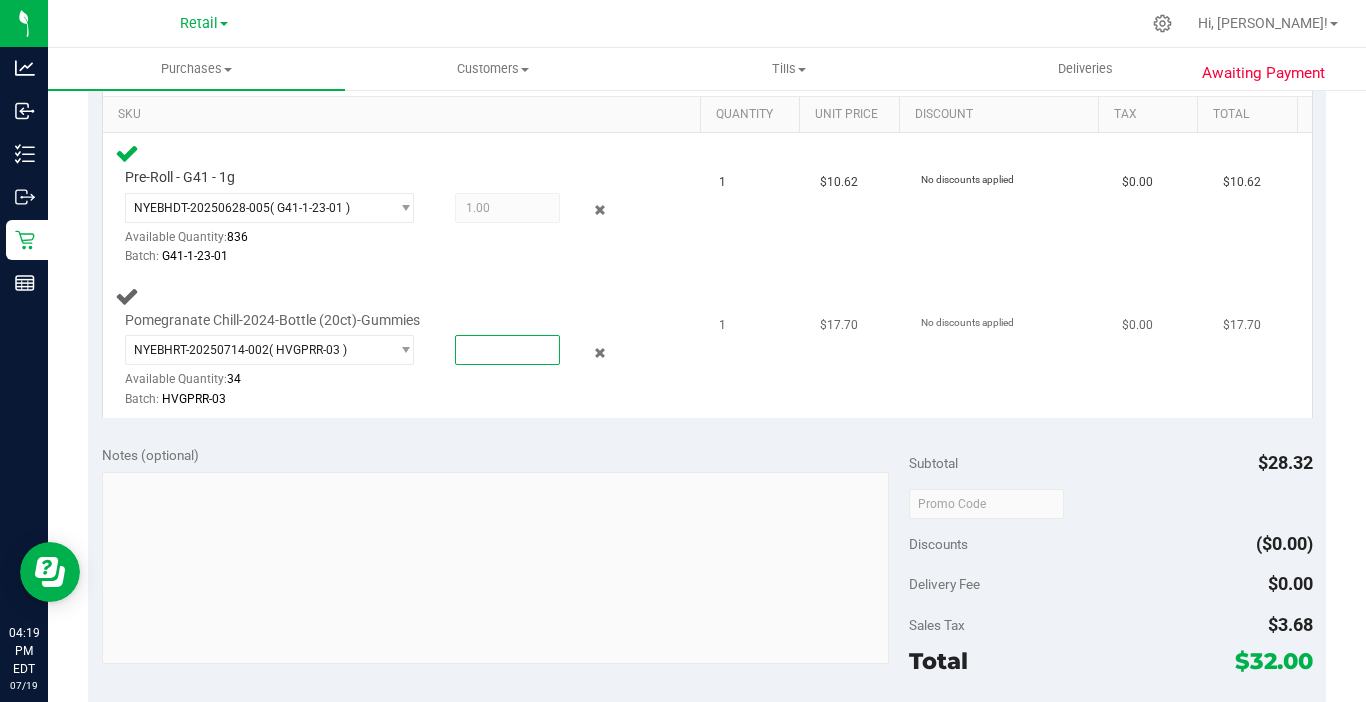 type on "1" 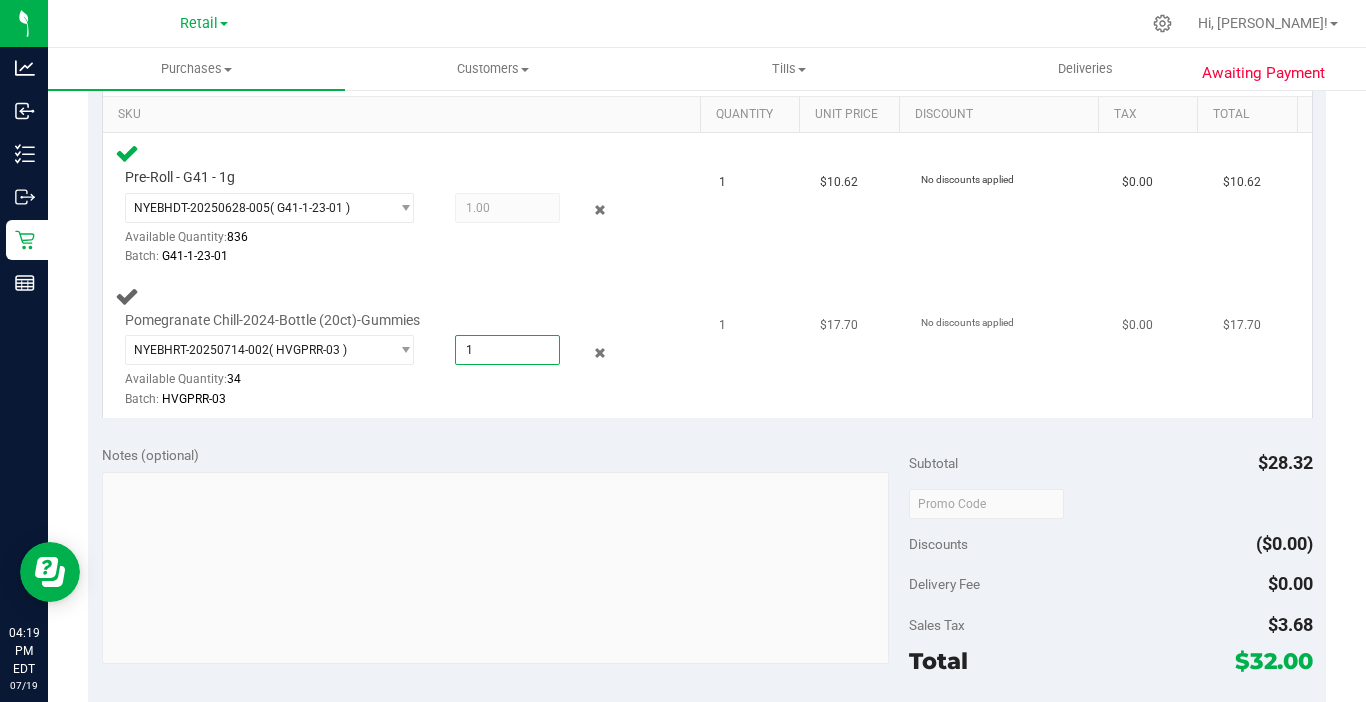type on "1.0000" 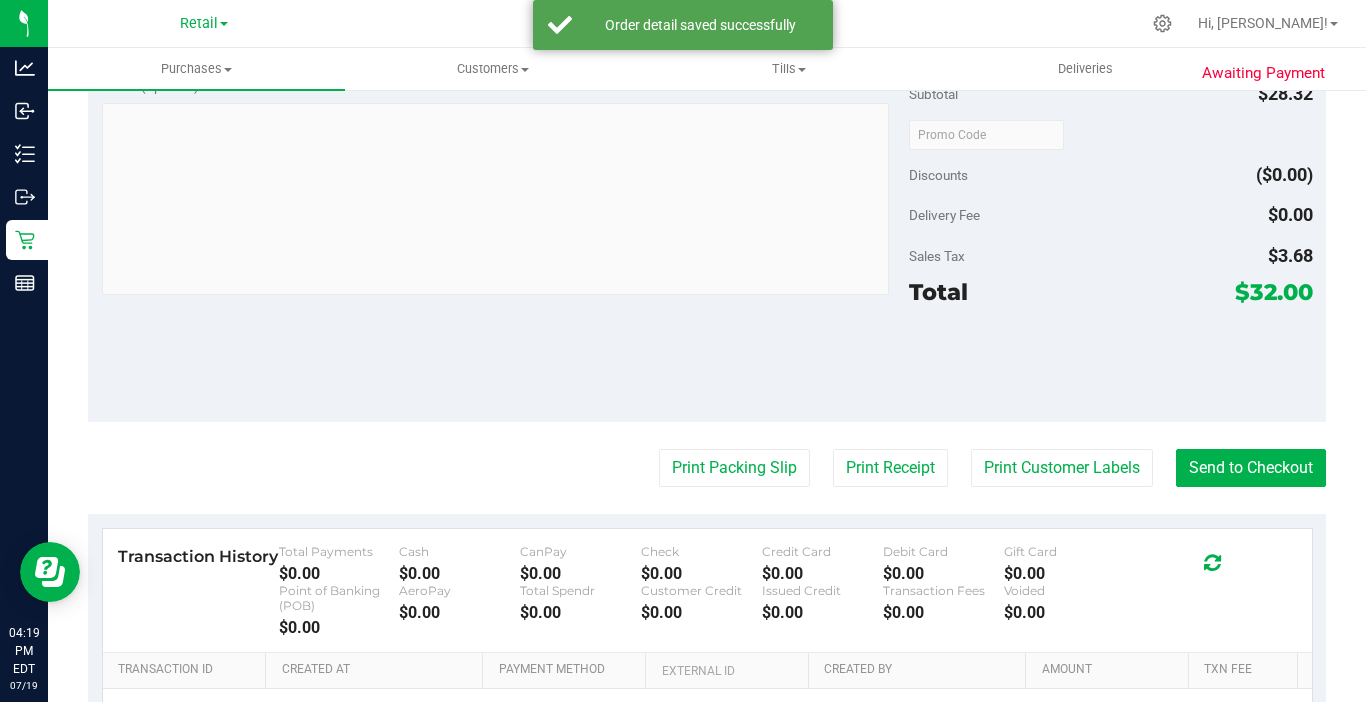scroll, scrollTop: 900, scrollLeft: 0, axis: vertical 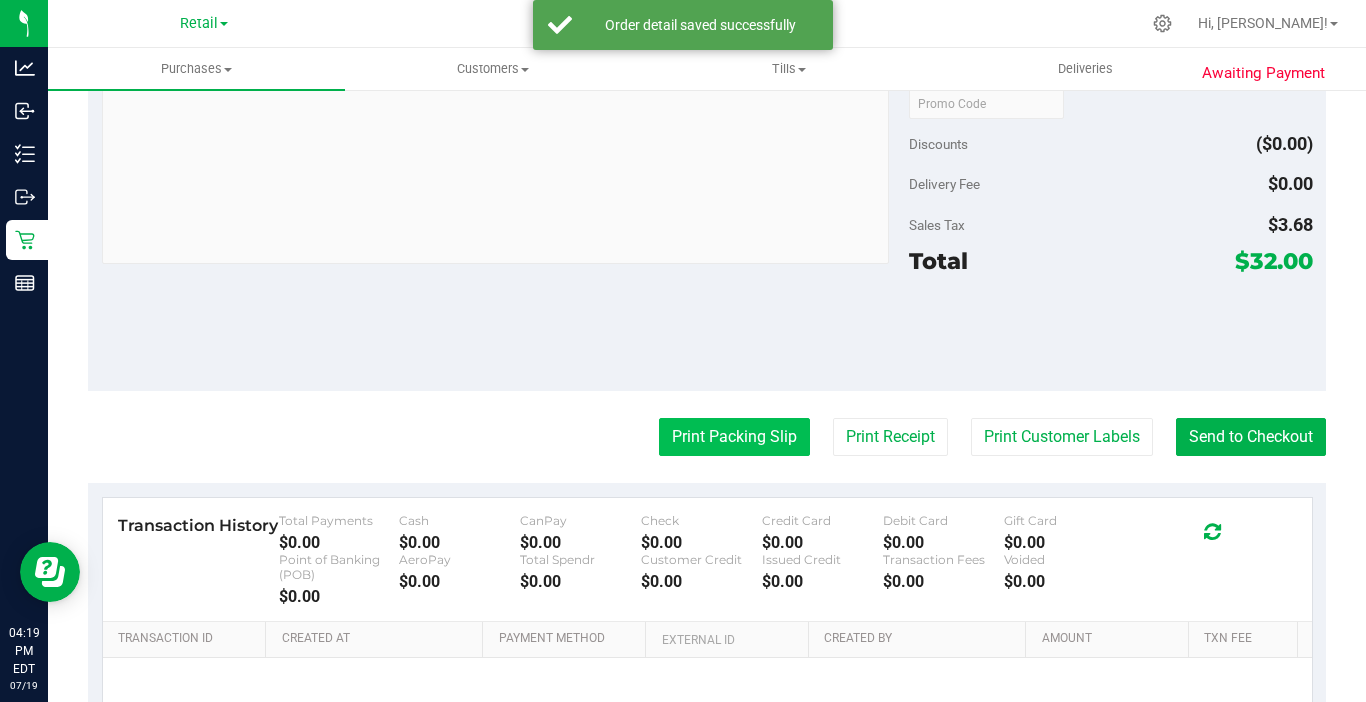 click on "Print Packing Slip" at bounding box center (734, 437) 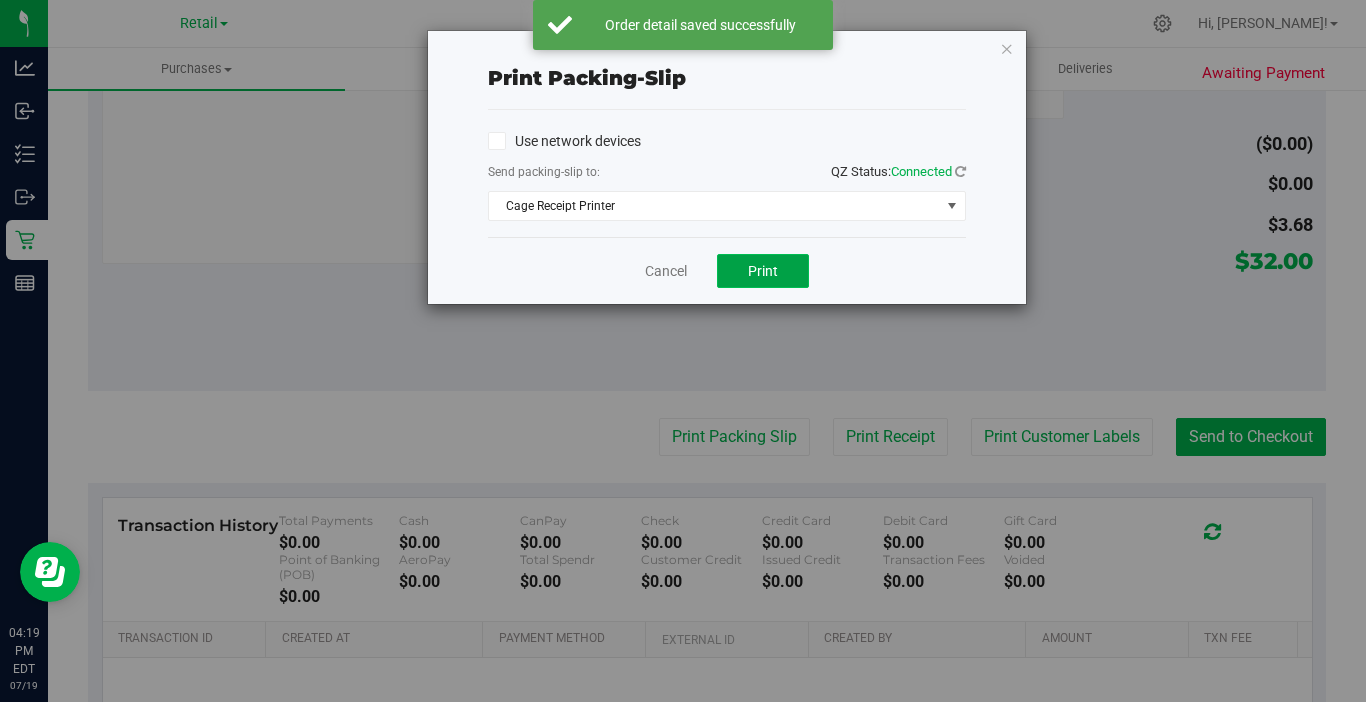 click on "Print" at bounding box center [763, 271] 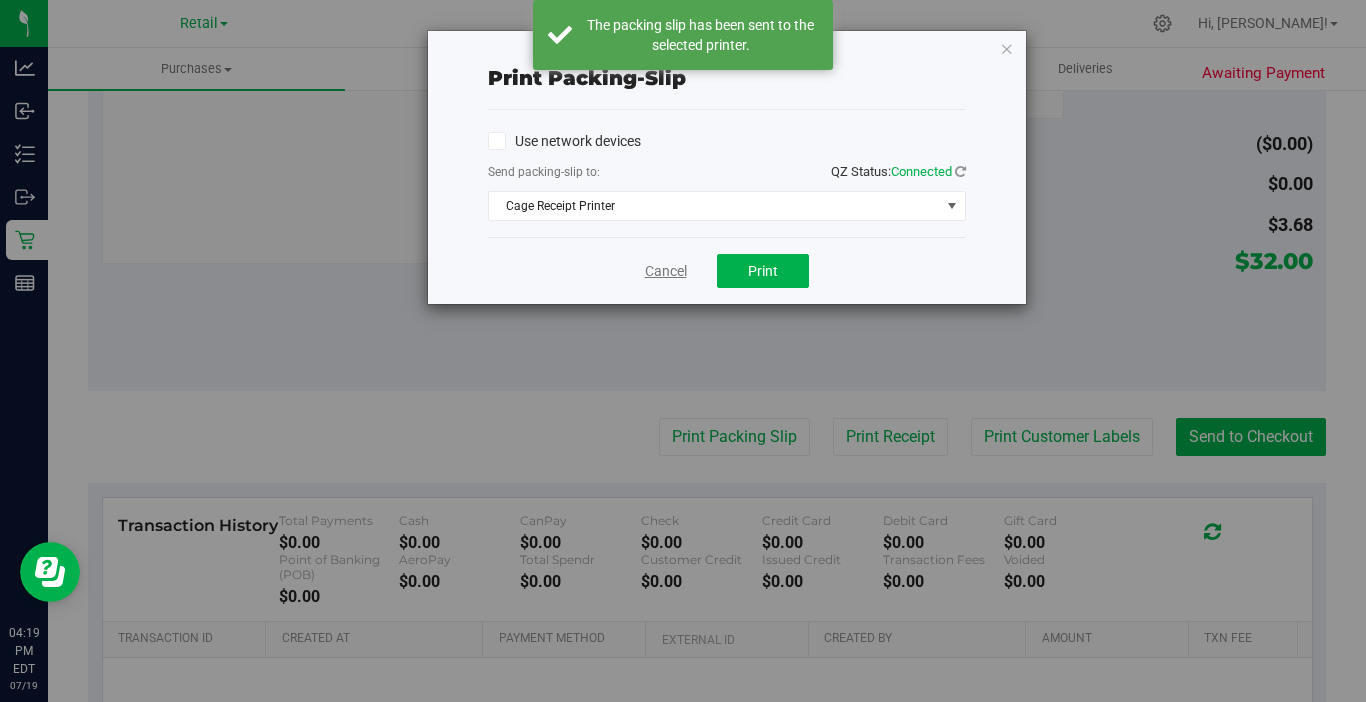 click on "Cancel" at bounding box center [666, 271] 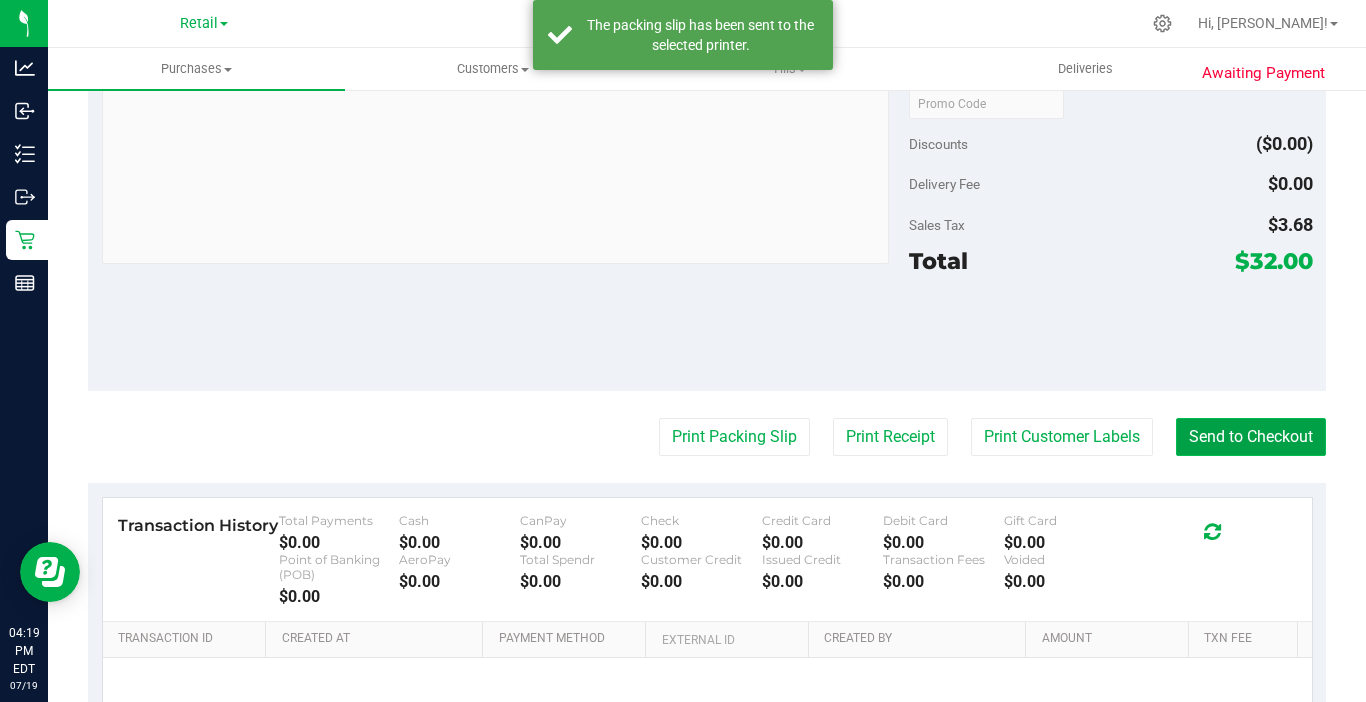click on "Send to Checkout" at bounding box center [1251, 437] 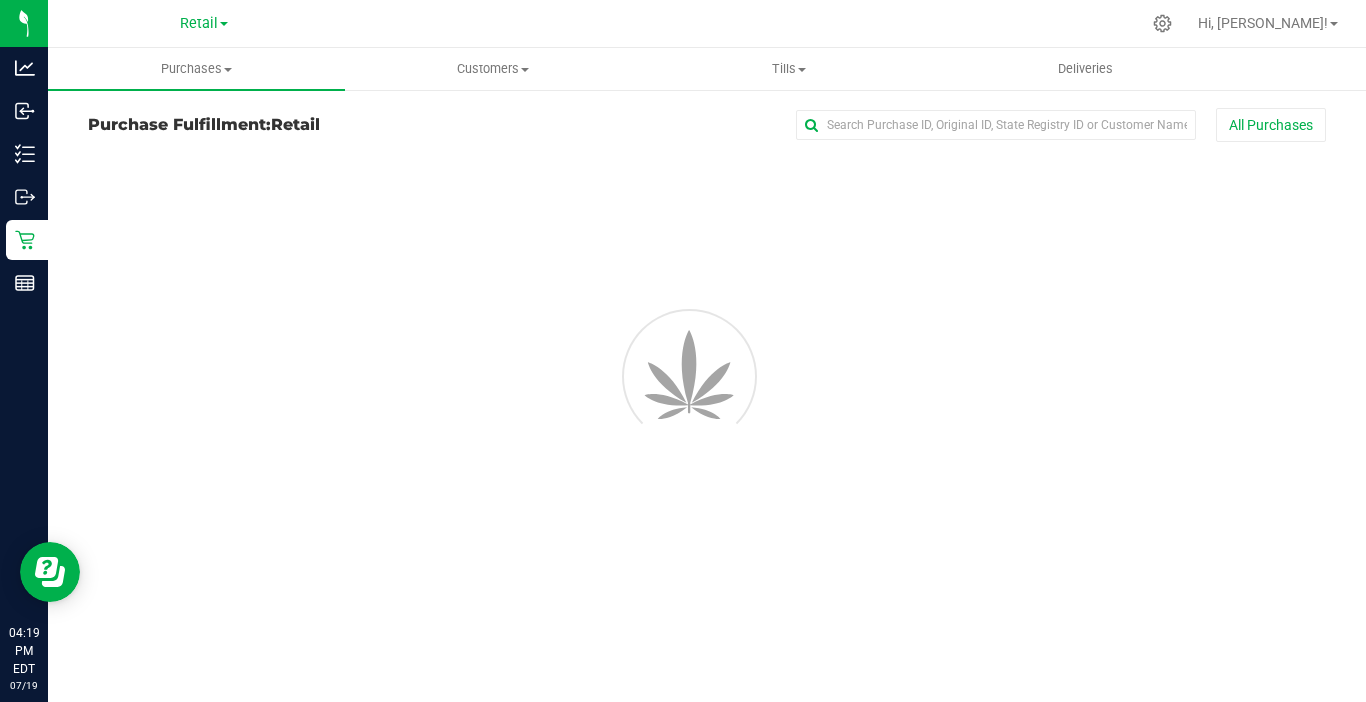 scroll, scrollTop: 0, scrollLeft: 0, axis: both 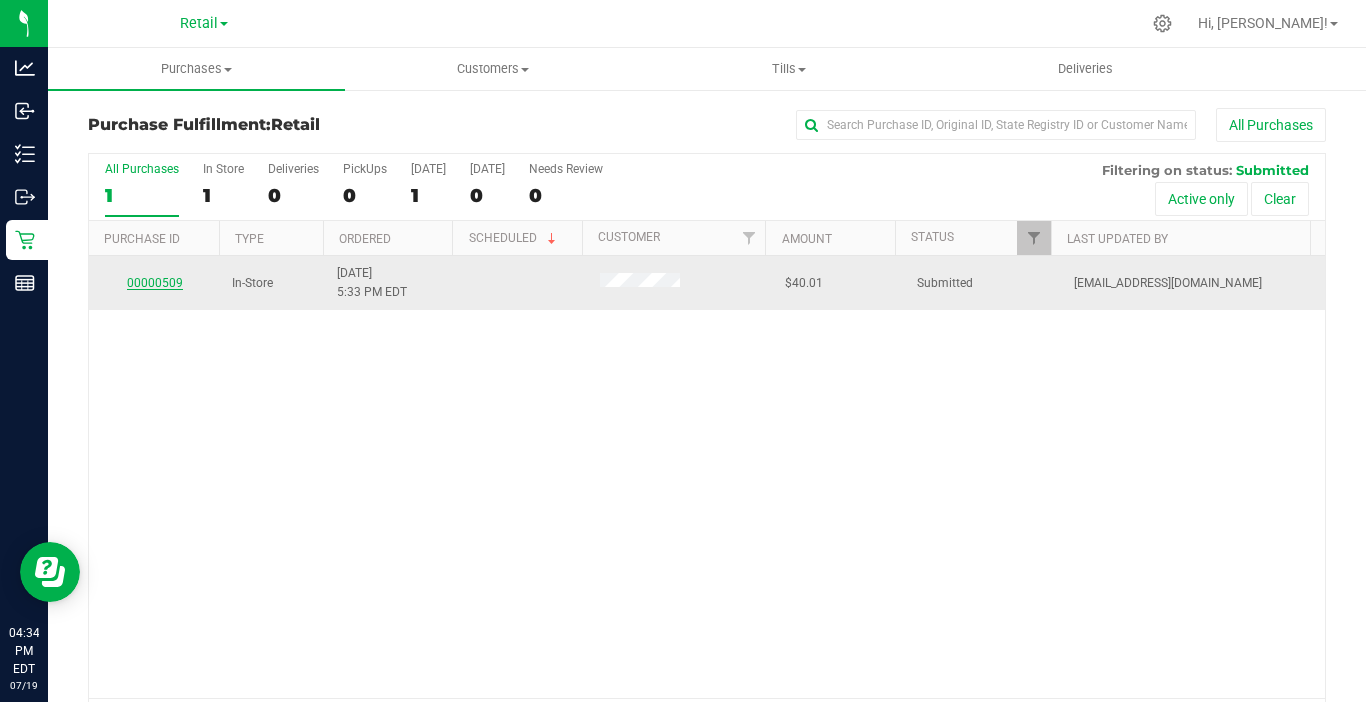 click on "00000509" at bounding box center (155, 283) 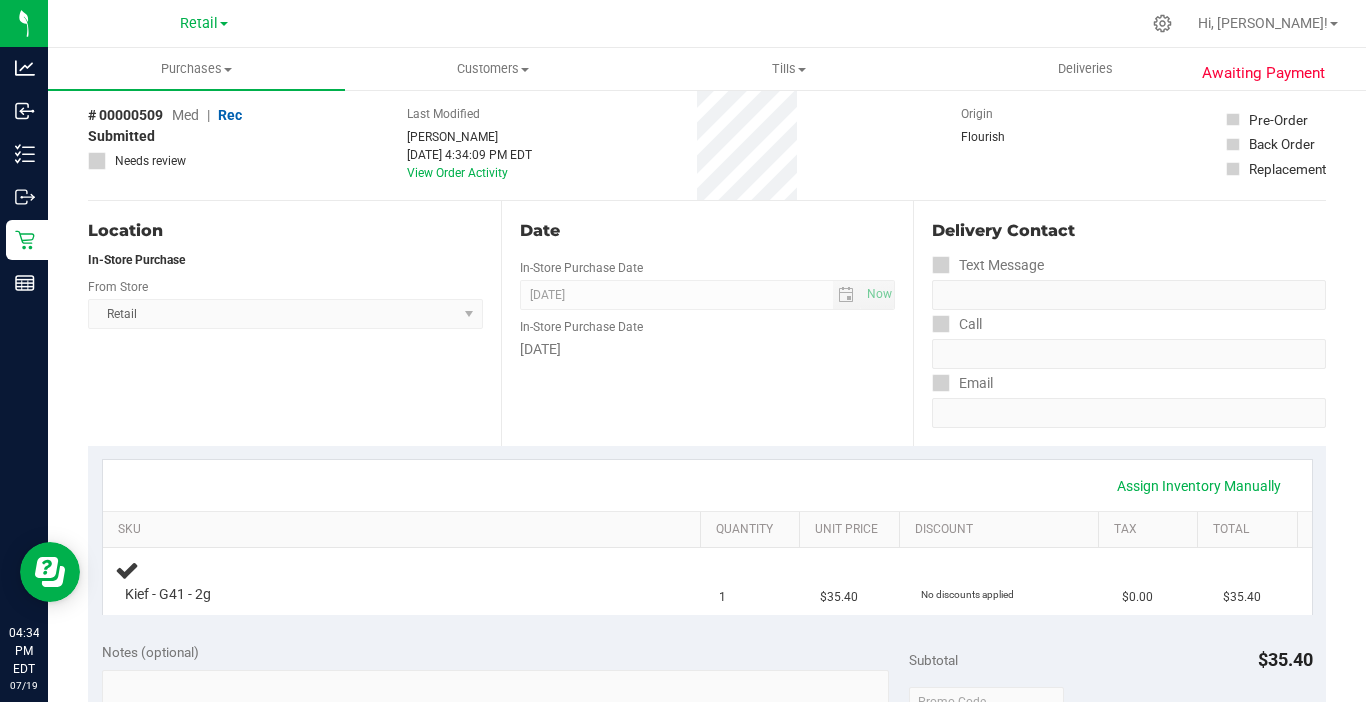 scroll, scrollTop: 200, scrollLeft: 0, axis: vertical 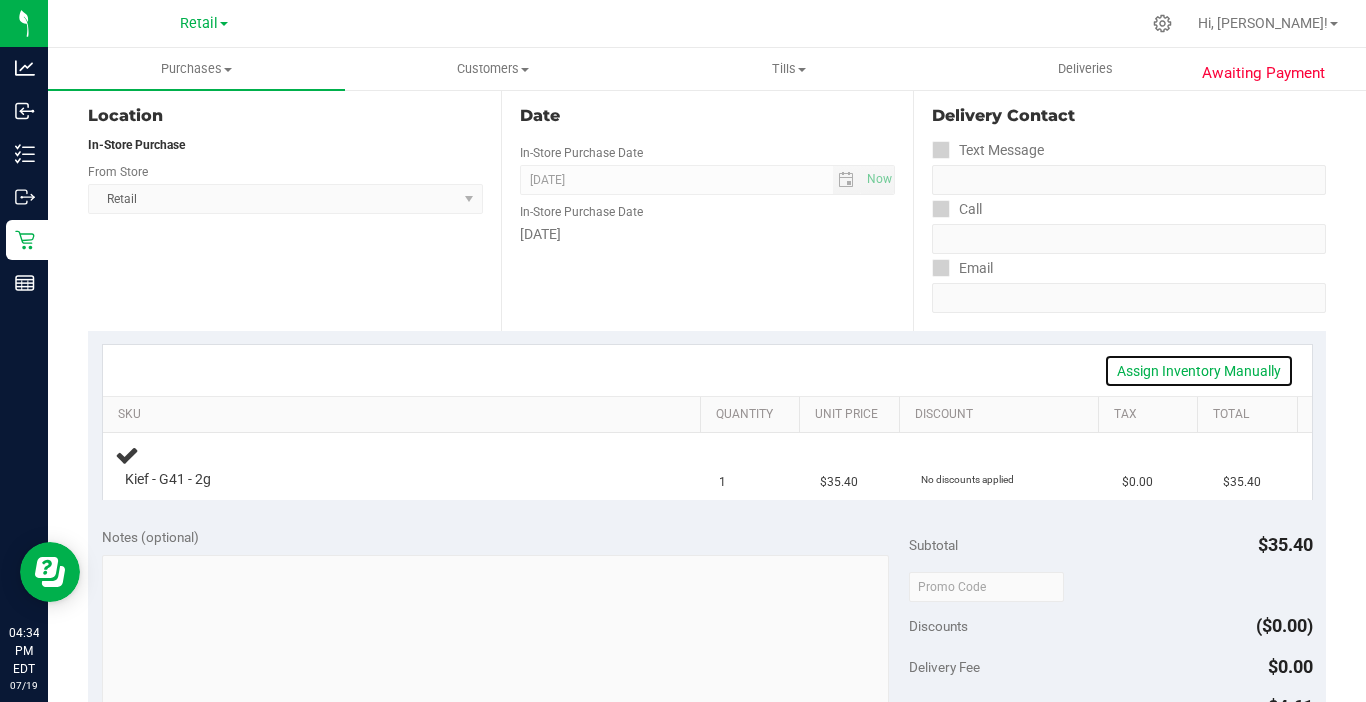 click on "Assign Inventory Manually" at bounding box center [1199, 371] 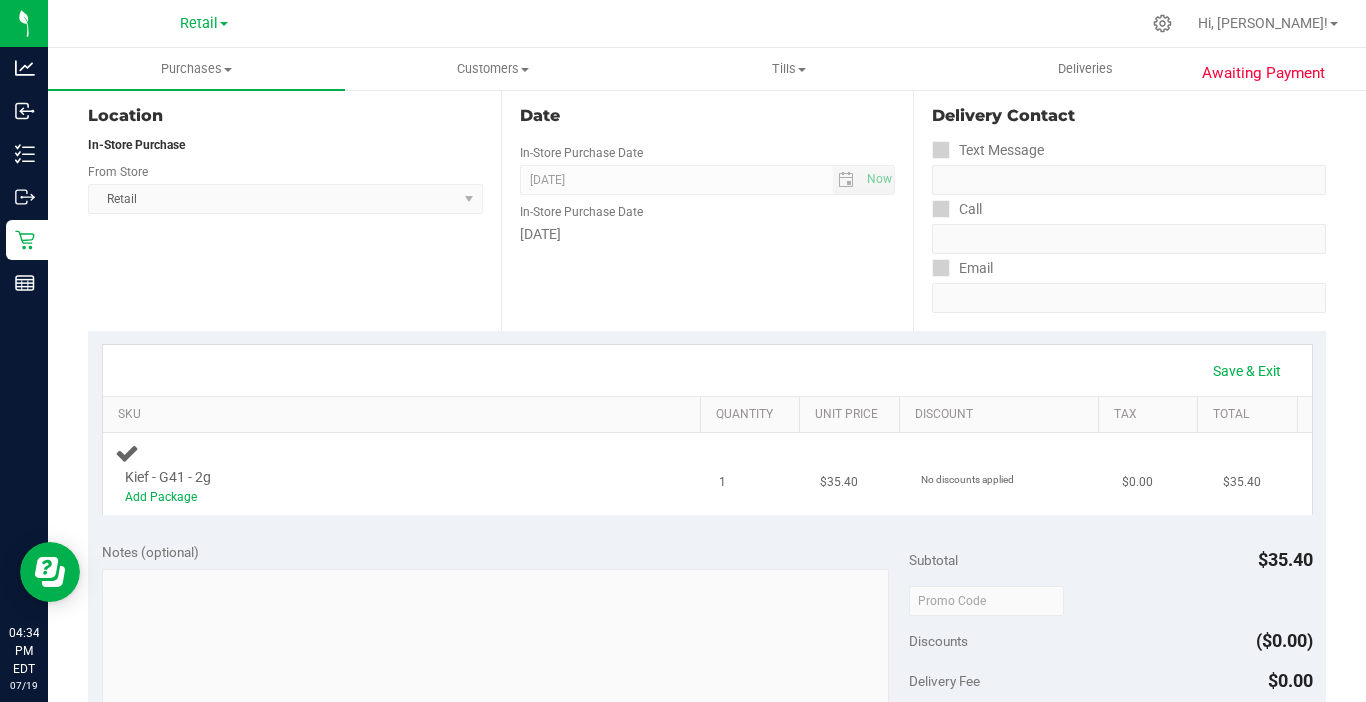 click on "Add Package" at bounding box center [386, 497] 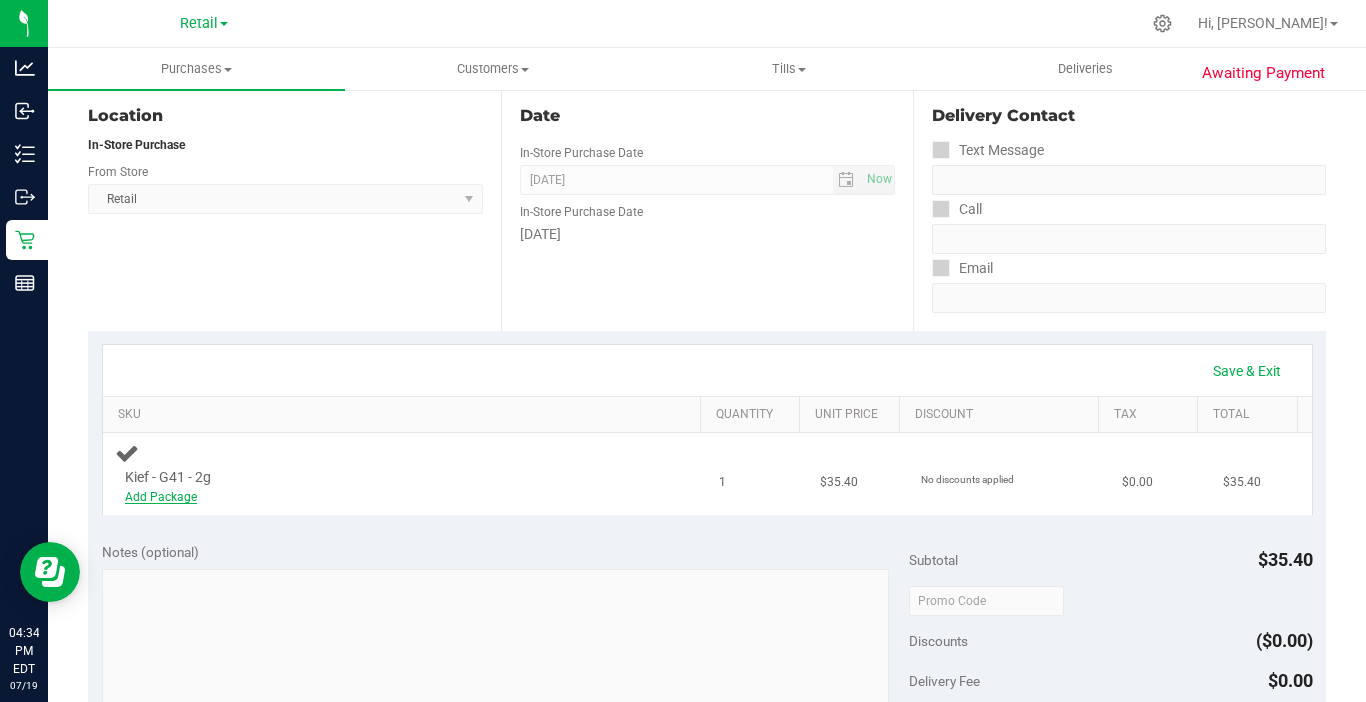 click on "Add Package" at bounding box center (161, 497) 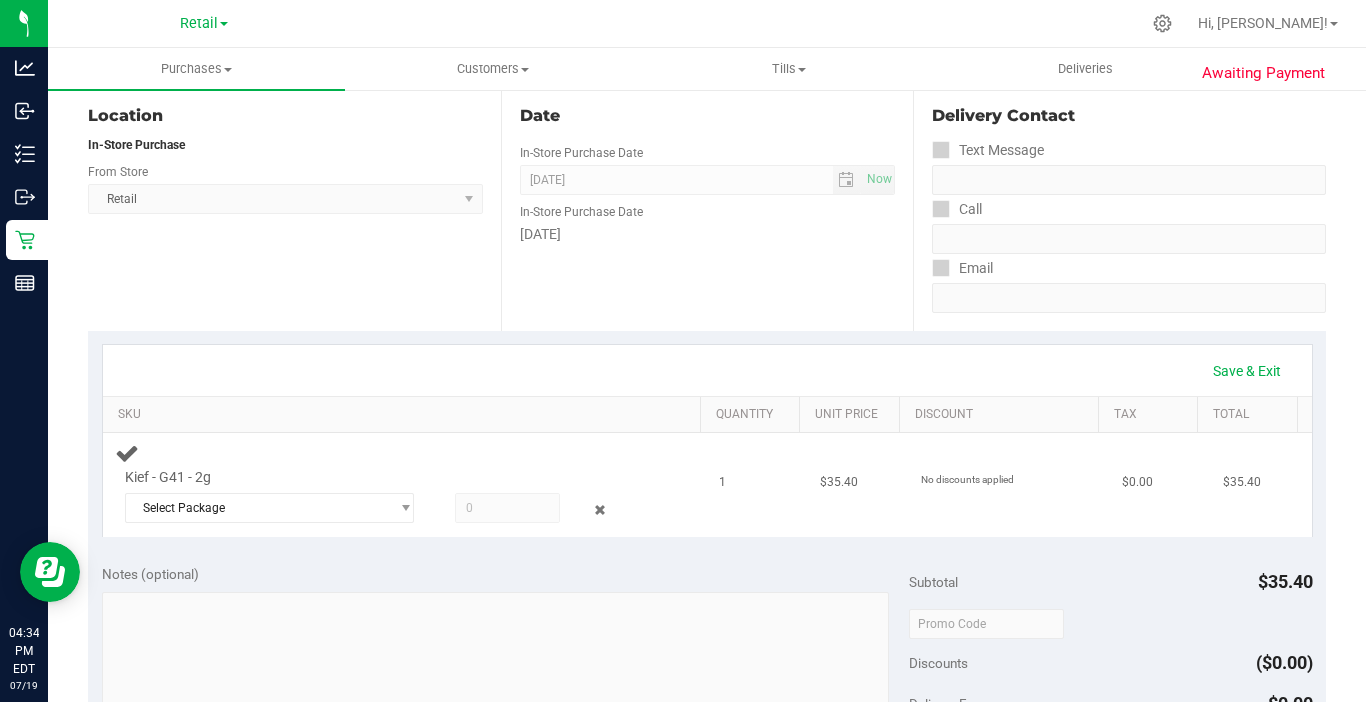 click on "Kief - G41 - 2g
Select Package NYEBHDT-20250701-001 NYEBHDT-20250710-002" at bounding box center (381, 498) 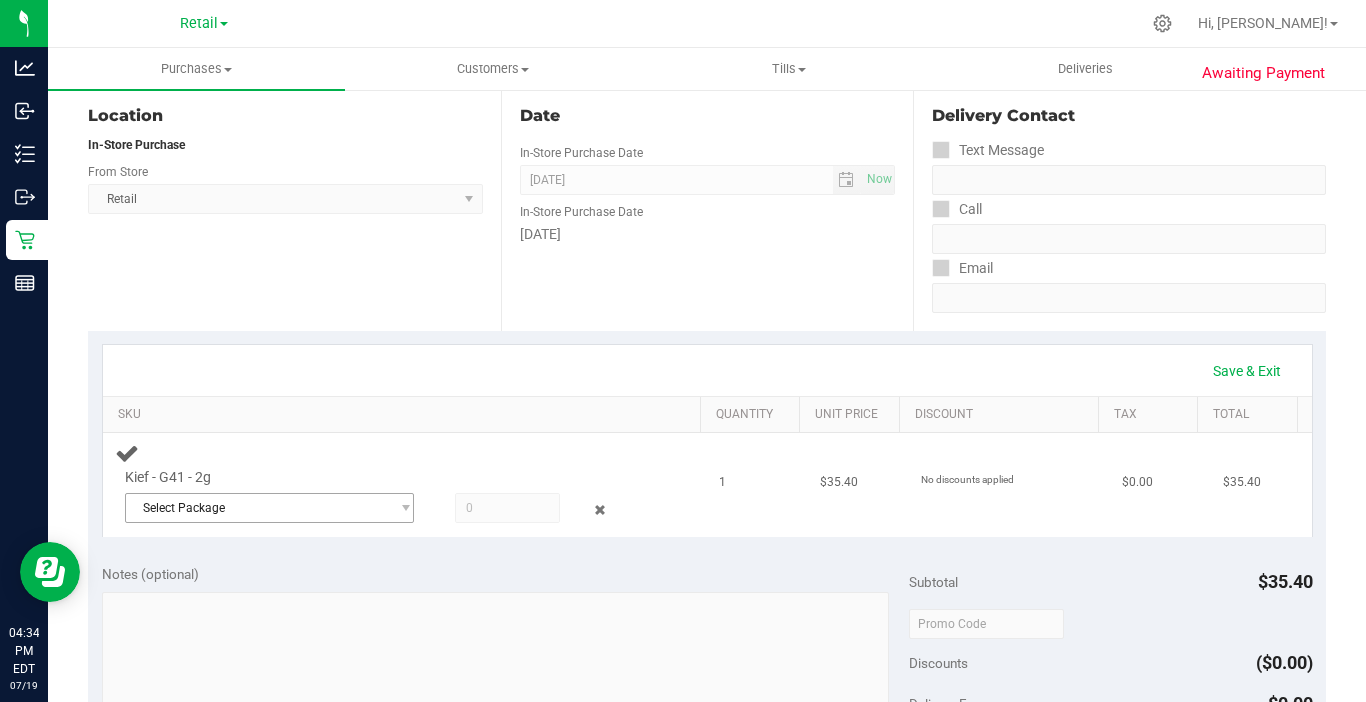 click on "Select Package" at bounding box center [257, 508] 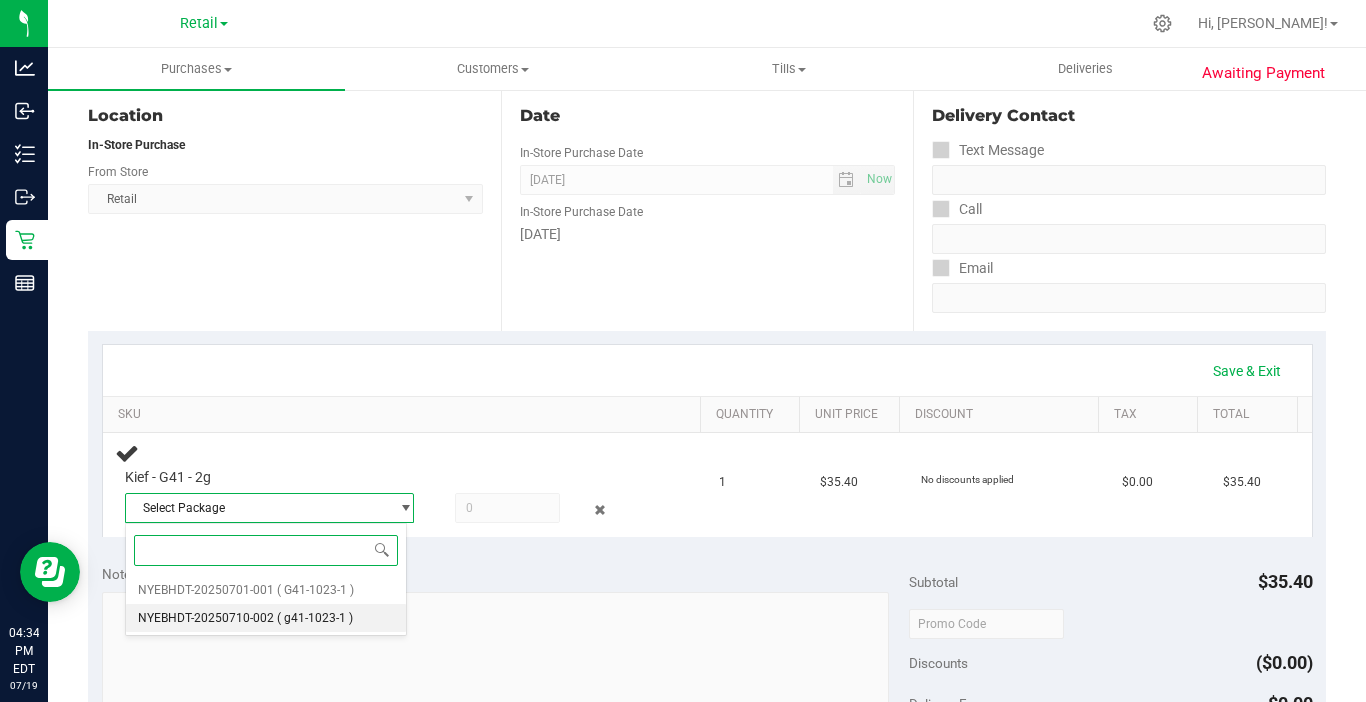 click on "(
g41-1023-1
)" at bounding box center [315, 618] 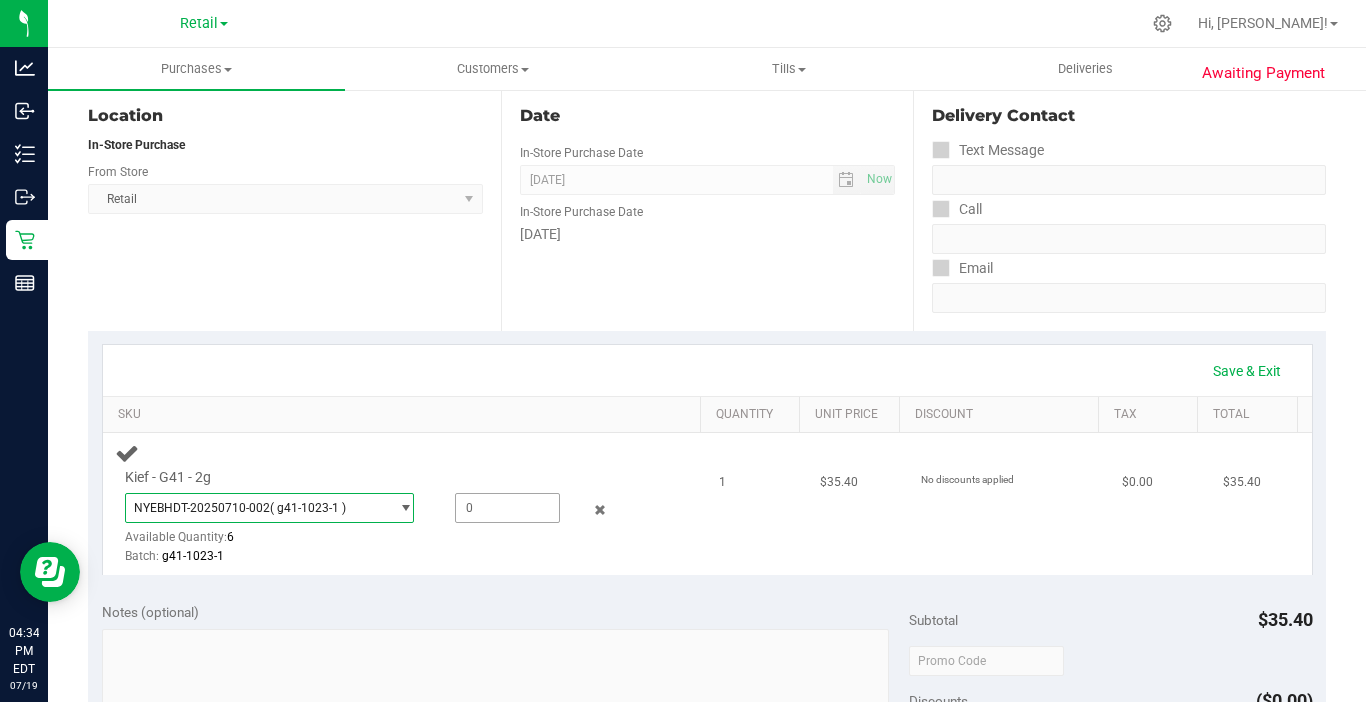 click at bounding box center [507, 508] 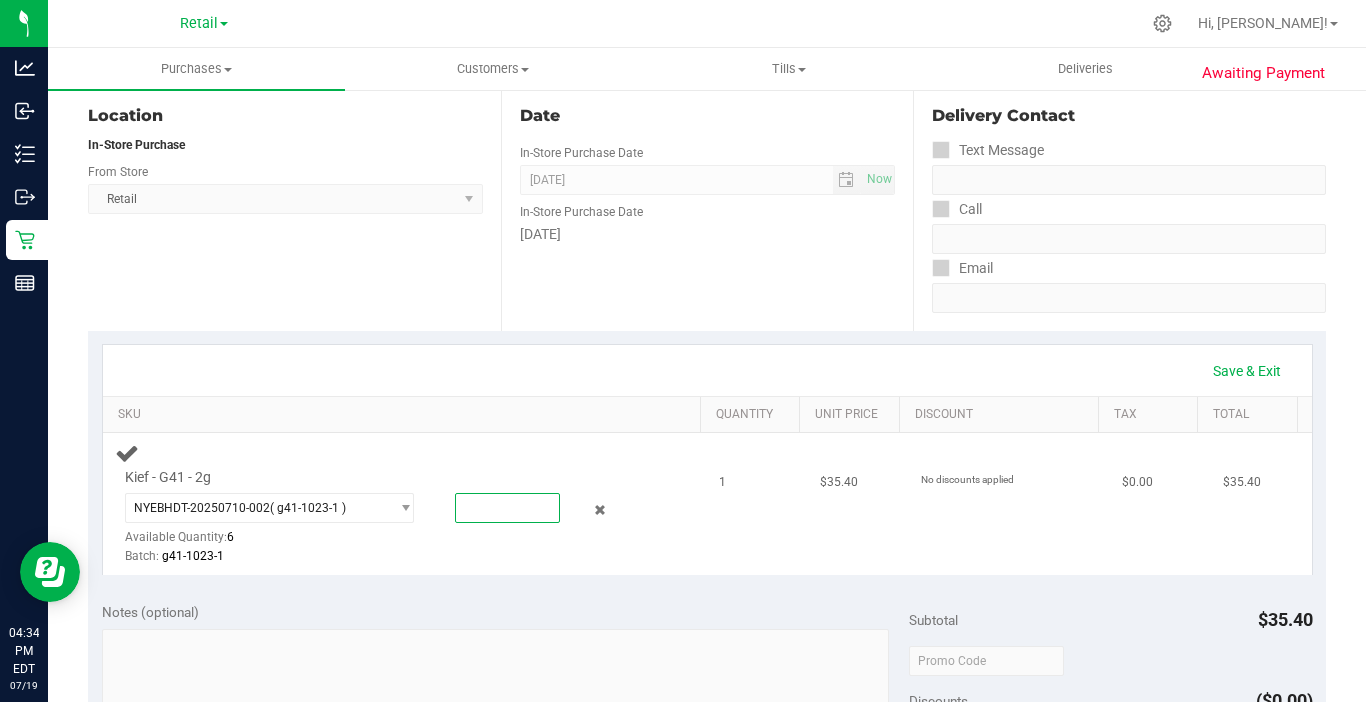 type on "1" 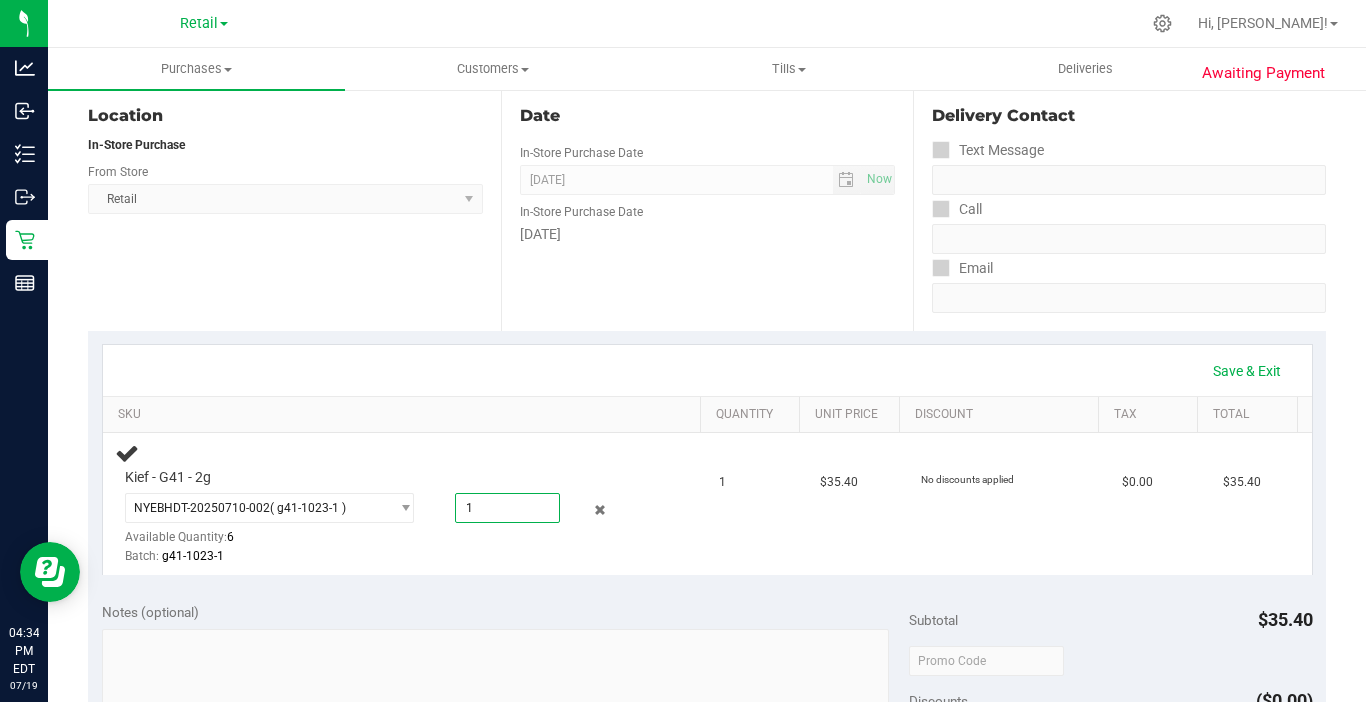 type on "1.0000" 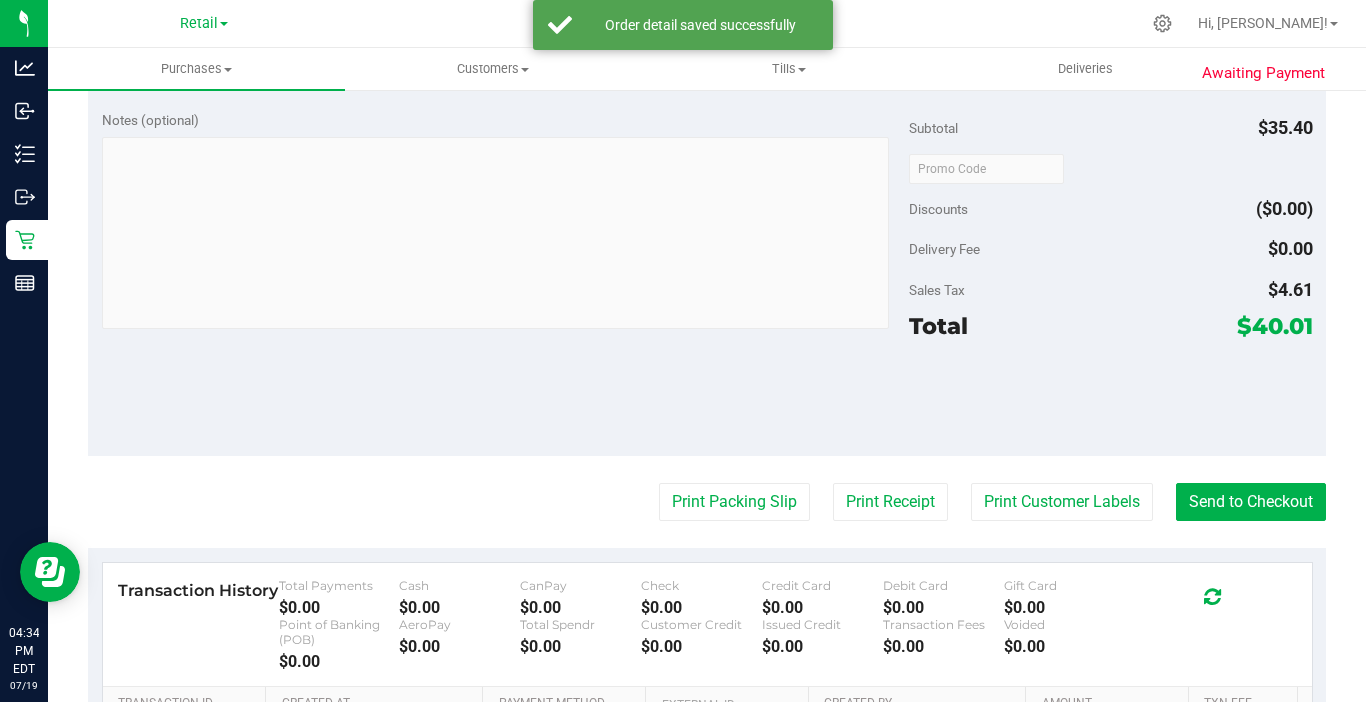 scroll, scrollTop: 700, scrollLeft: 0, axis: vertical 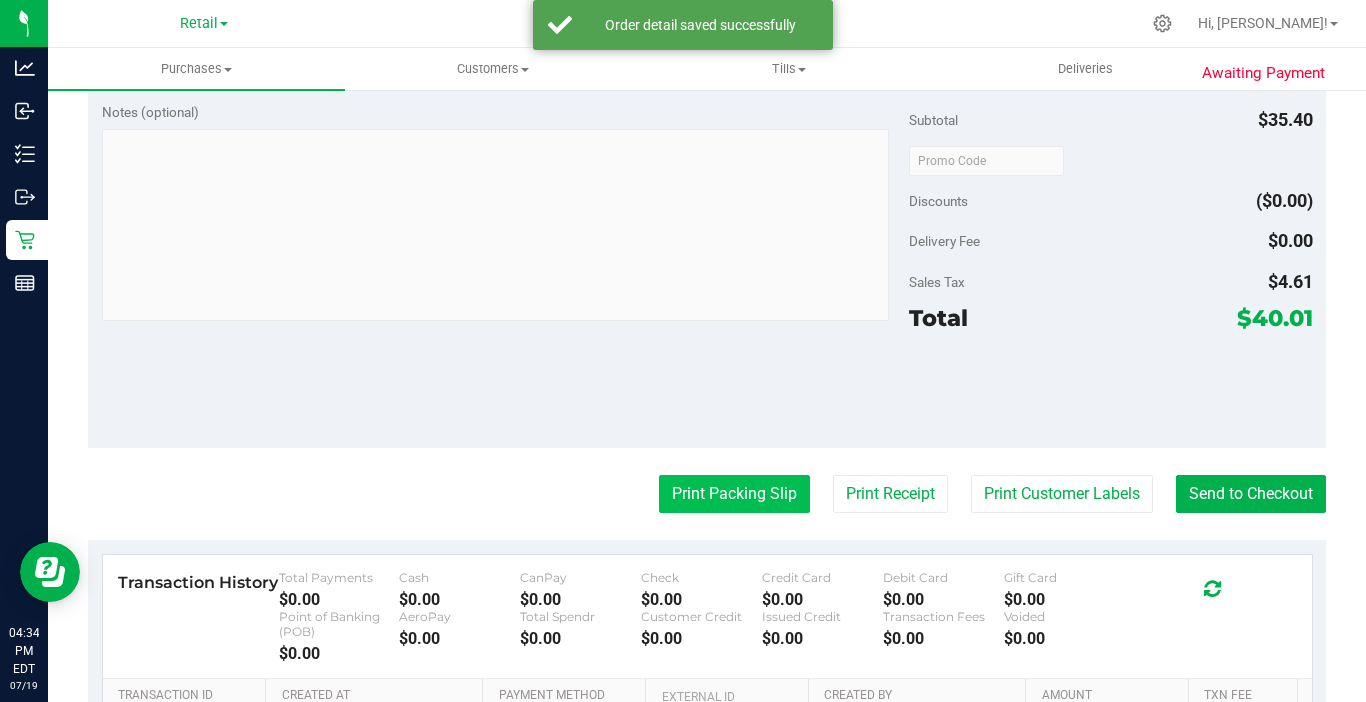 click on "Print Packing Slip" at bounding box center (734, 494) 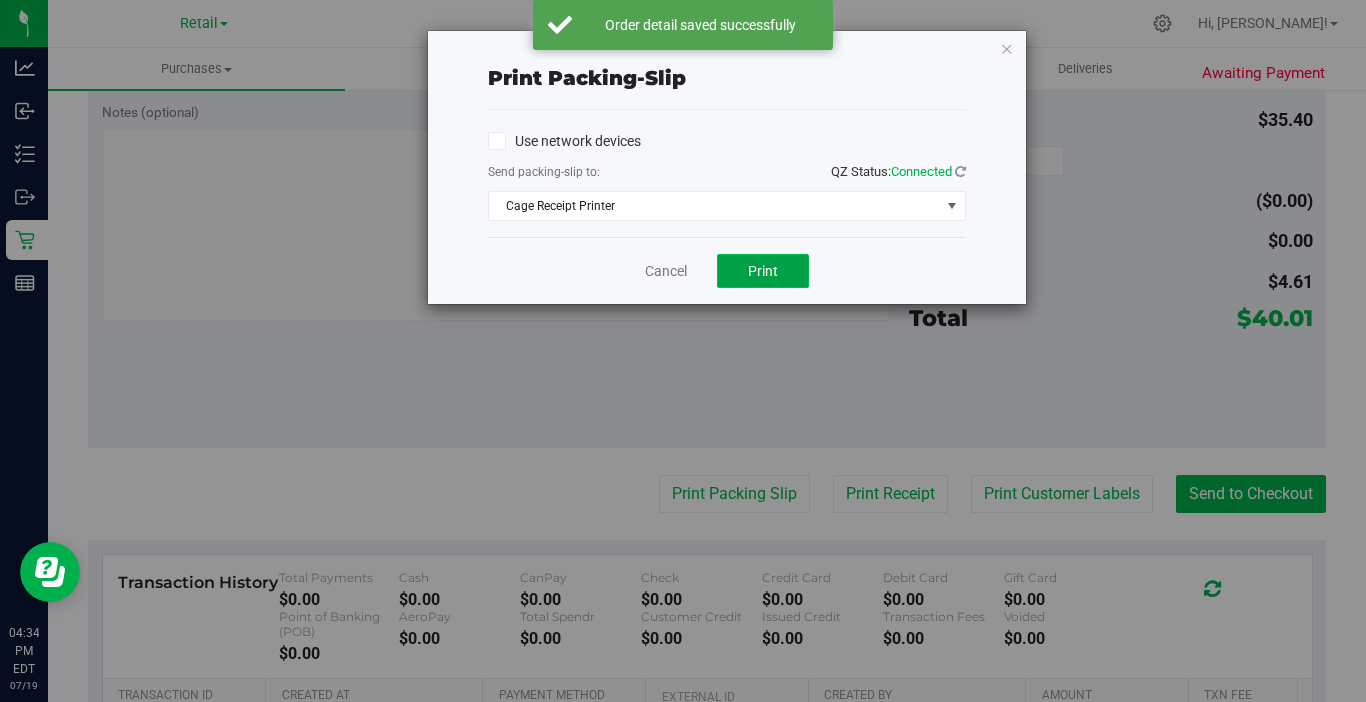 click on "Print" at bounding box center (763, 271) 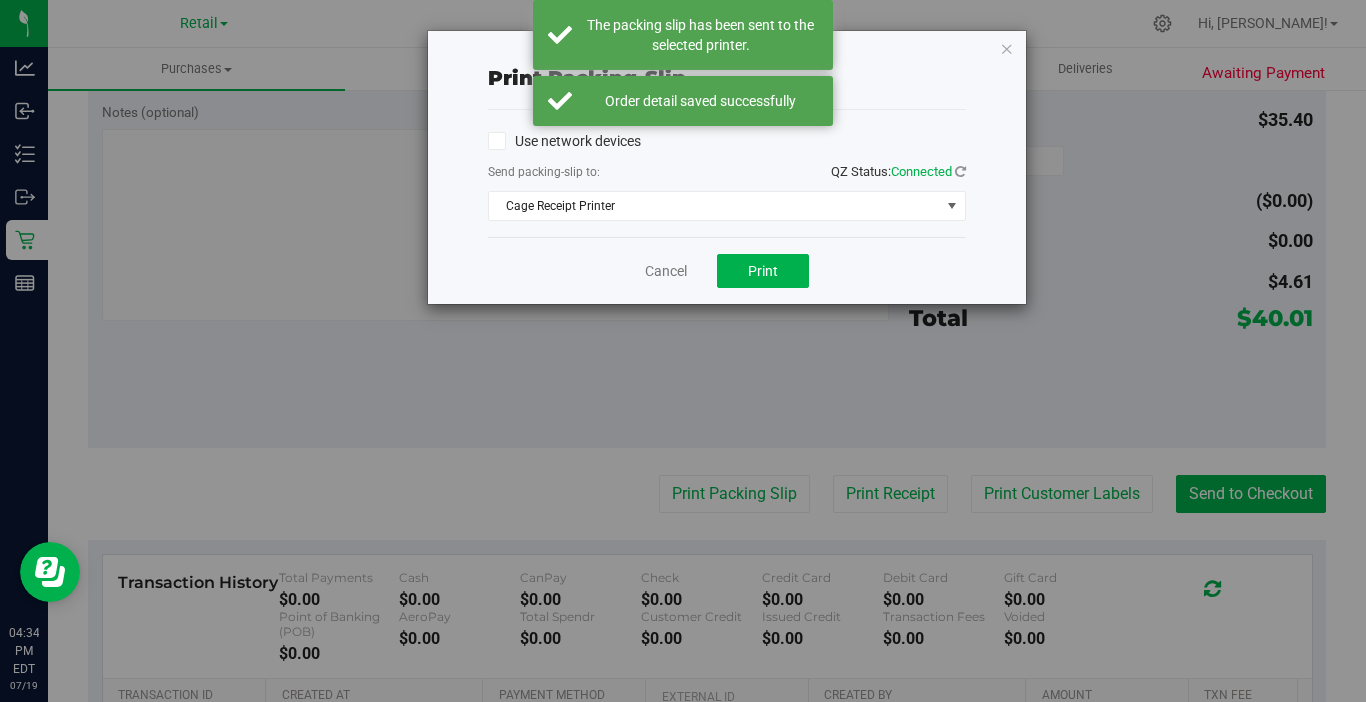 drag, startPoint x: 859, startPoint y: 24, endPoint x: 940, endPoint y: 54, distance: 86.37708 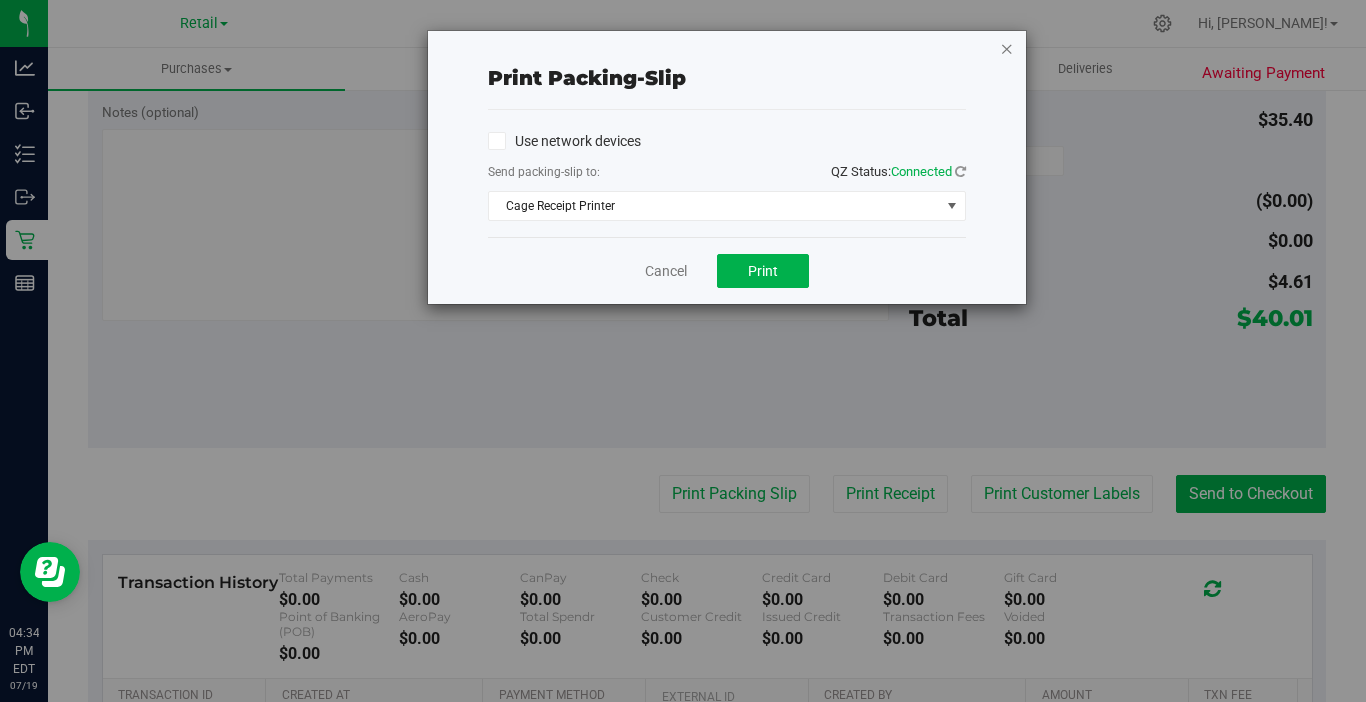 click at bounding box center (1007, 48) 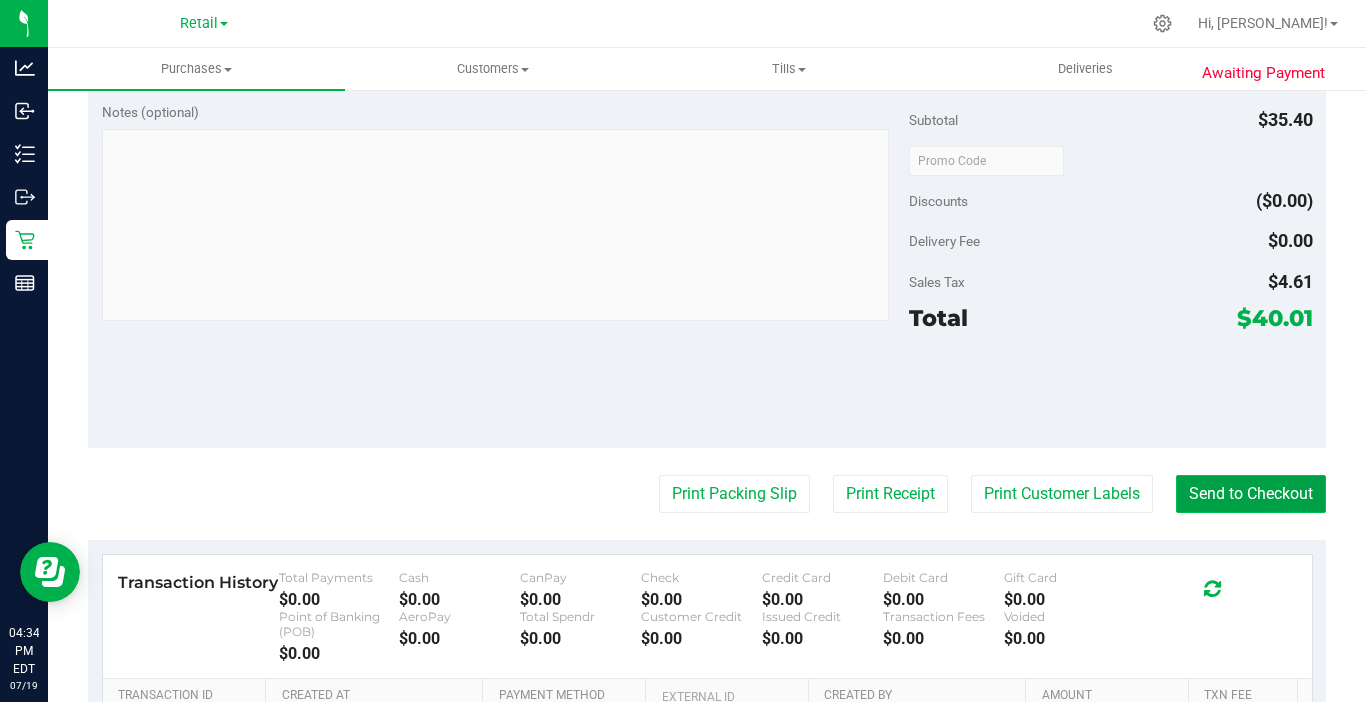 click on "Send to Checkout" at bounding box center [1251, 494] 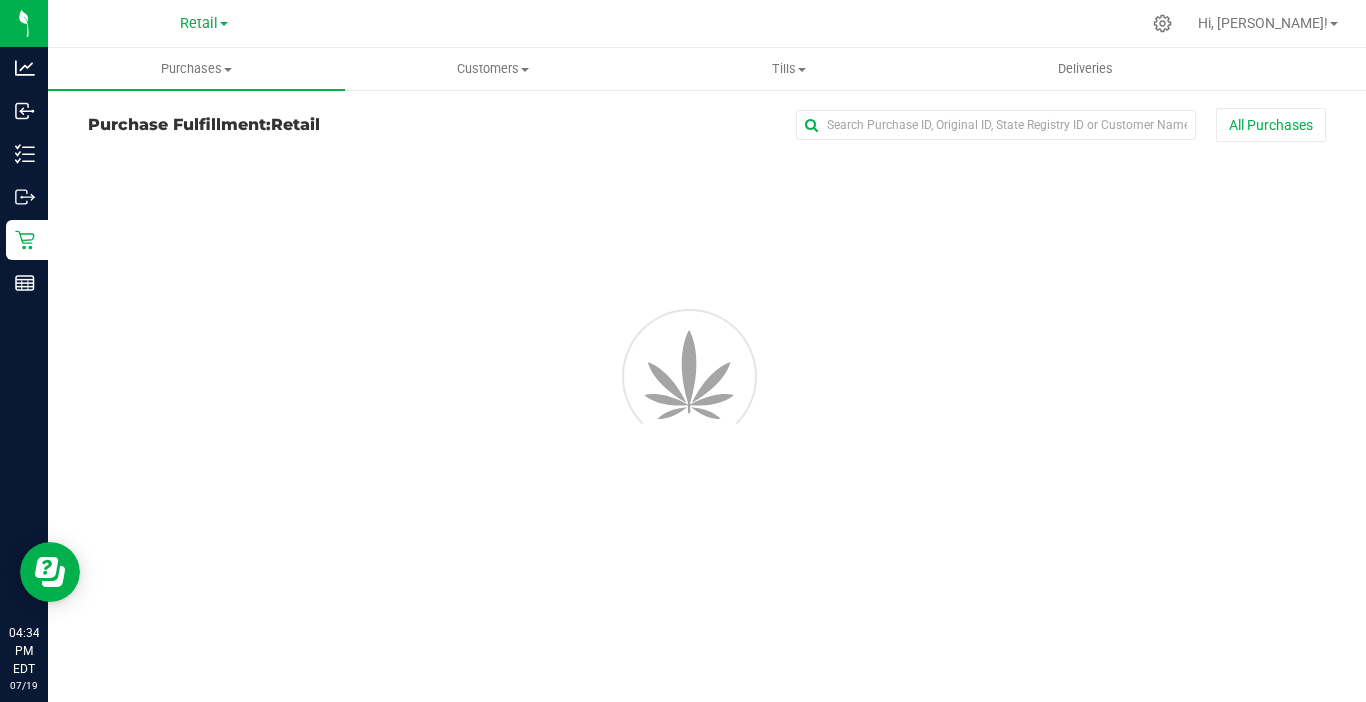 scroll, scrollTop: 0, scrollLeft: 0, axis: both 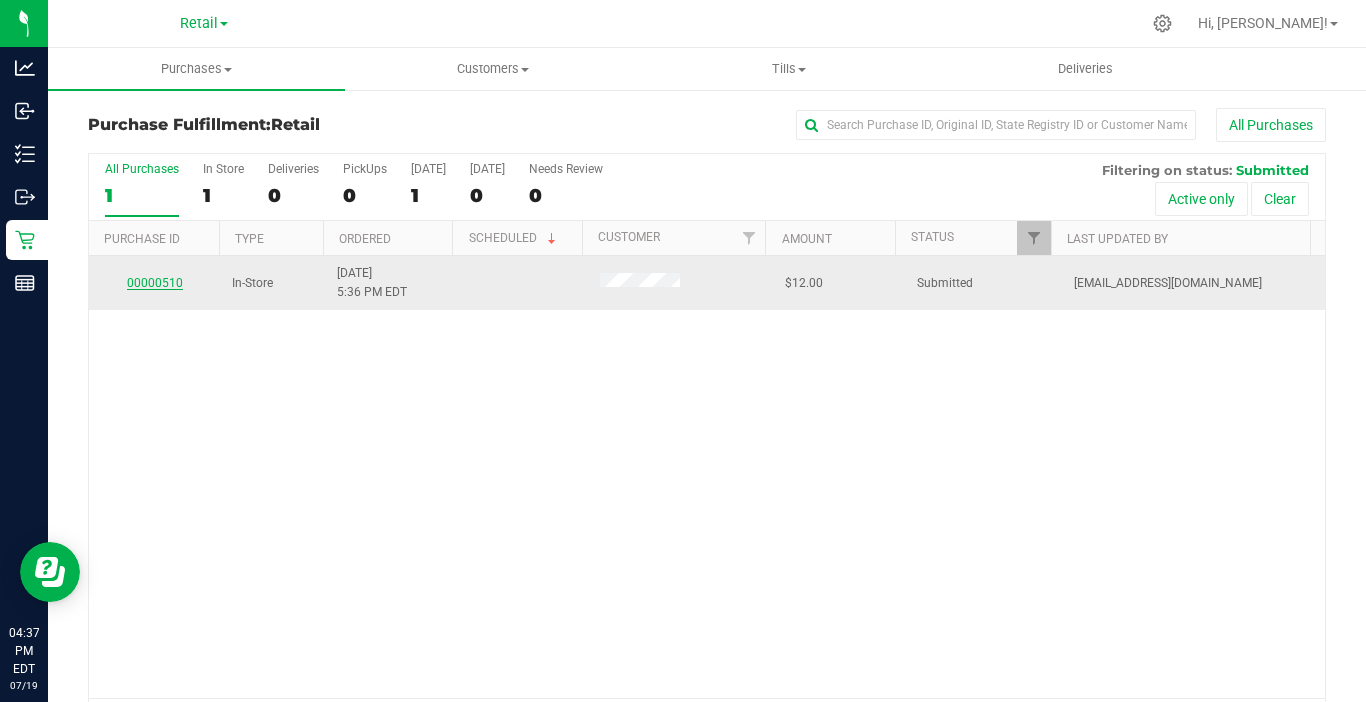 click on "00000510" at bounding box center [155, 283] 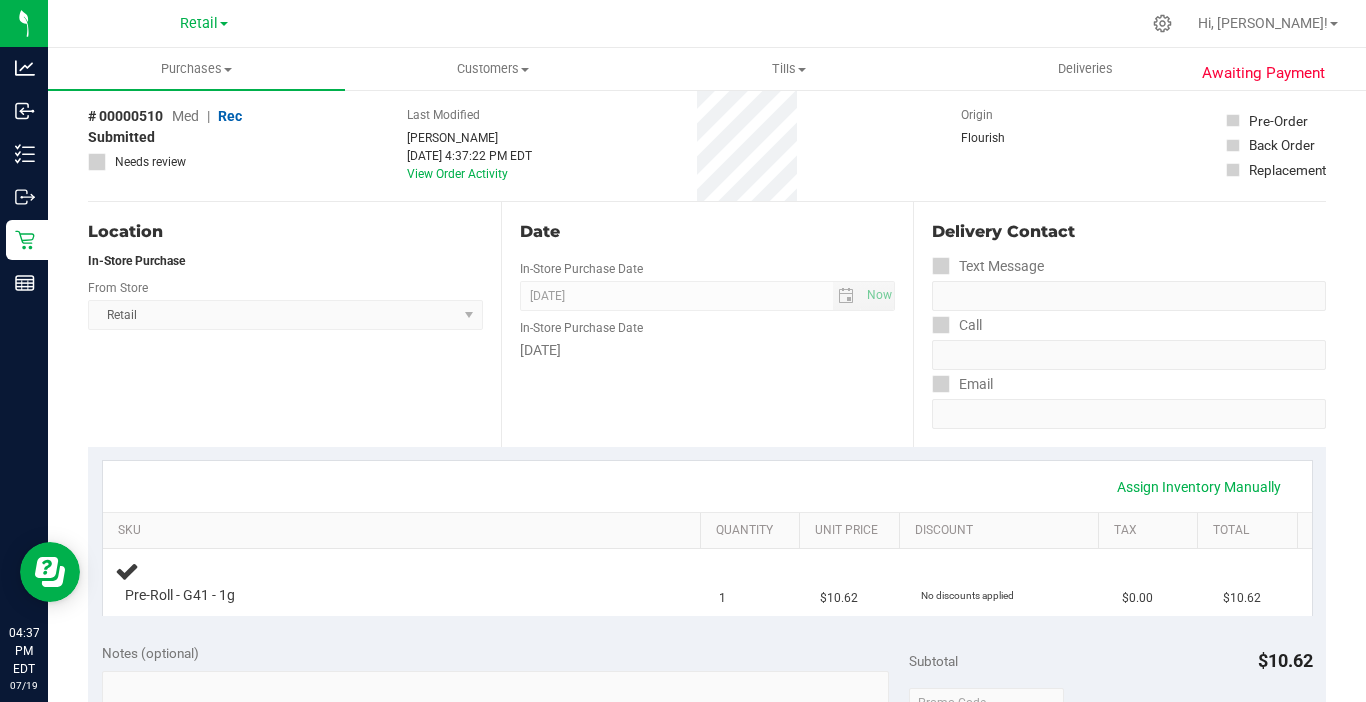 scroll, scrollTop: 200, scrollLeft: 0, axis: vertical 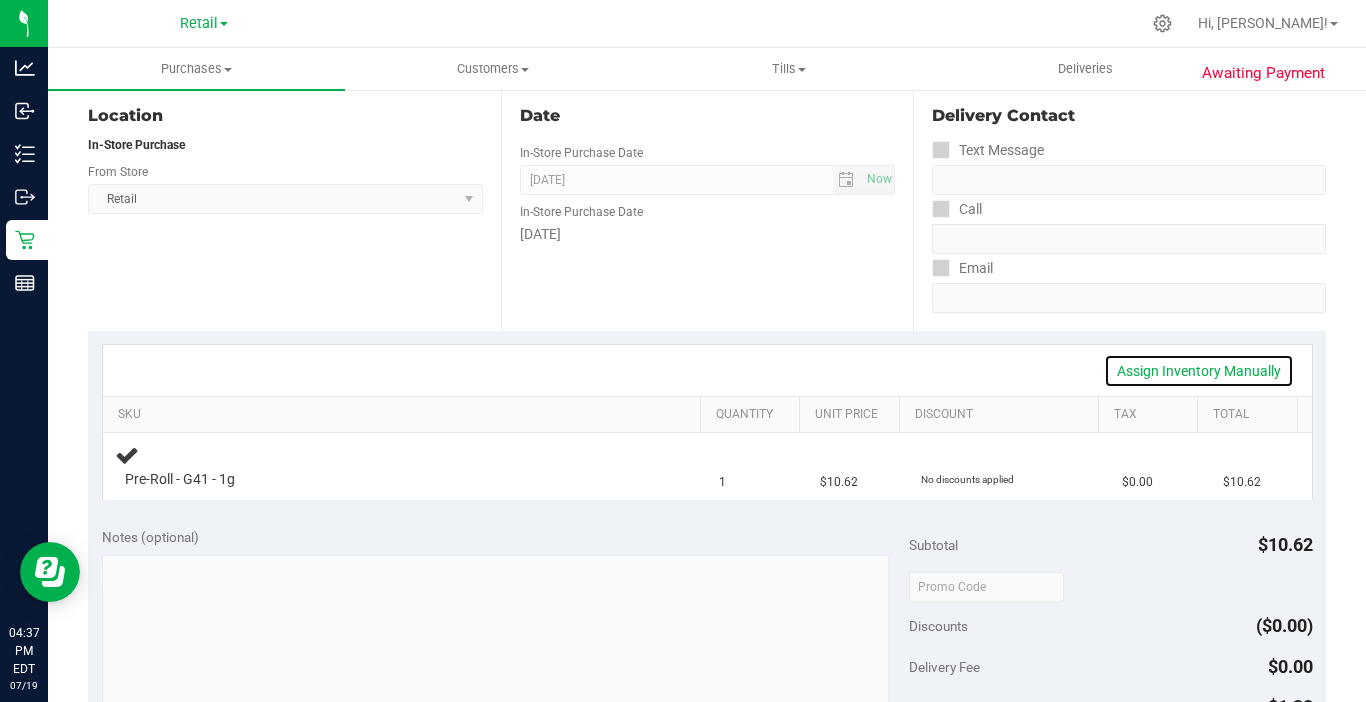 click on "Assign Inventory Manually" at bounding box center [1199, 371] 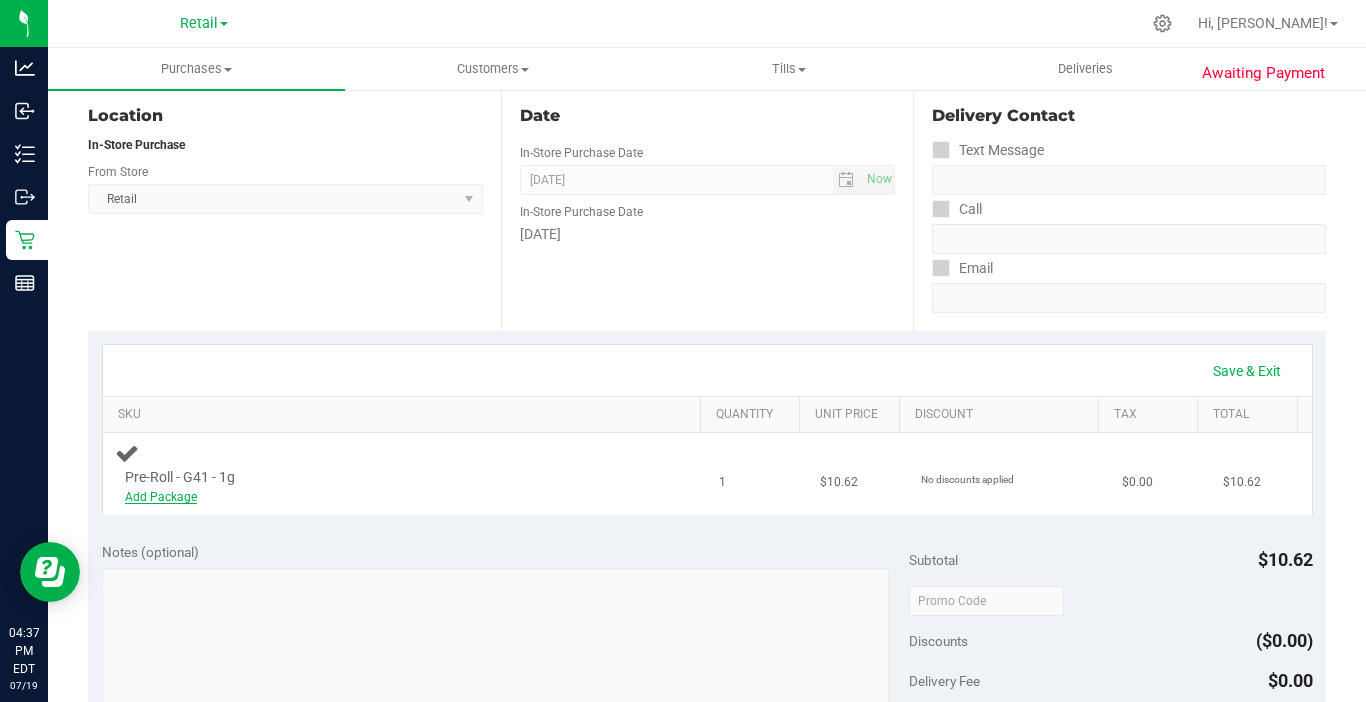click on "Add Package" at bounding box center (161, 497) 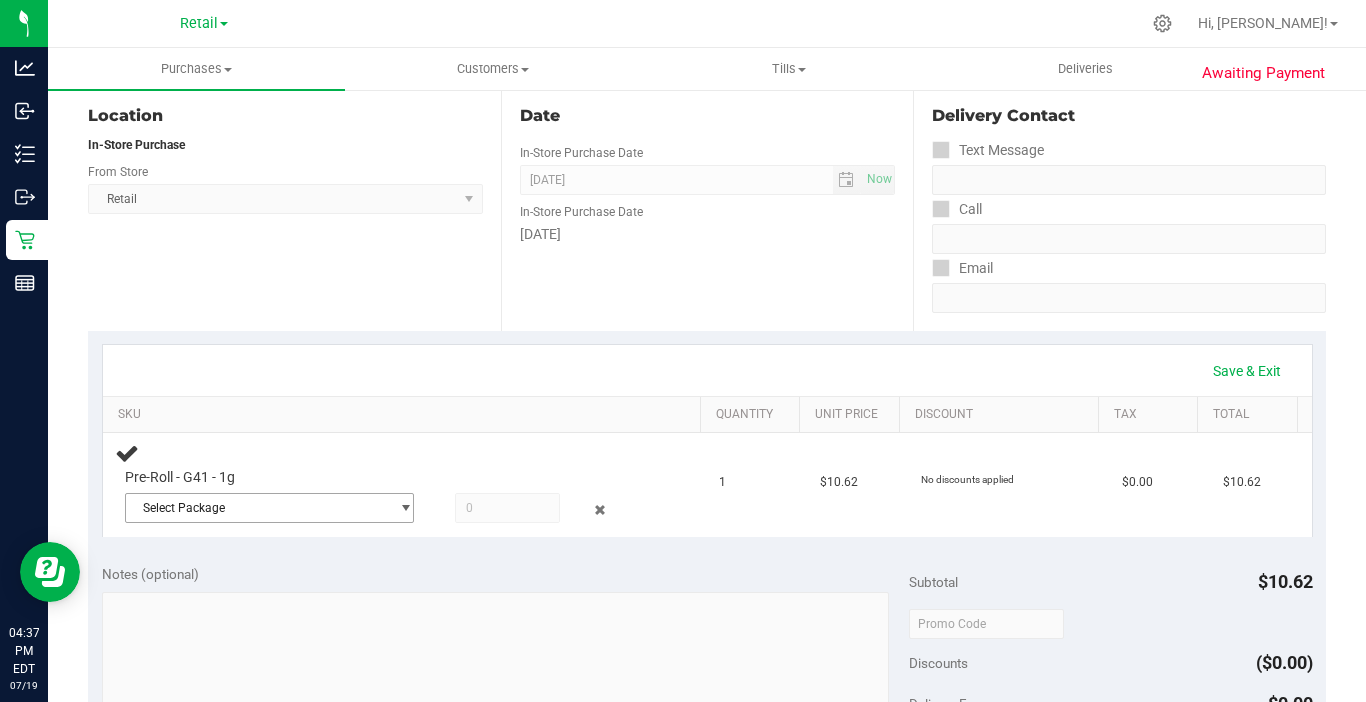 drag, startPoint x: 168, startPoint y: 508, endPoint x: 198, endPoint y: 532, distance: 38.418747 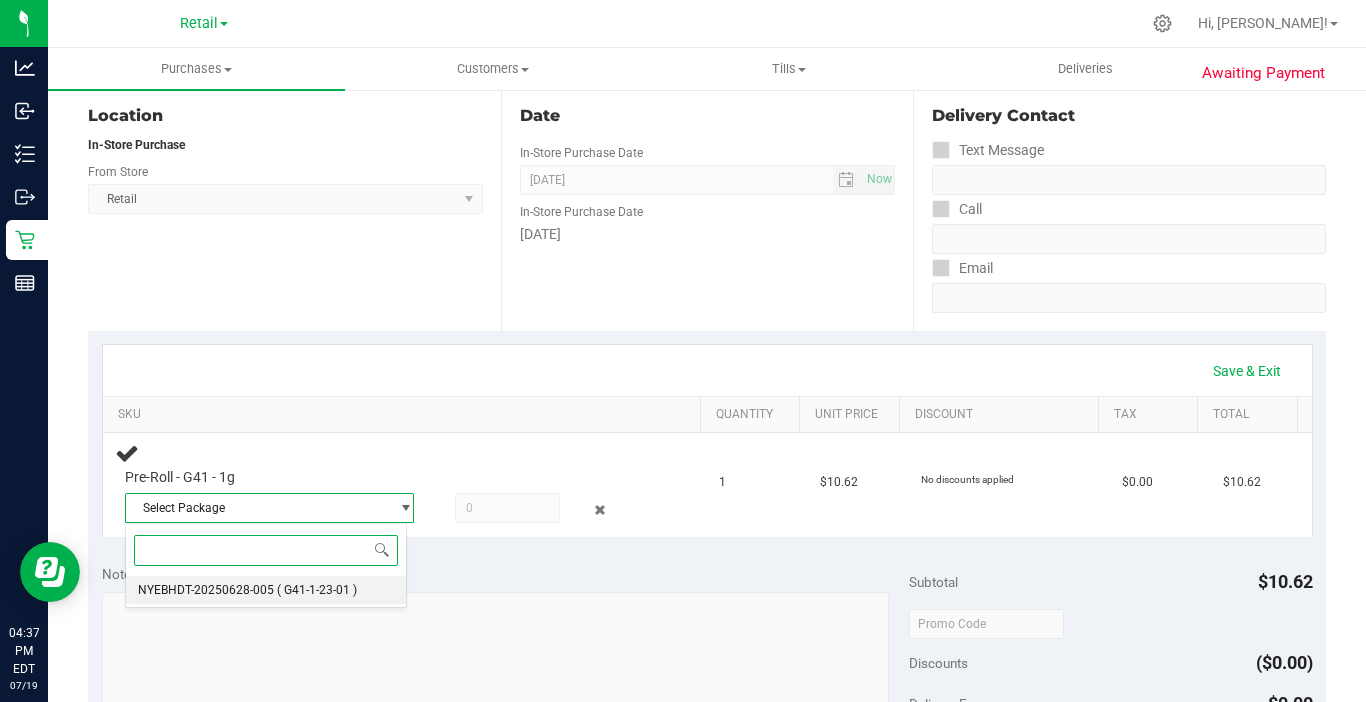 drag, startPoint x: 234, startPoint y: 605, endPoint x: 303, endPoint y: 577, distance: 74.46476 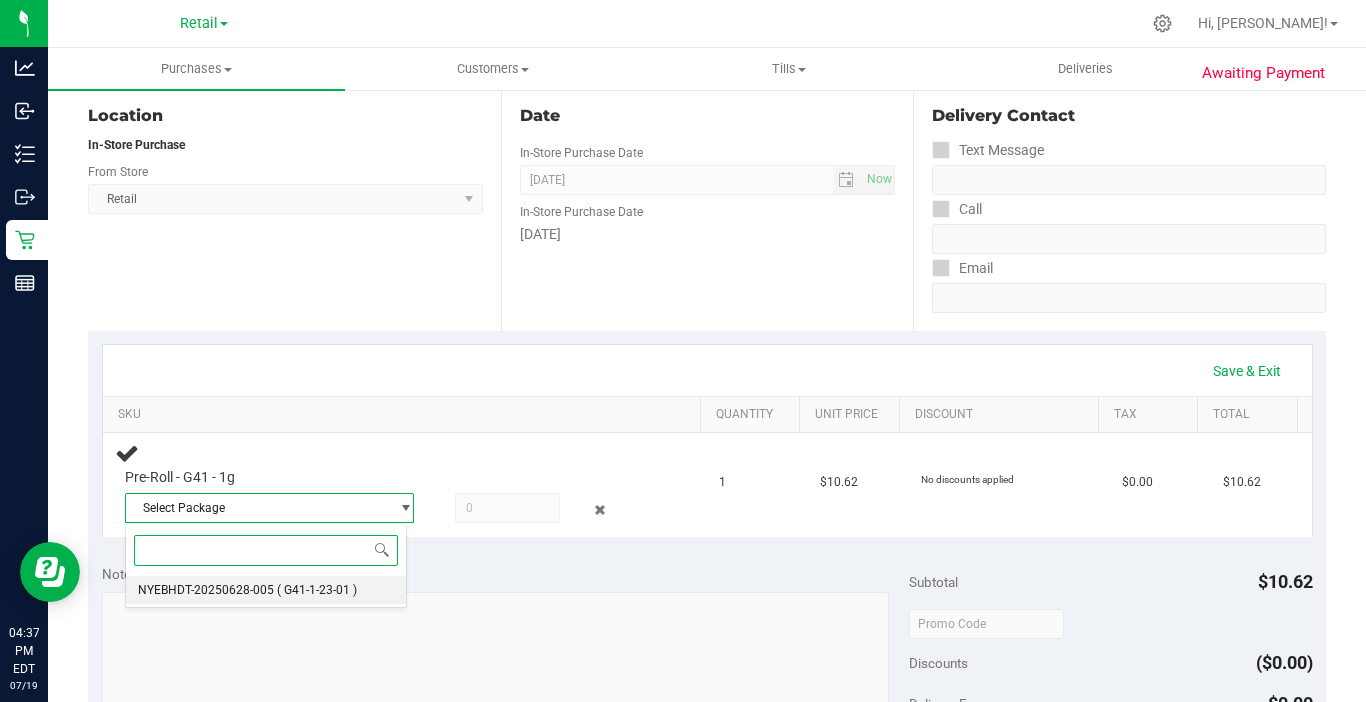drag, startPoint x: 247, startPoint y: 579, endPoint x: 336, endPoint y: 552, distance: 93.00538 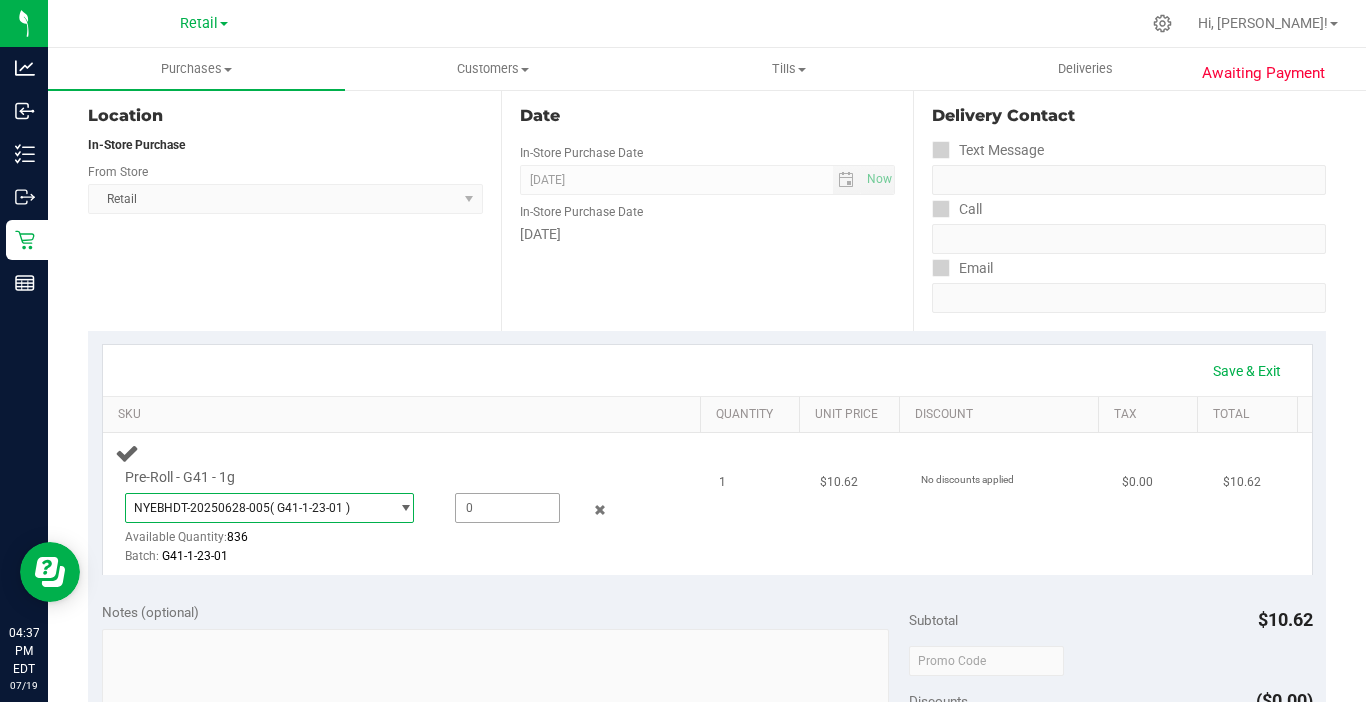 click at bounding box center [507, 508] 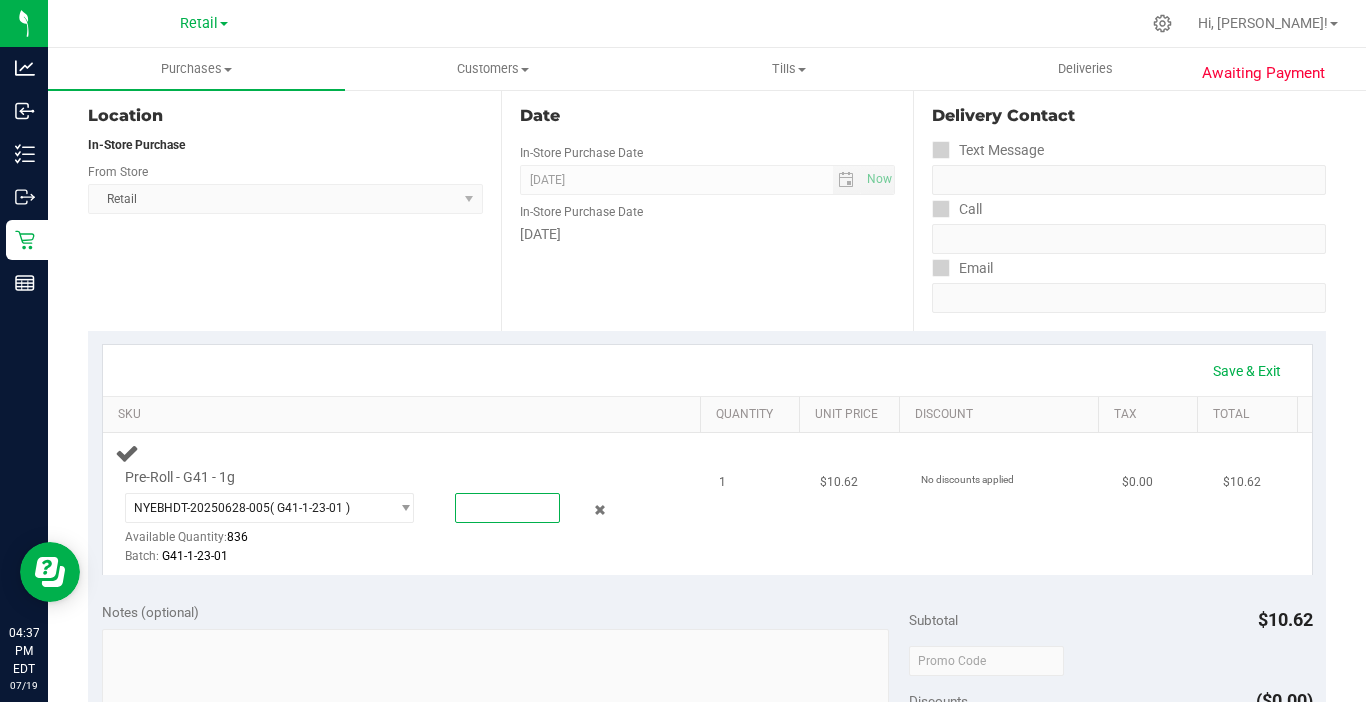 type on "1" 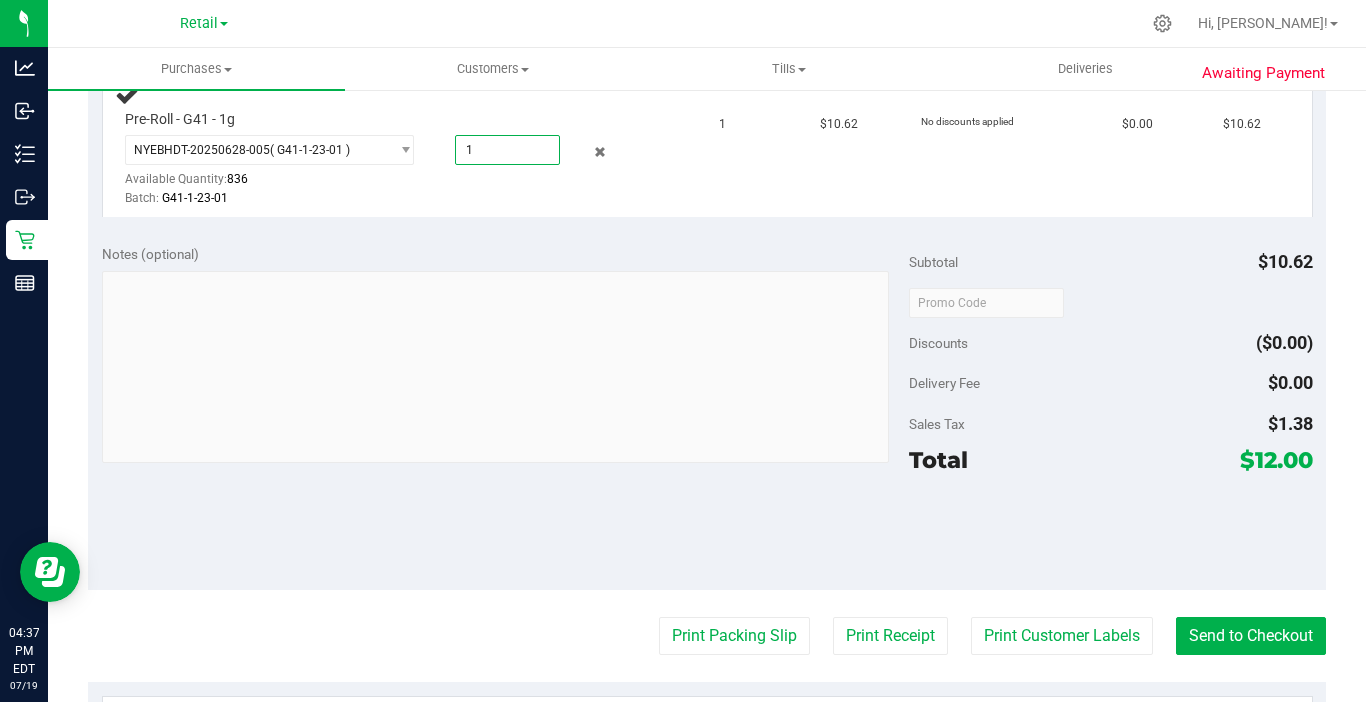 scroll, scrollTop: 600, scrollLeft: 0, axis: vertical 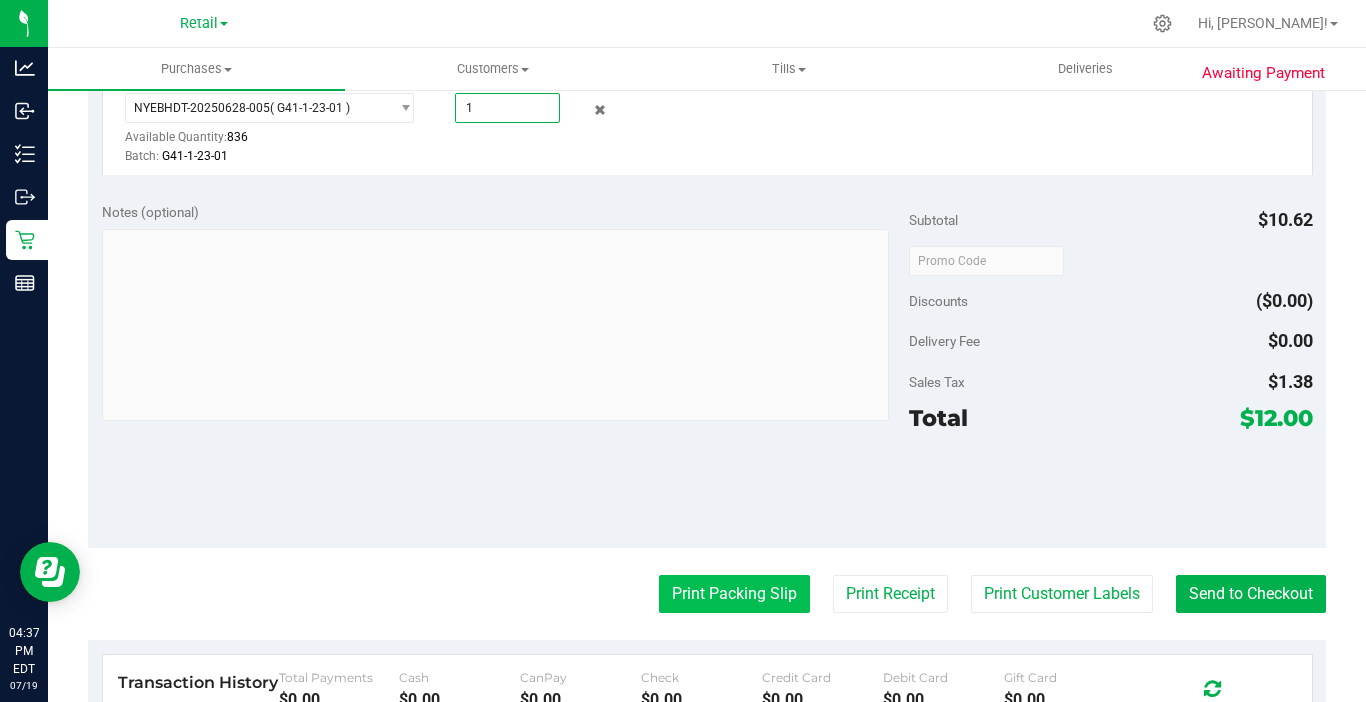type on "1.0000" 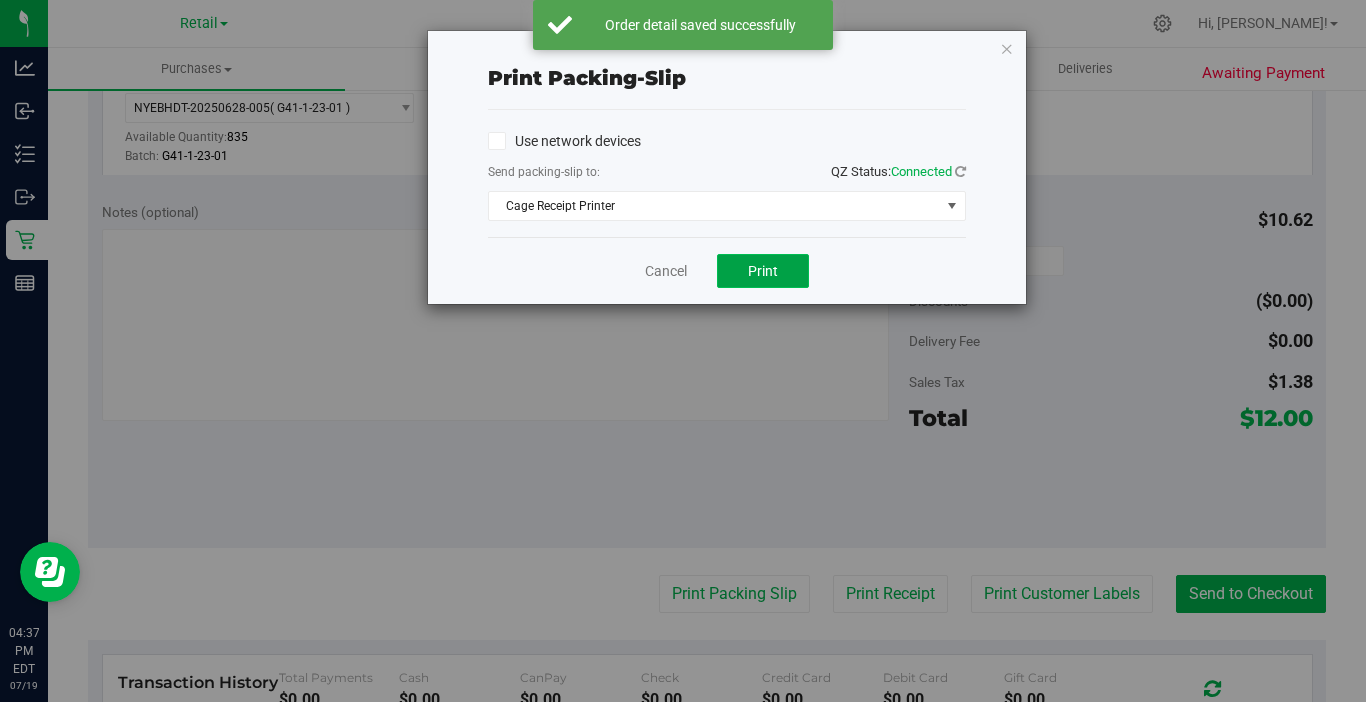 click on "Print" at bounding box center (763, 271) 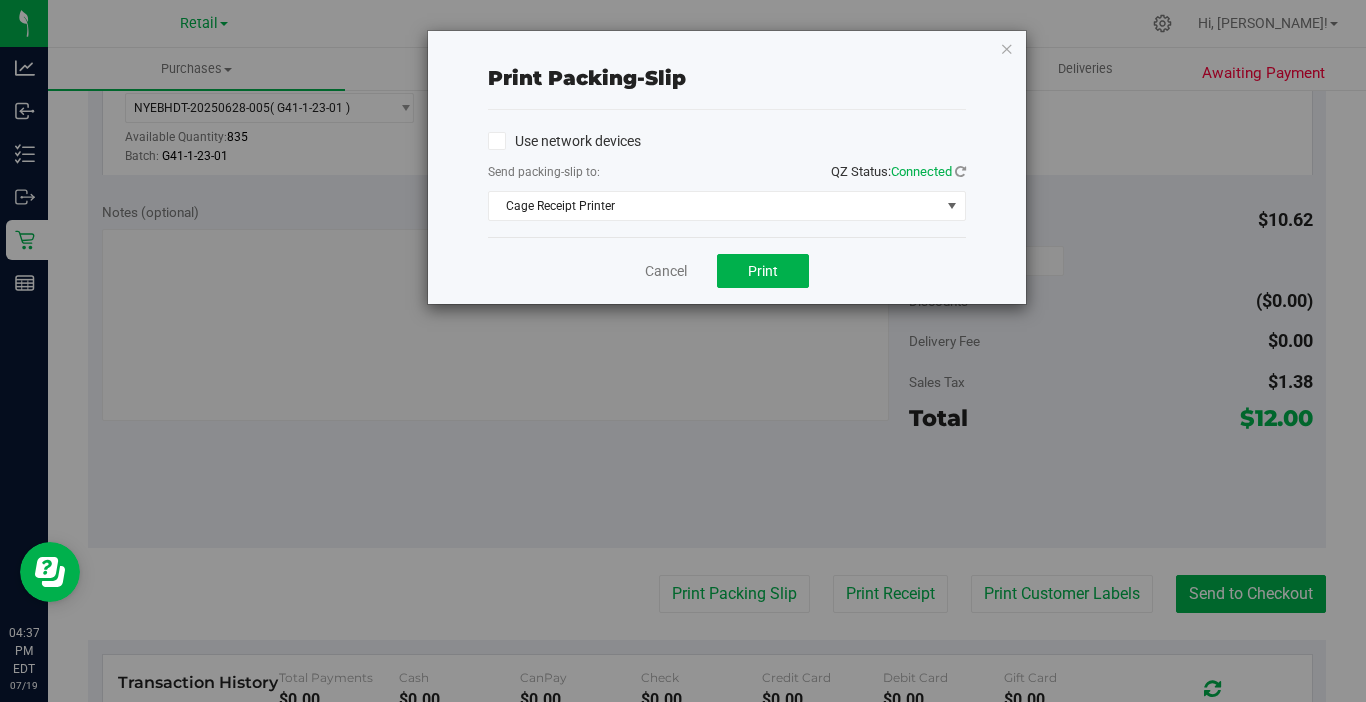click on "Cancel
Print" at bounding box center [727, 270] 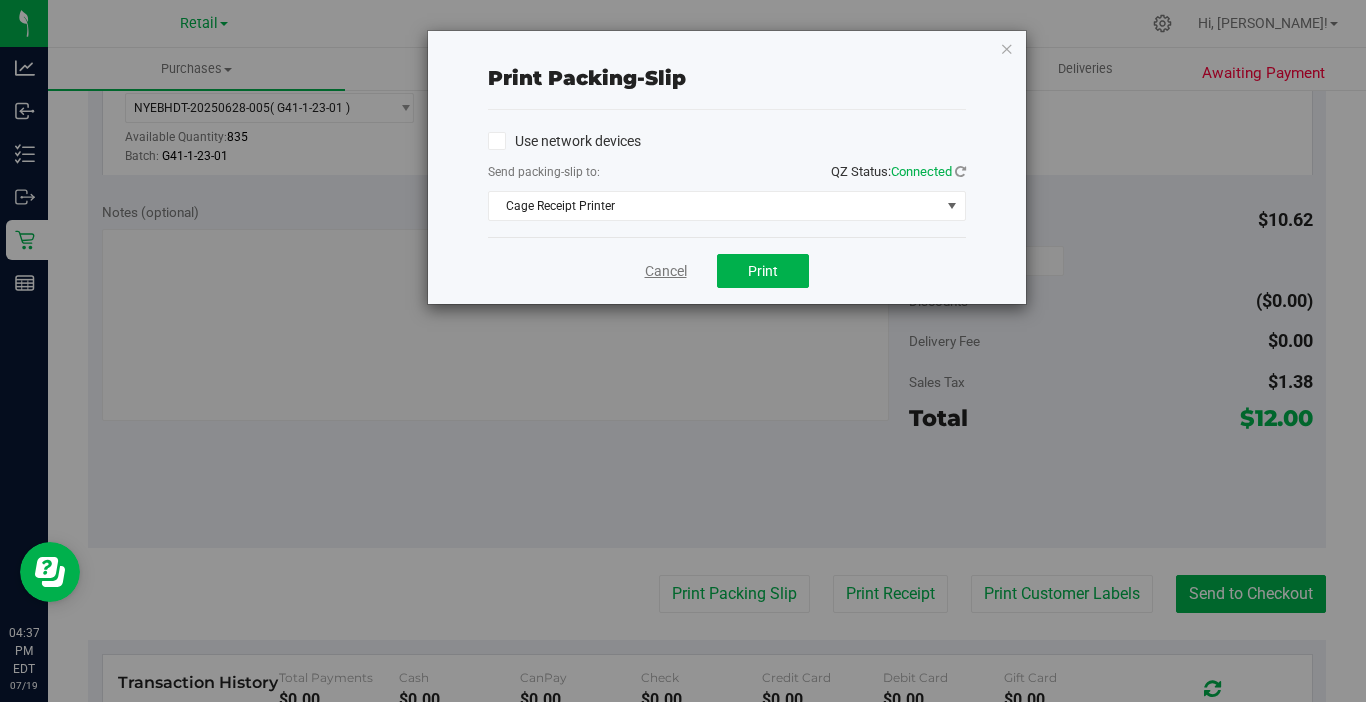 click on "Cancel" at bounding box center (666, 271) 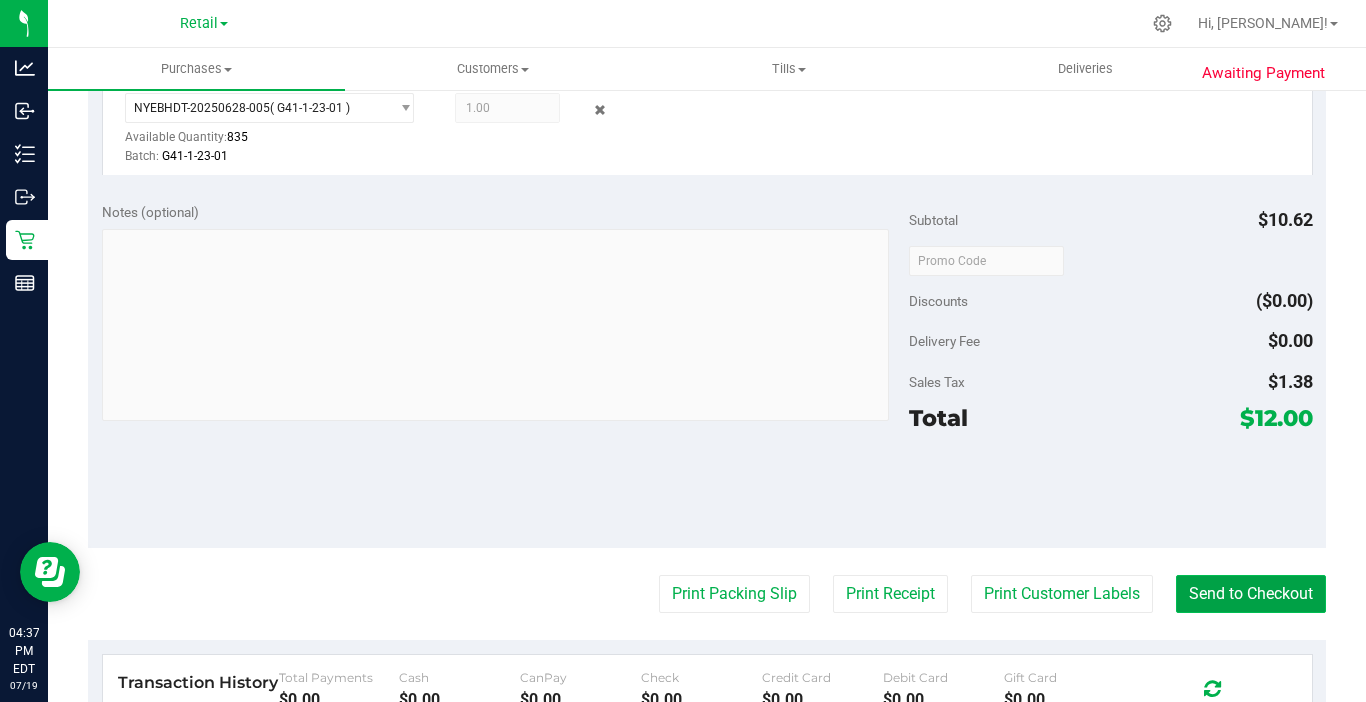 click on "Send to Checkout" at bounding box center (1251, 594) 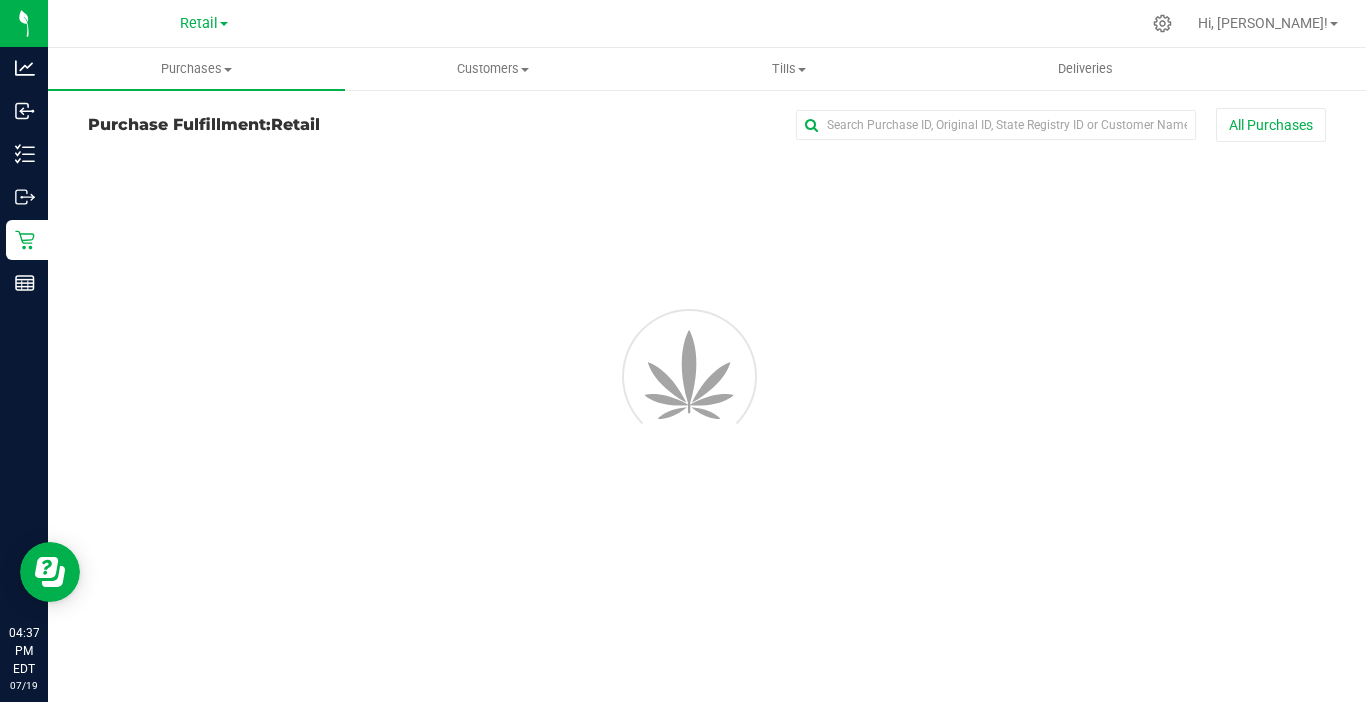 scroll, scrollTop: 0, scrollLeft: 0, axis: both 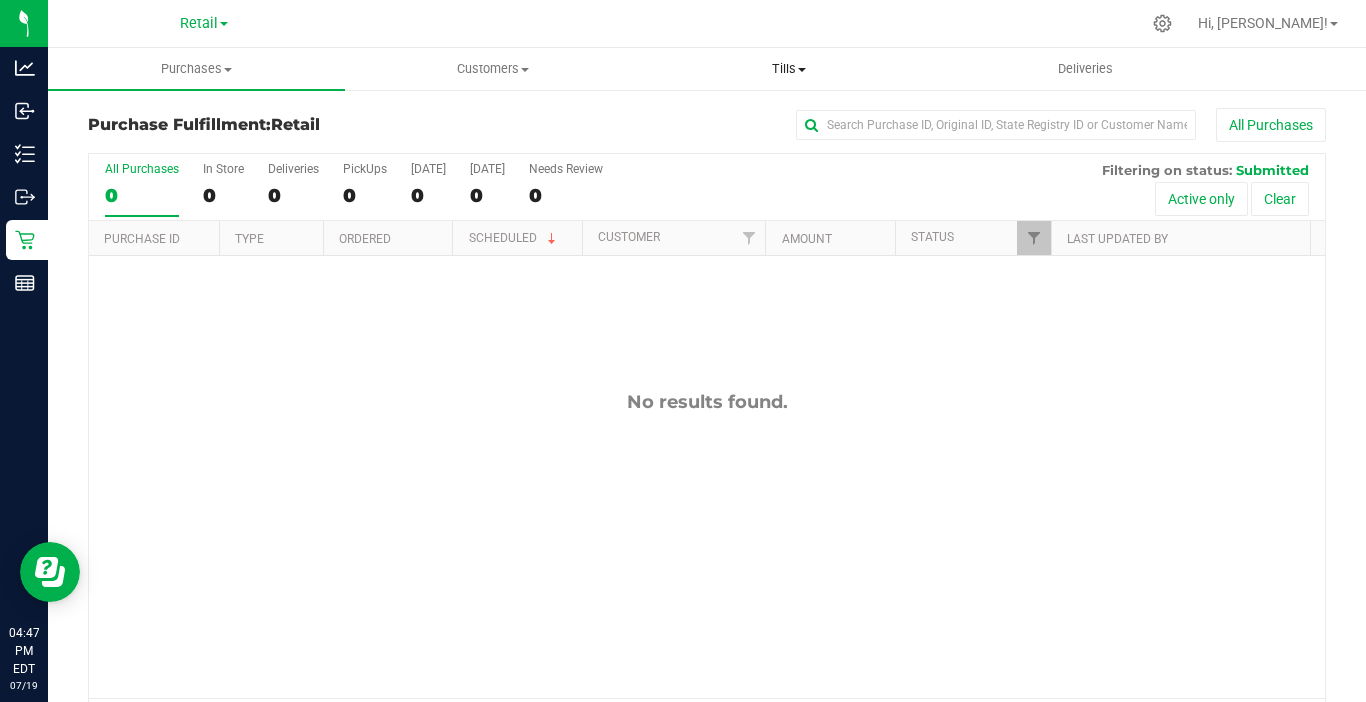 click on "Tills" at bounding box center (789, 69) 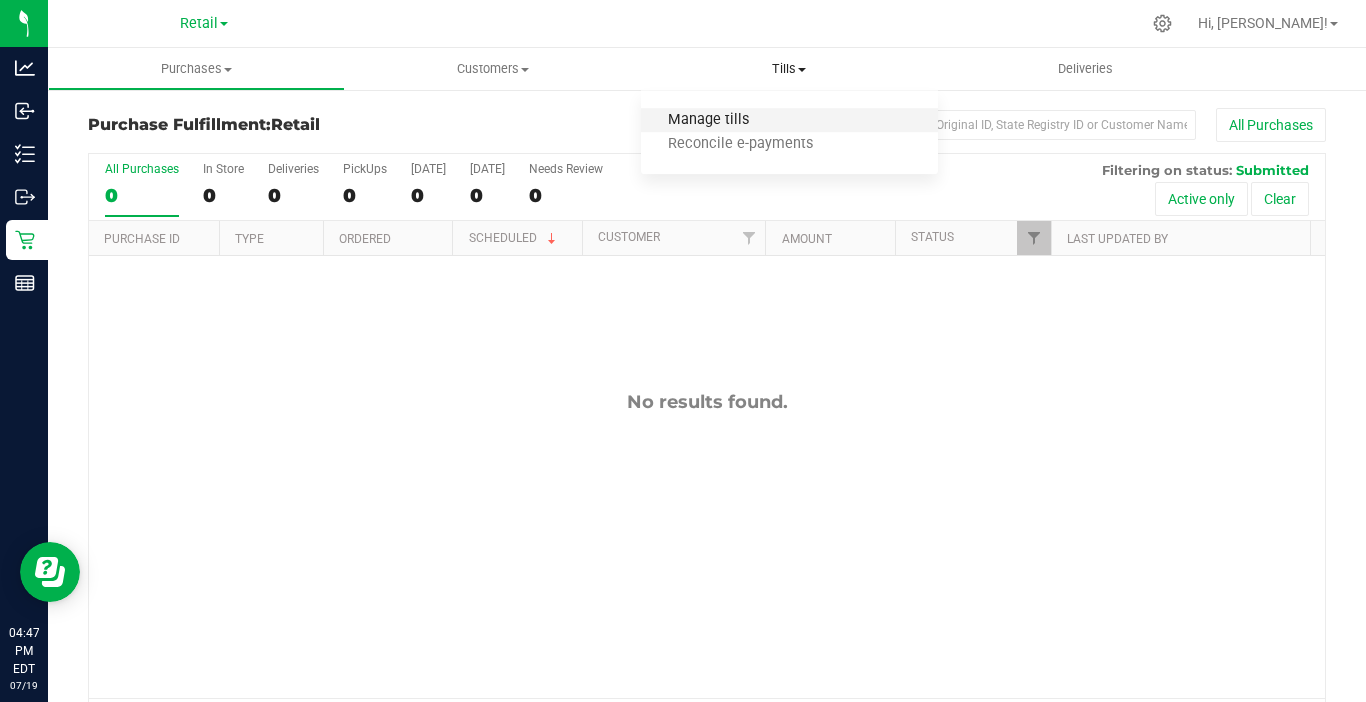 click on "Manage tills" at bounding box center [708, 120] 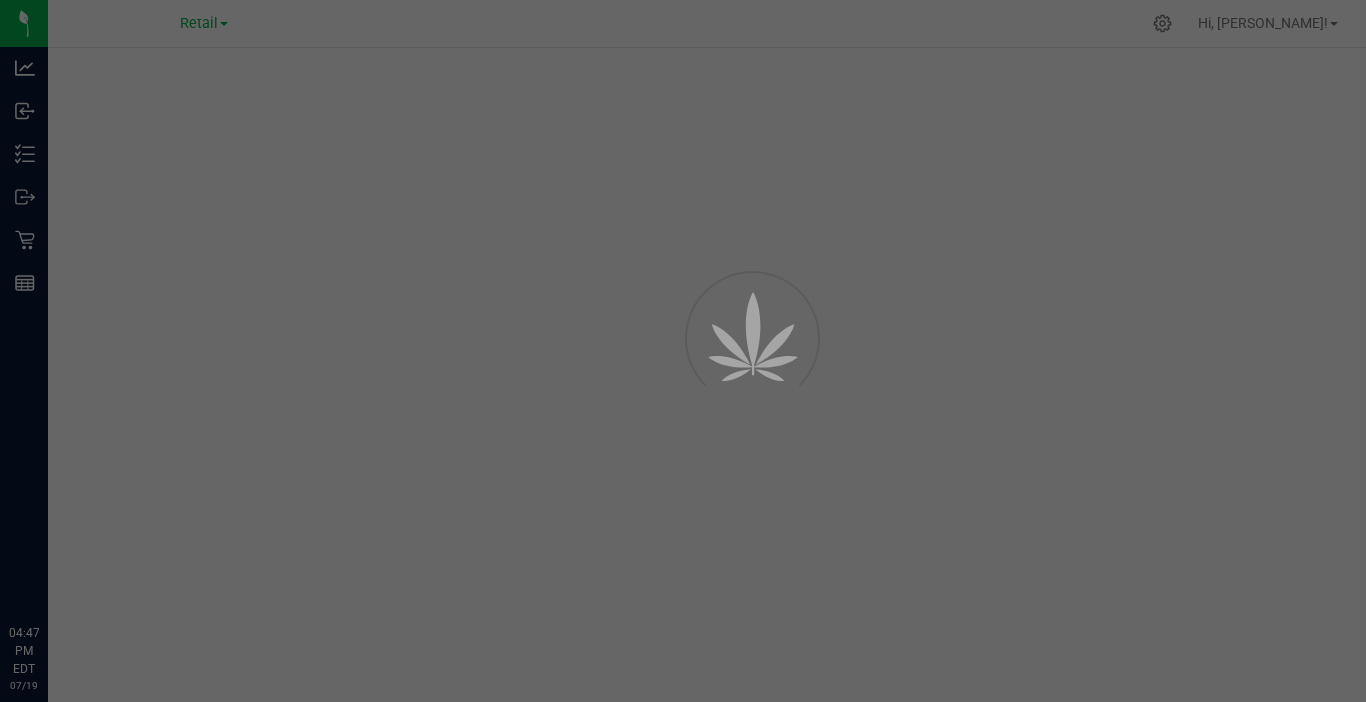 scroll, scrollTop: 0, scrollLeft: 0, axis: both 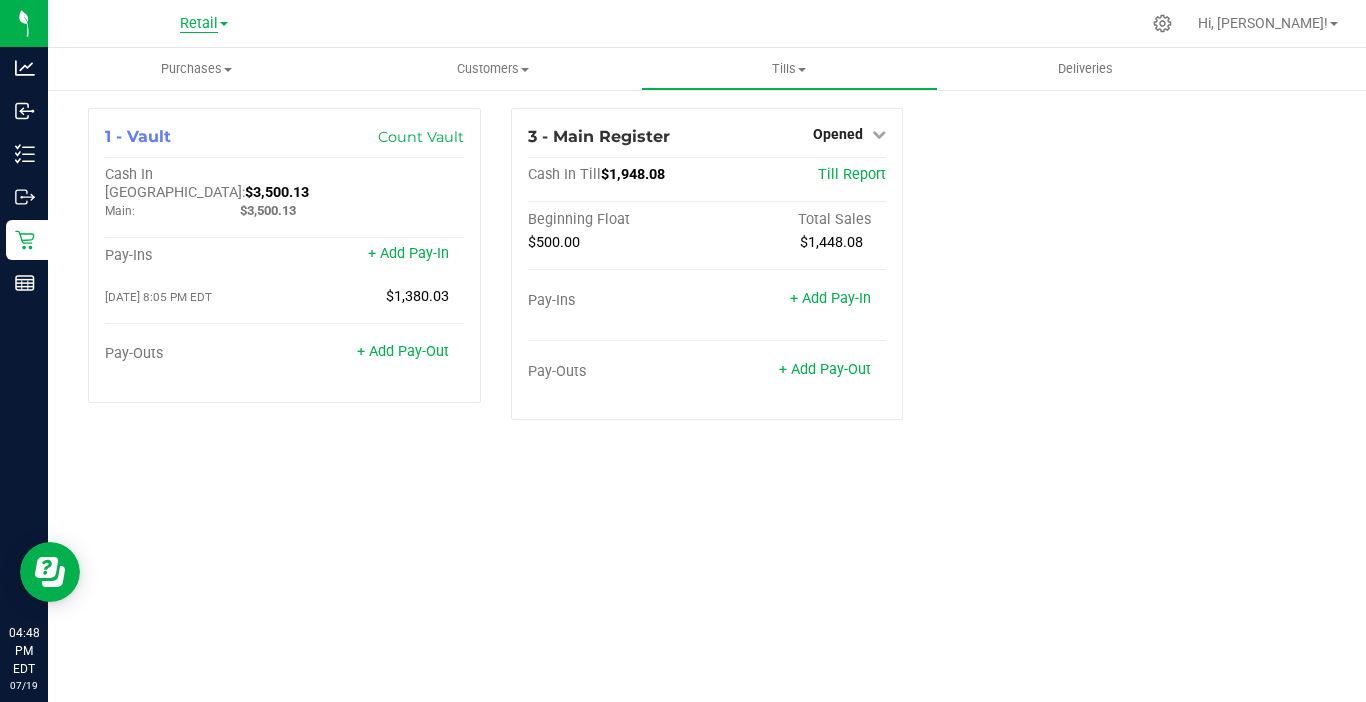 click on "Retail" at bounding box center [199, 24] 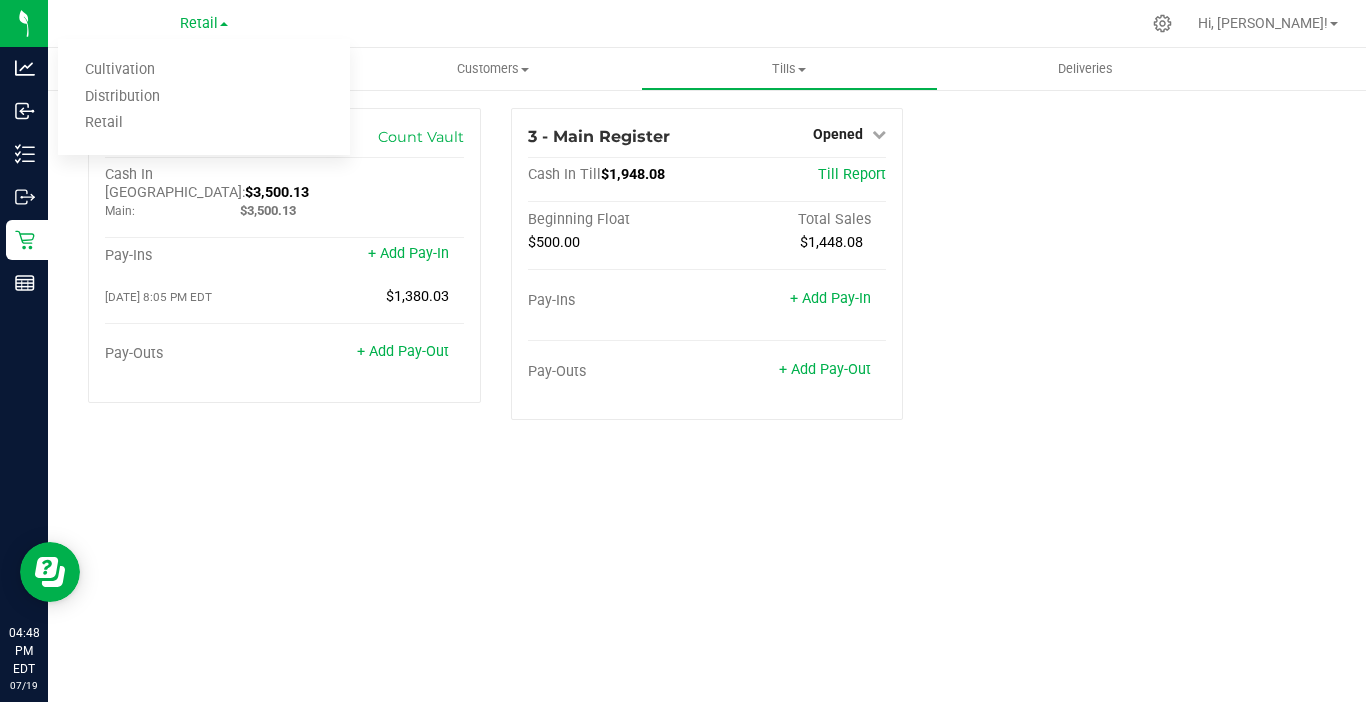 click at bounding box center (749, 23) 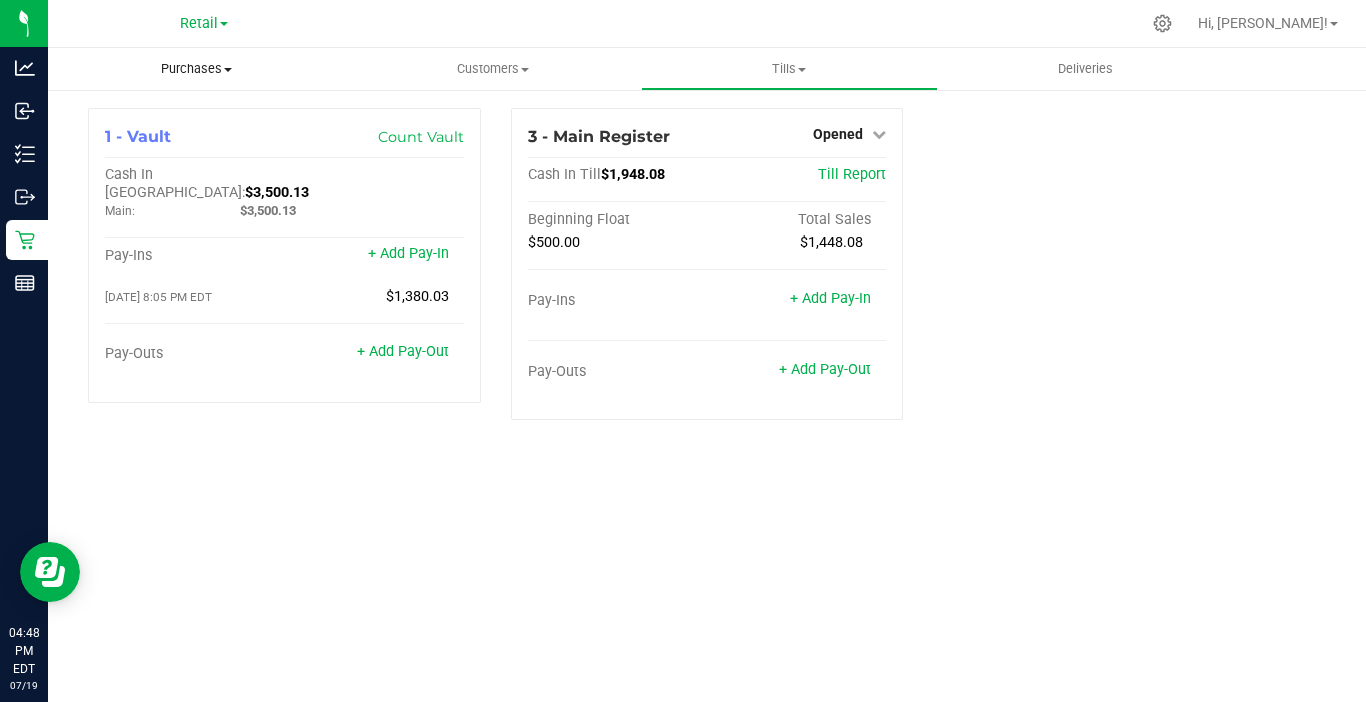 click on "Purchases" at bounding box center [196, 69] 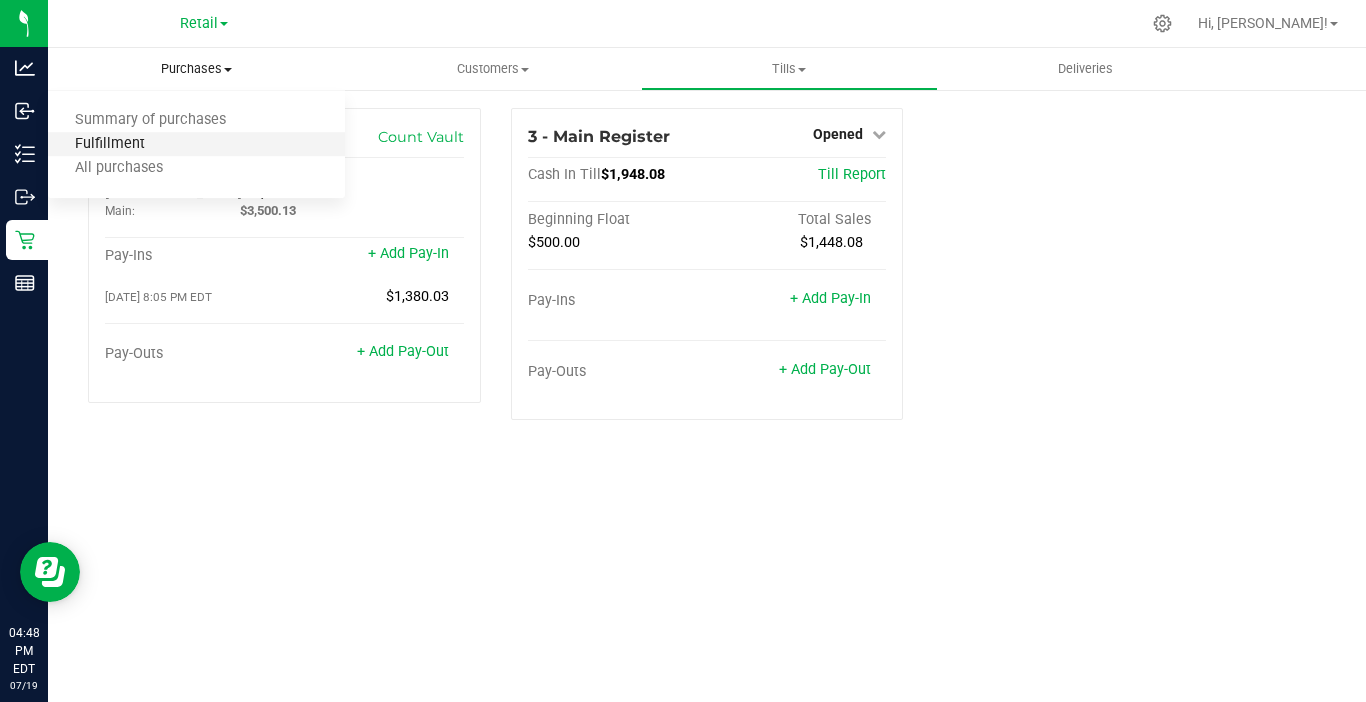 click on "Fulfillment" at bounding box center [110, 144] 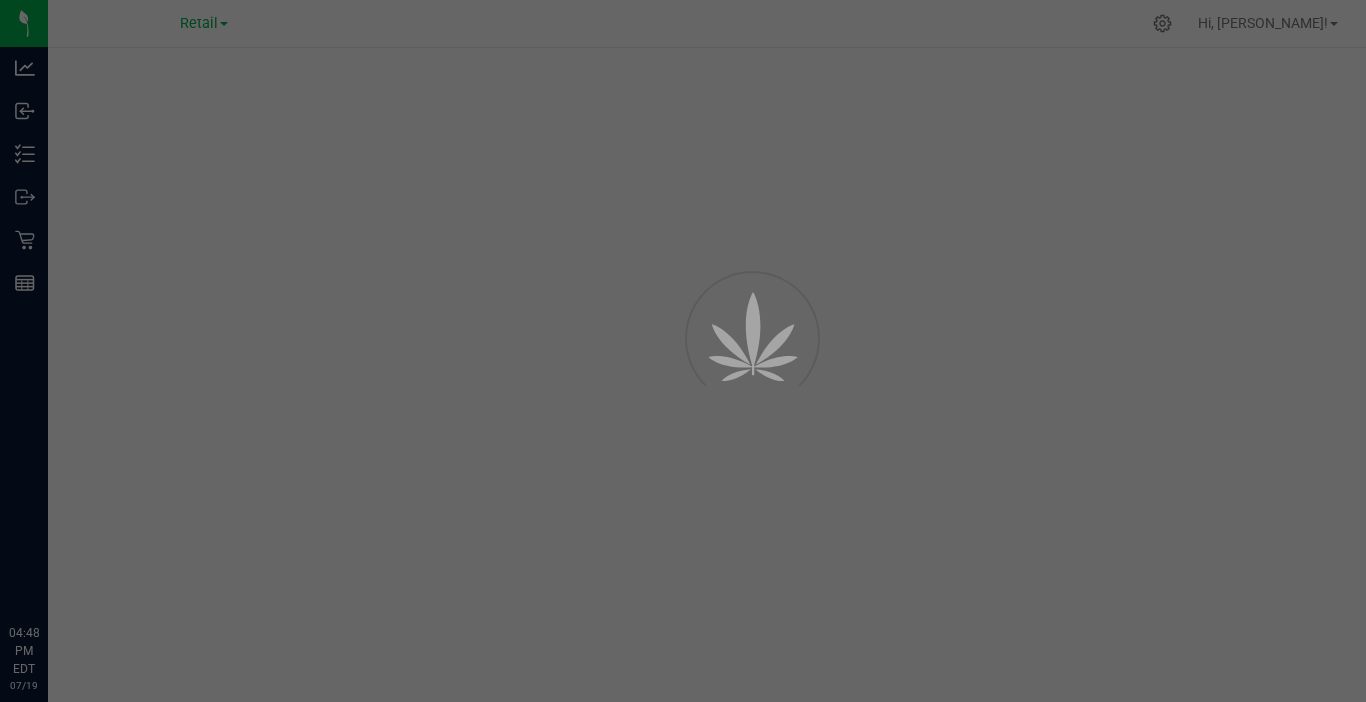 scroll, scrollTop: 0, scrollLeft: 0, axis: both 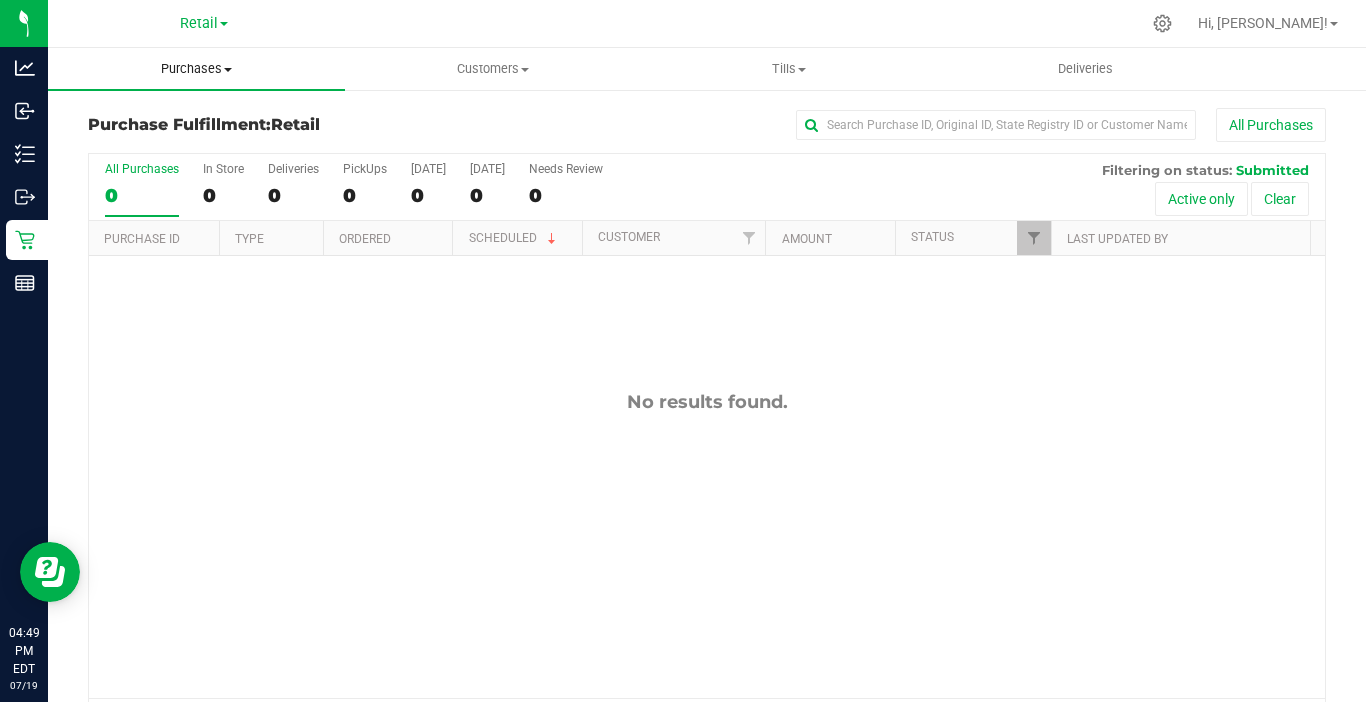 drag, startPoint x: 177, startPoint y: 82, endPoint x: 177, endPoint y: 71, distance: 11 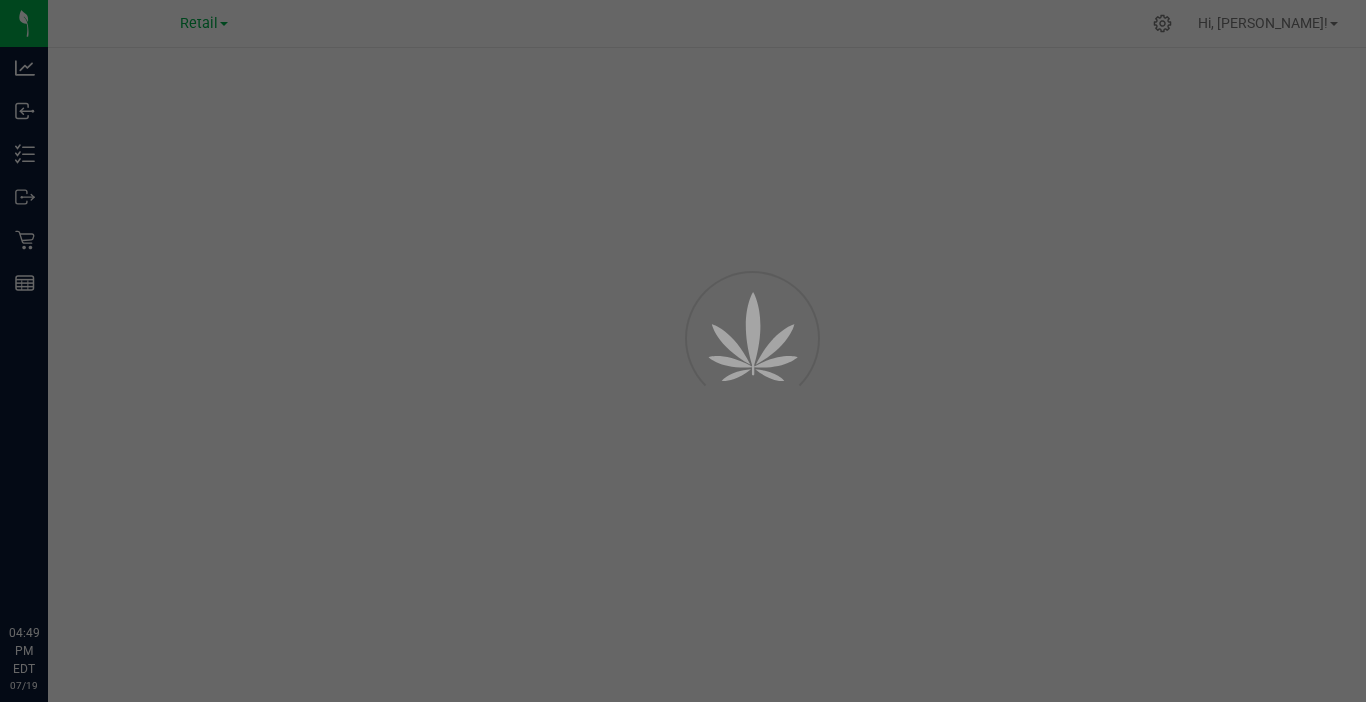 scroll, scrollTop: 0, scrollLeft: 0, axis: both 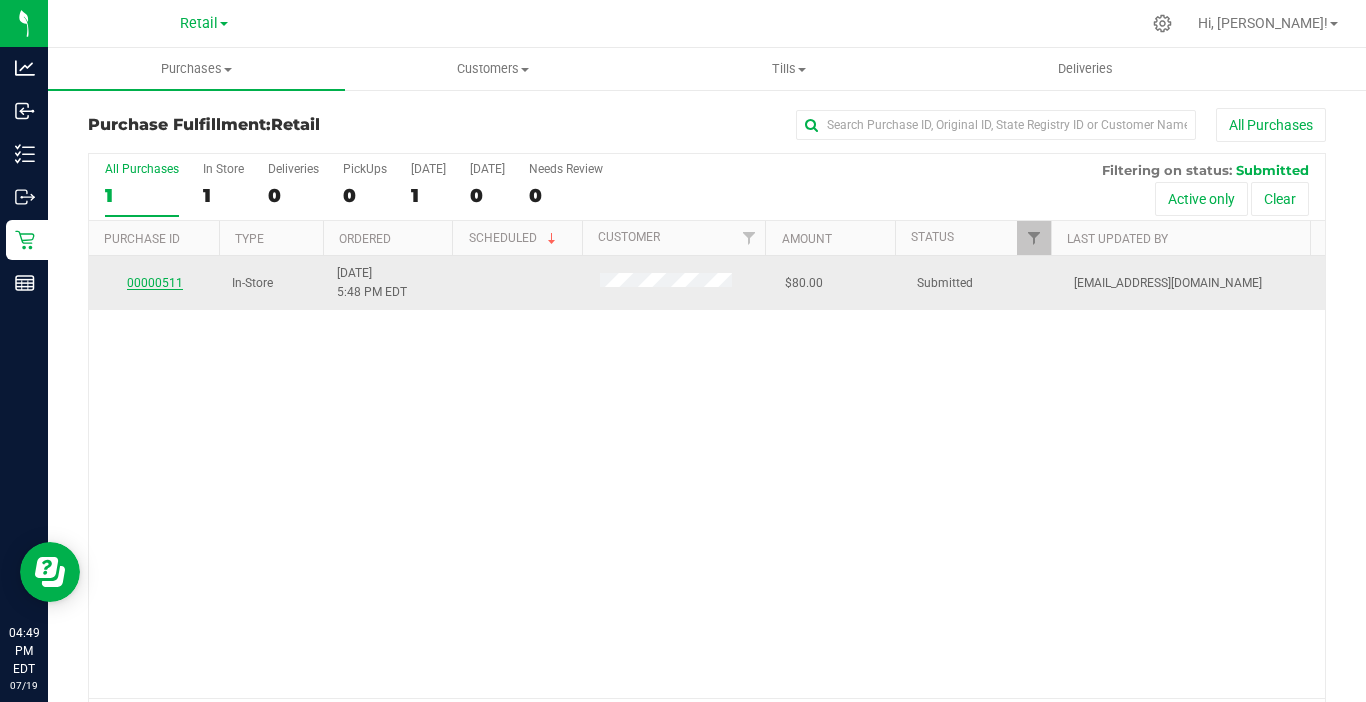 click on "00000511" at bounding box center (155, 283) 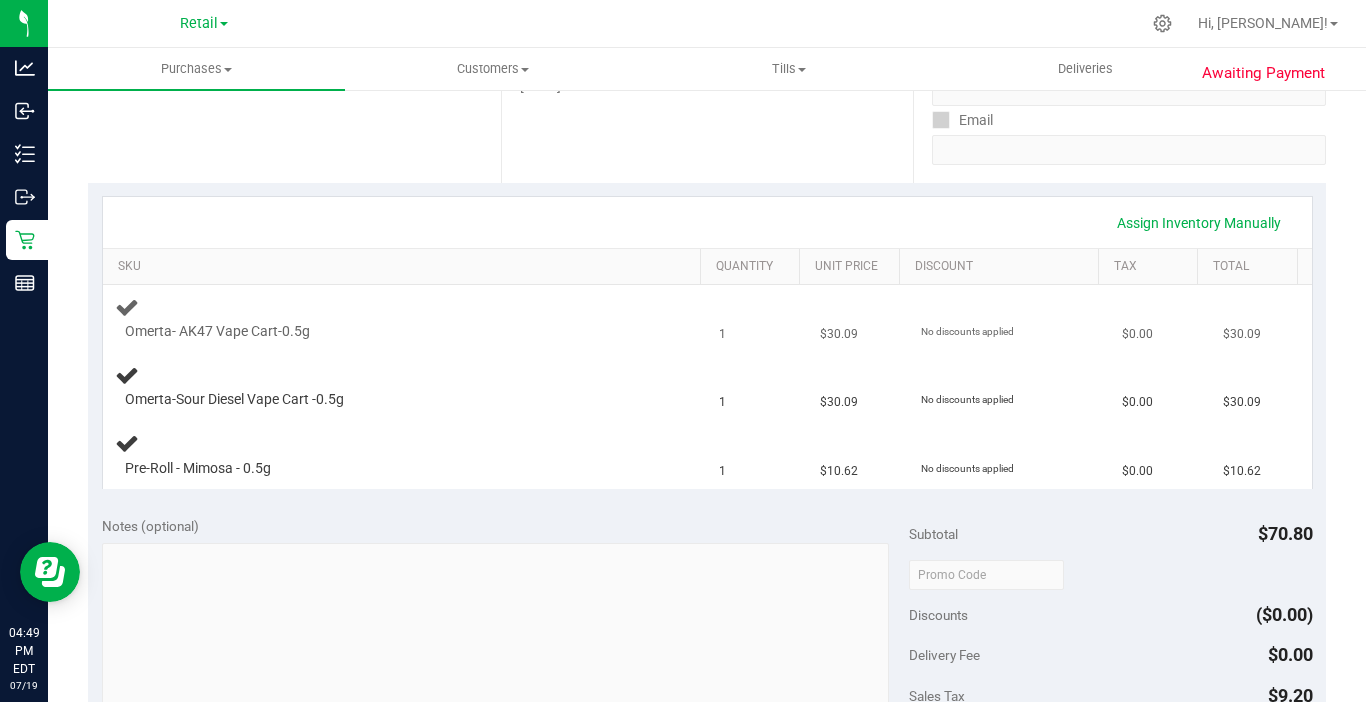 scroll, scrollTop: 300, scrollLeft: 0, axis: vertical 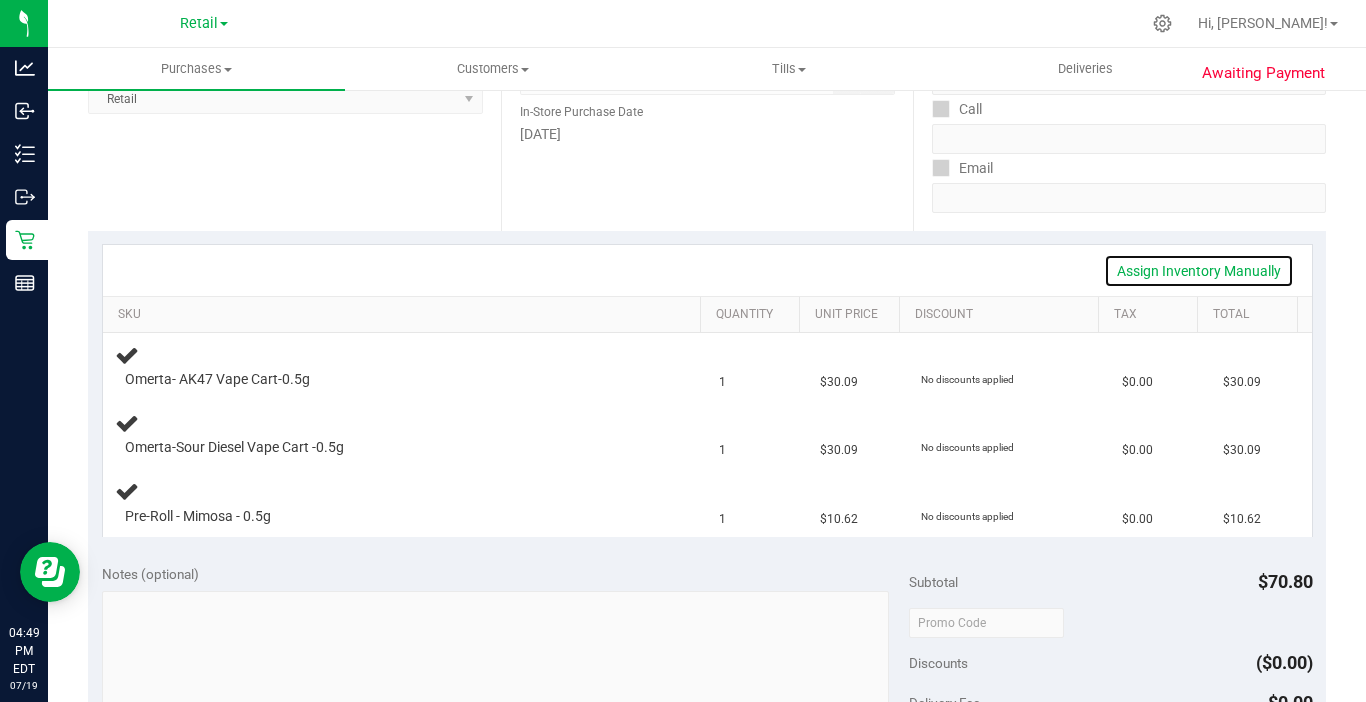 click on "Assign Inventory Manually" at bounding box center (1199, 271) 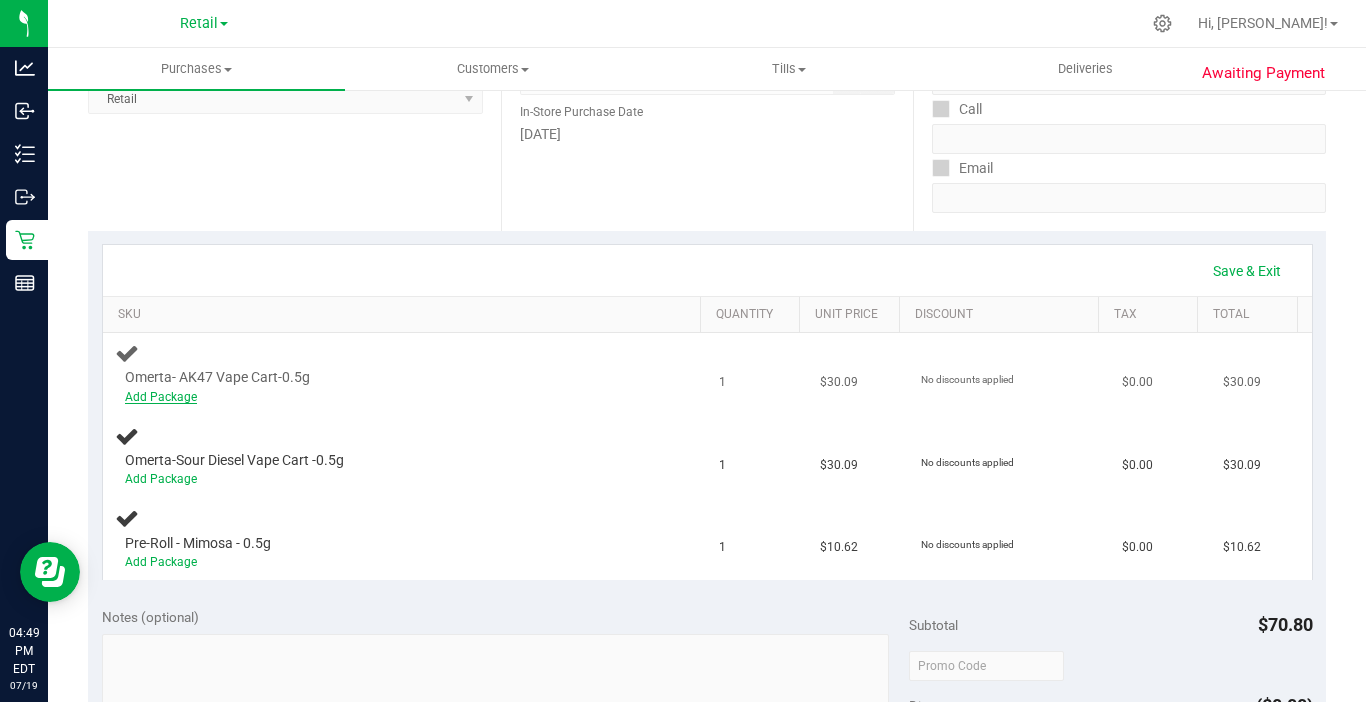 click on "Add Package" at bounding box center [161, 397] 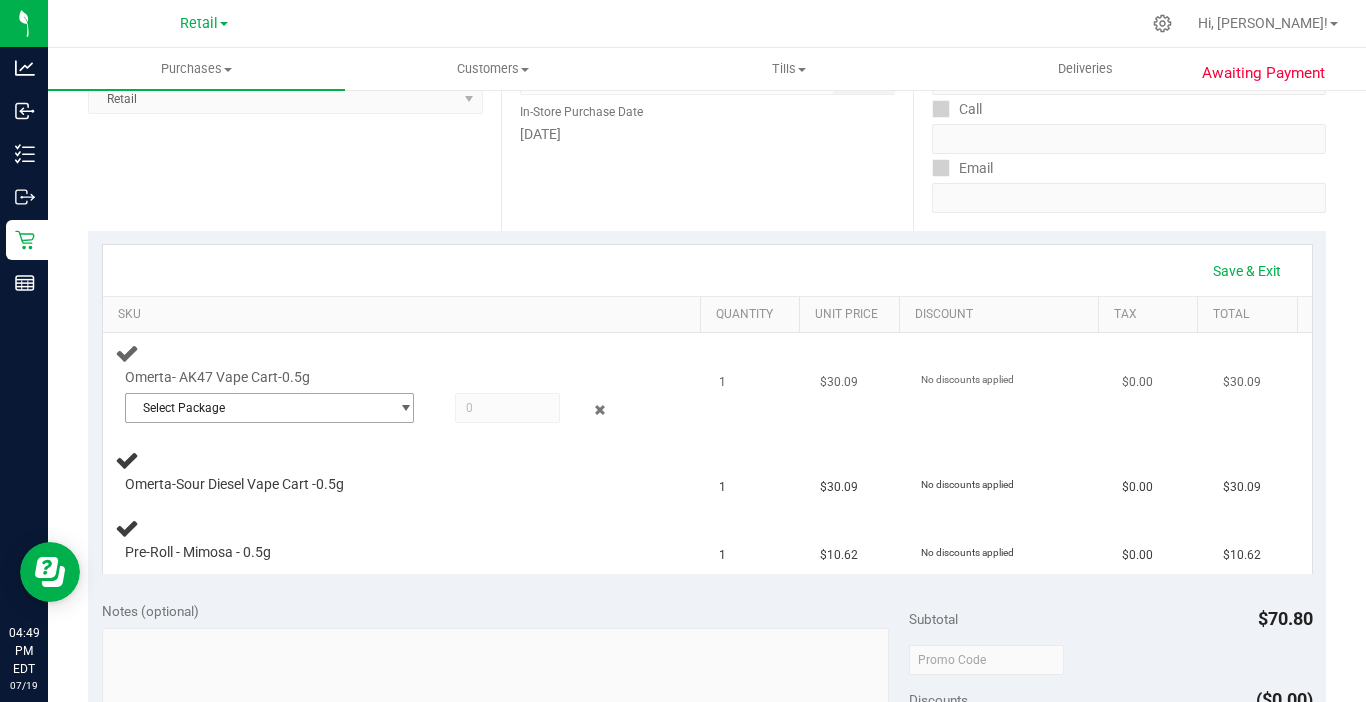 click on "Select Package" at bounding box center (257, 408) 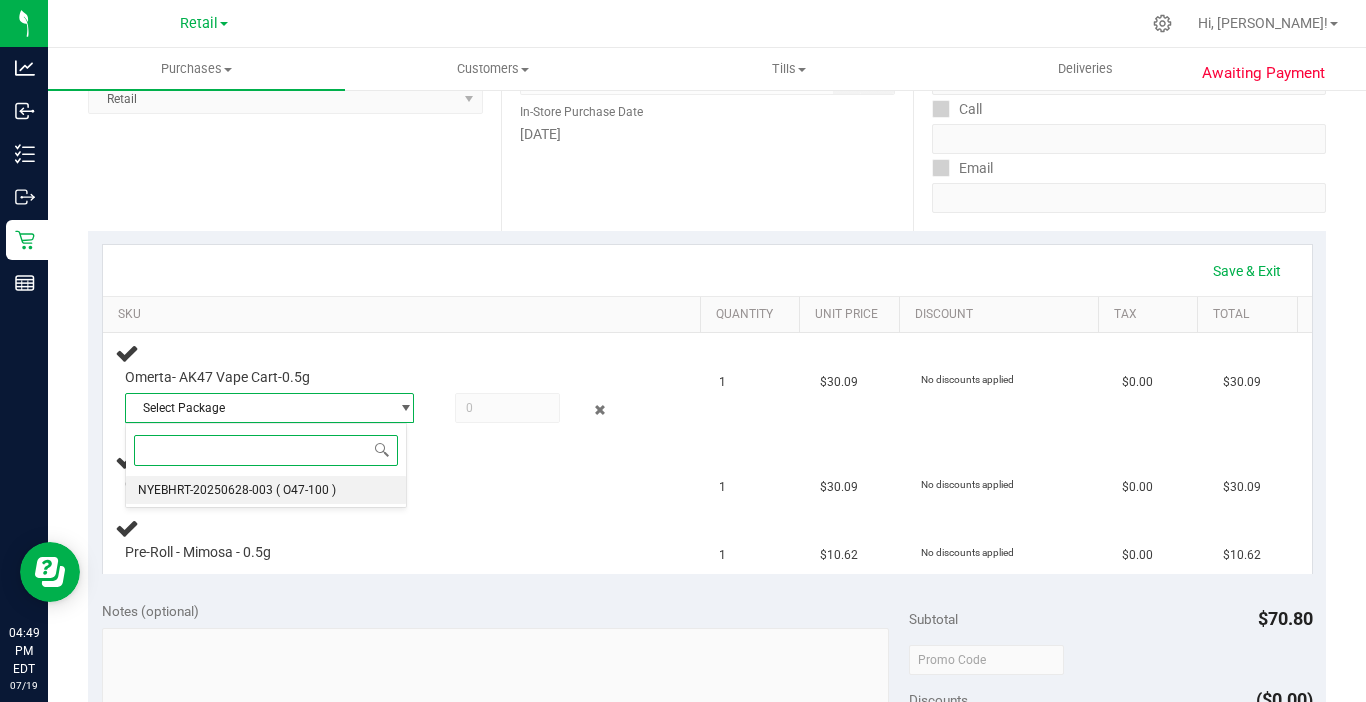 click on "NYEBHRT-20250628-003
(
O47-100
)" at bounding box center (266, 490) 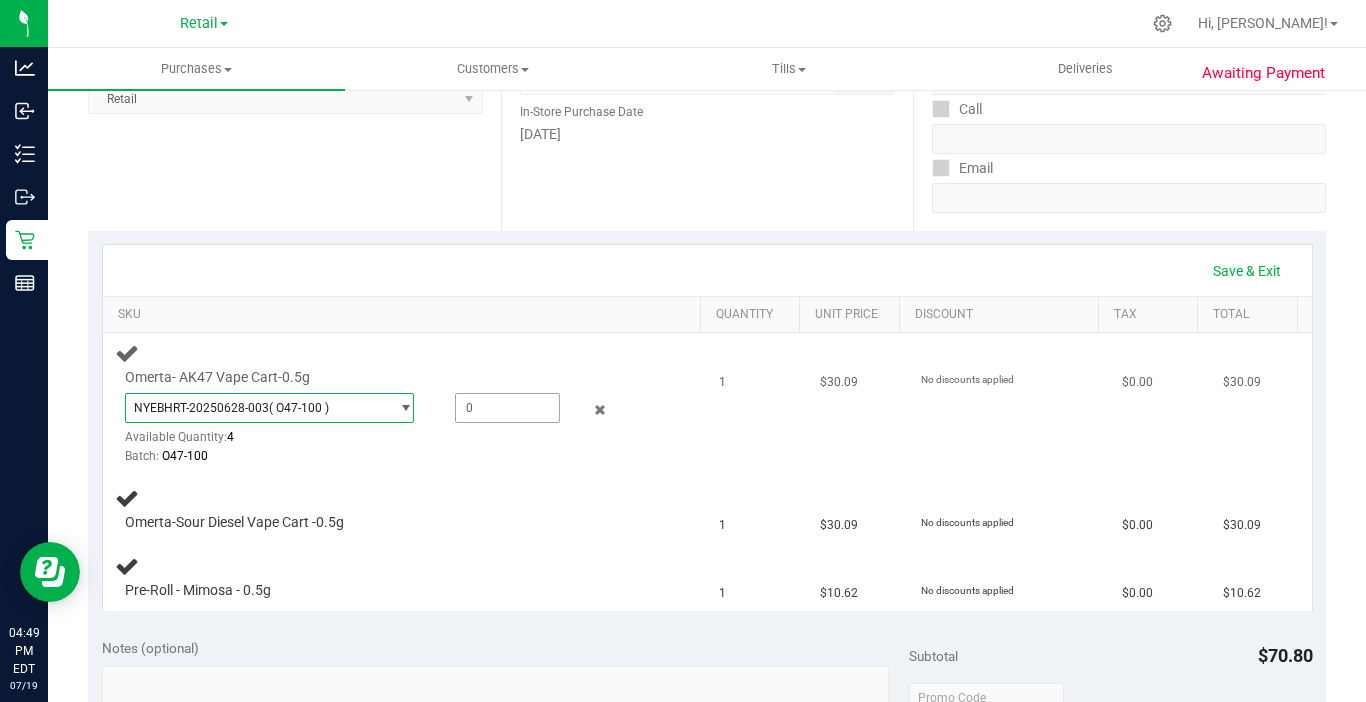click at bounding box center (507, 408) 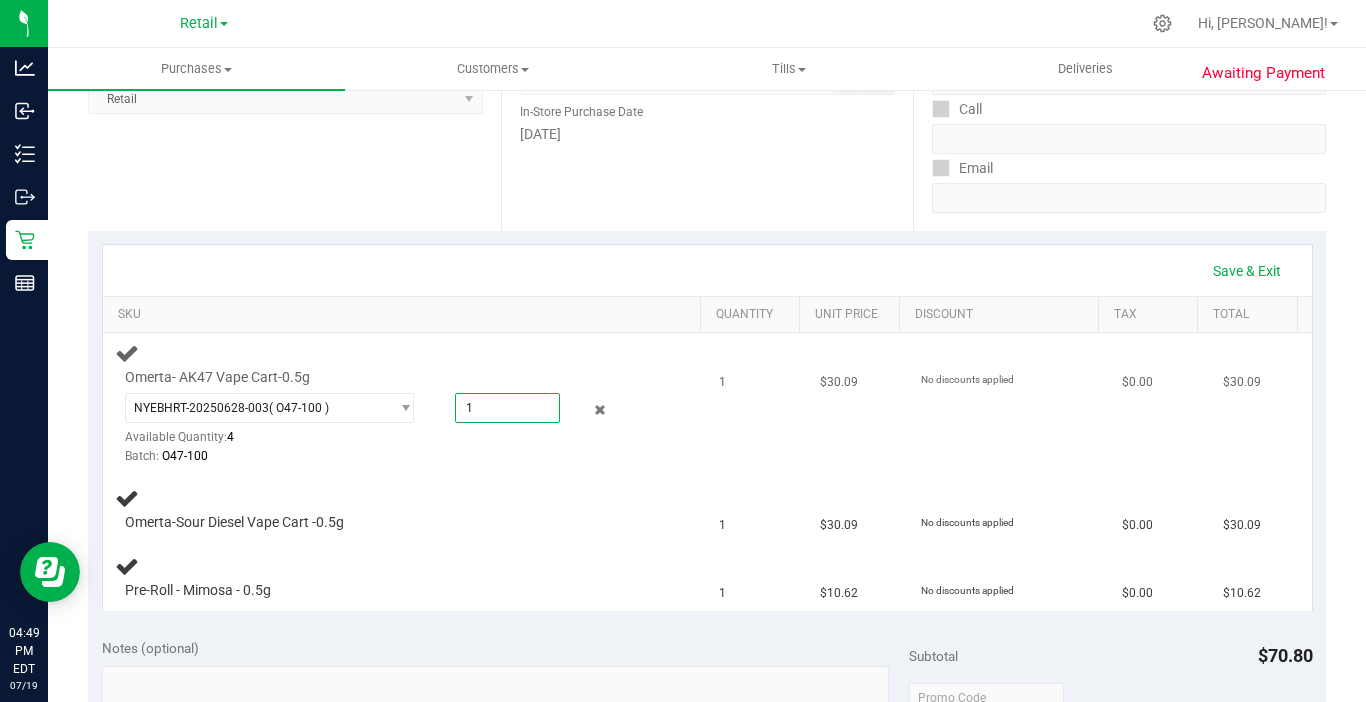type on "1" 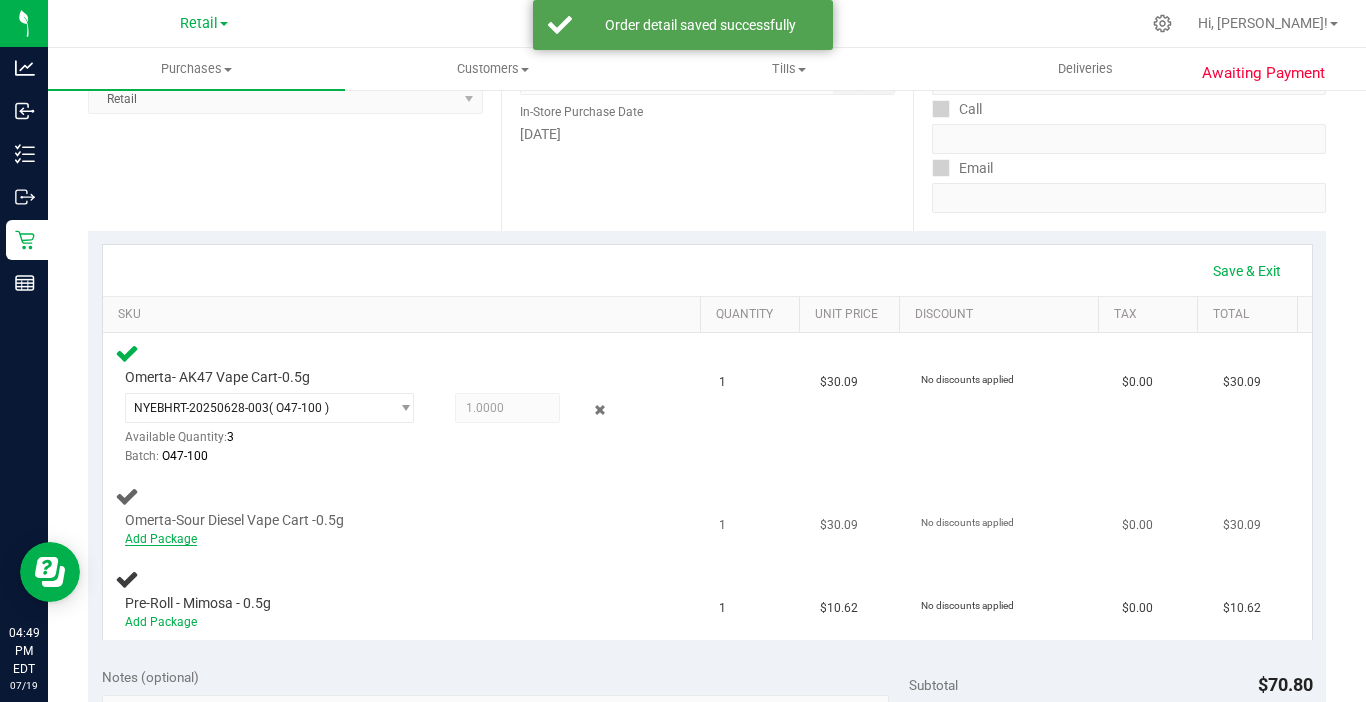 click on "Add Package" at bounding box center (161, 539) 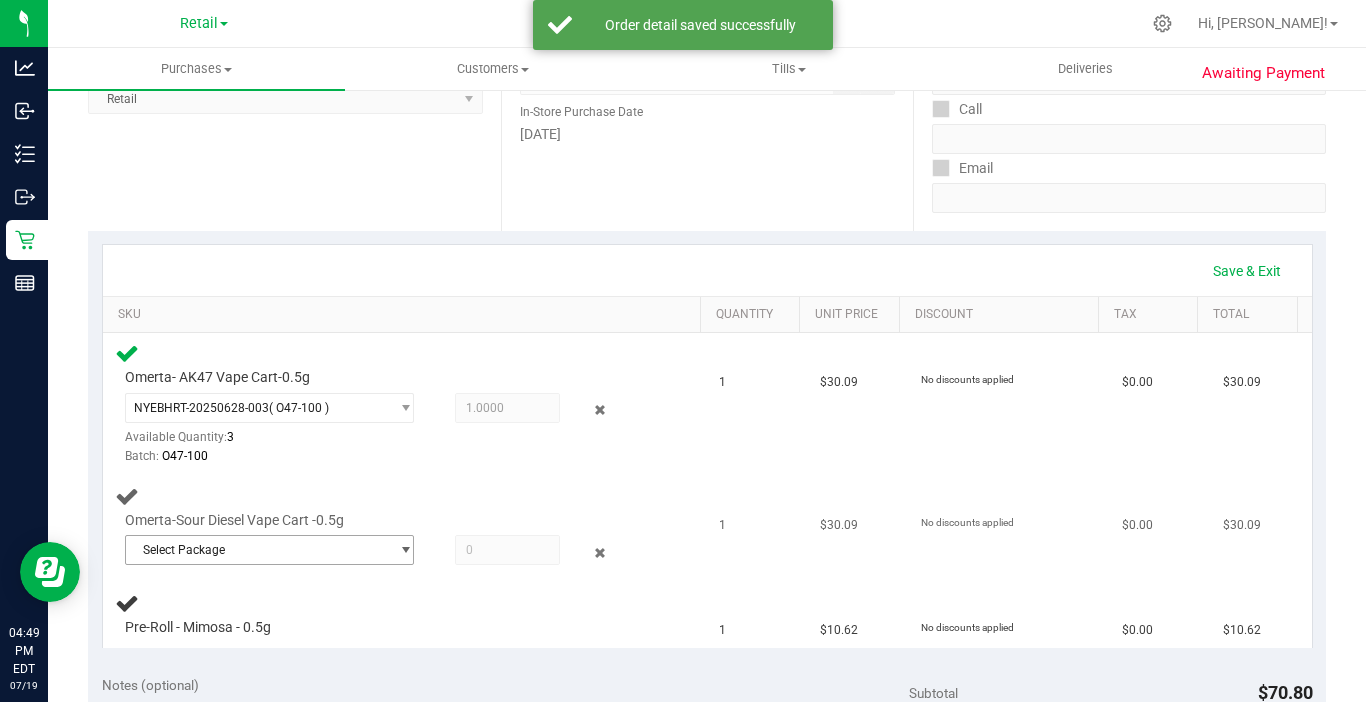 click on "Select Package" at bounding box center (257, 550) 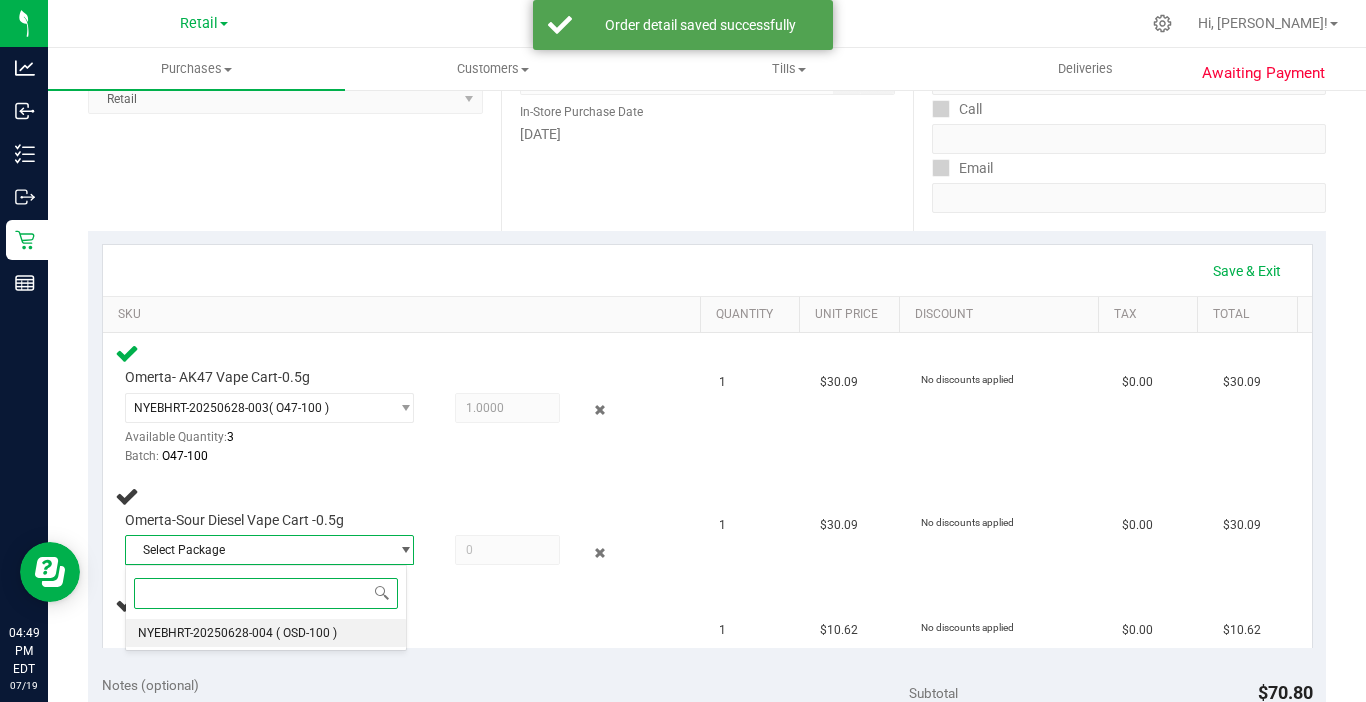 click on "NYEBHRT-20250628-004" at bounding box center (205, 633) 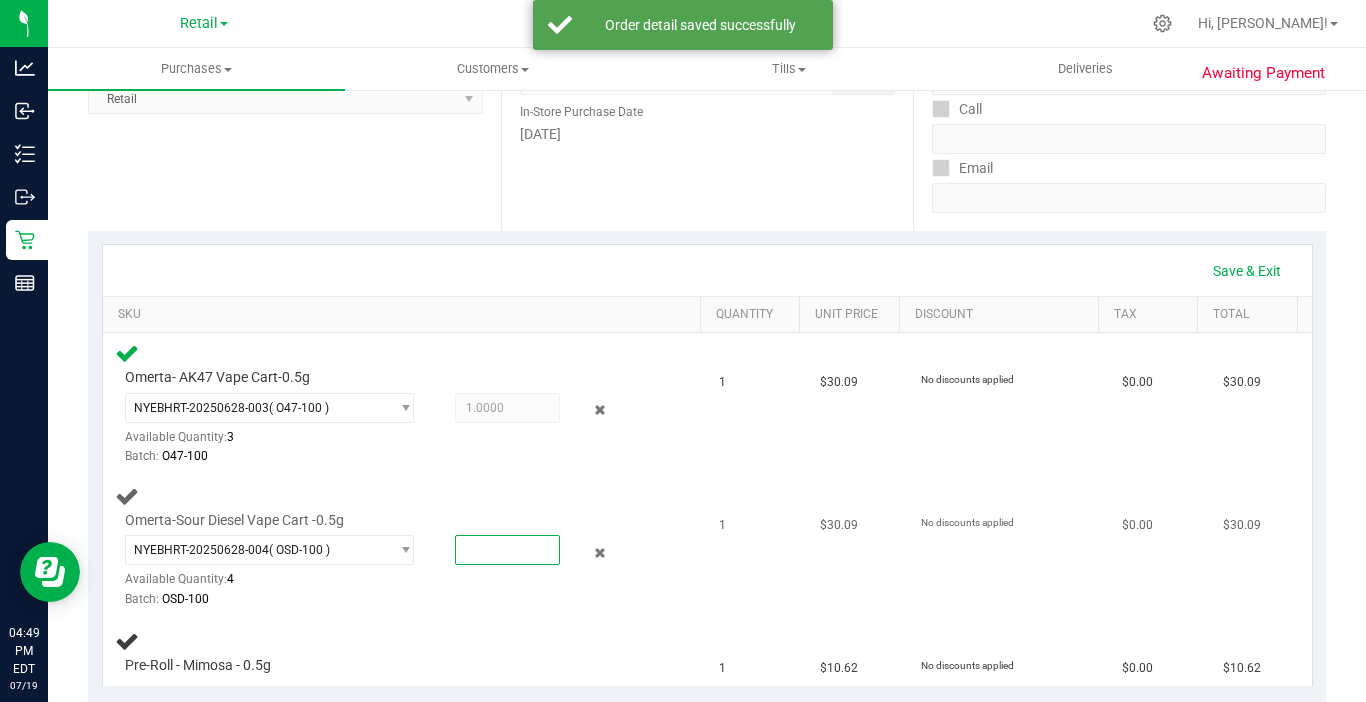 click at bounding box center (507, 550) 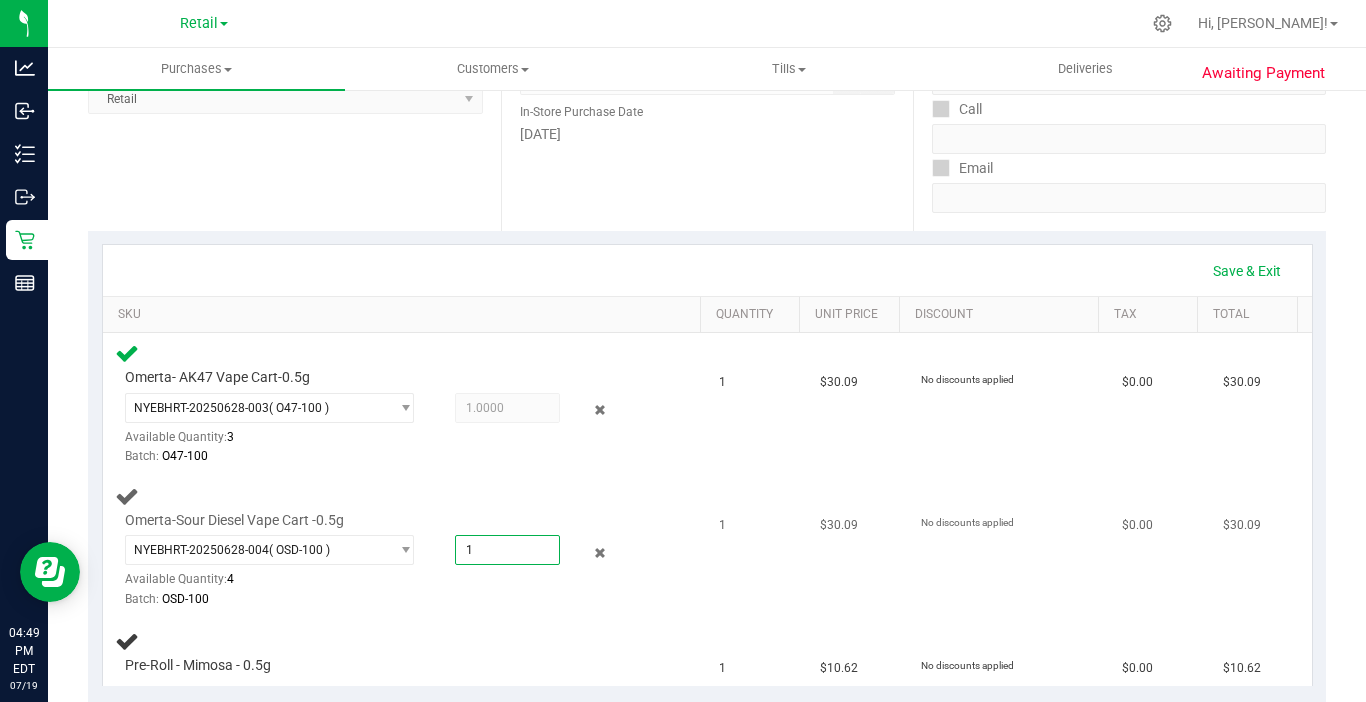 type on "1" 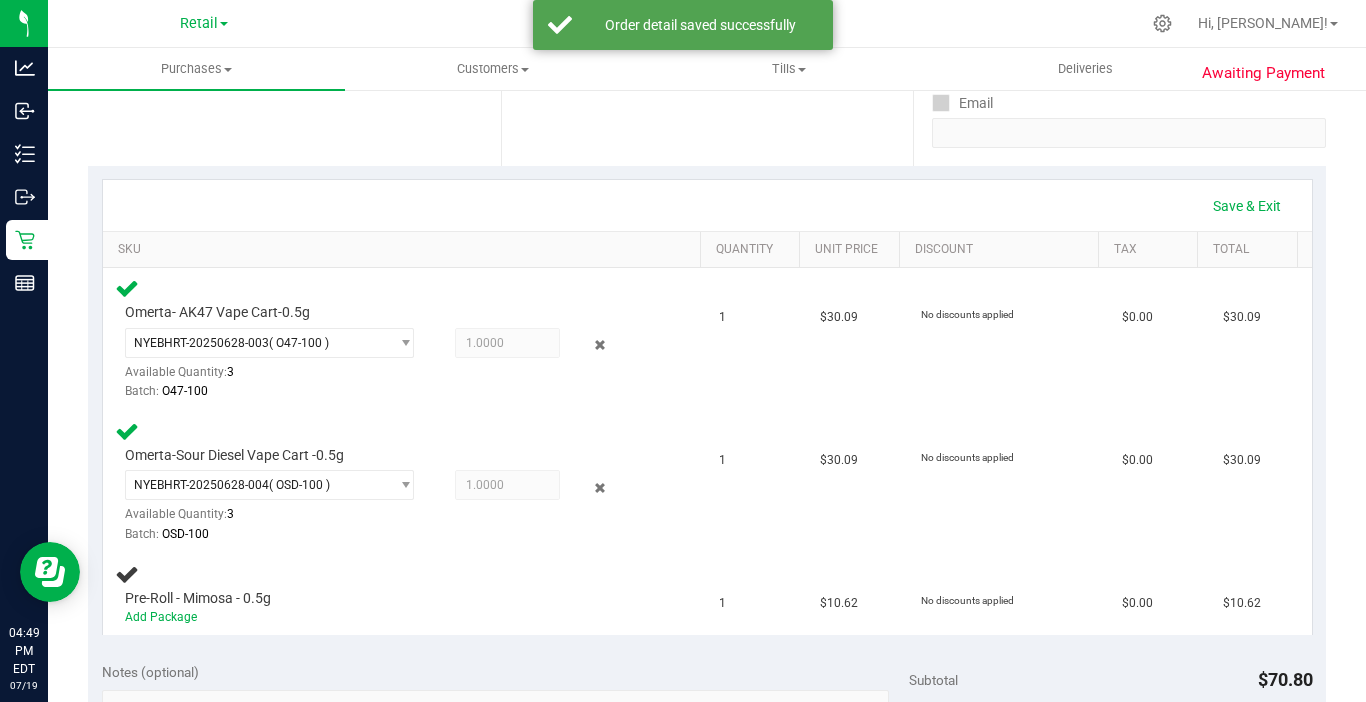 scroll, scrollTop: 400, scrollLeft: 0, axis: vertical 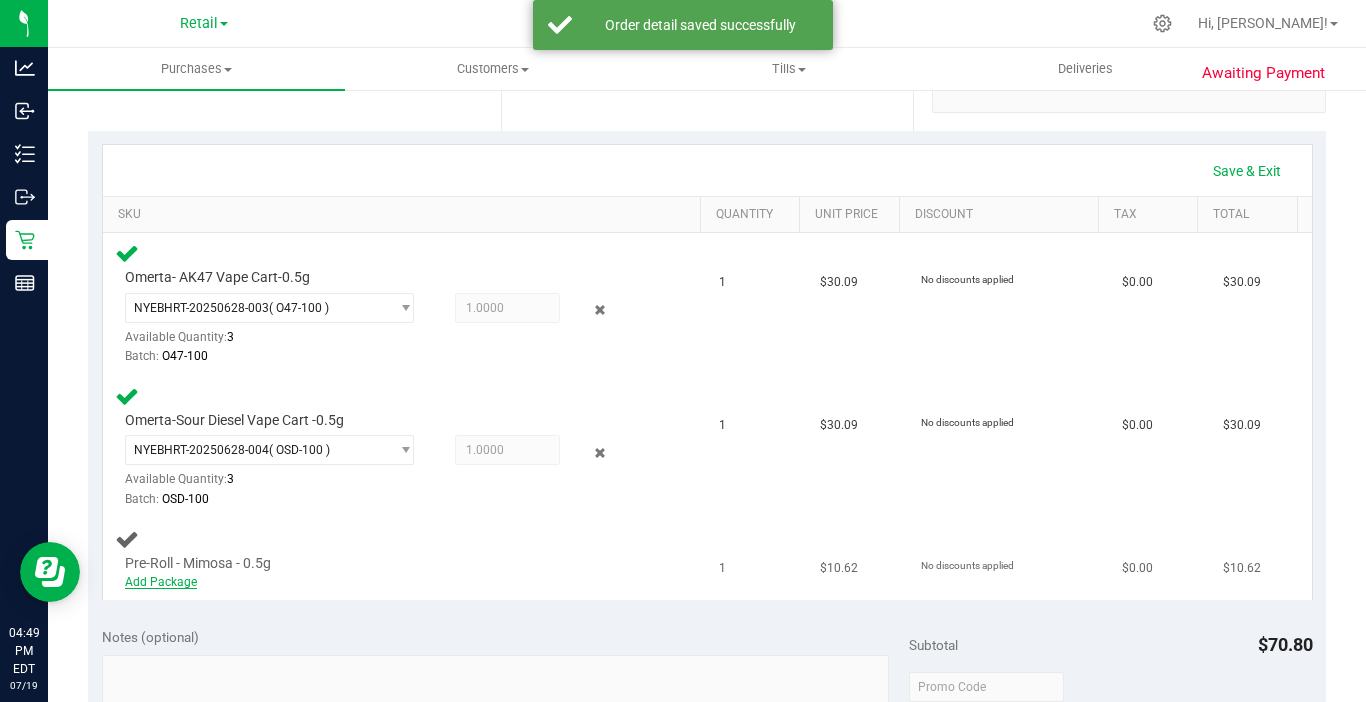 click on "Add Package" at bounding box center (161, 582) 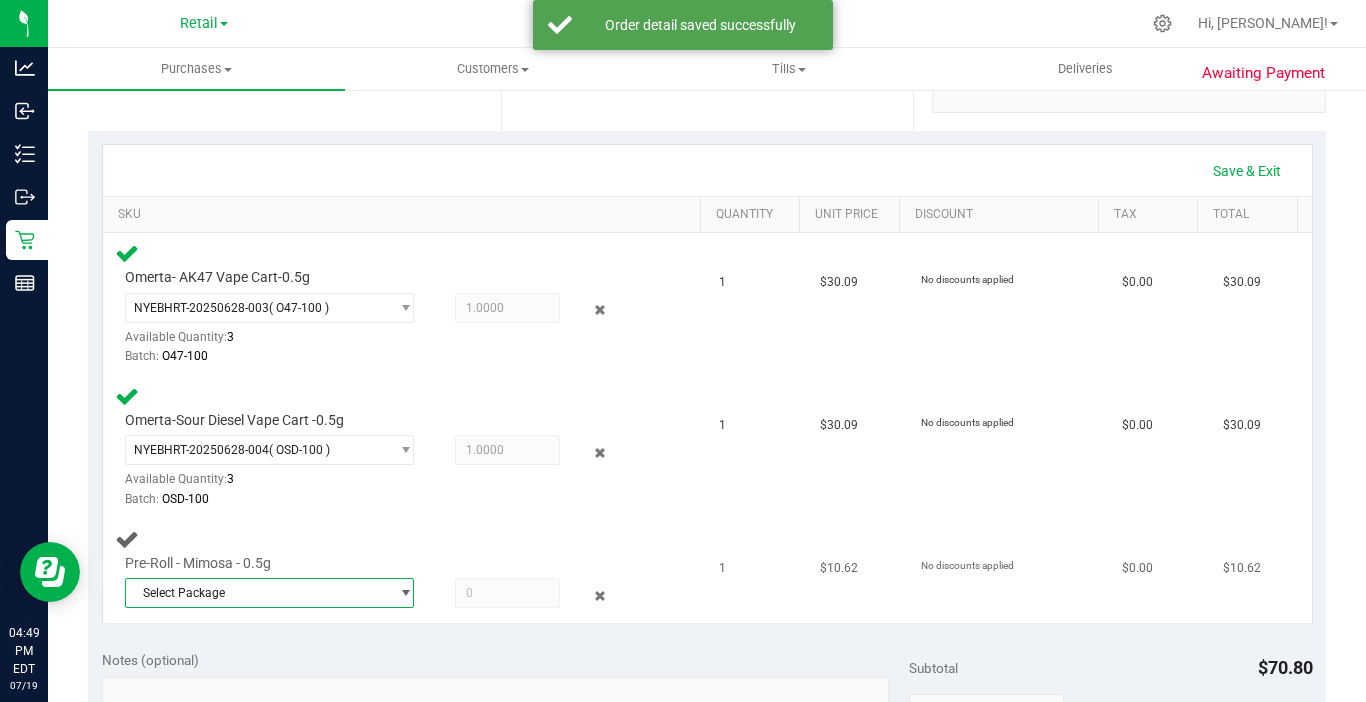 click on "Select Package" at bounding box center (257, 593) 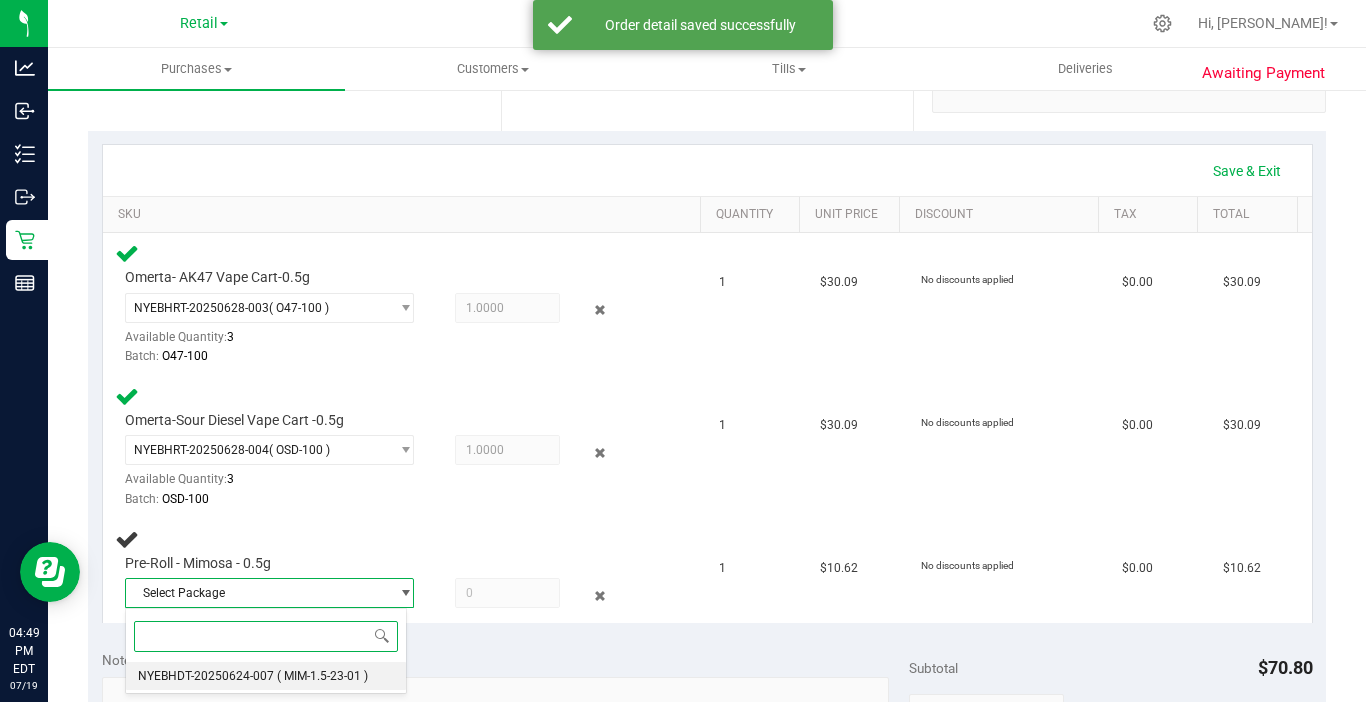 drag, startPoint x: 329, startPoint y: 671, endPoint x: 351, endPoint y: 639, distance: 38.832977 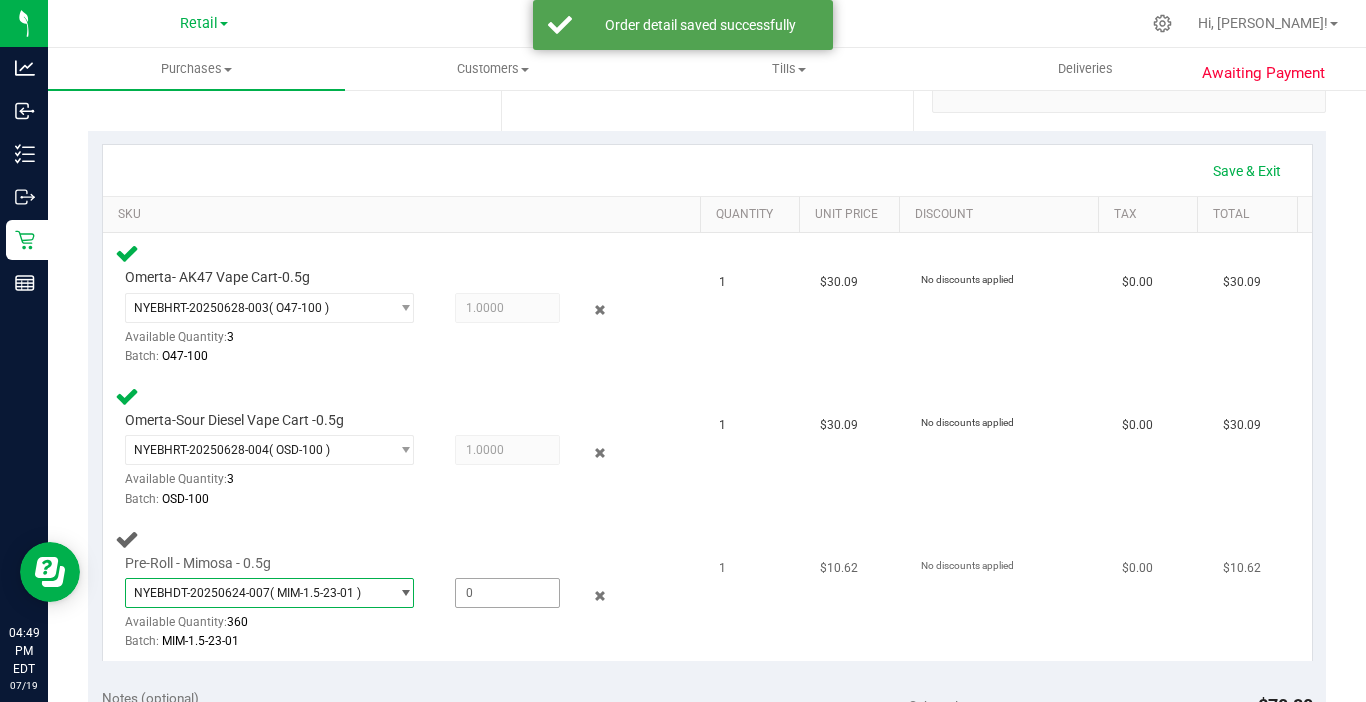 click at bounding box center (507, 593) 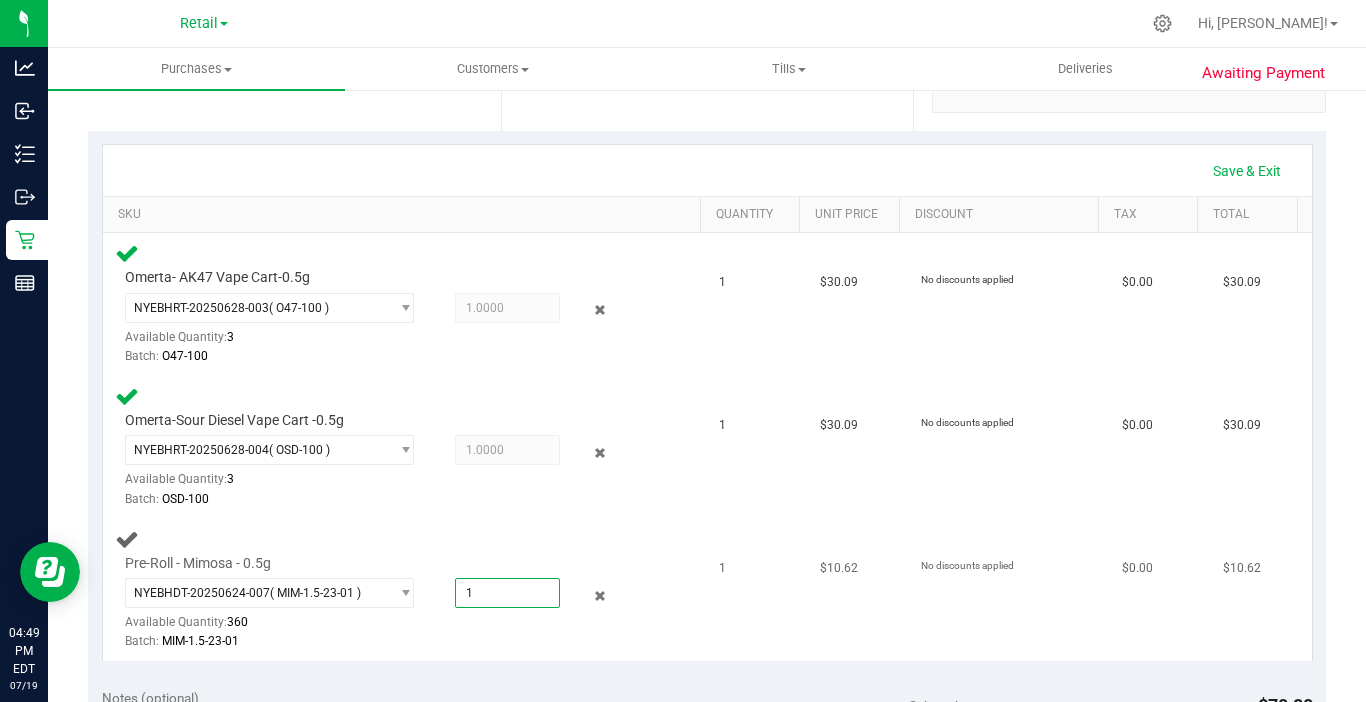 type on "1" 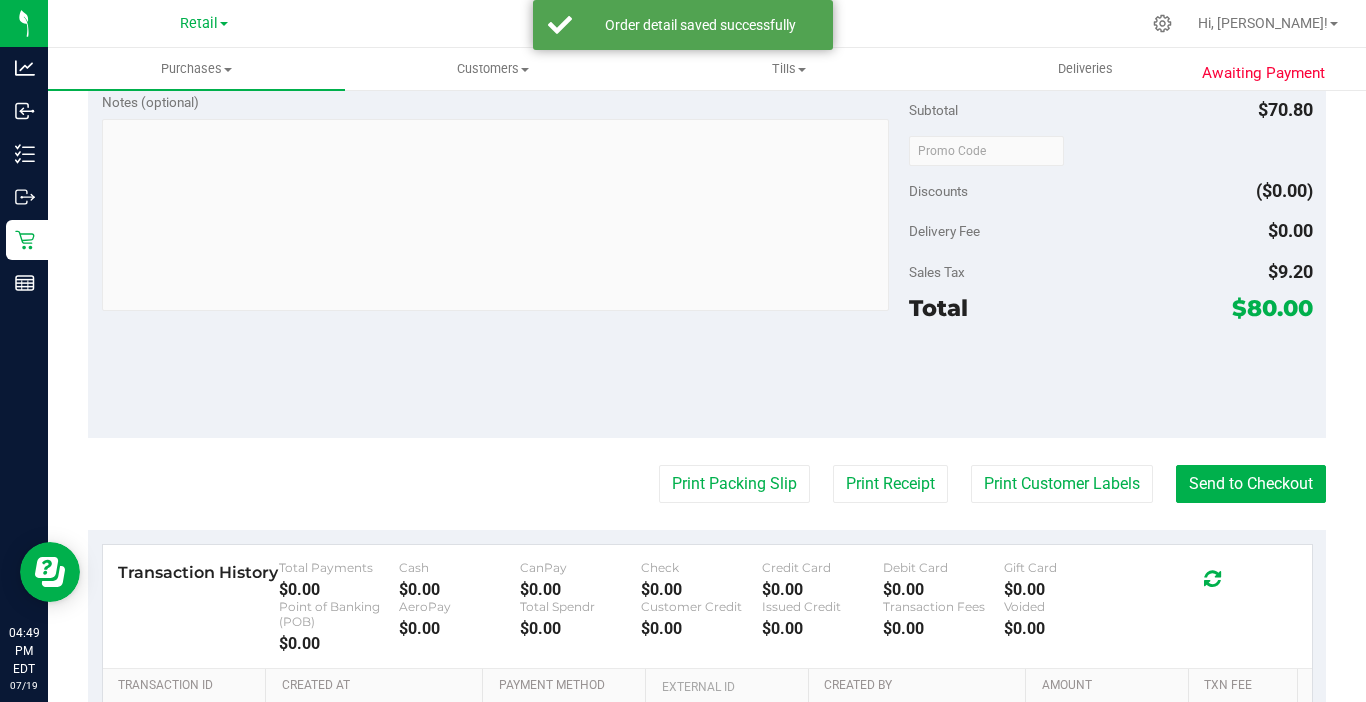 scroll, scrollTop: 1000, scrollLeft: 0, axis: vertical 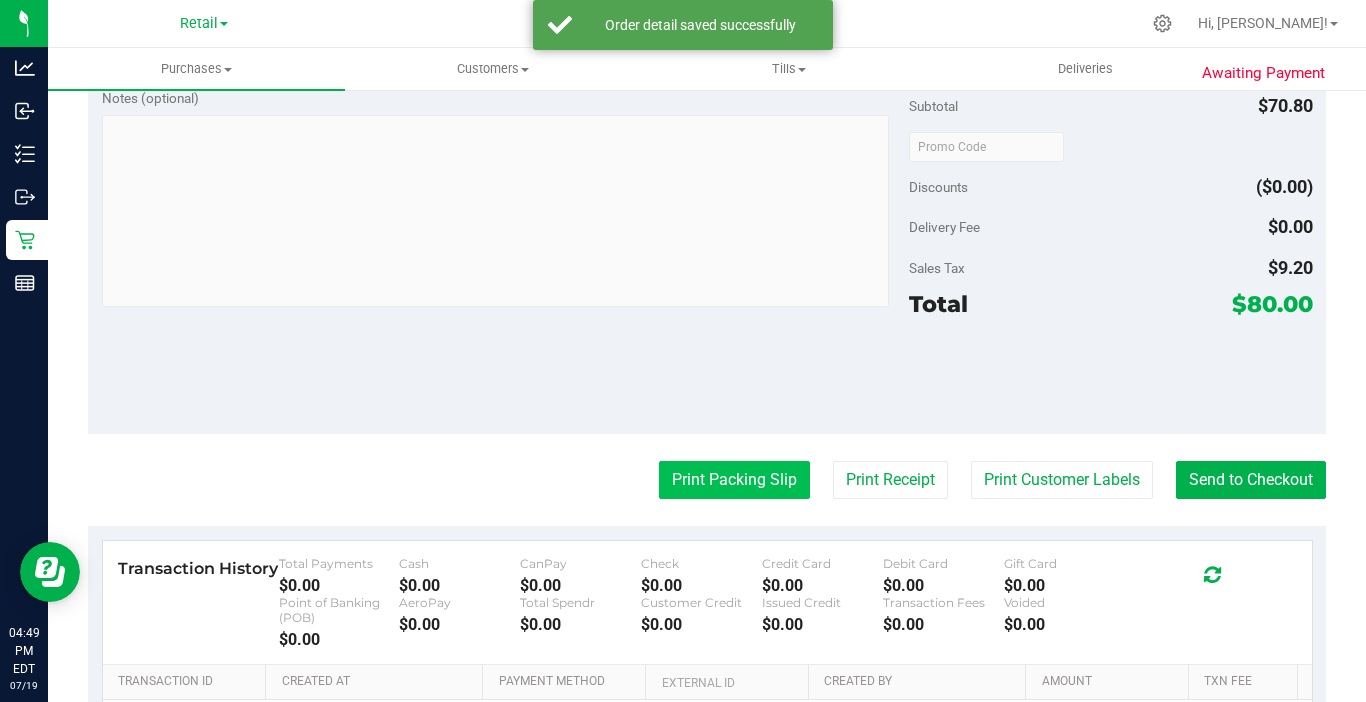 click on "Print Packing Slip" at bounding box center (734, 480) 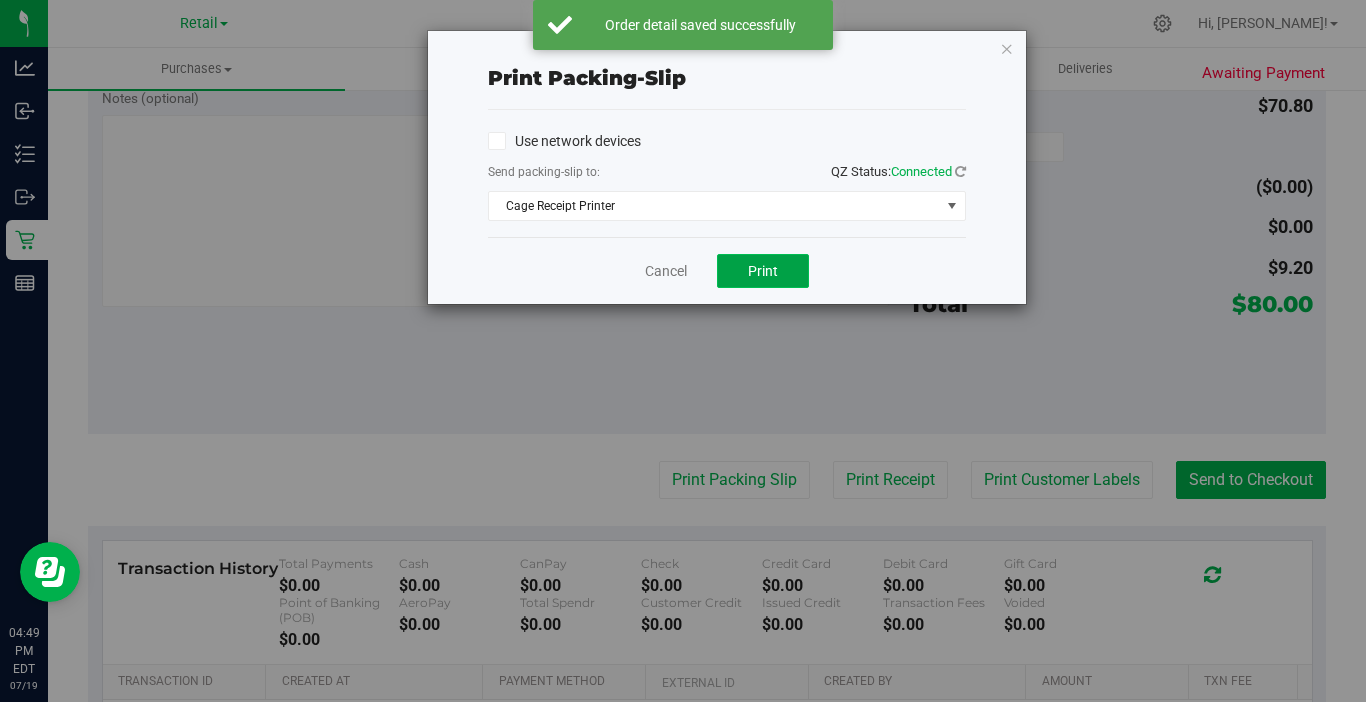 click on "Print" at bounding box center (763, 271) 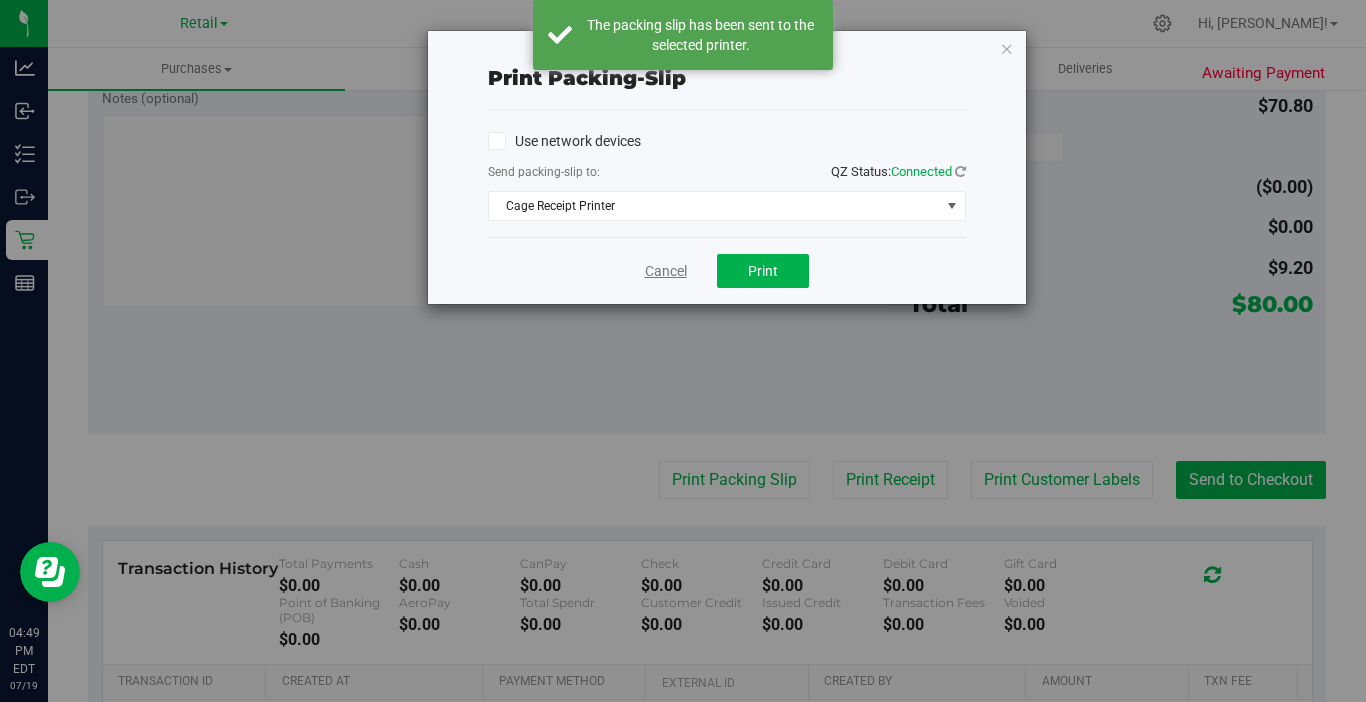 click on "Cancel" at bounding box center [666, 271] 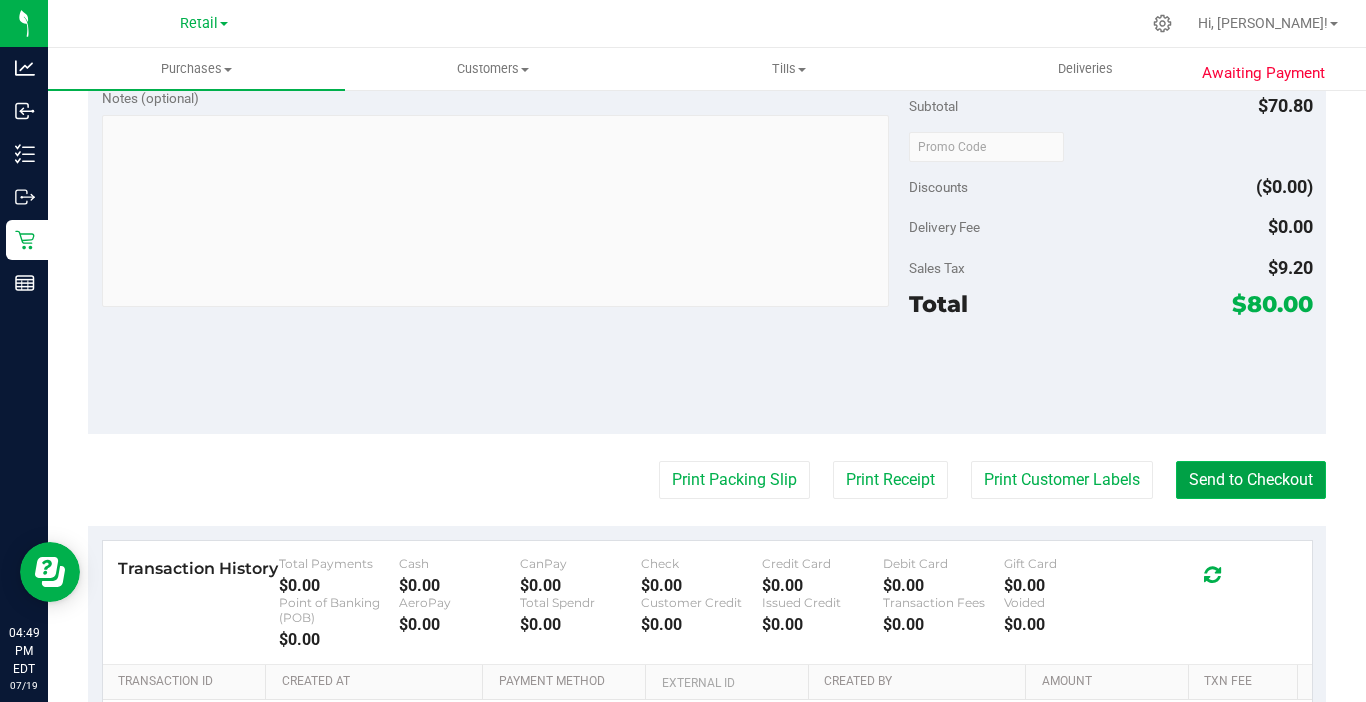 click on "Send to Checkout" at bounding box center [1251, 480] 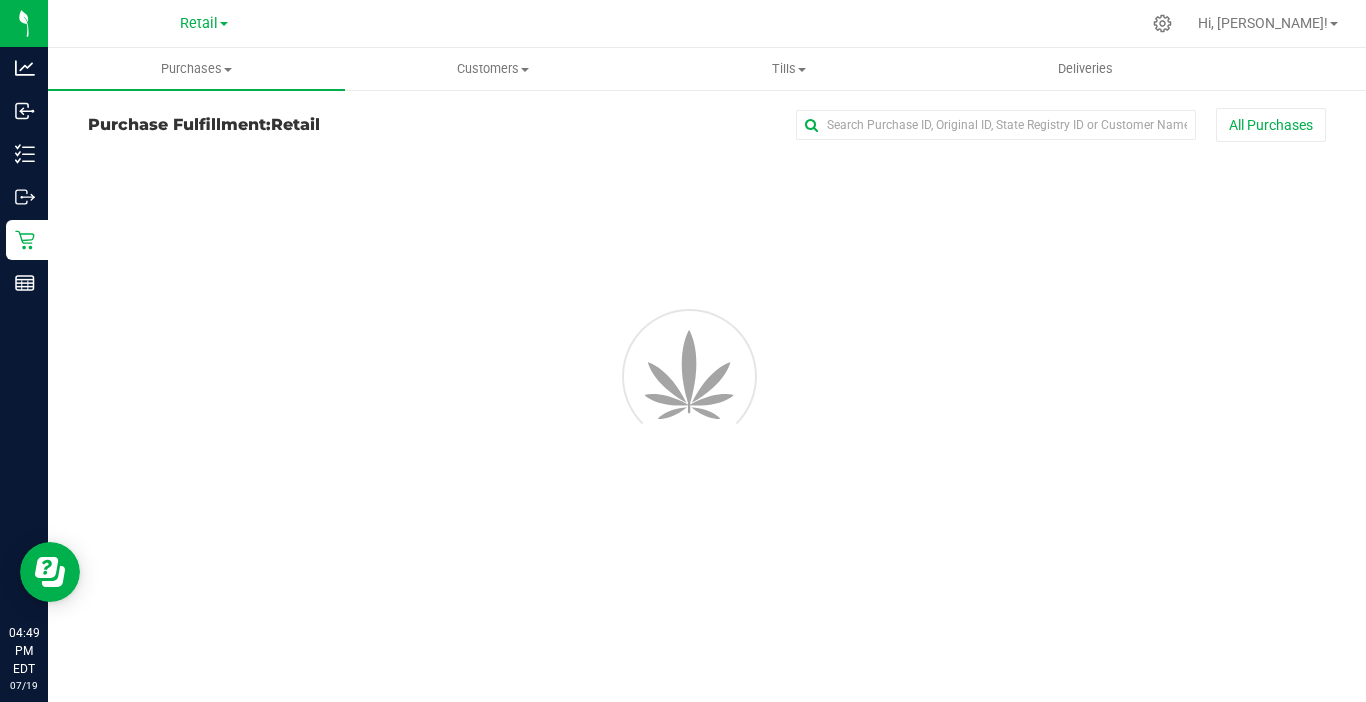scroll, scrollTop: 0, scrollLeft: 0, axis: both 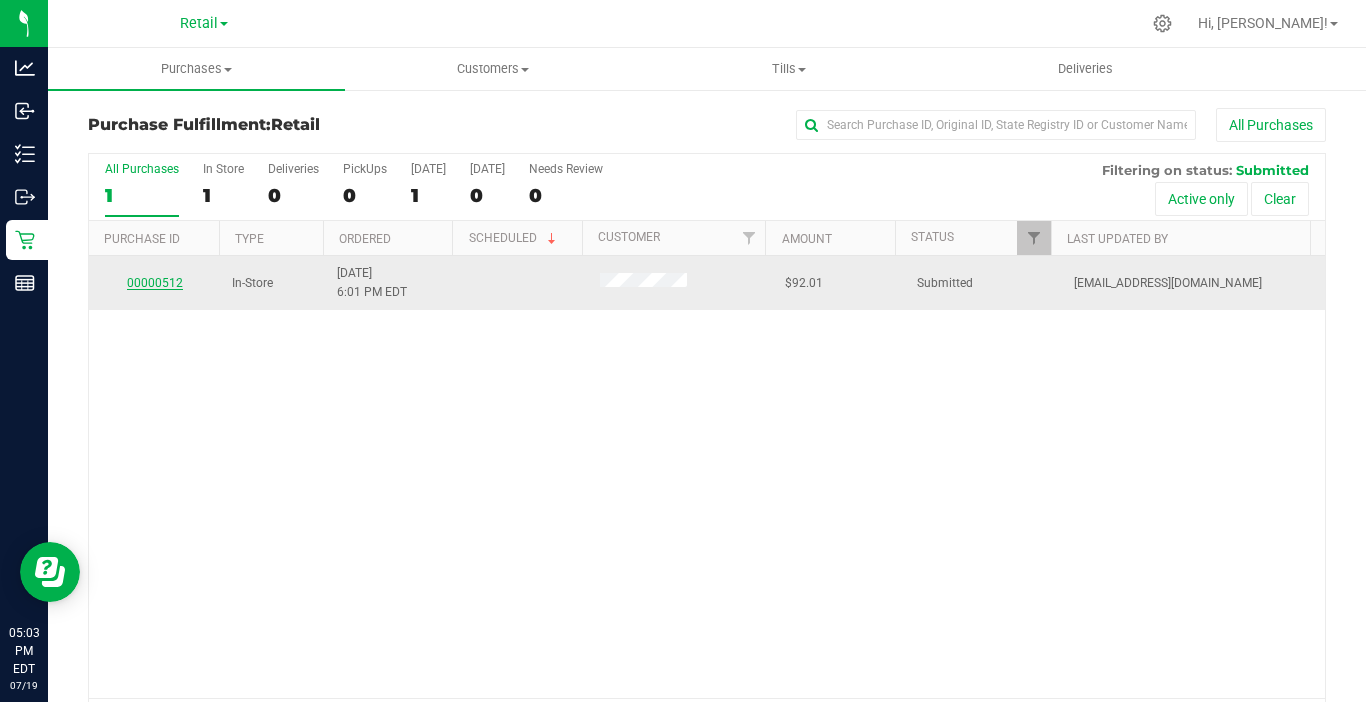 click on "00000512" at bounding box center [155, 283] 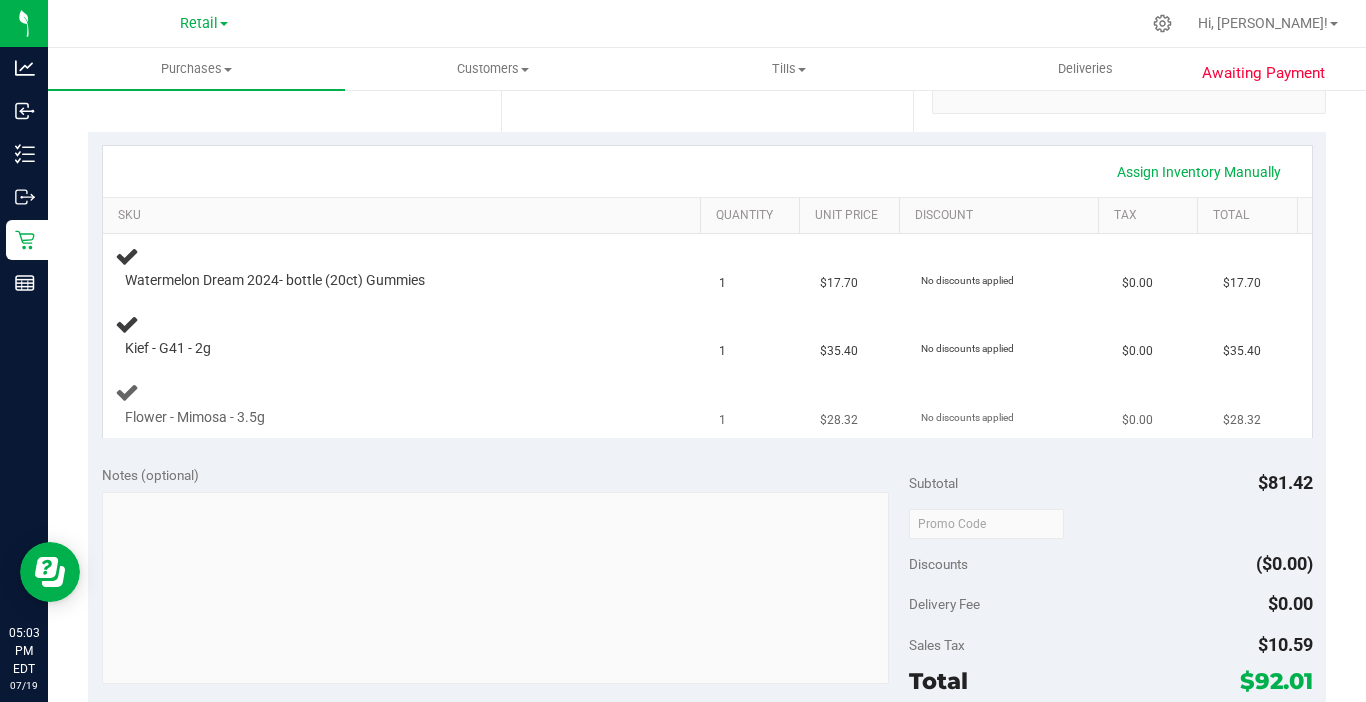 scroll, scrollTop: 400, scrollLeft: 0, axis: vertical 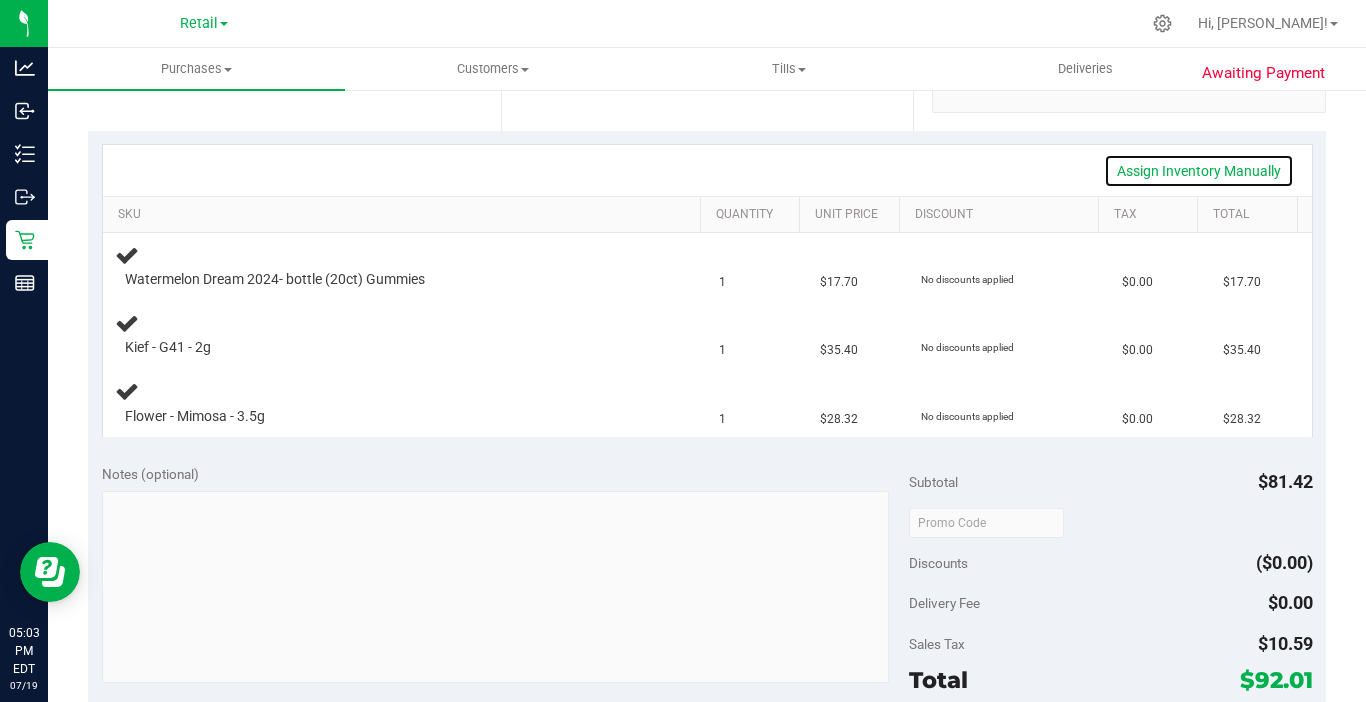 click on "Assign Inventory Manually" at bounding box center [1199, 171] 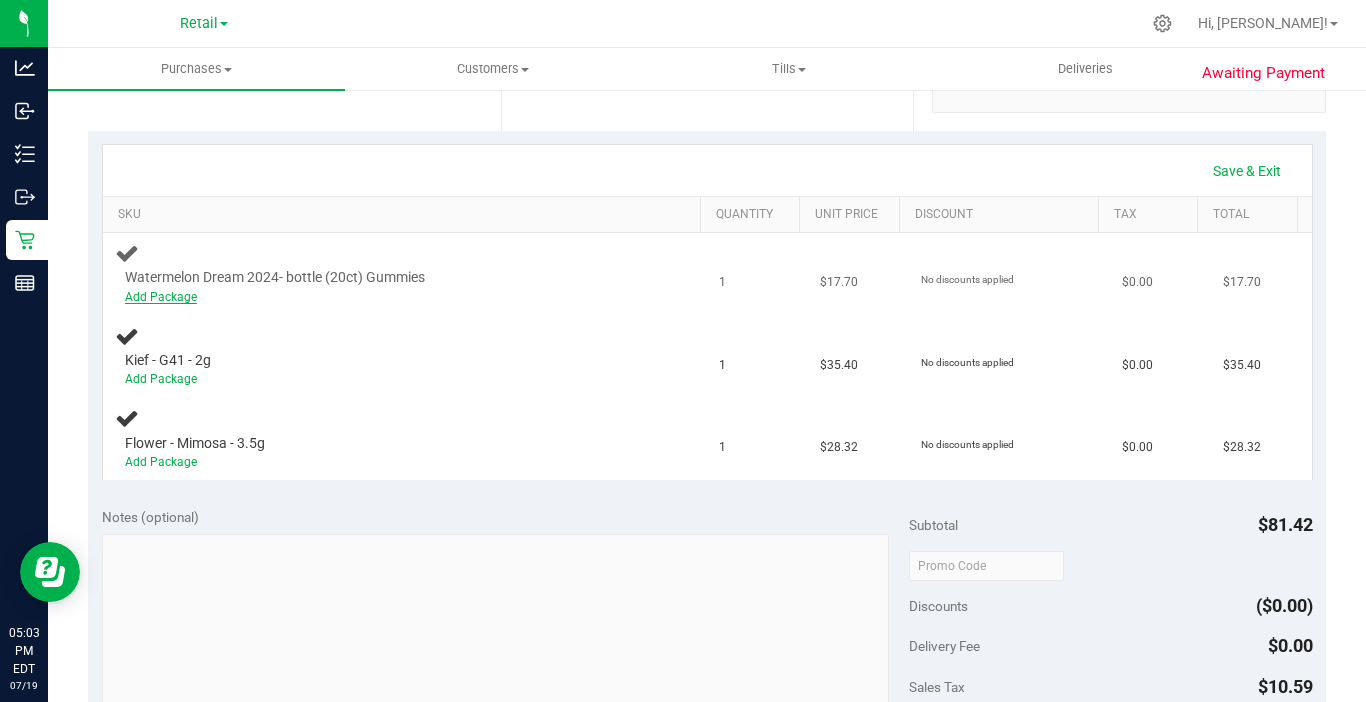 click on "Add Package" at bounding box center (161, 297) 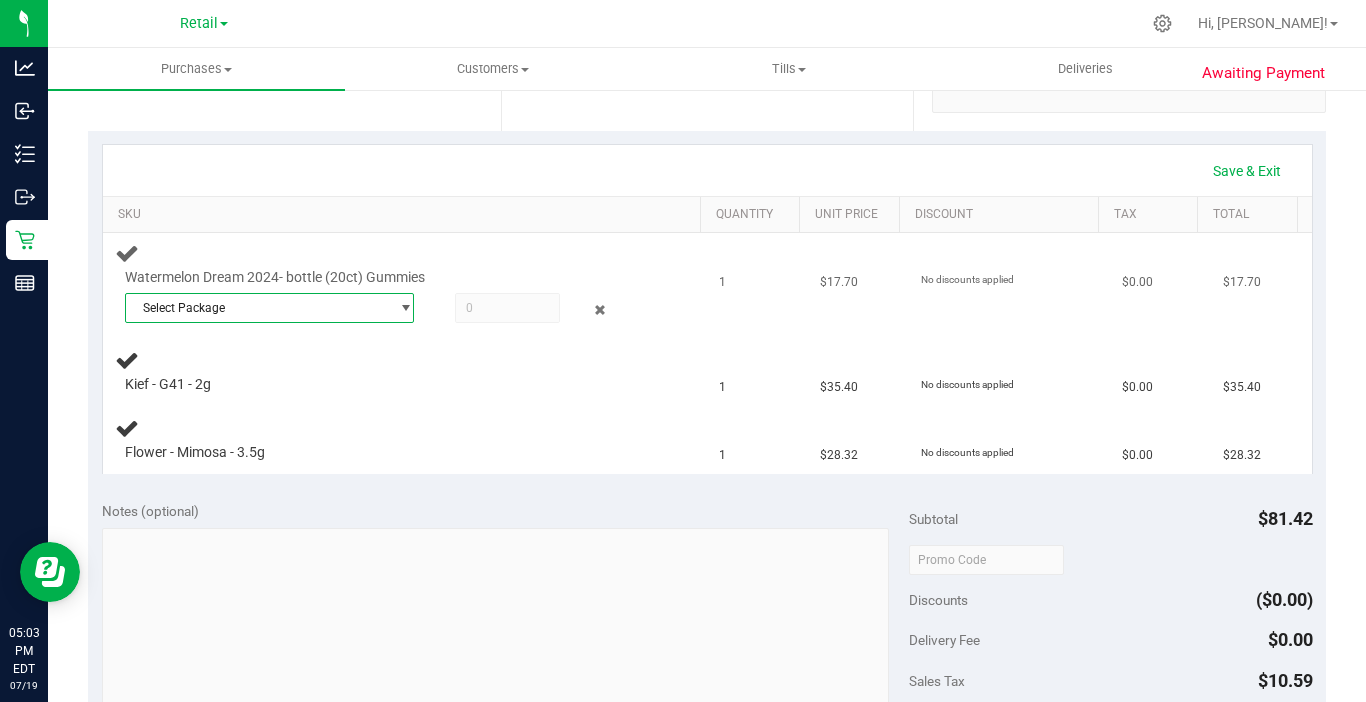 click on "Select Package" at bounding box center [257, 308] 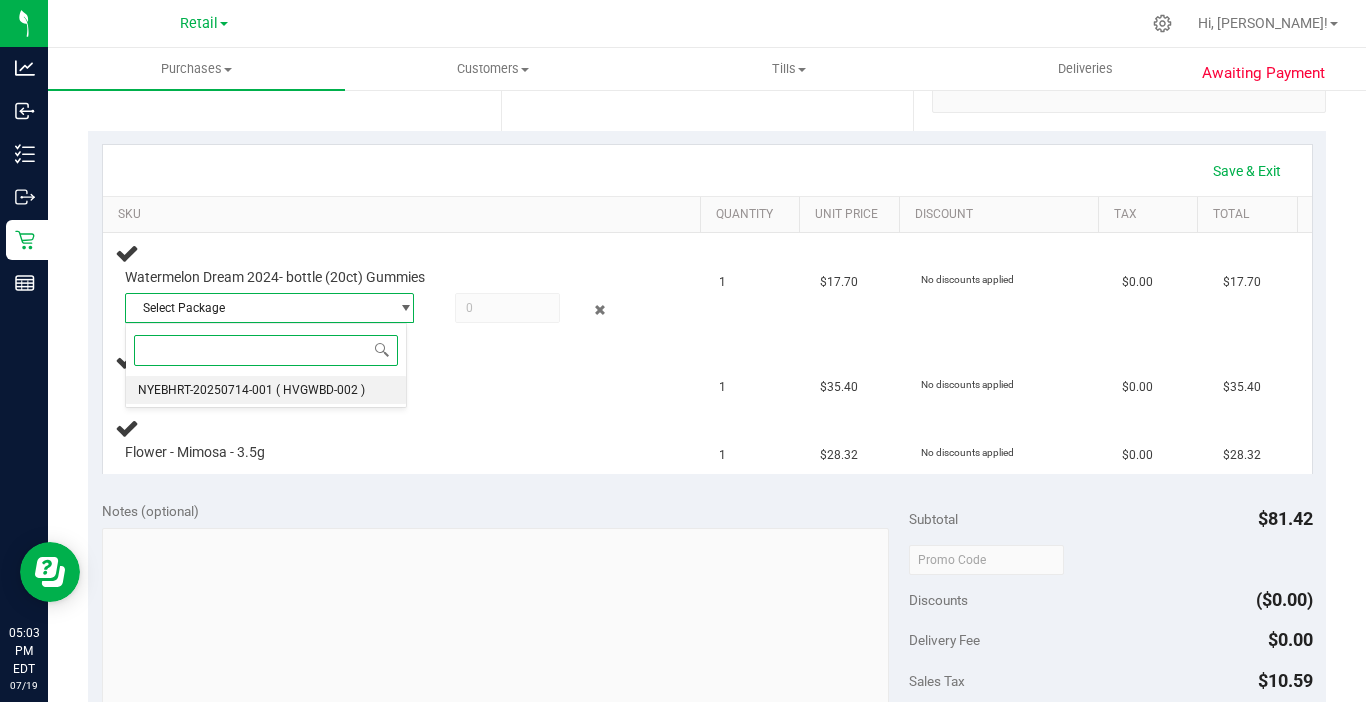 click on "(
HVGWBD-002
)" at bounding box center [320, 390] 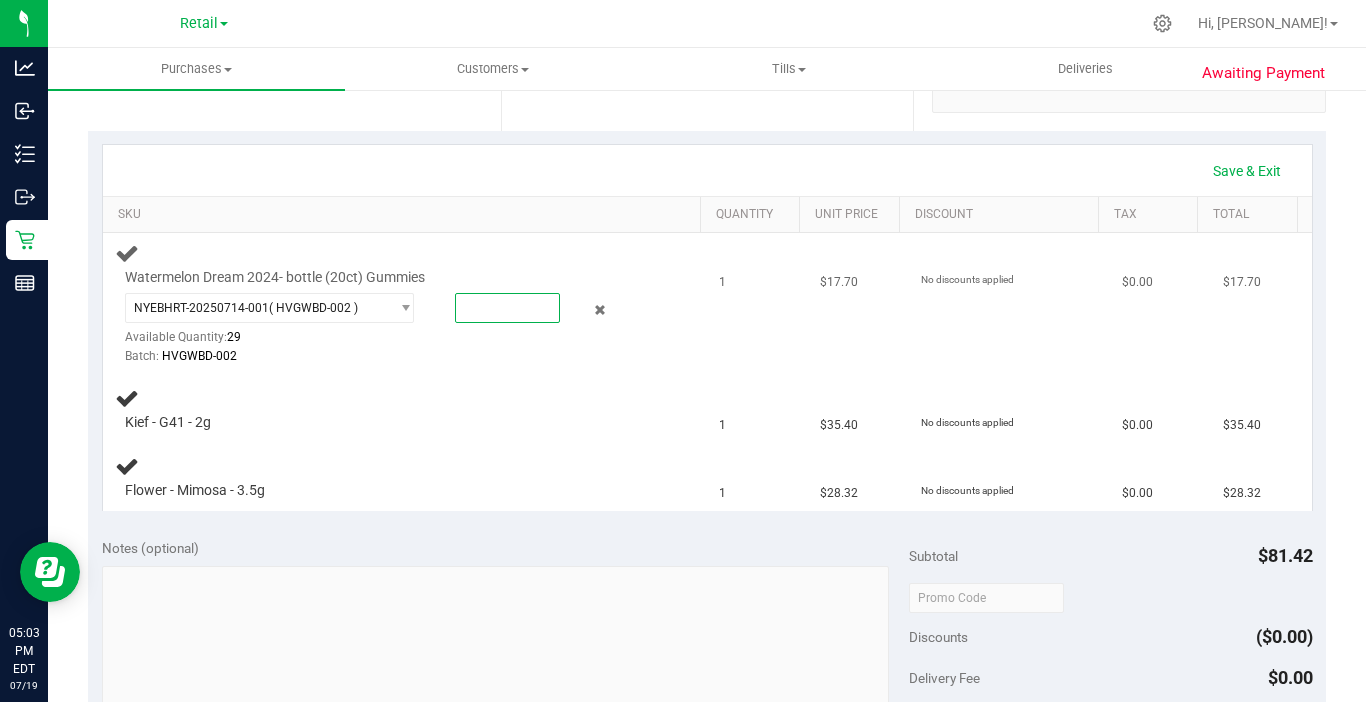 click at bounding box center (507, 308) 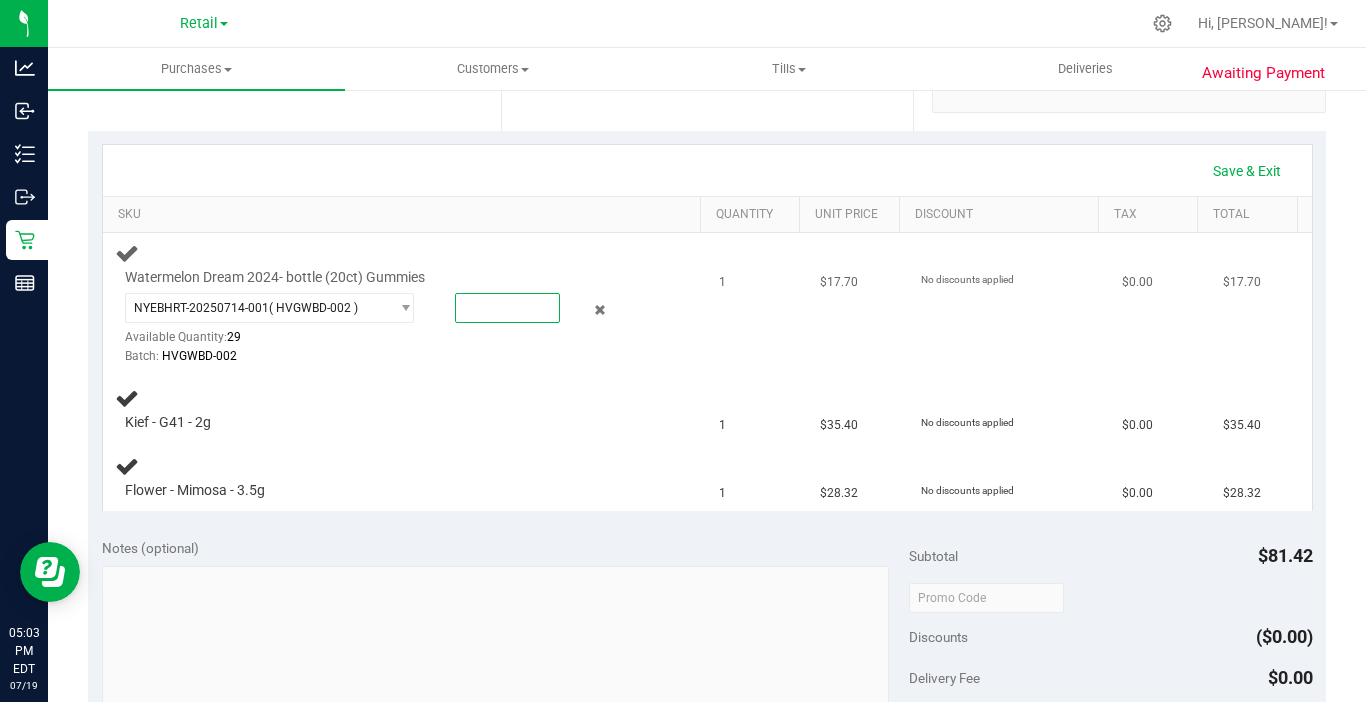 type on "1" 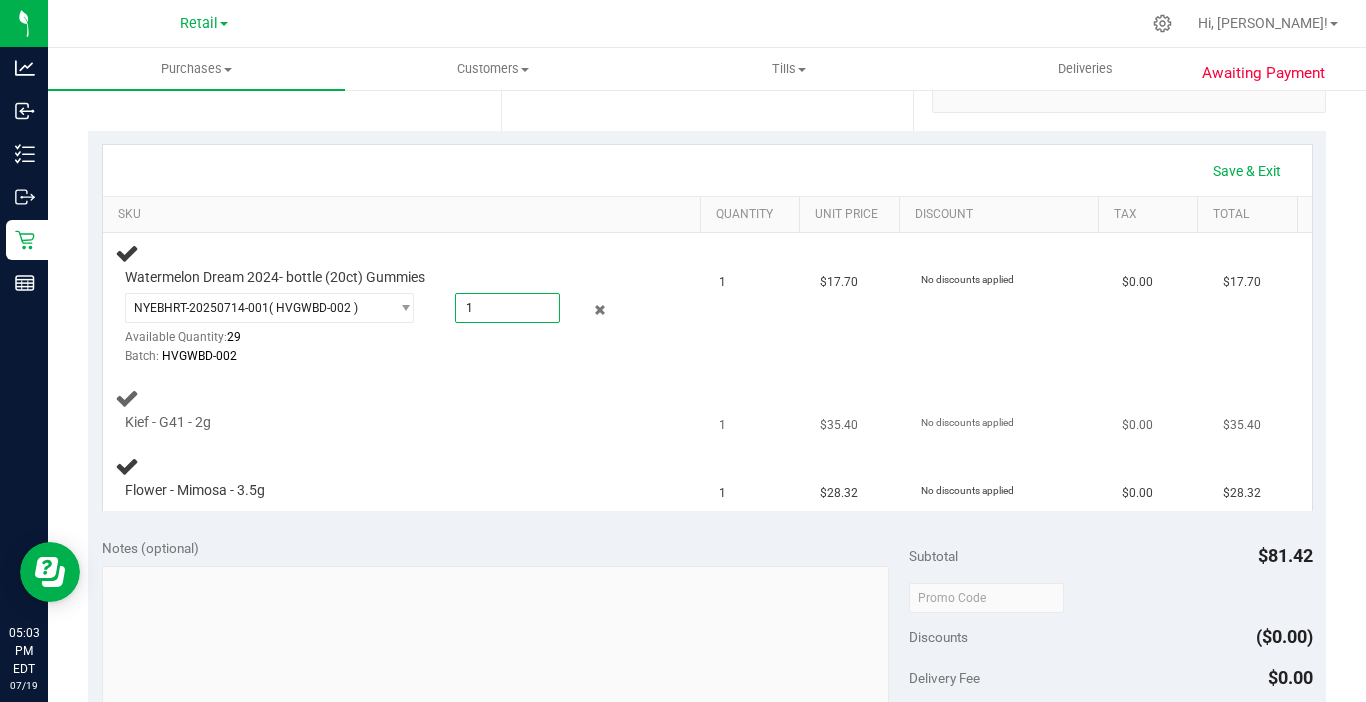 type on "1.0000" 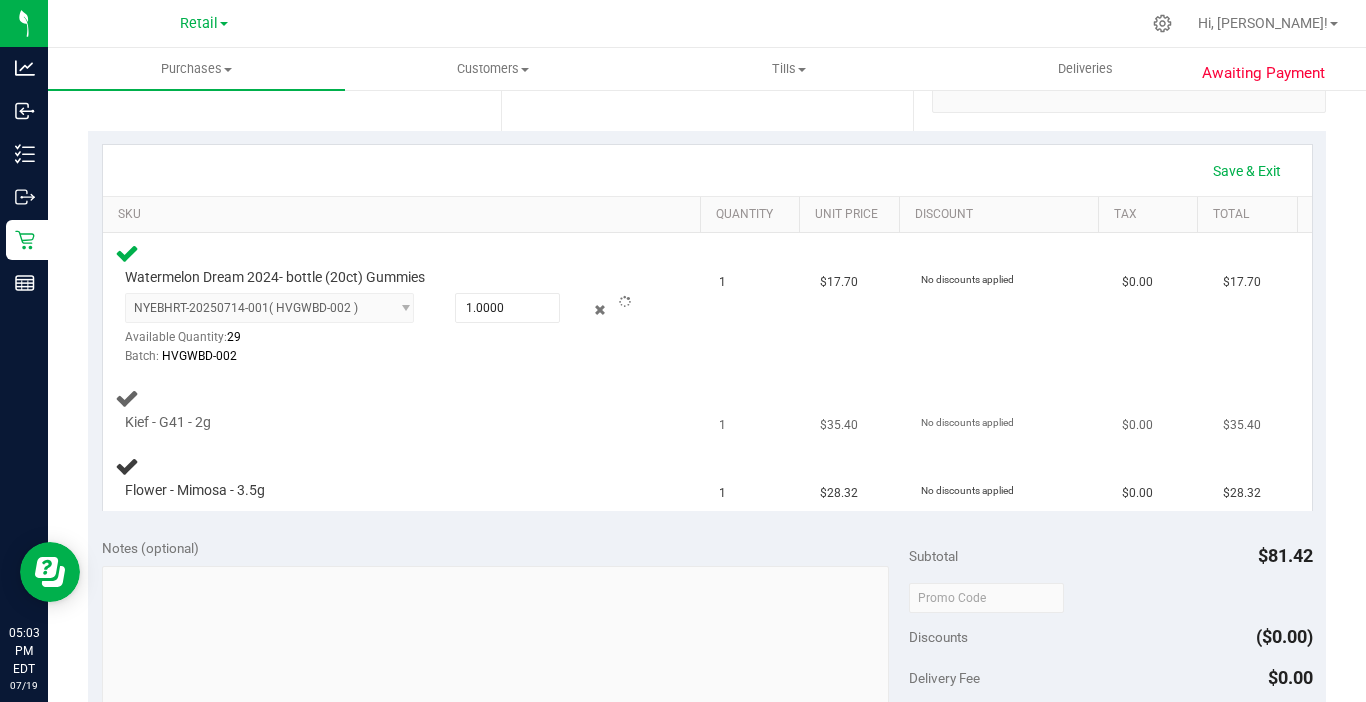 click on "Kief - G41 - 2g" at bounding box center [405, 410] 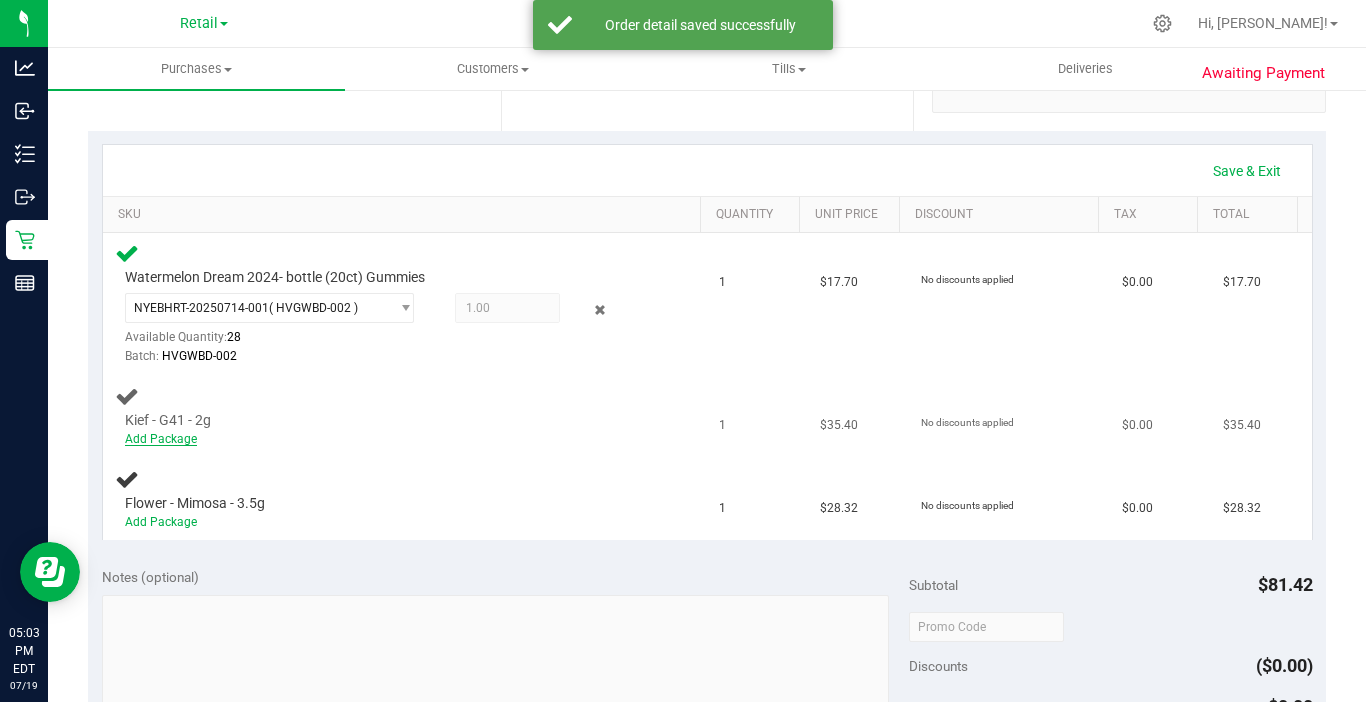 click on "Add Package" at bounding box center [161, 439] 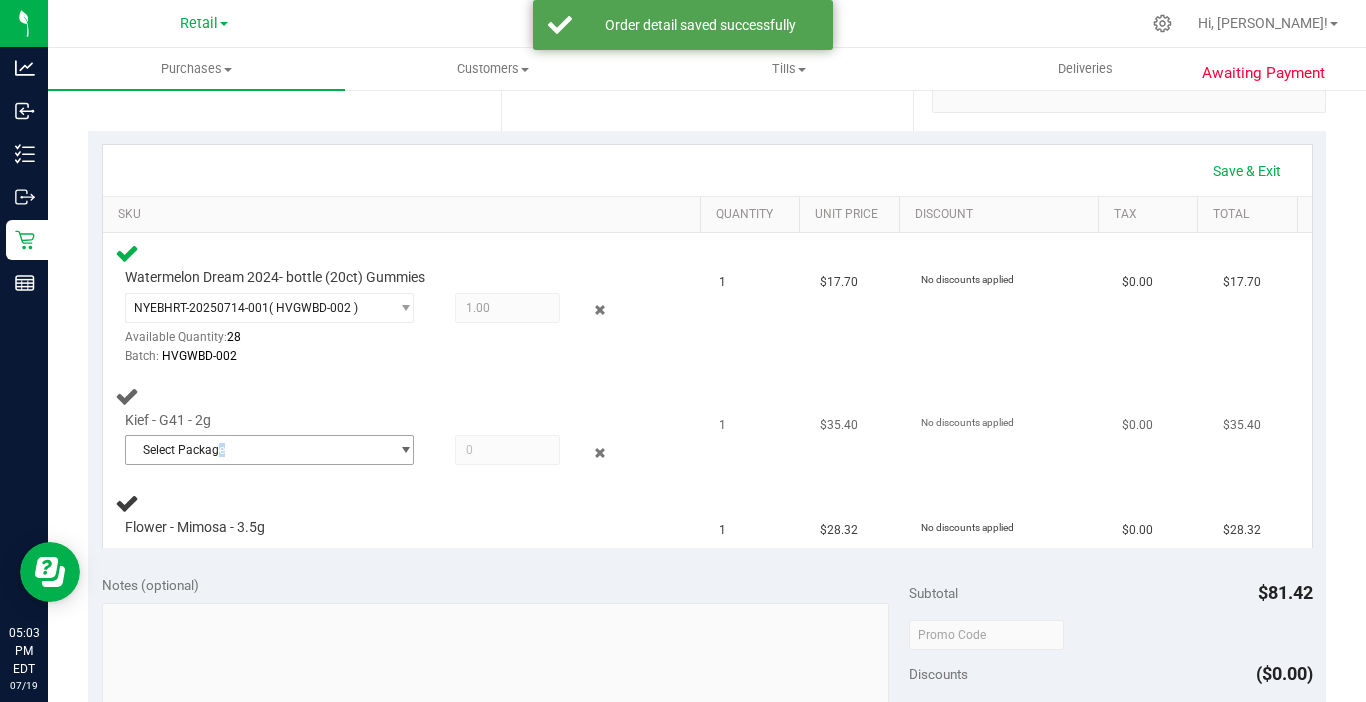 click on "Select Package" at bounding box center [257, 450] 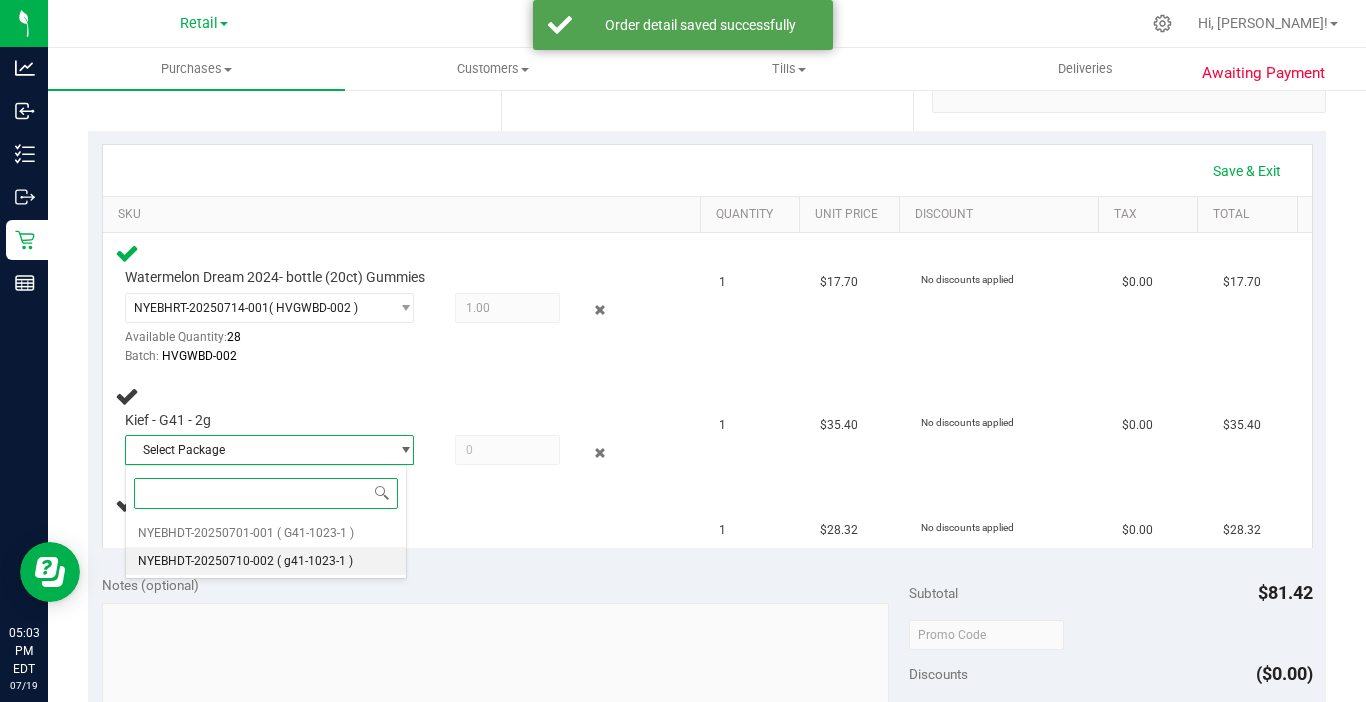 click on "(
g41-1023-1
)" at bounding box center [315, 561] 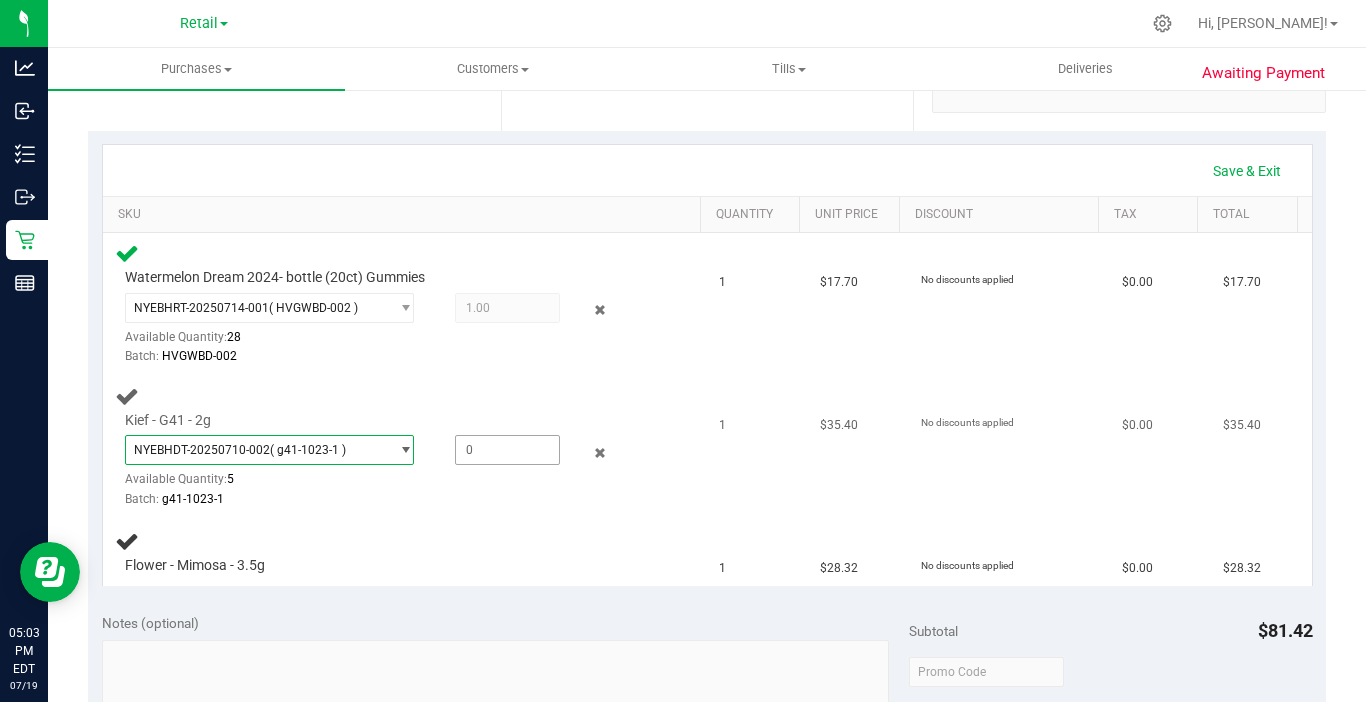 click at bounding box center [507, 450] 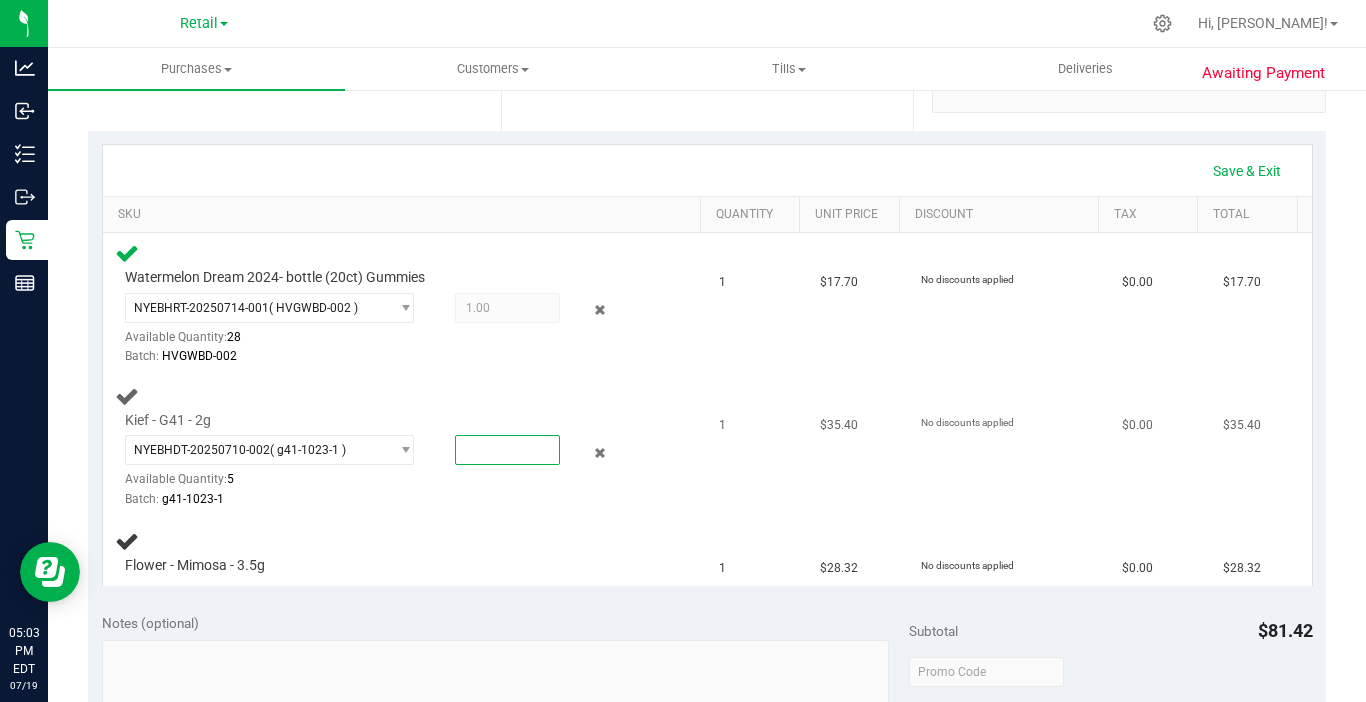 type on "1" 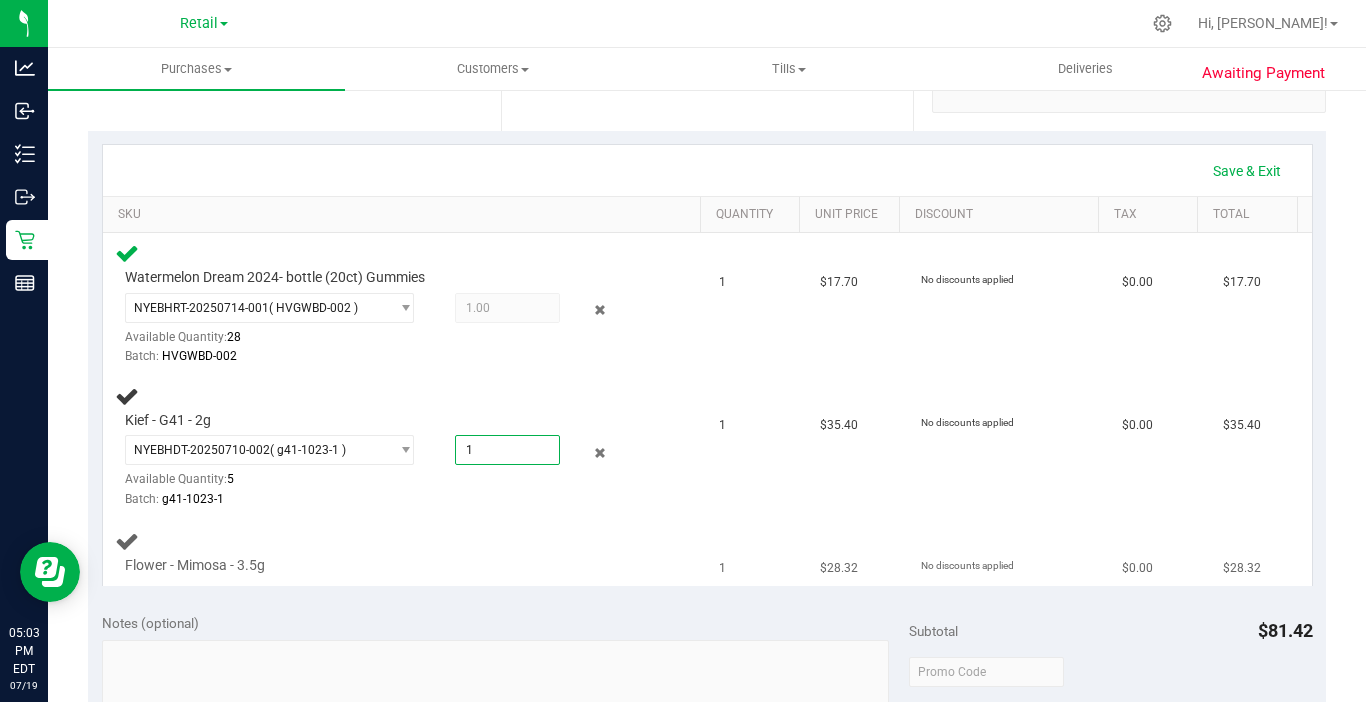 type on "1.0000" 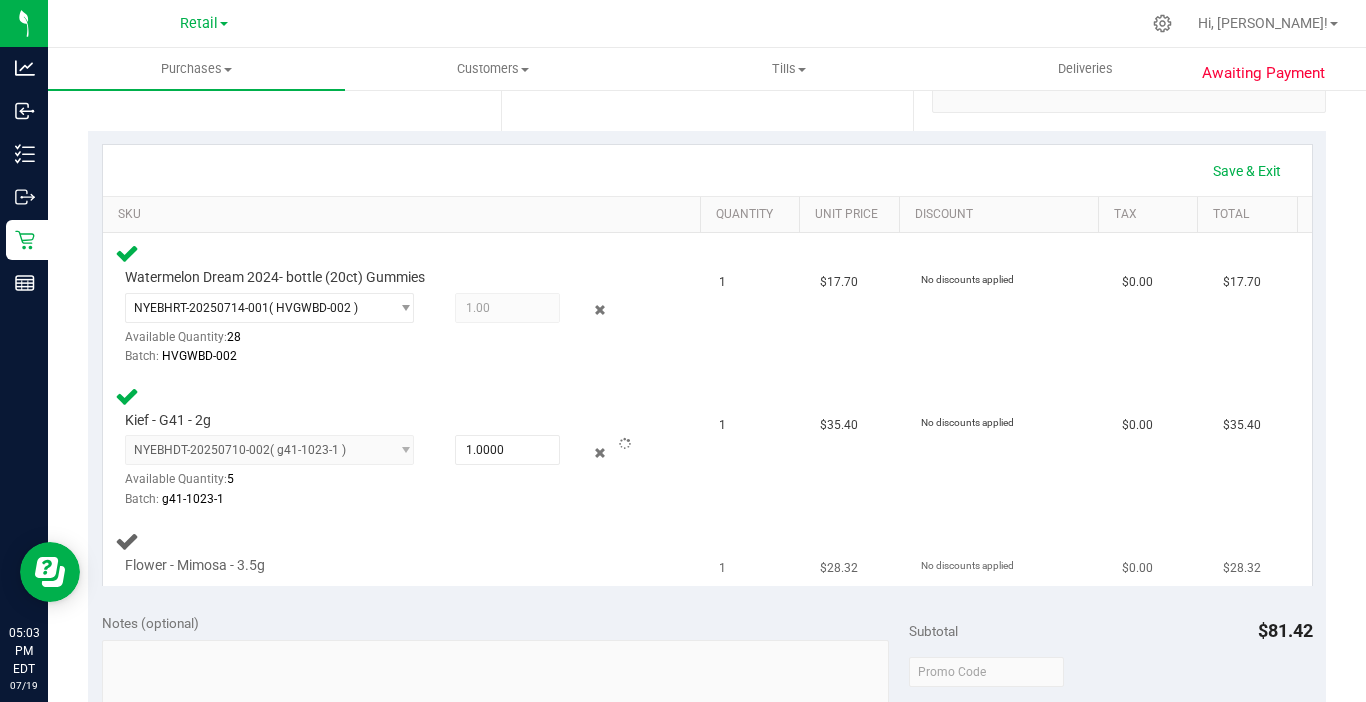 click on "Flower - Mimosa - 3.5g" at bounding box center [405, 552] 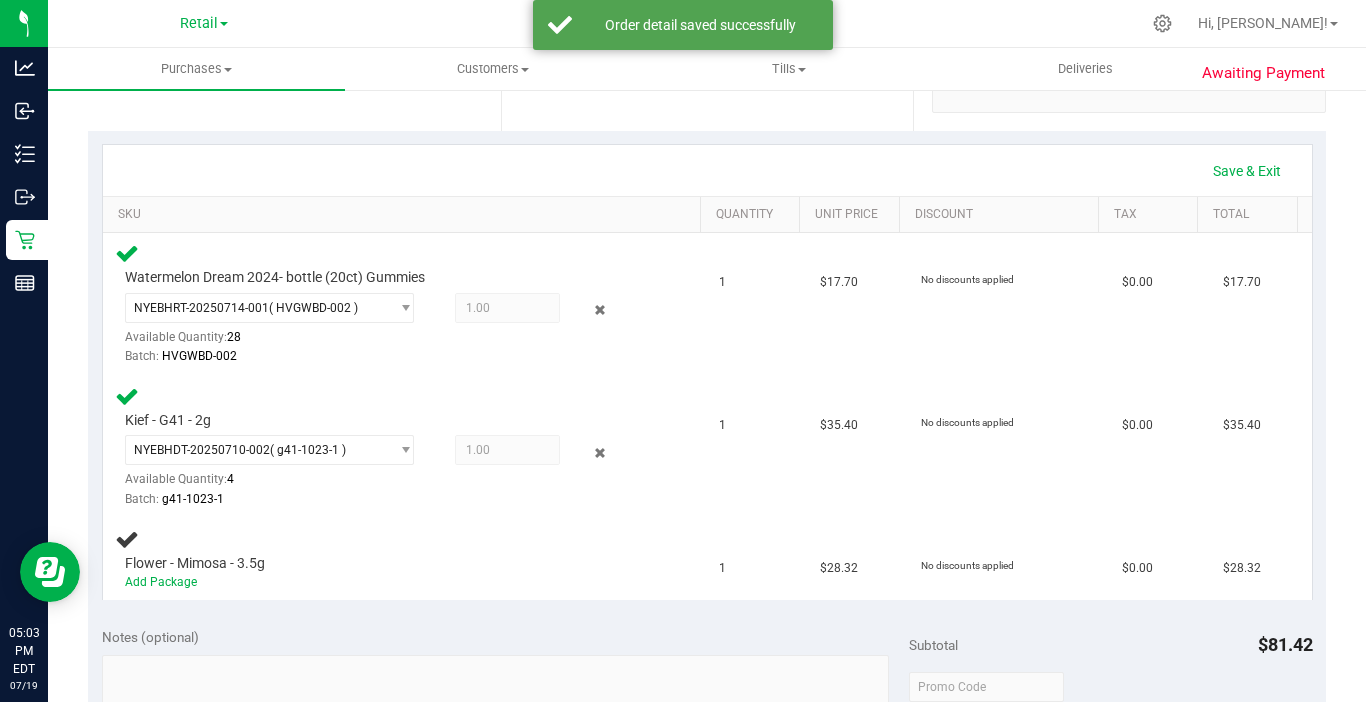 scroll, scrollTop: 500, scrollLeft: 0, axis: vertical 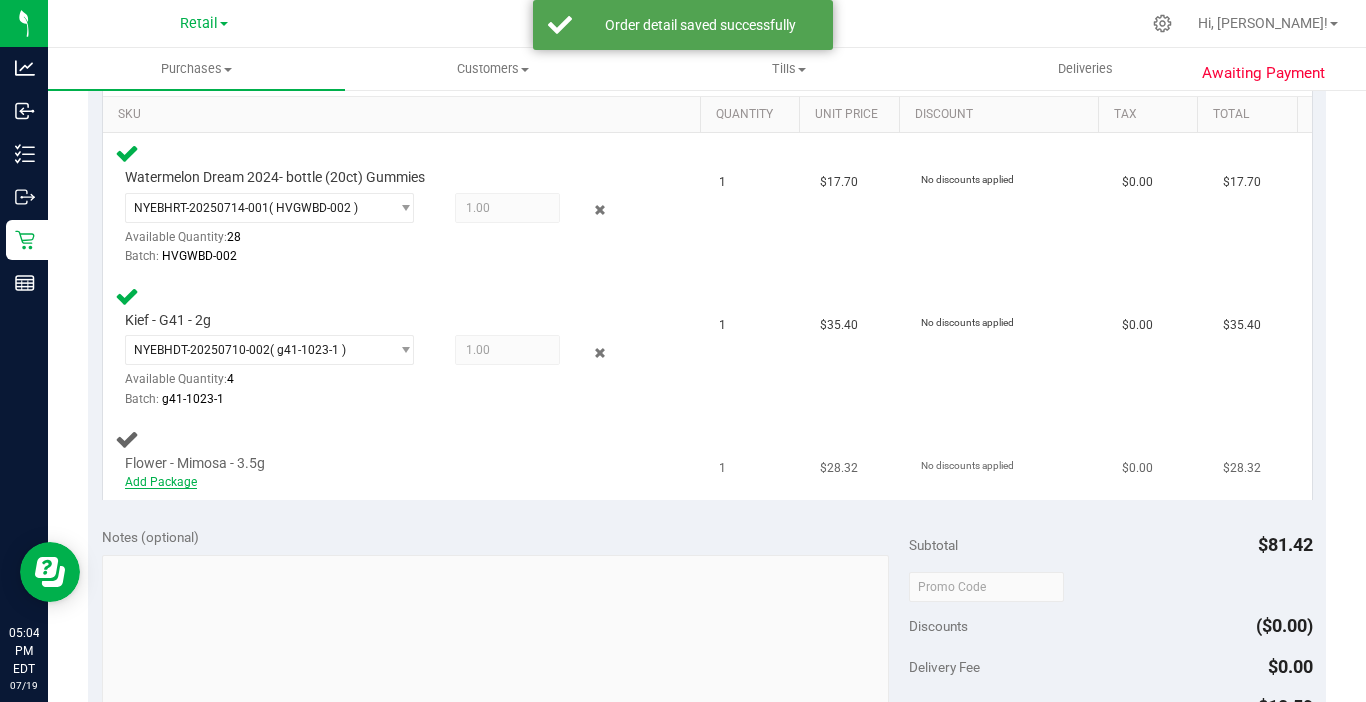 click on "Add Package" at bounding box center (161, 482) 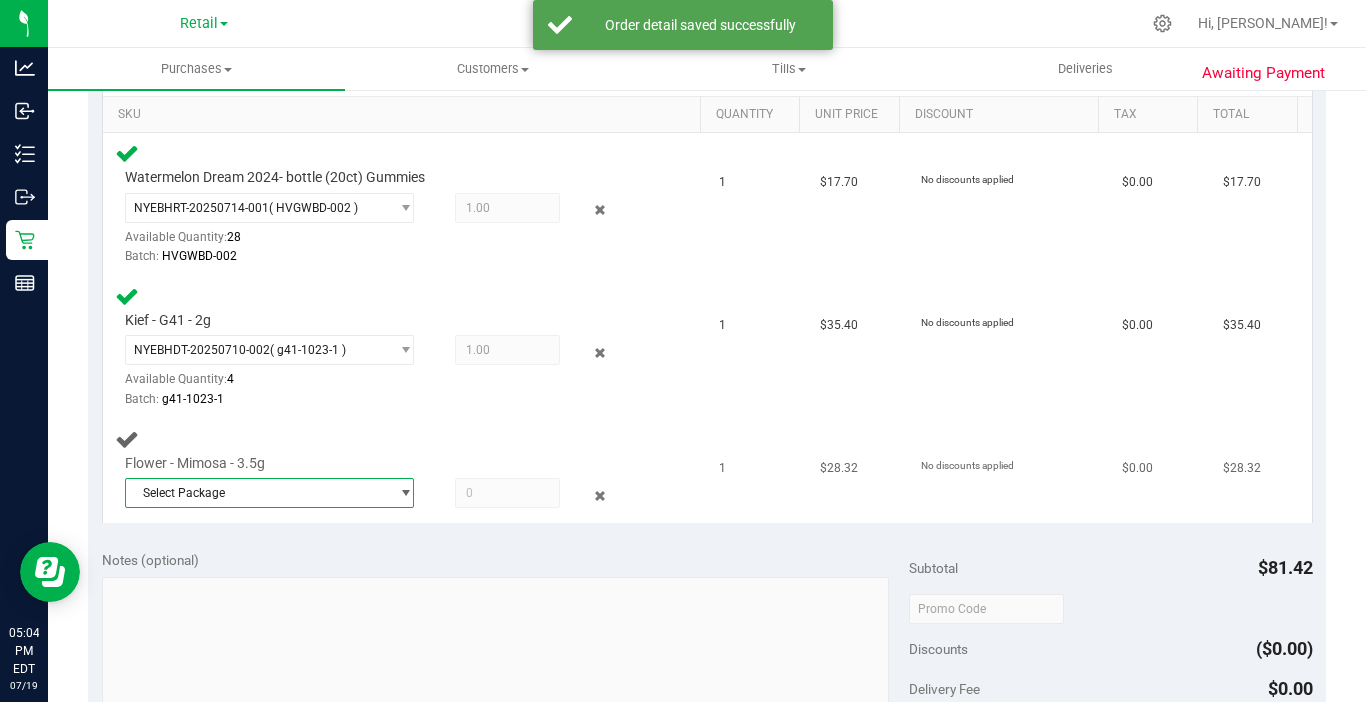 click on "Select Package" at bounding box center [257, 493] 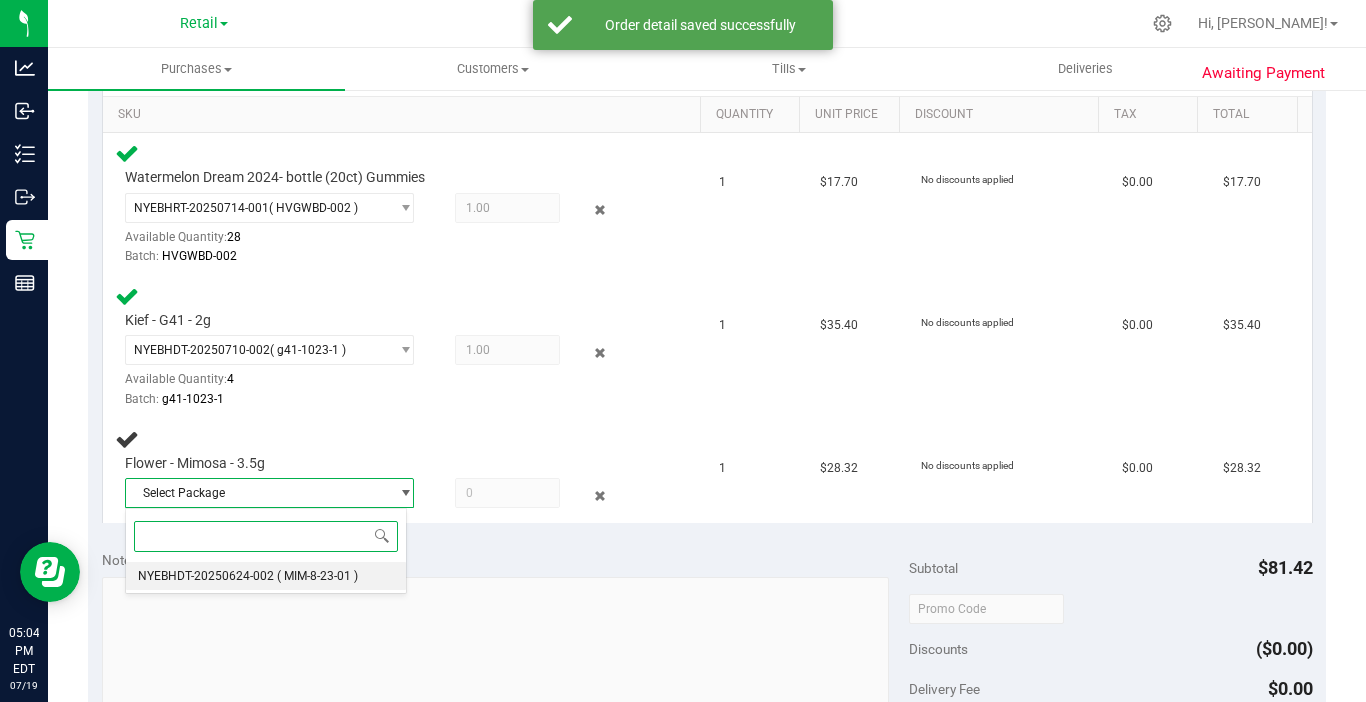 click on "(
MIM-8-23-01
)" at bounding box center (317, 576) 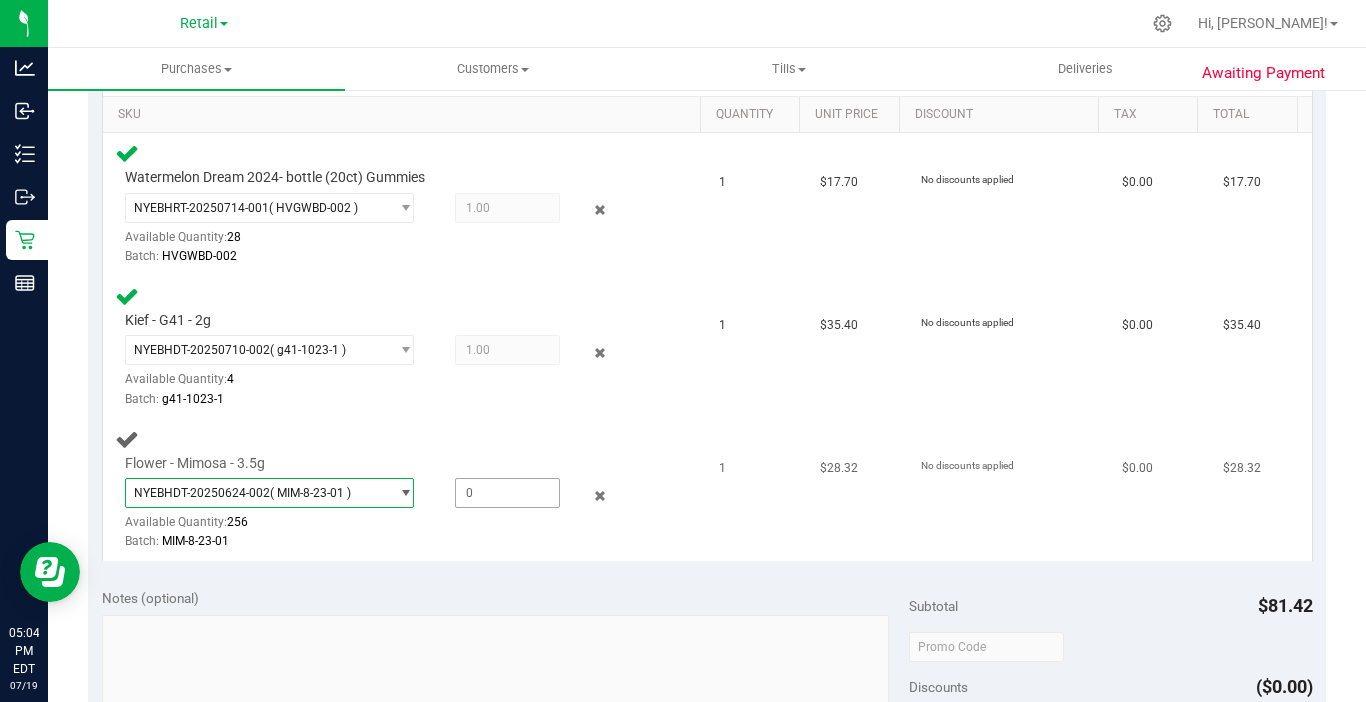 click at bounding box center [507, 493] 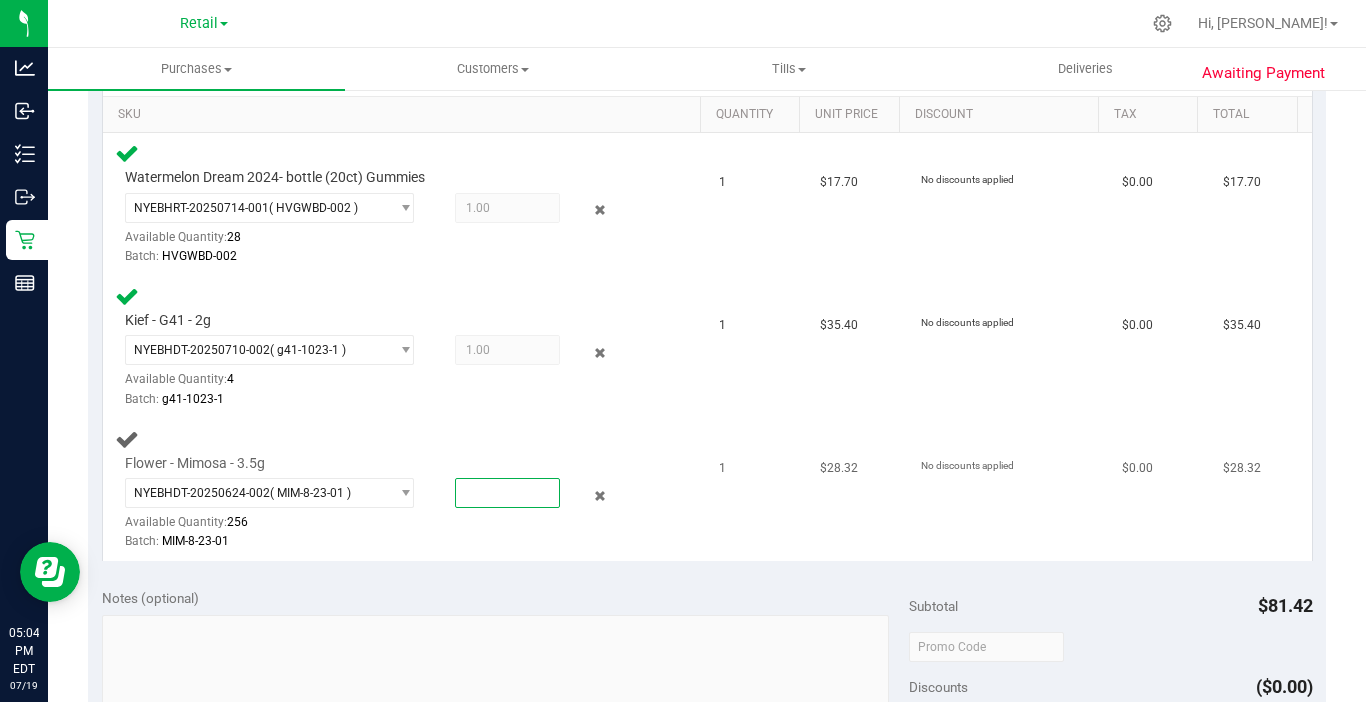 type on "1" 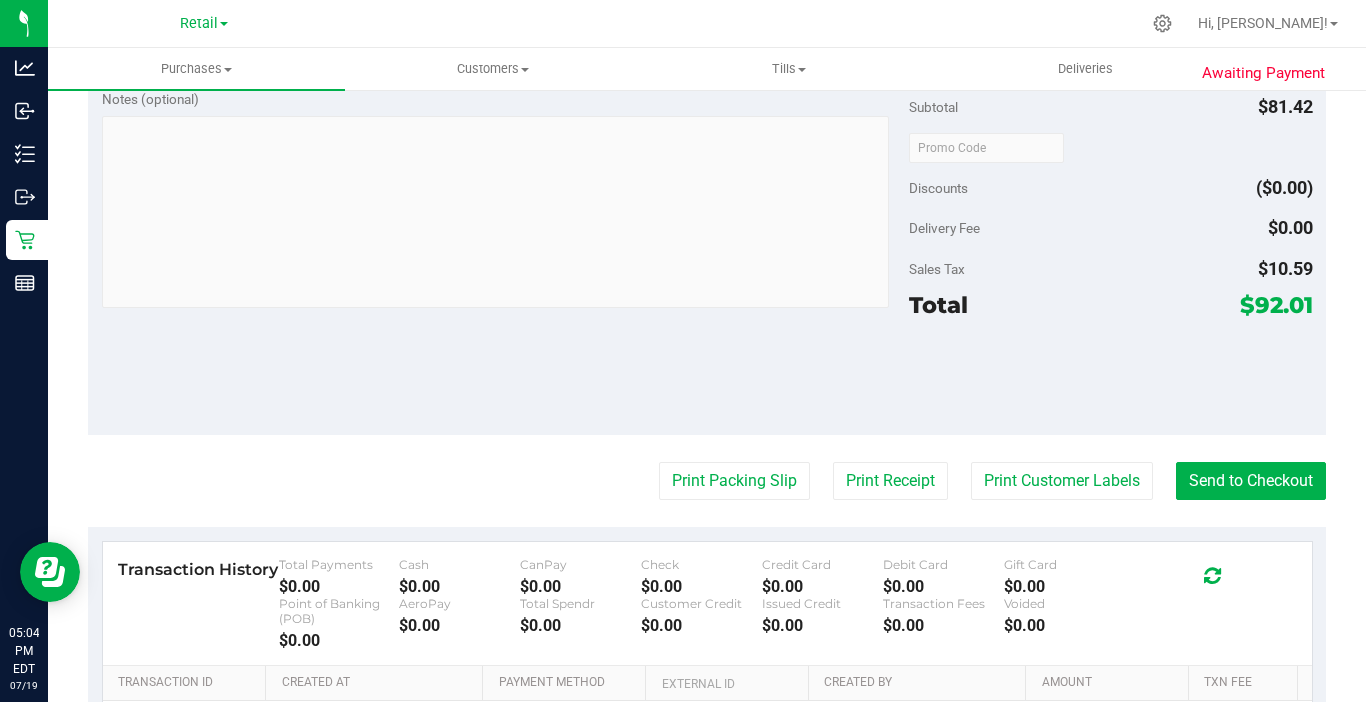 scroll, scrollTop: 1000, scrollLeft: 0, axis: vertical 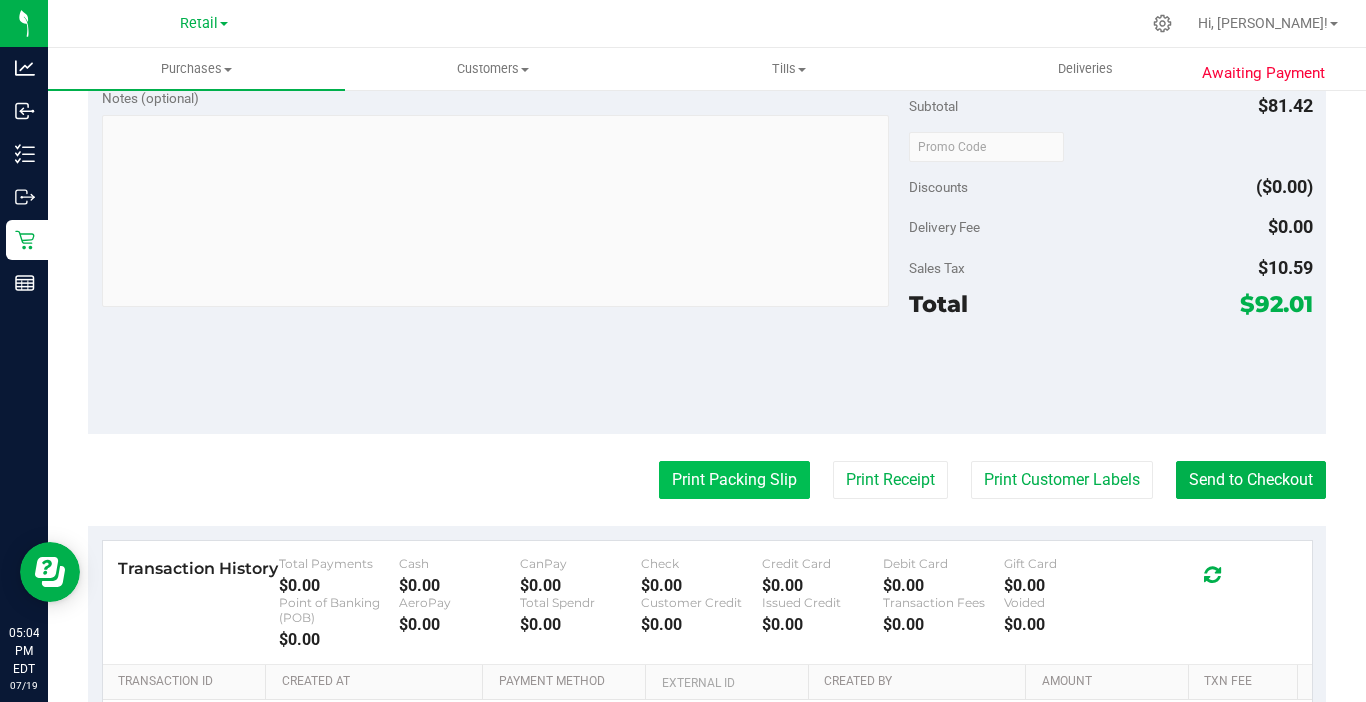 type on "1.0000" 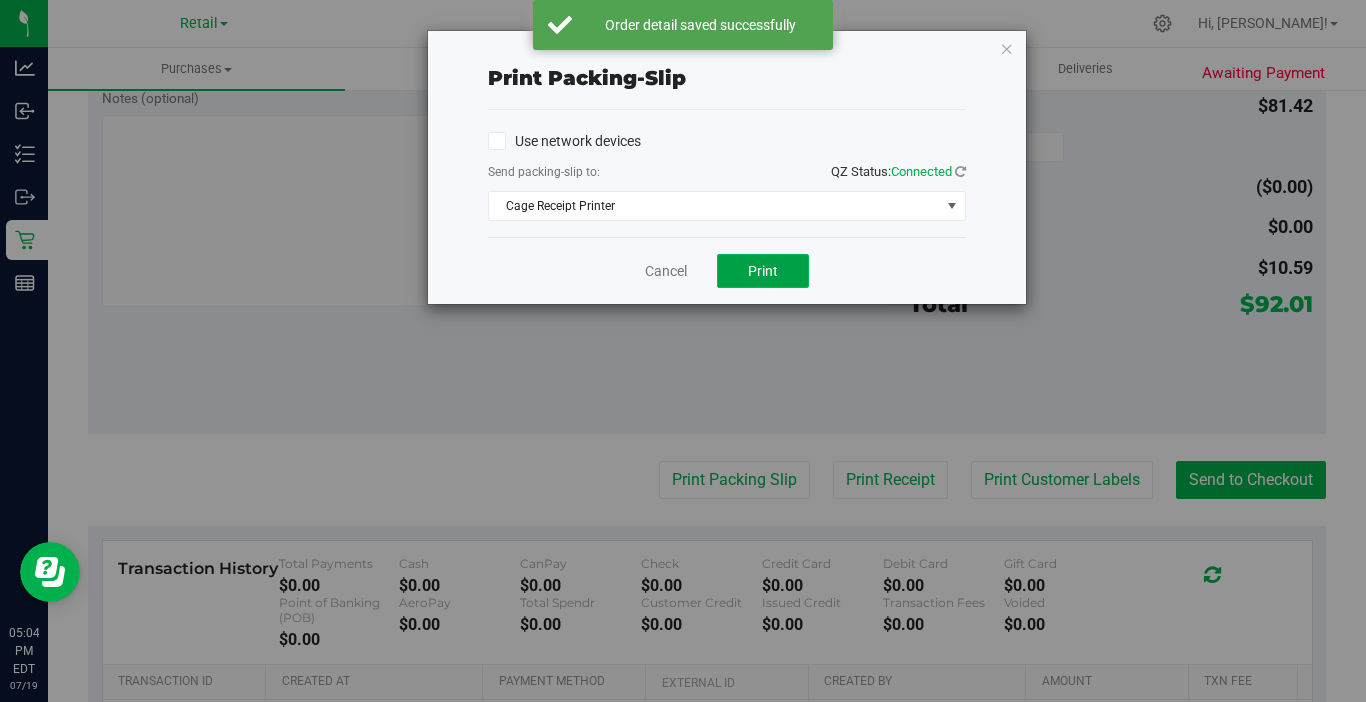 click on "Print" at bounding box center [763, 271] 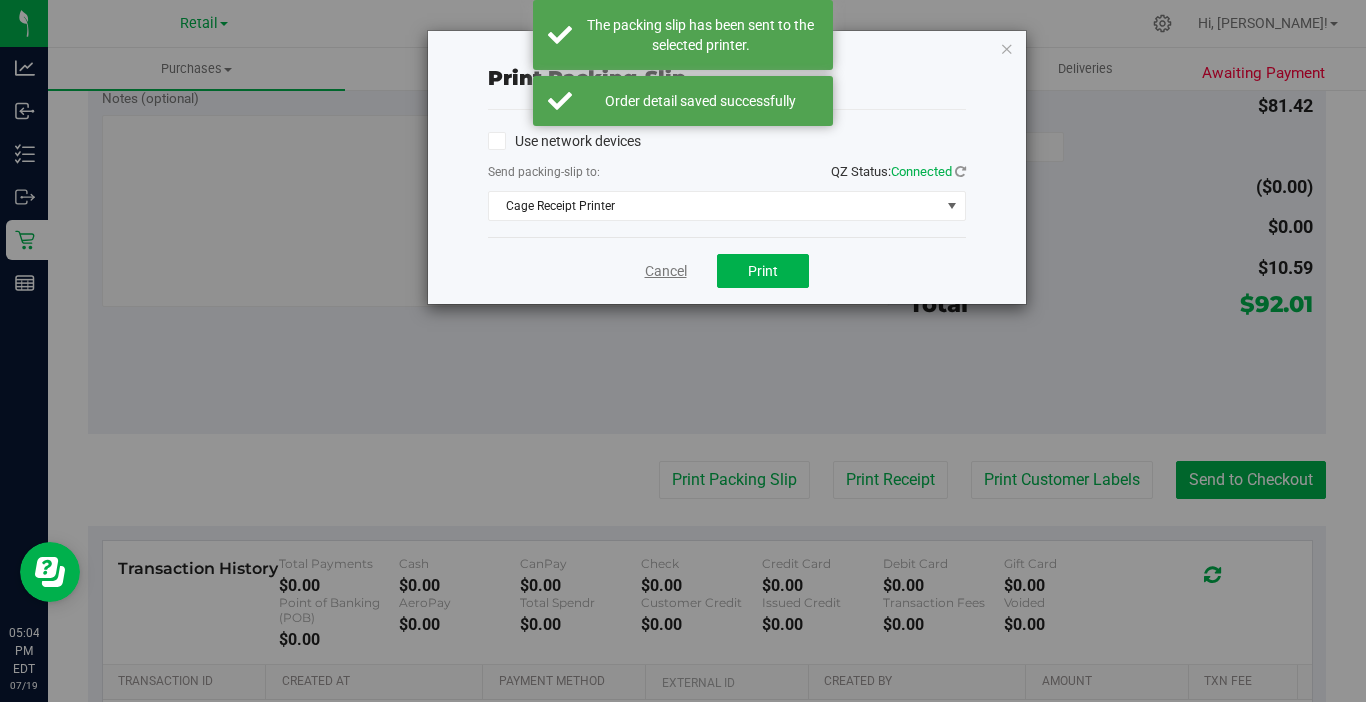 click on "Cancel" at bounding box center [666, 271] 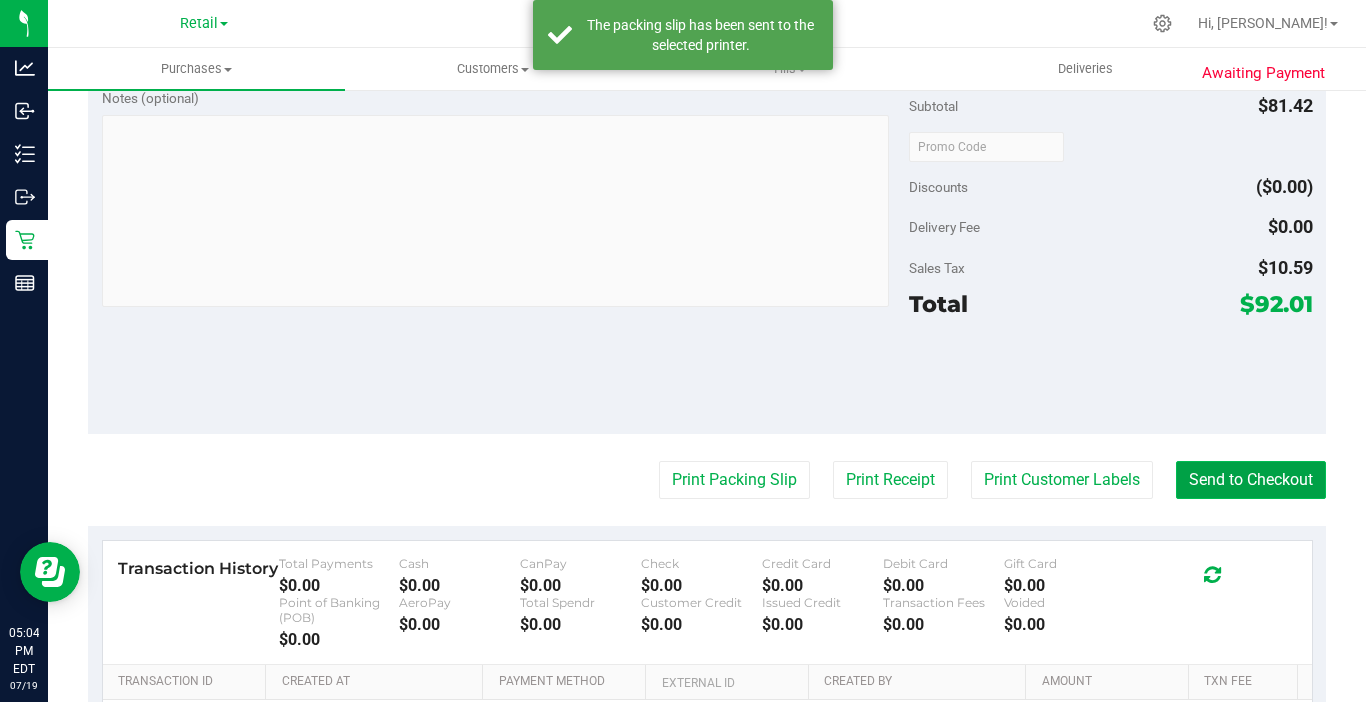 click on "Send to Checkout" at bounding box center [1251, 480] 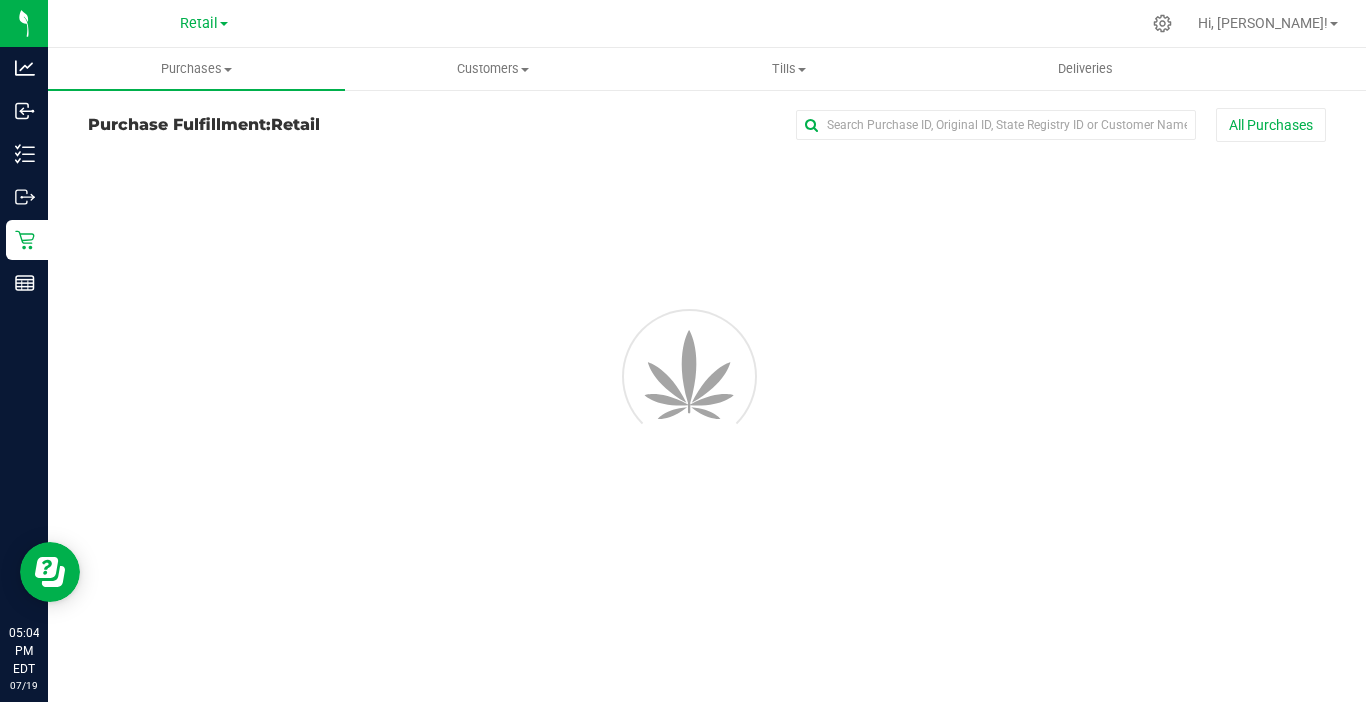 scroll, scrollTop: 0, scrollLeft: 0, axis: both 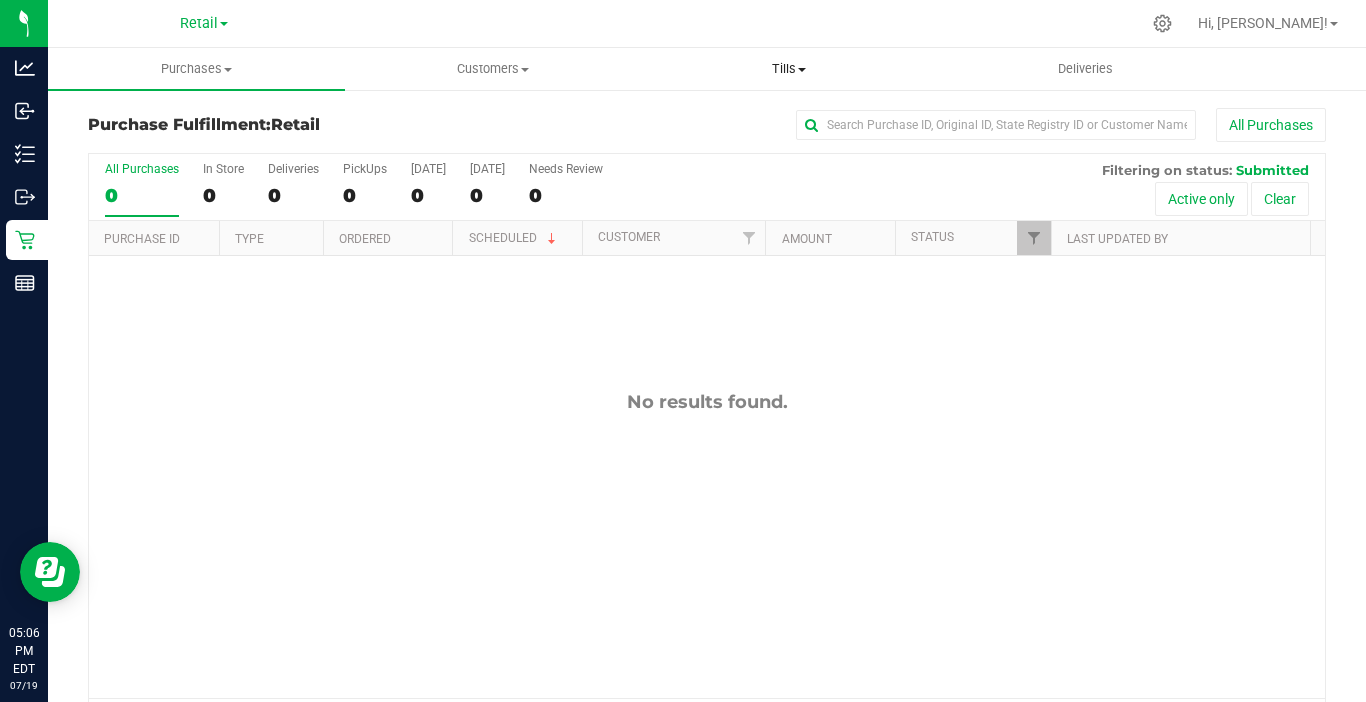 click on "Tills" at bounding box center (789, 69) 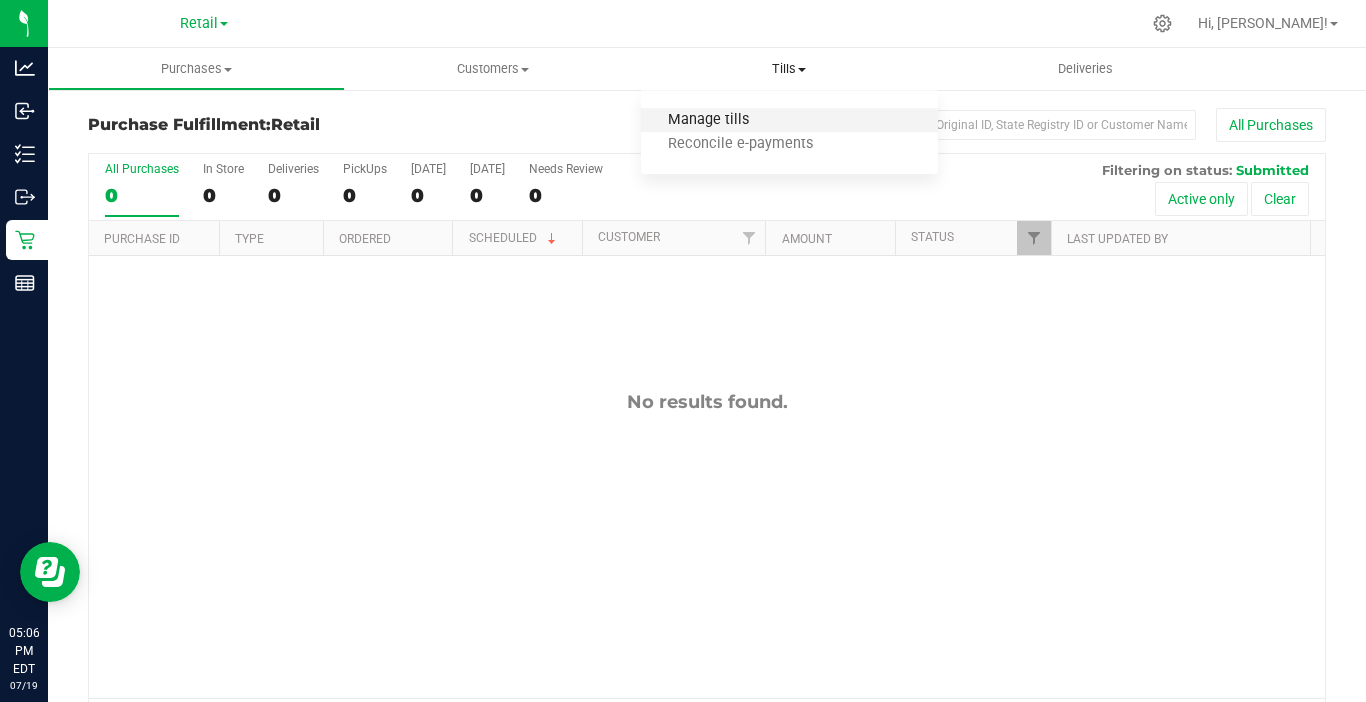 click on "Manage tills" at bounding box center (708, 120) 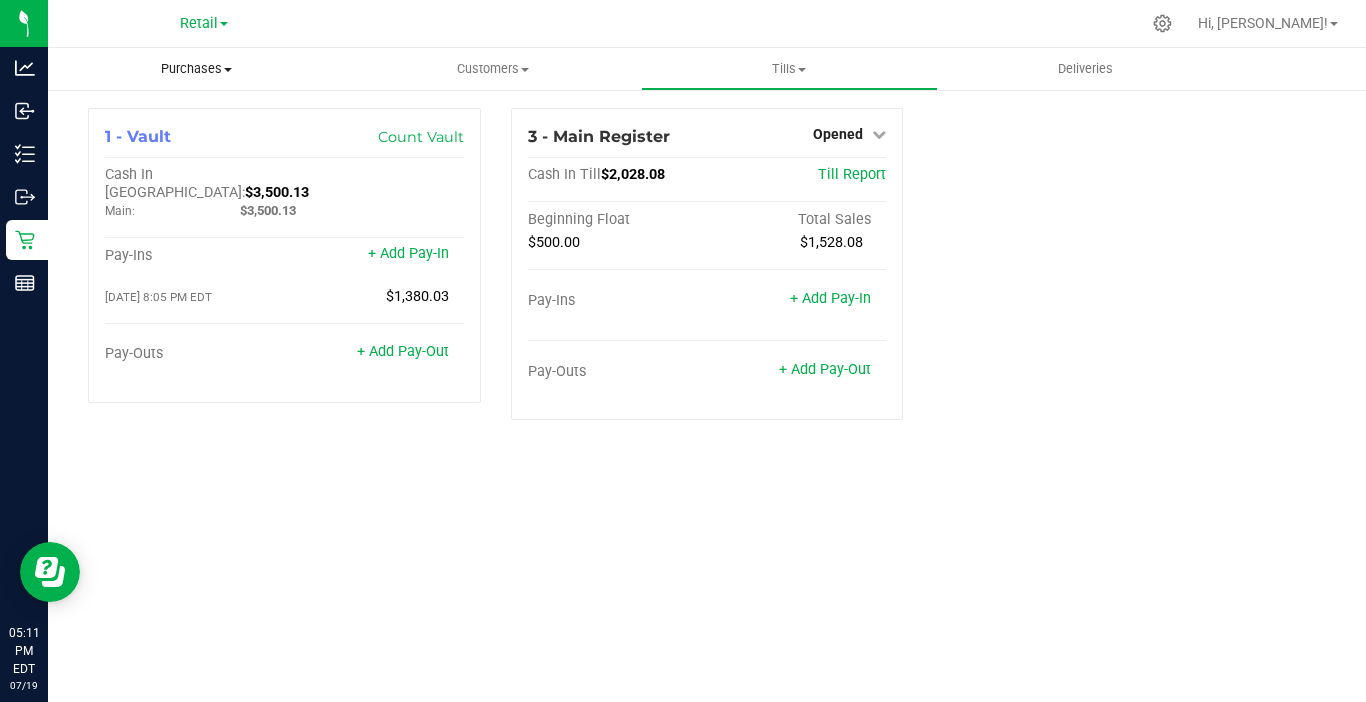 click at bounding box center (228, 70) 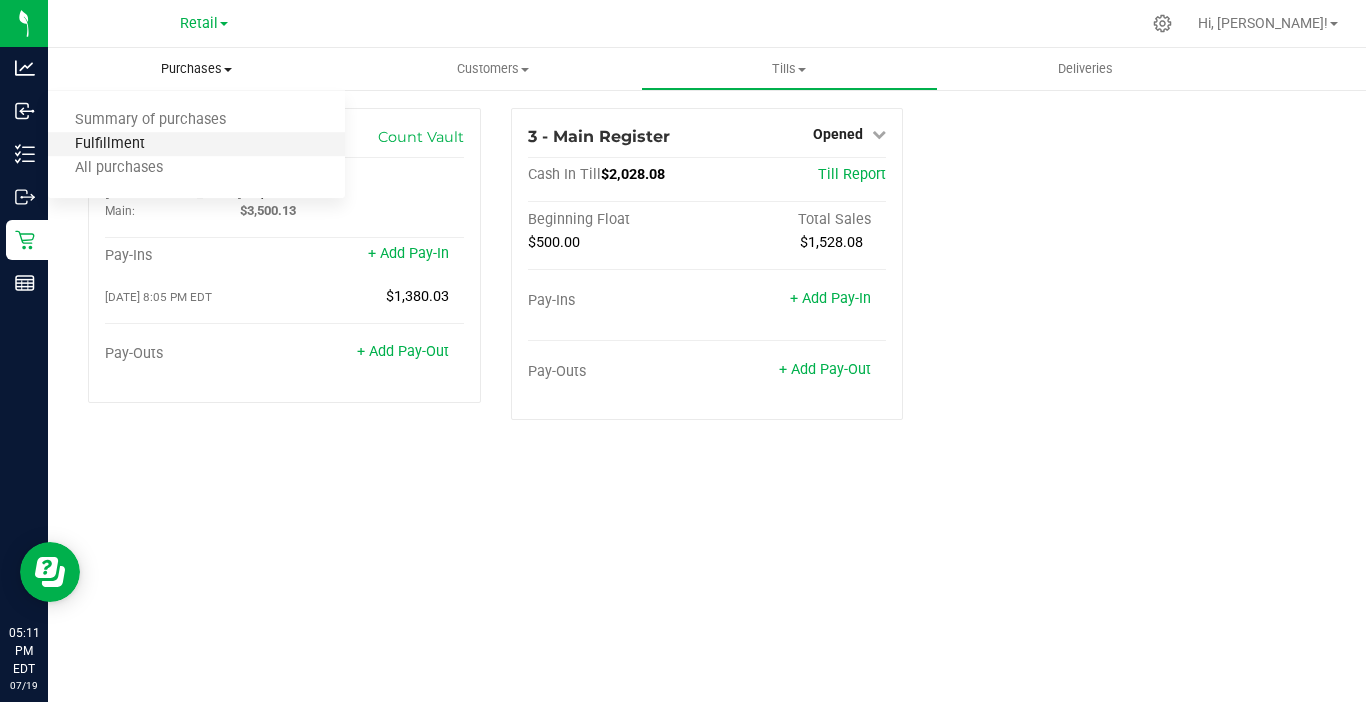 click on "Fulfillment" at bounding box center (110, 144) 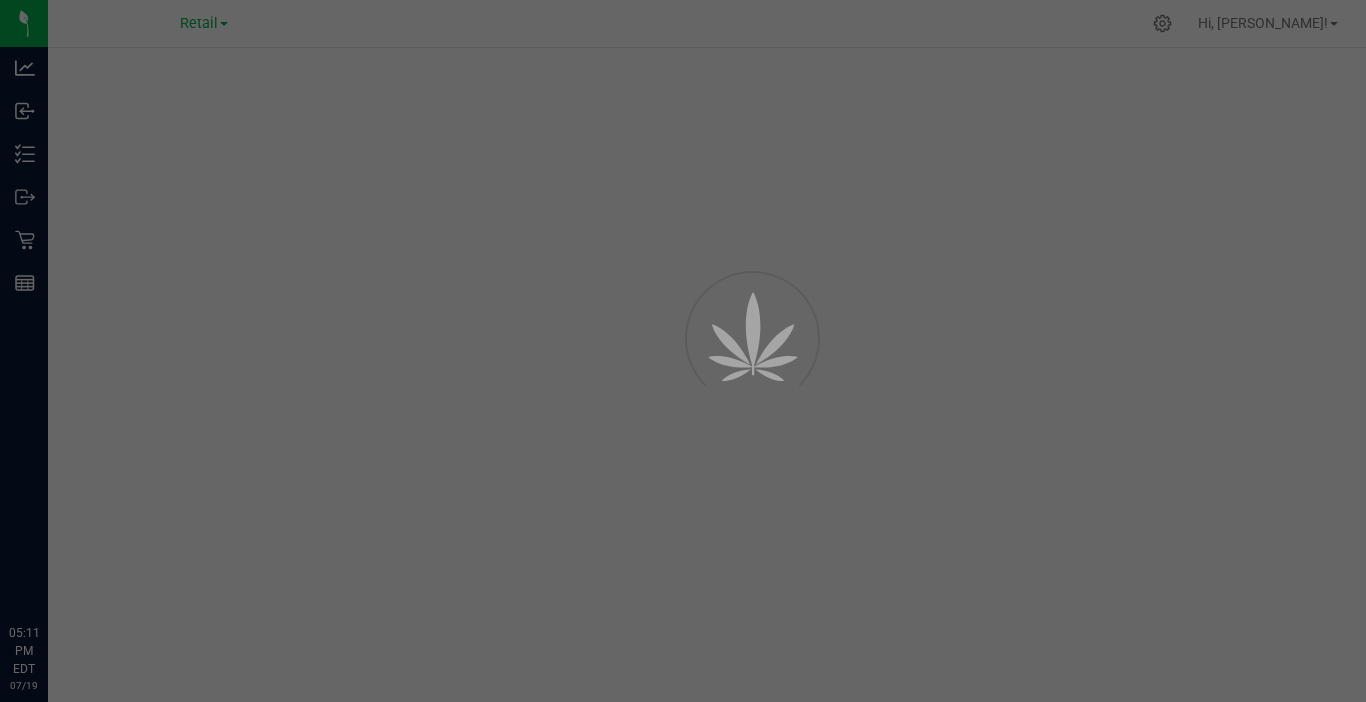 scroll, scrollTop: 0, scrollLeft: 0, axis: both 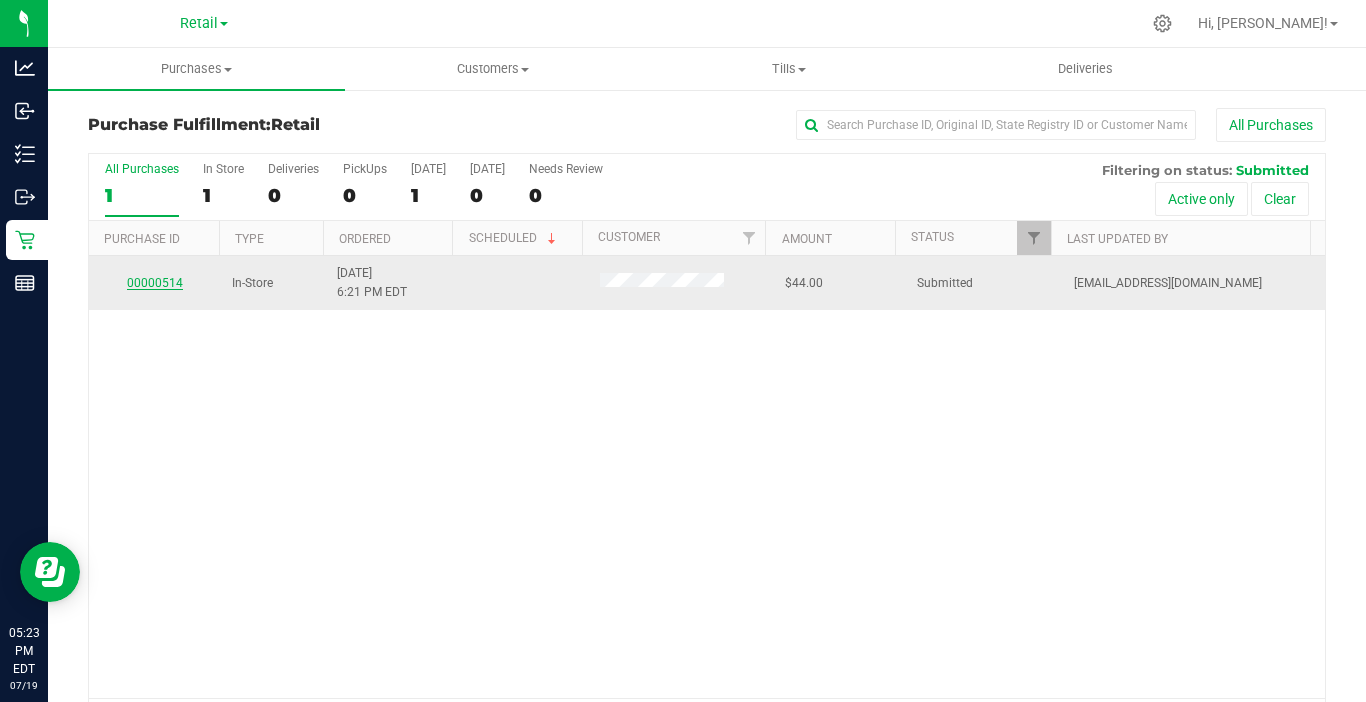 click on "00000514" at bounding box center (155, 283) 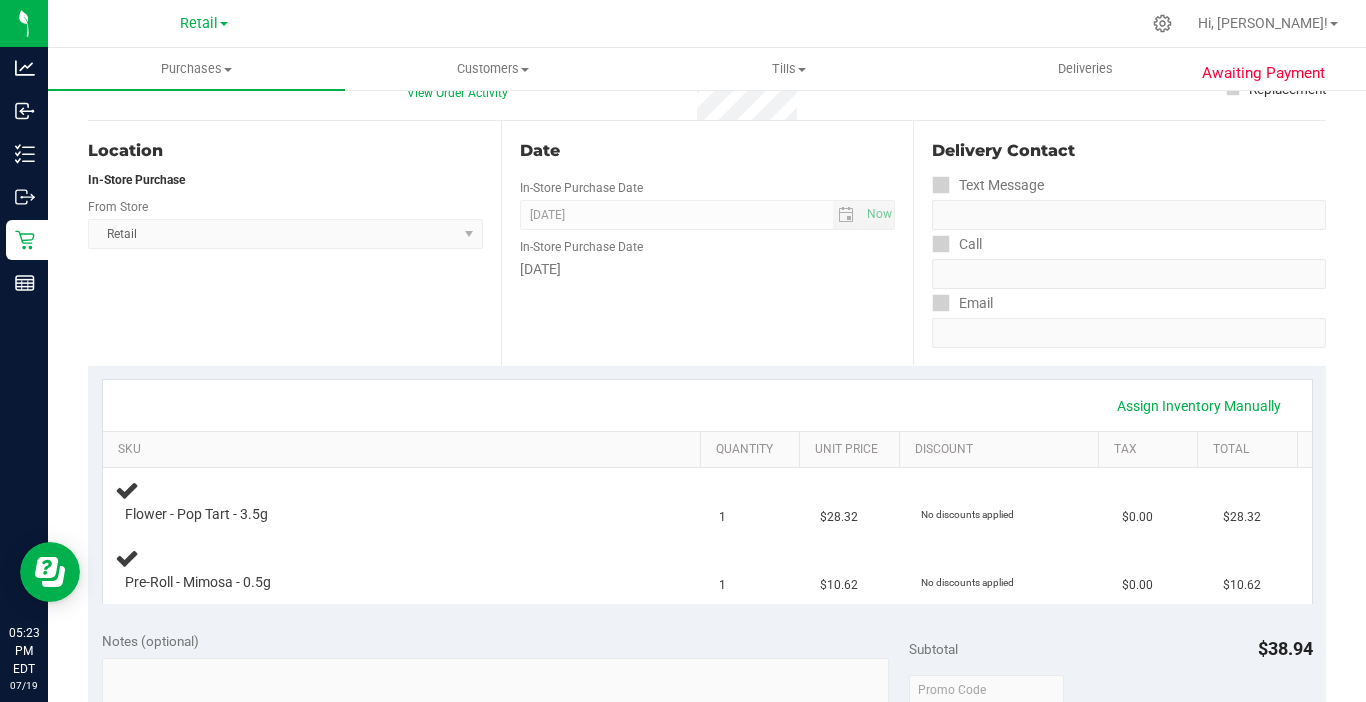 scroll, scrollTop: 200, scrollLeft: 0, axis: vertical 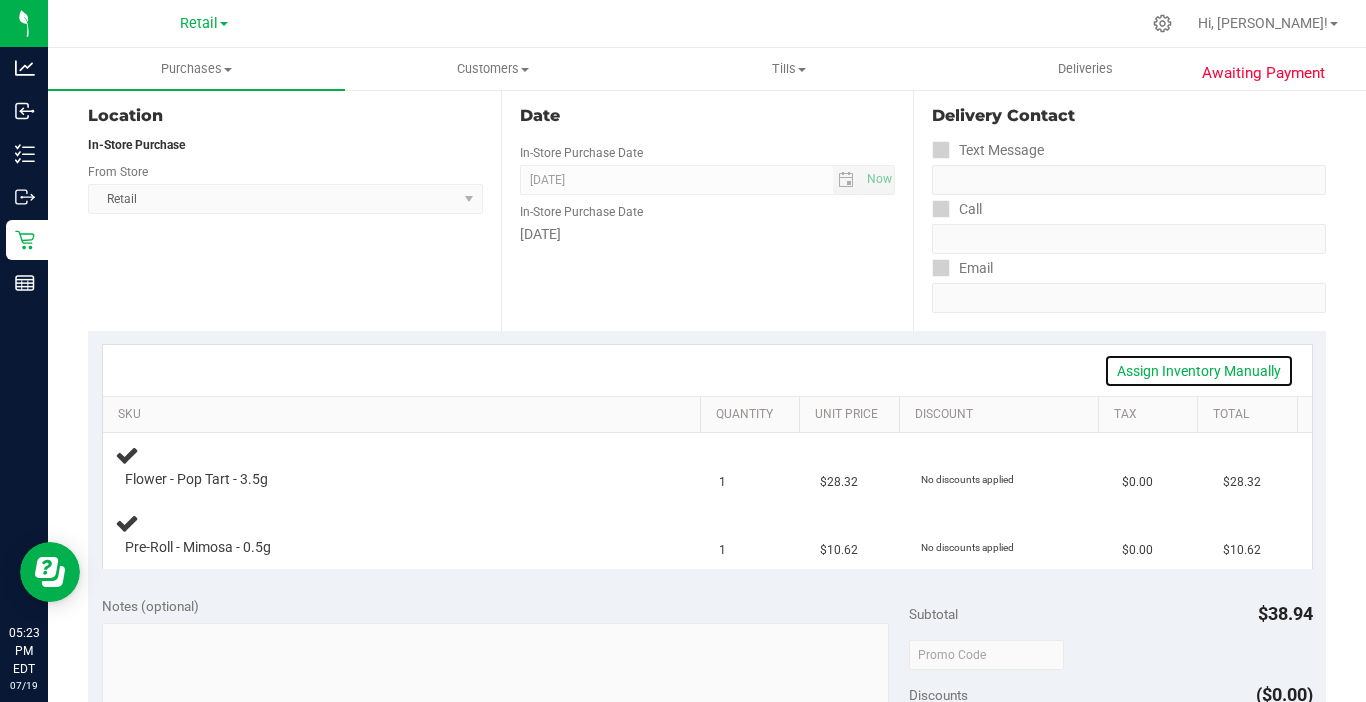click on "Assign Inventory Manually" at bounding box center [1199, 371] 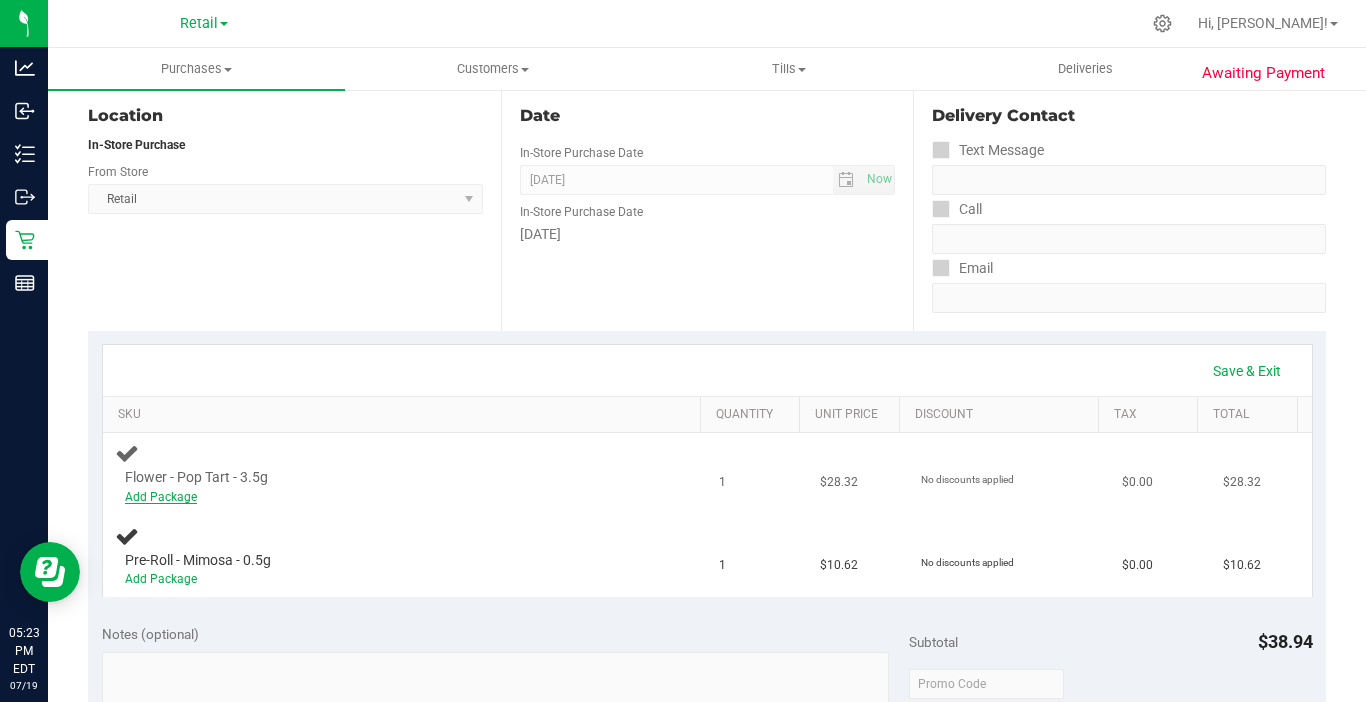 click on "Add Package" at bounding box center [161, 497] 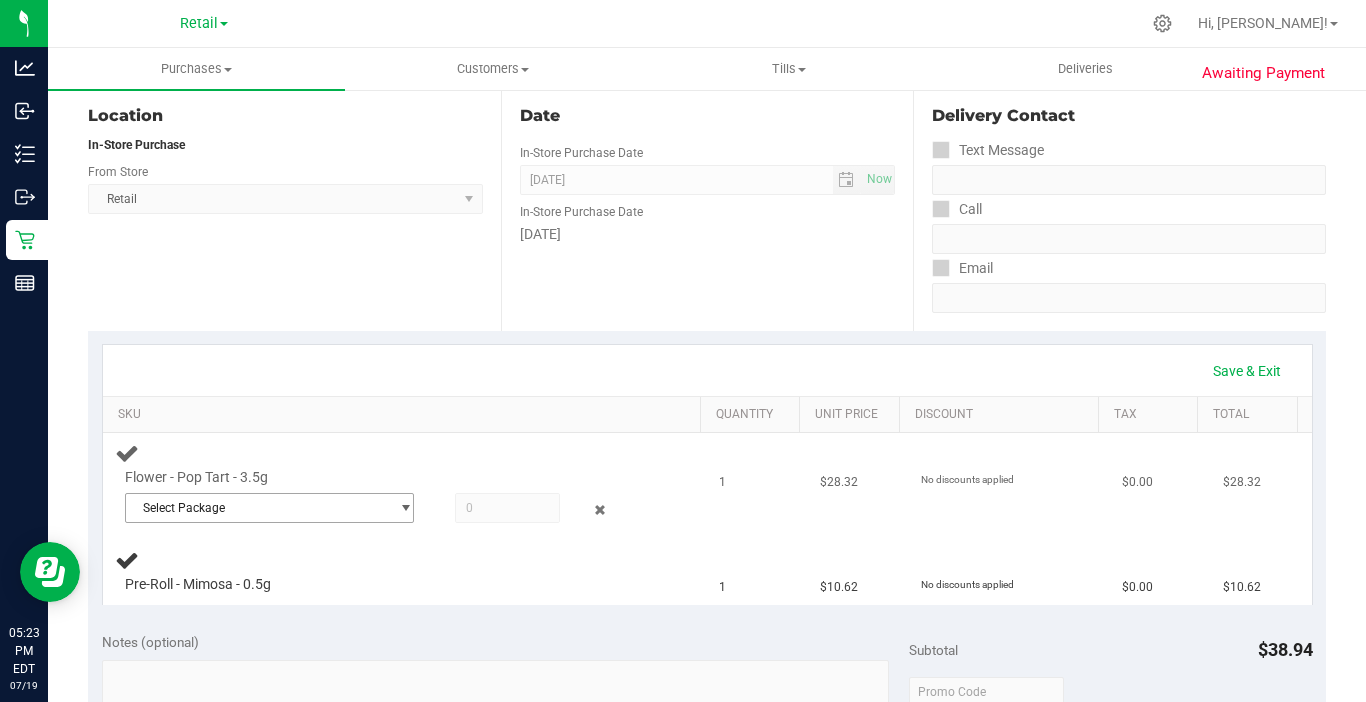 click on "Select Package" at bounding box center [257, 508] 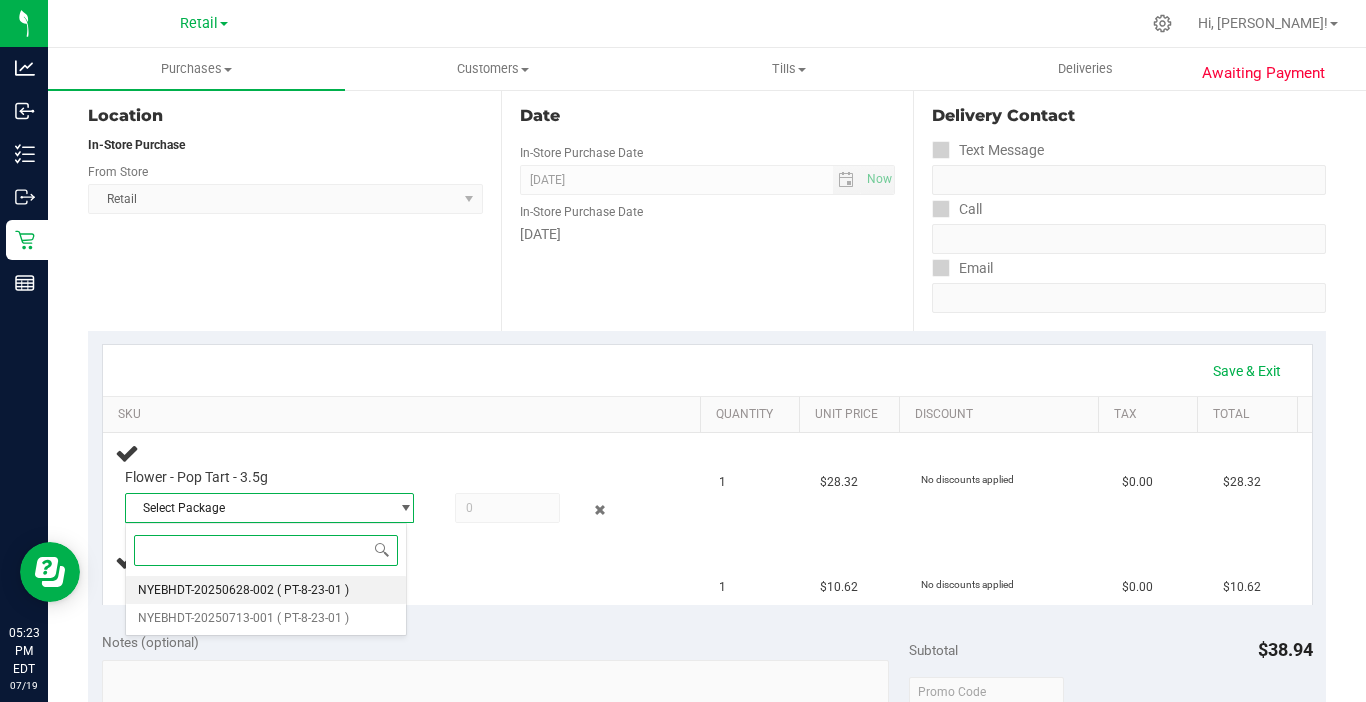 click on "NYEBHDT-20250628-002
(
PT-8-23-01
)" at bounding box center (266, 590) 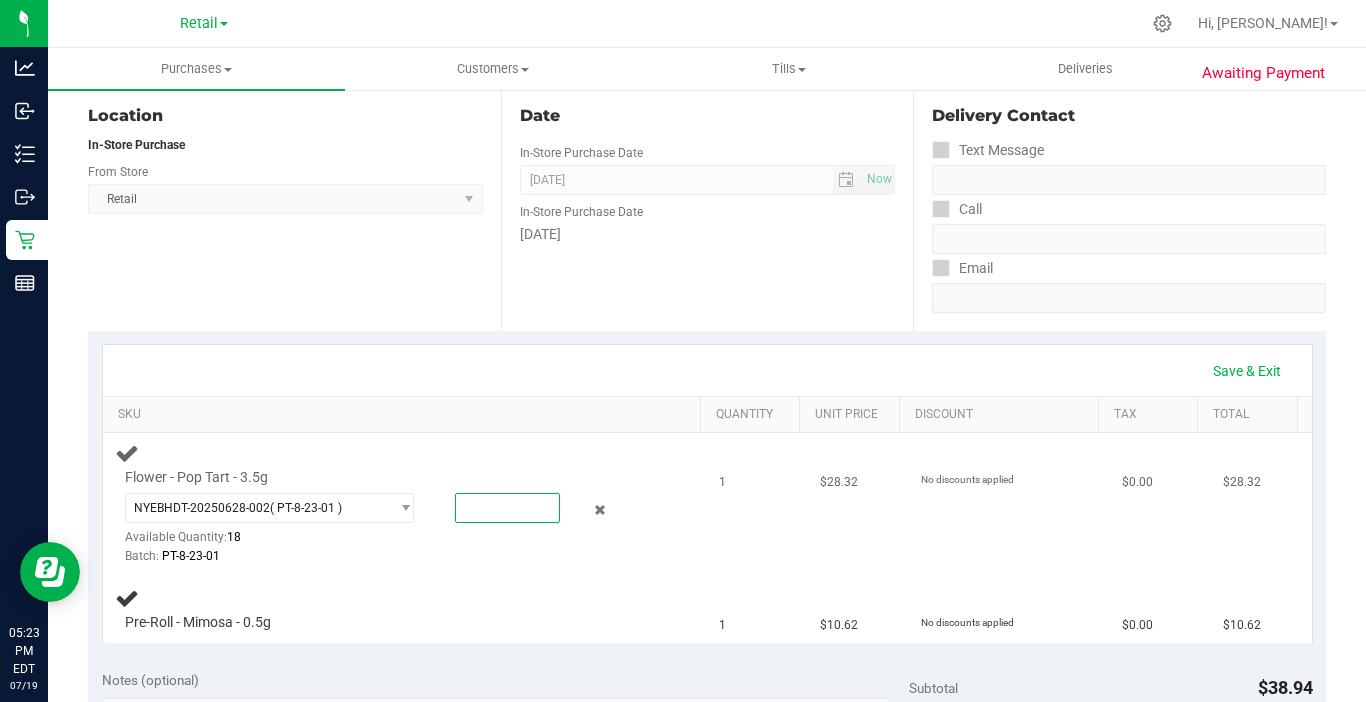 click at bounding box center [507, 508] 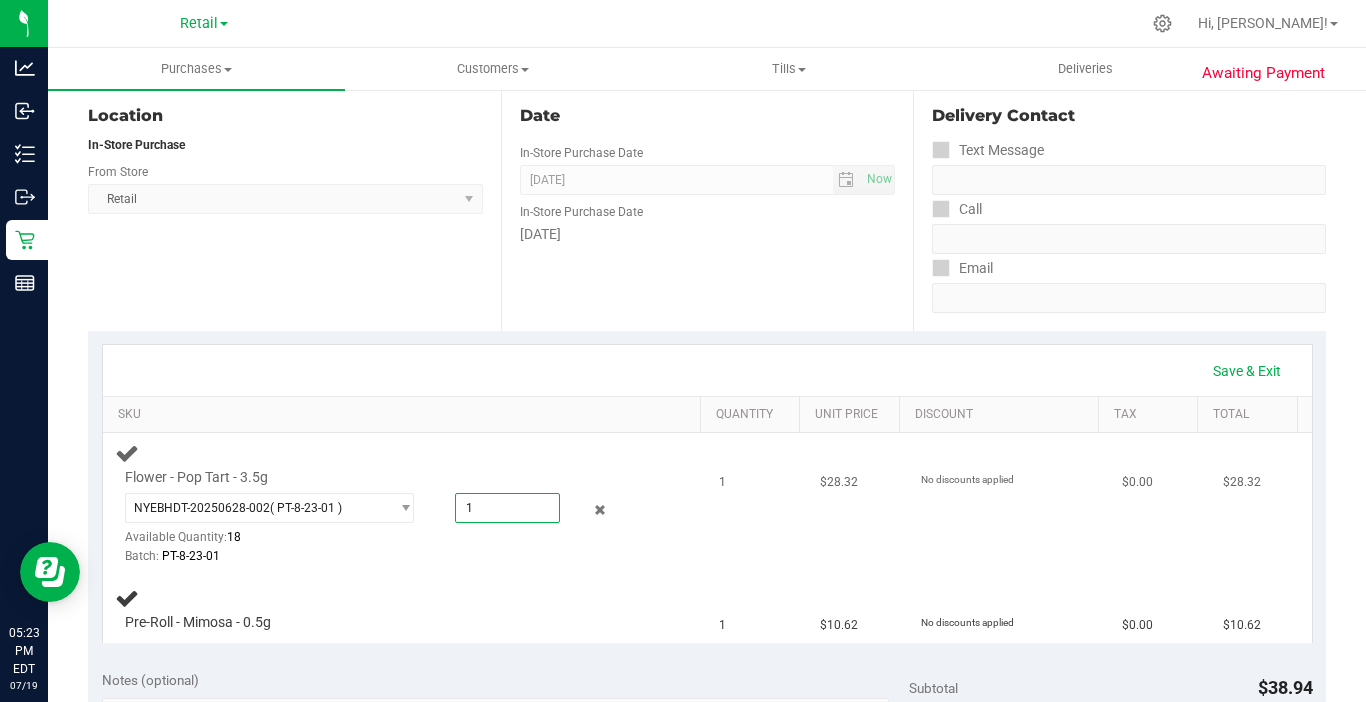 type on "1" 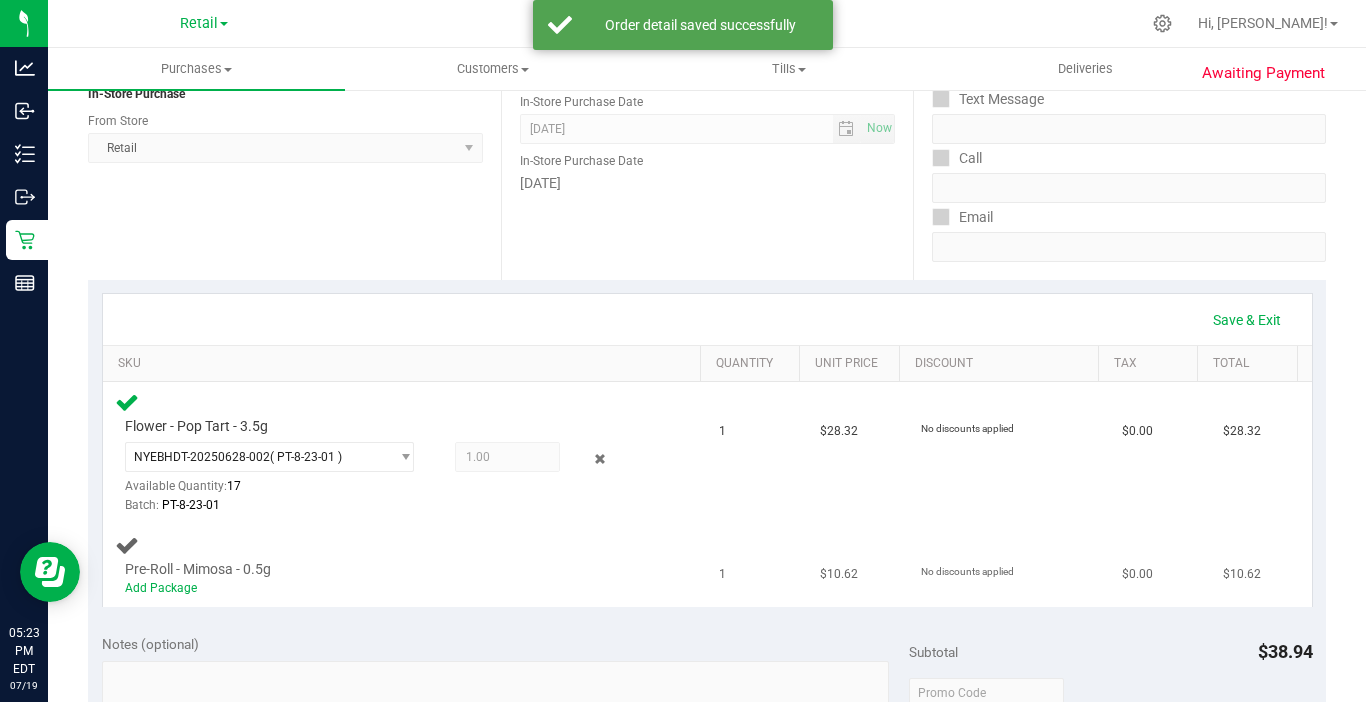 scroll, scrollTop: 300, scrollLeft: 0, axis: vertical 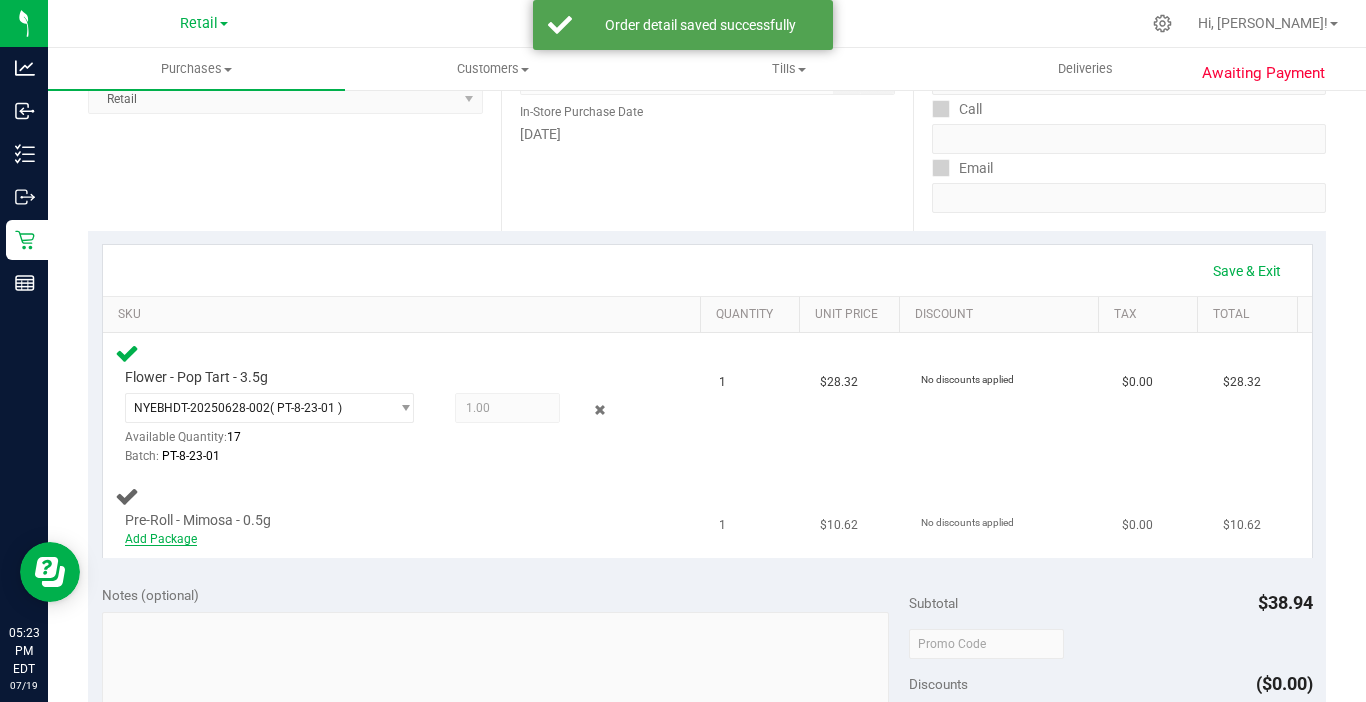 click on "Add Package" at bounding box center [161, 539] 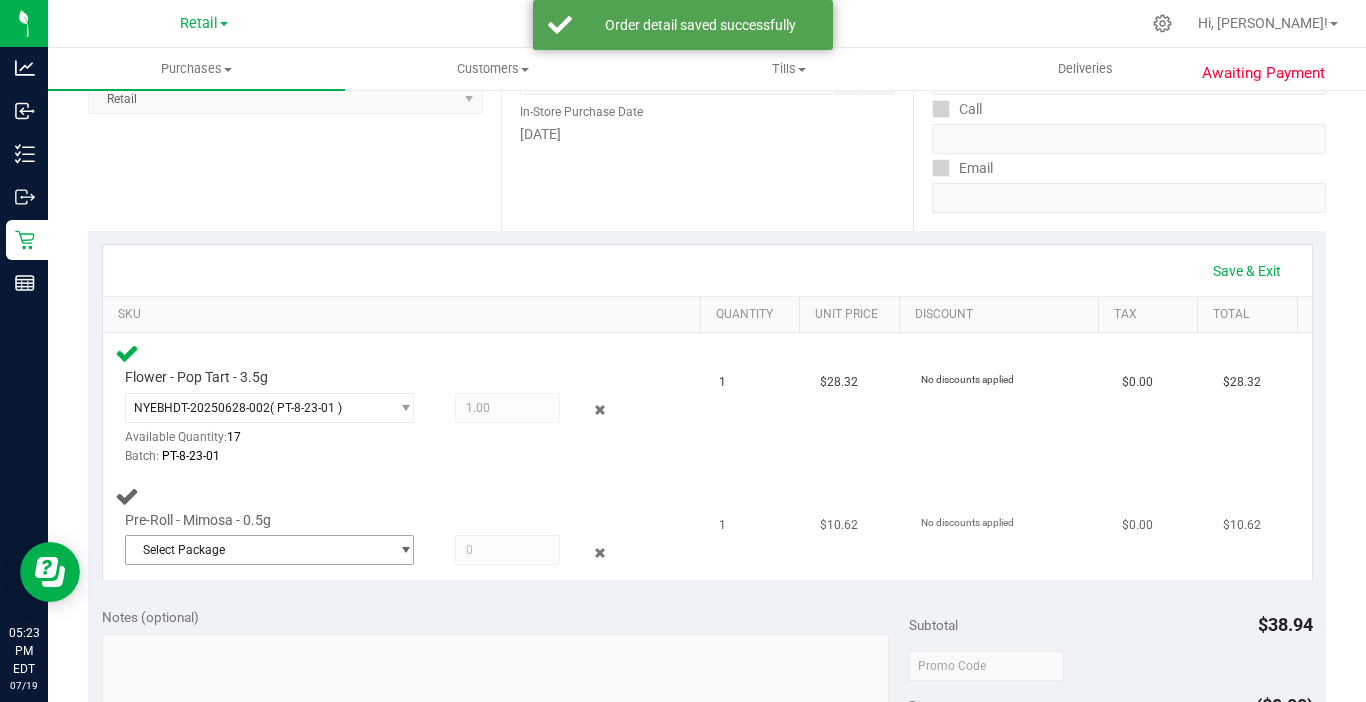 click on "Select Package" at bounding box center (257, 550) 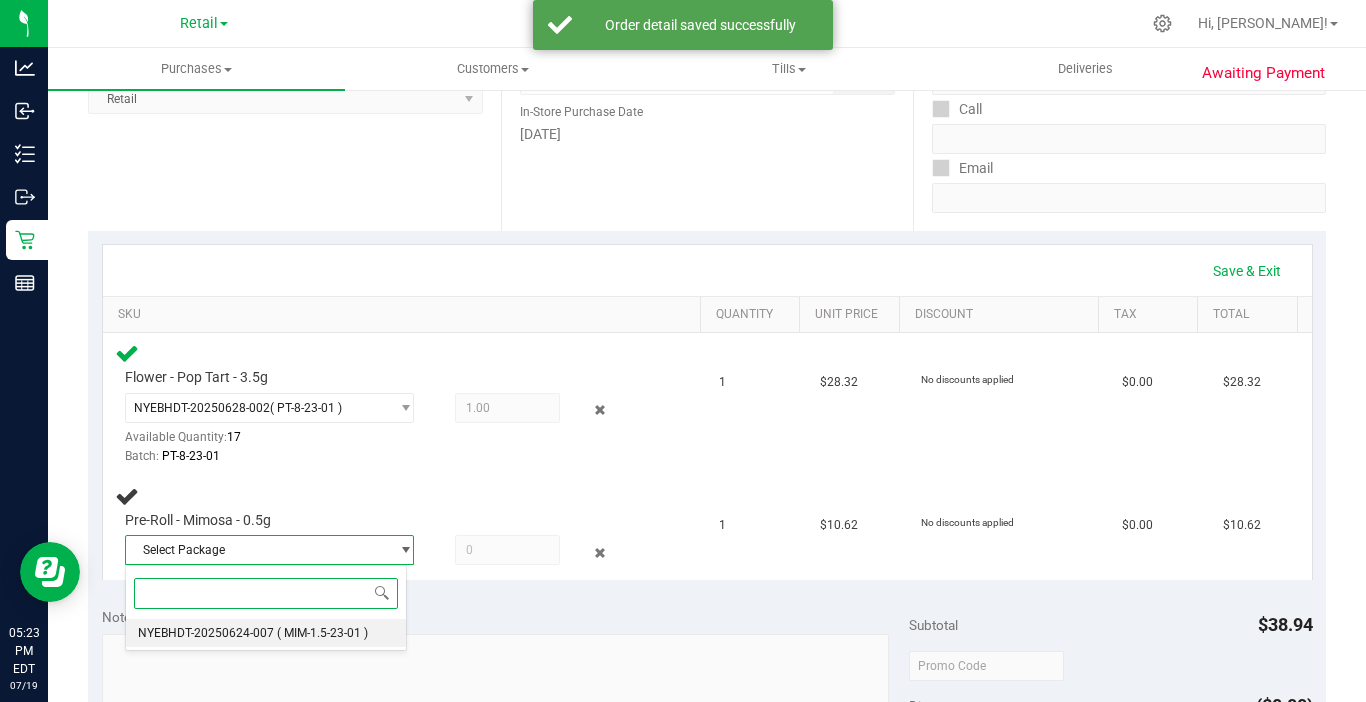 click on "NYEBHDT-20250624-007" at bounding box center [206, 633] 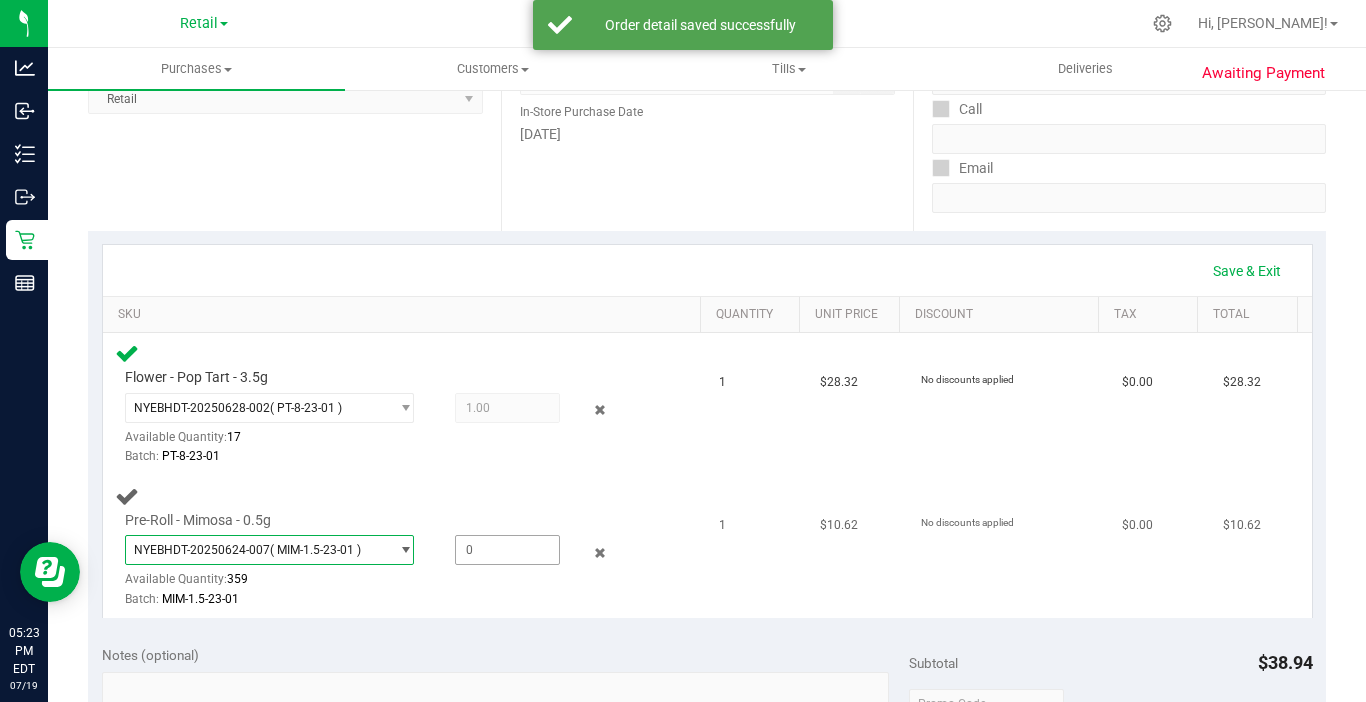 click at bounding box center [507, 550] 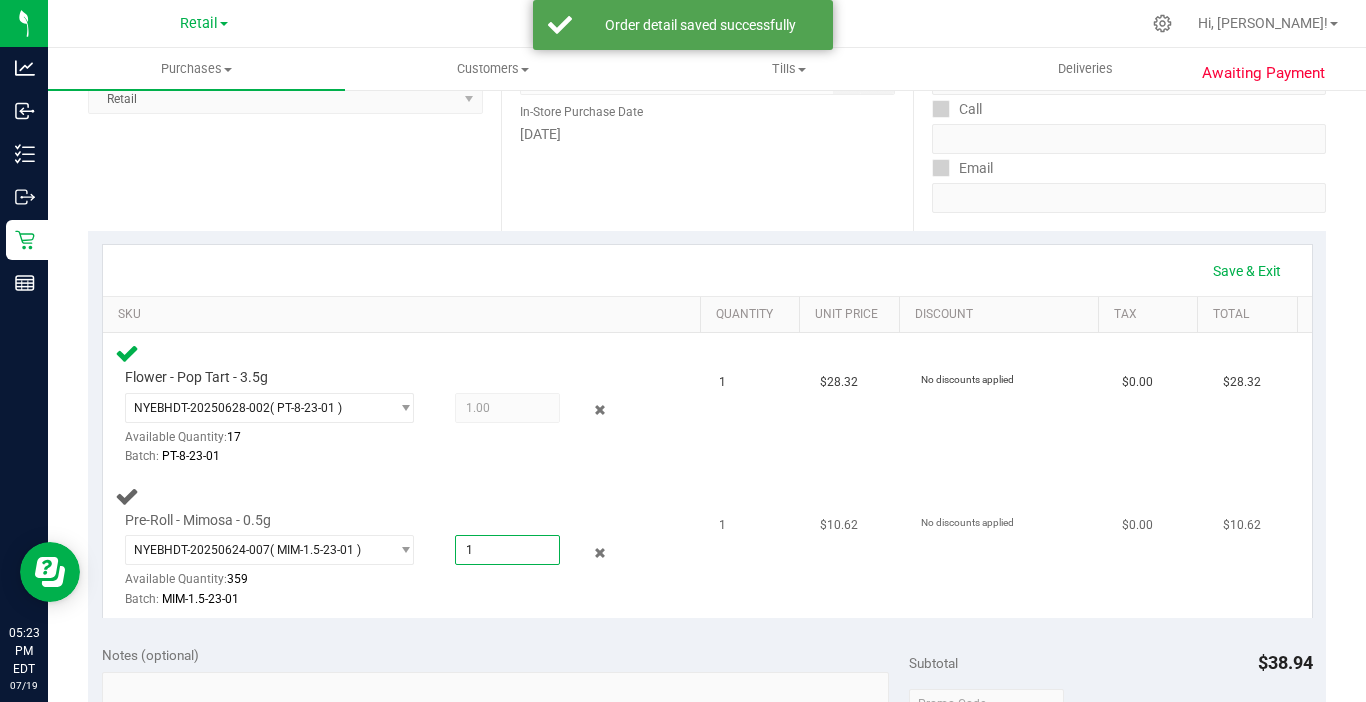 type on "1" 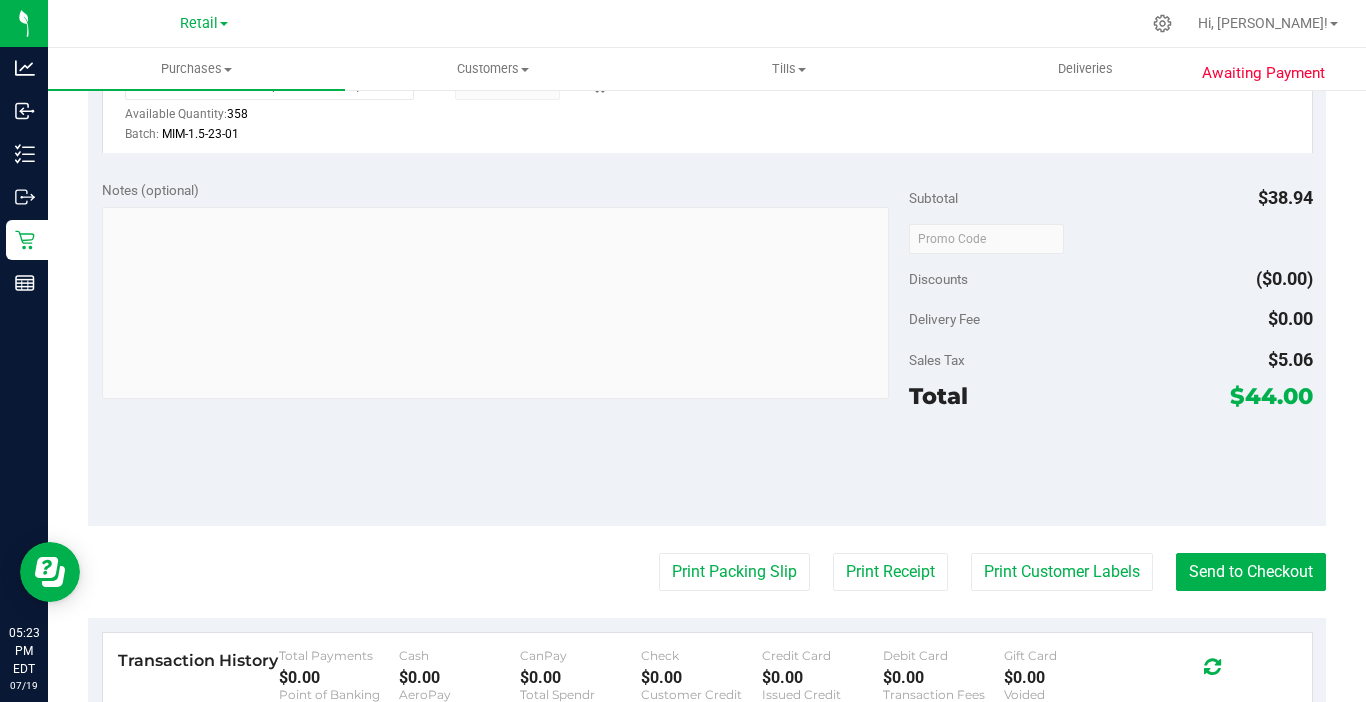 scroll, scrollTop: 800, scrollLeft: 0, axis: vertical 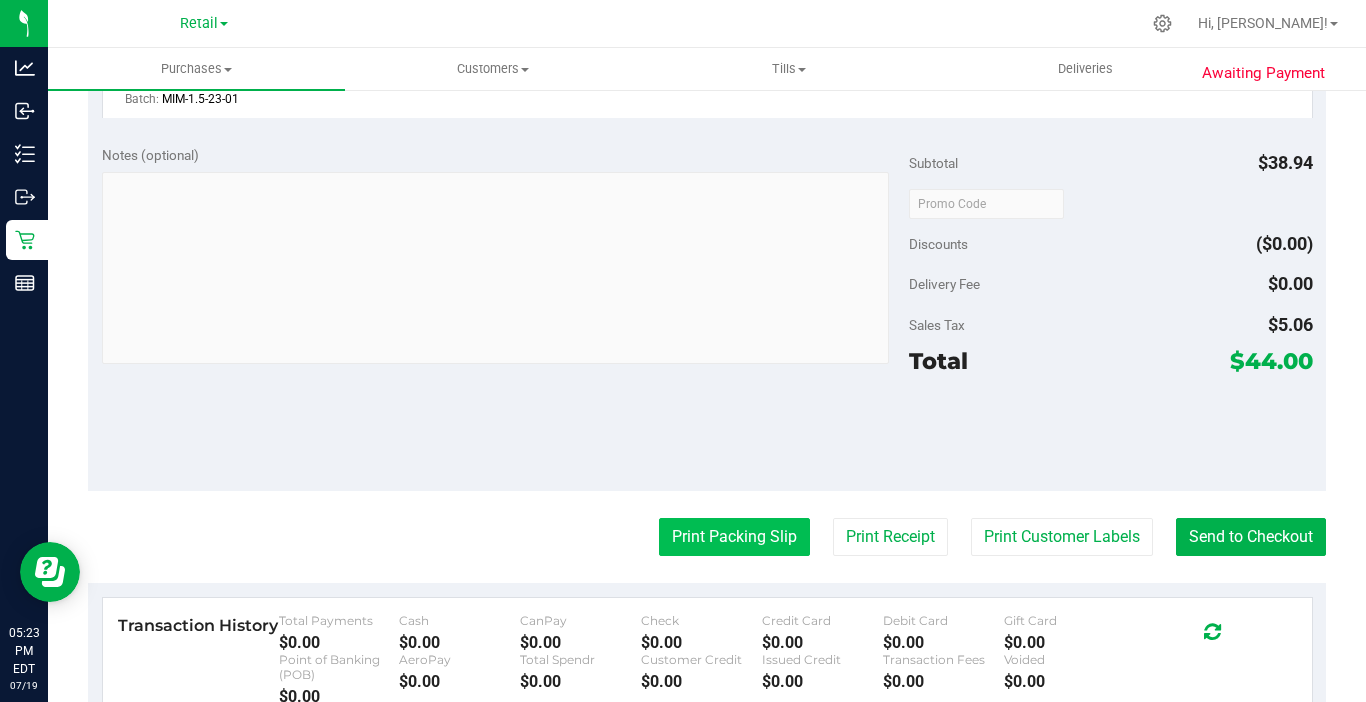 click on "Print Packing Slip" at bounding box center (734, 537) 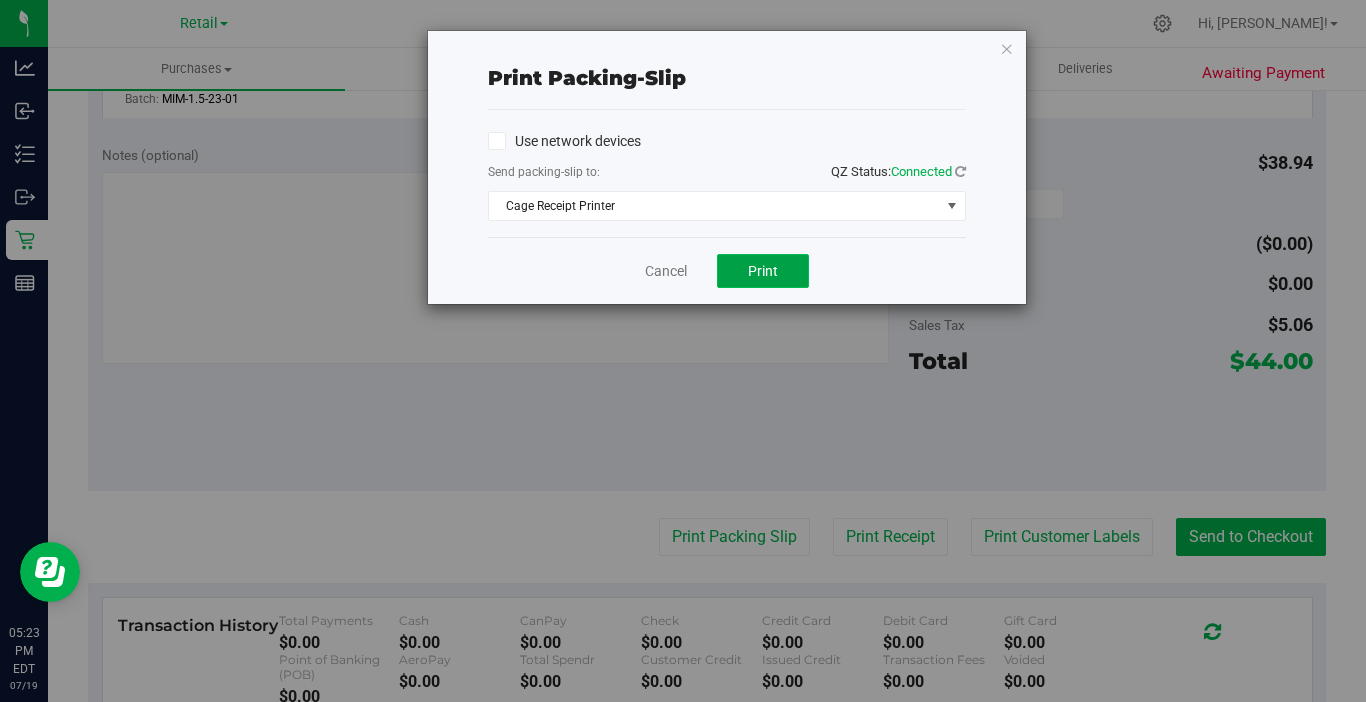click on "Print" at bounding box center (763, 271) 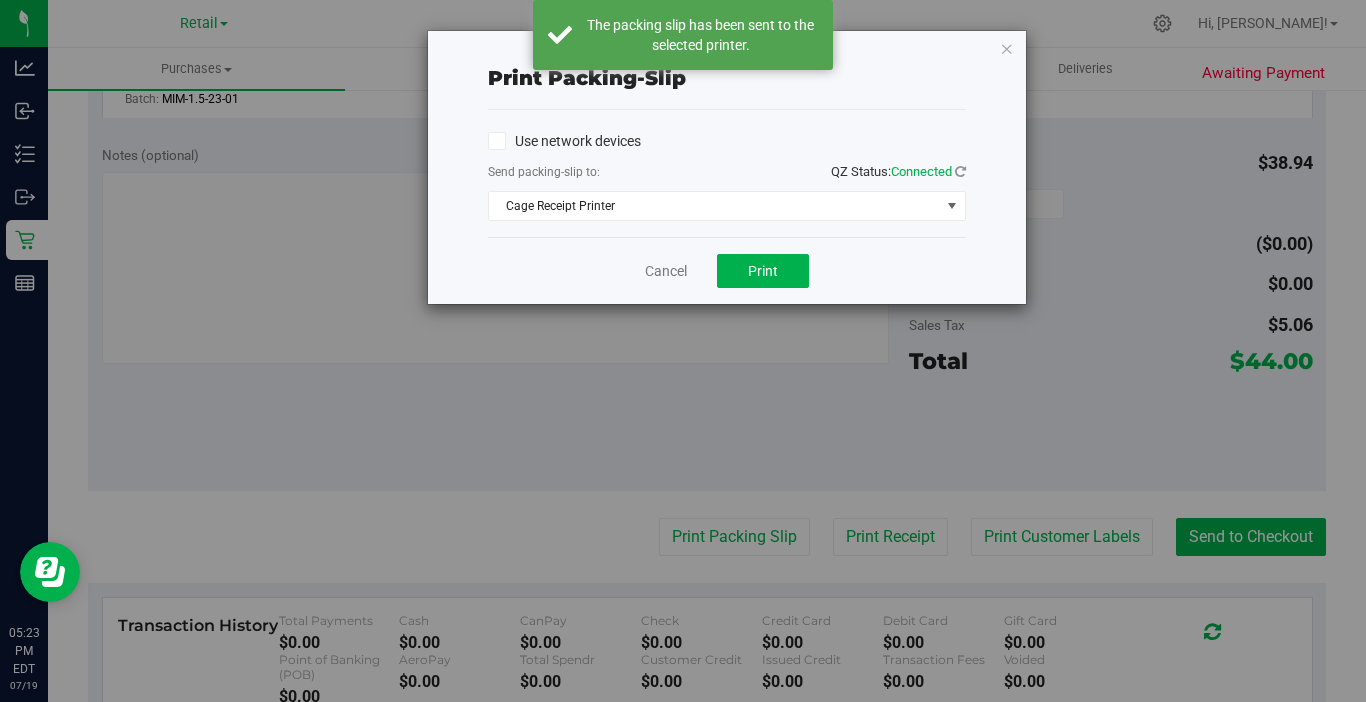 click on "Cancel
Print" at bounding box center [727, 270] 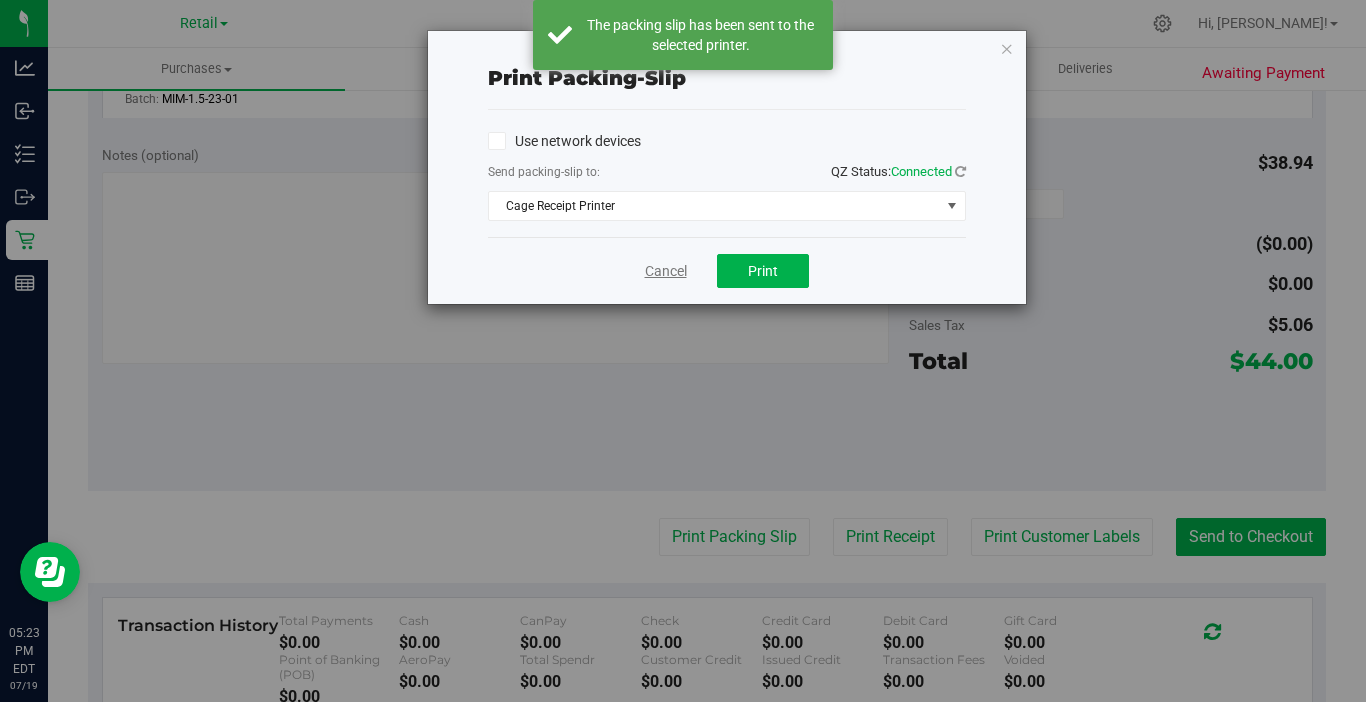 click on "Cancel" at bounding box center (666, 271) 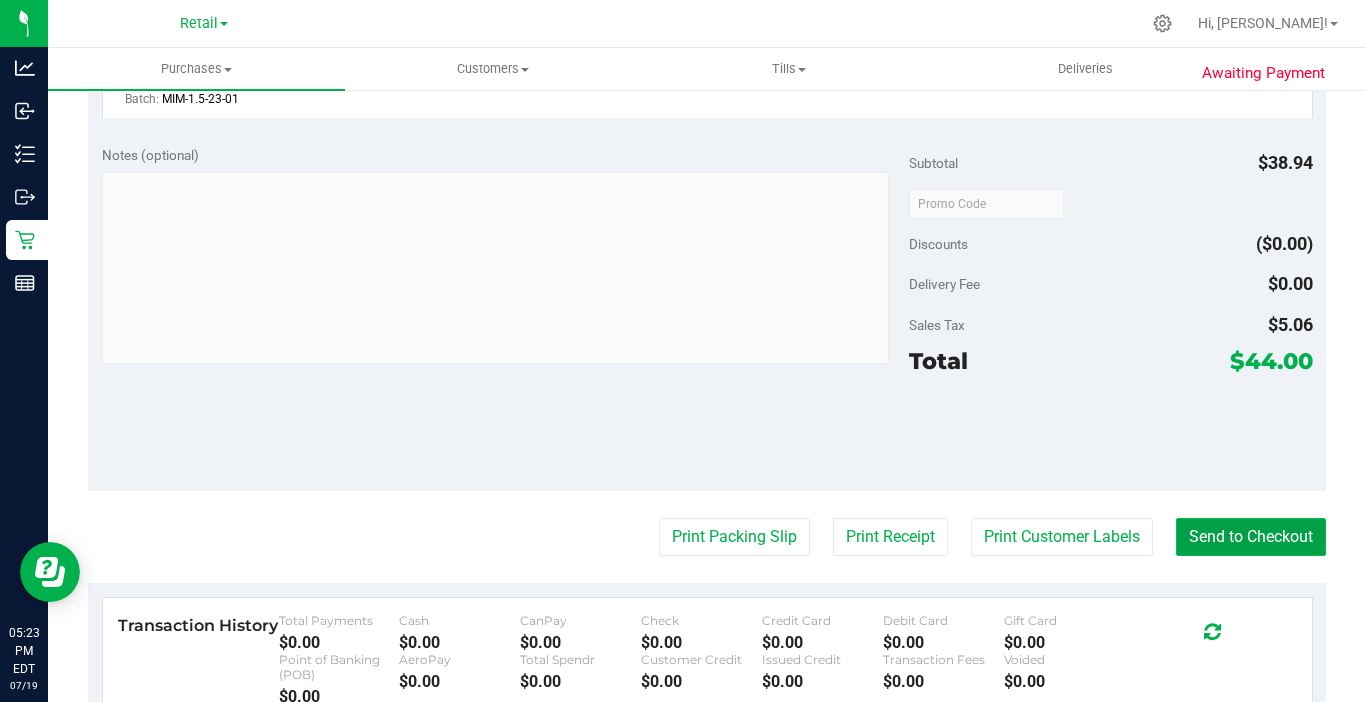 click on "Send to Checkout" at bounding box center [1251, 537] 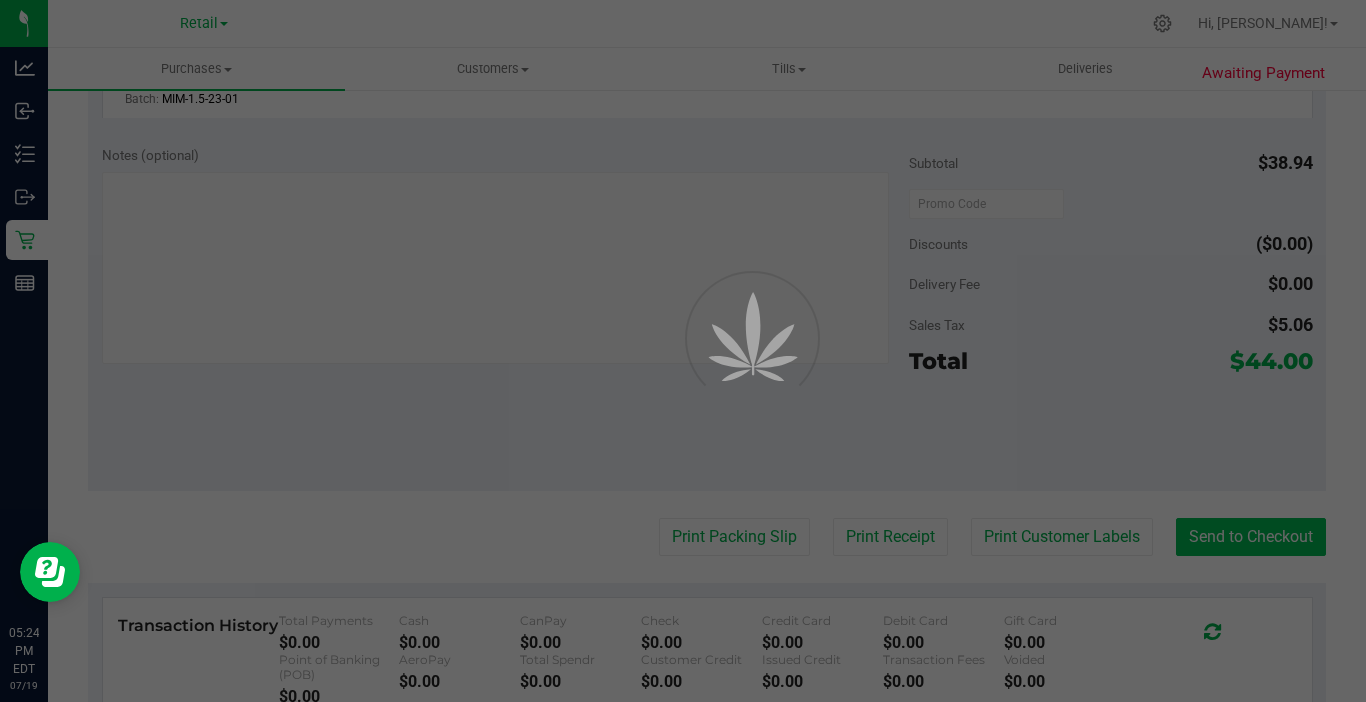 scroll, scrollTop: 0, scrollLeft: 0, axis: both 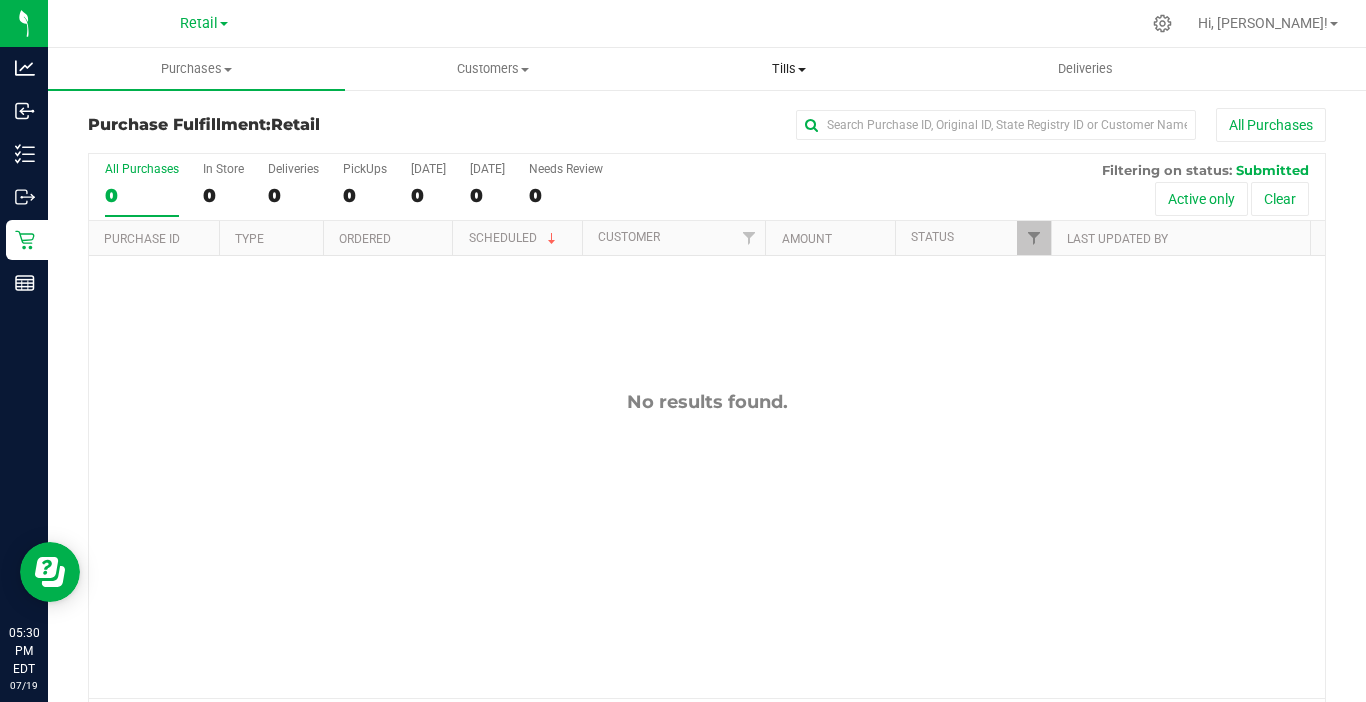 click on "Tills" at bounding box center (789, 69) 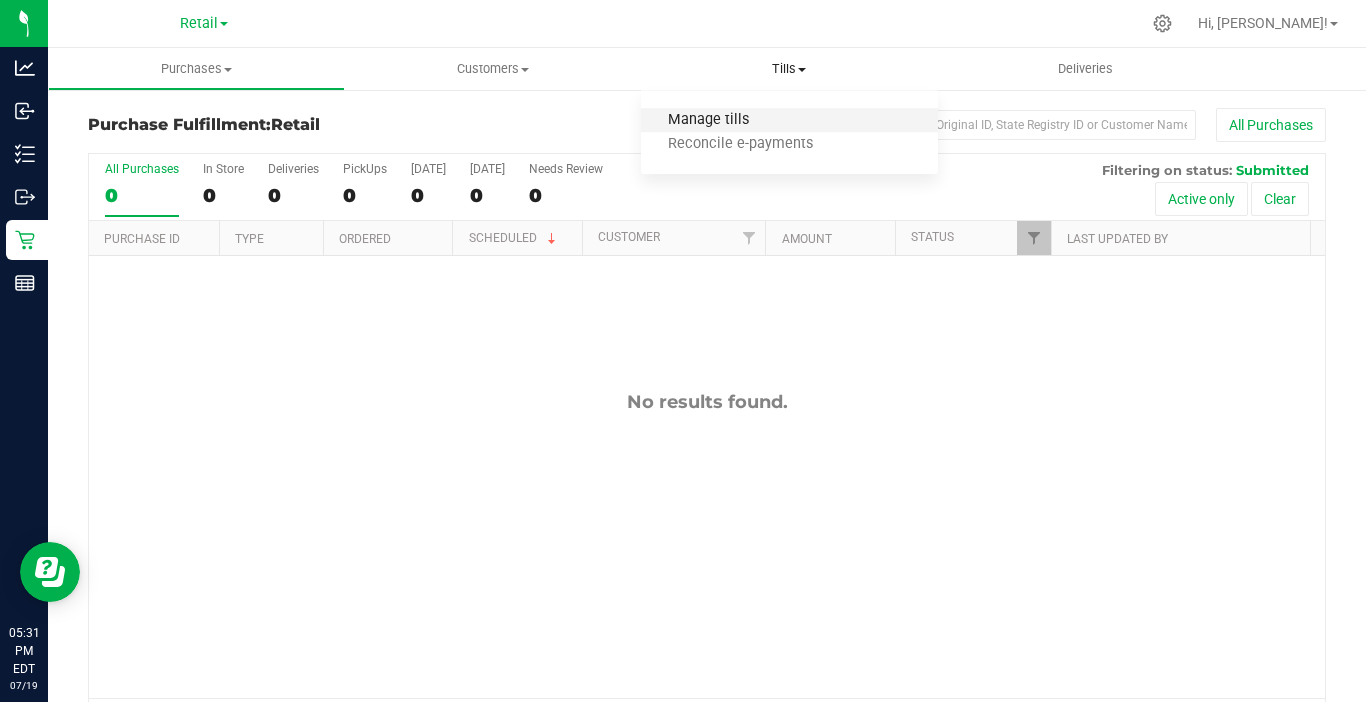 click on "Manage tills" at bounding box center (708, 120) 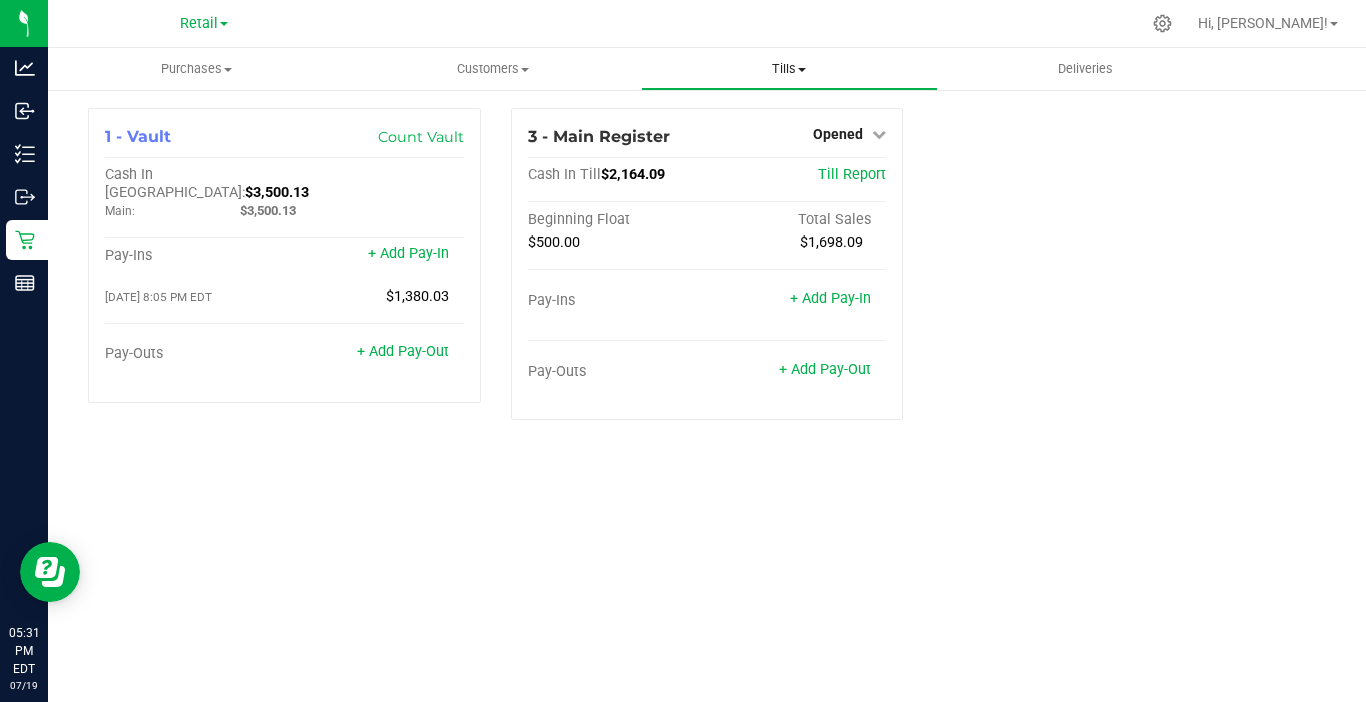 click on "Tills" at bounding box center [789, 69] 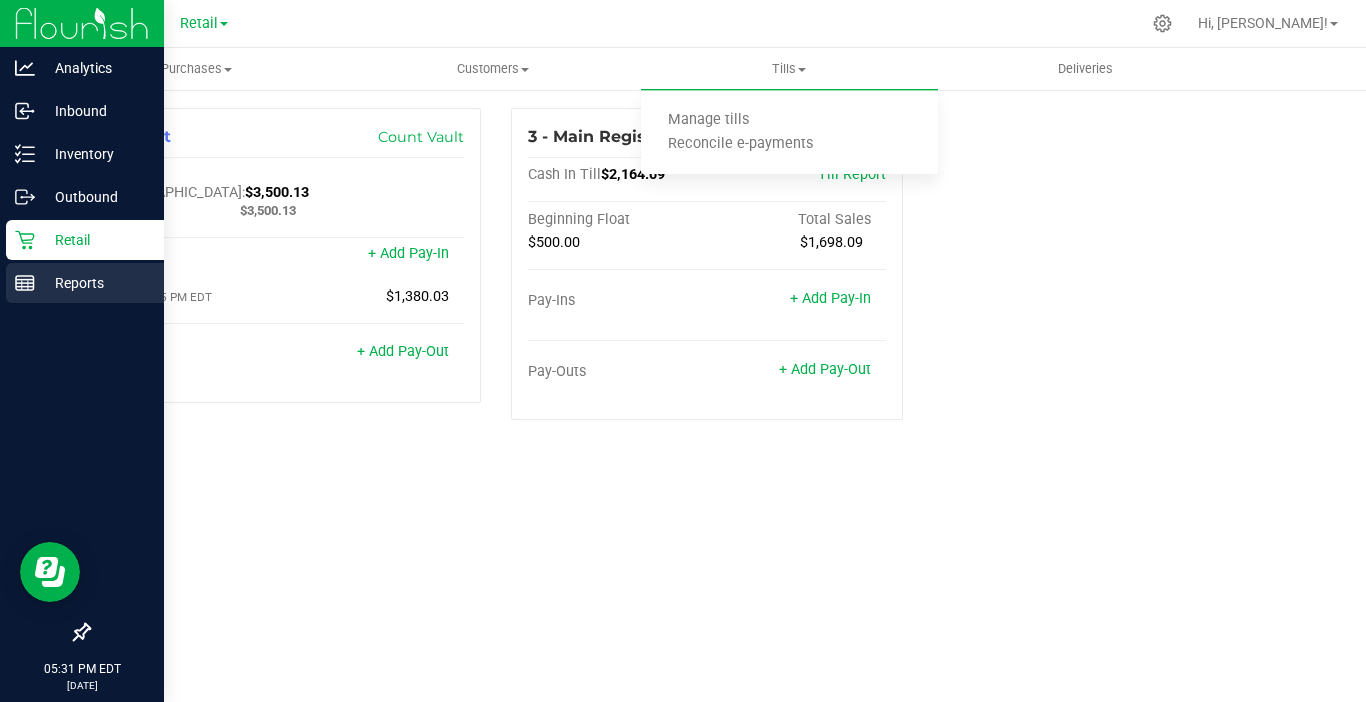 click 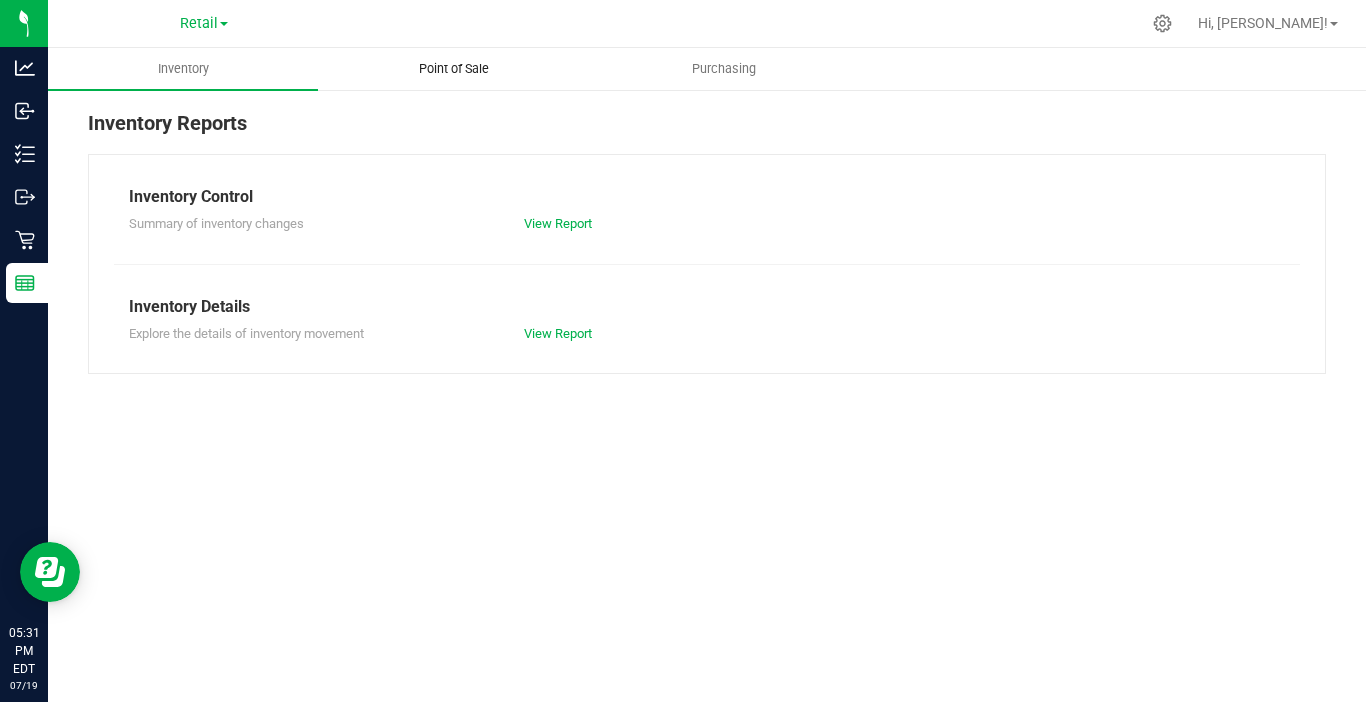 click on "Point of Sale" at bounding box center [454, 69] 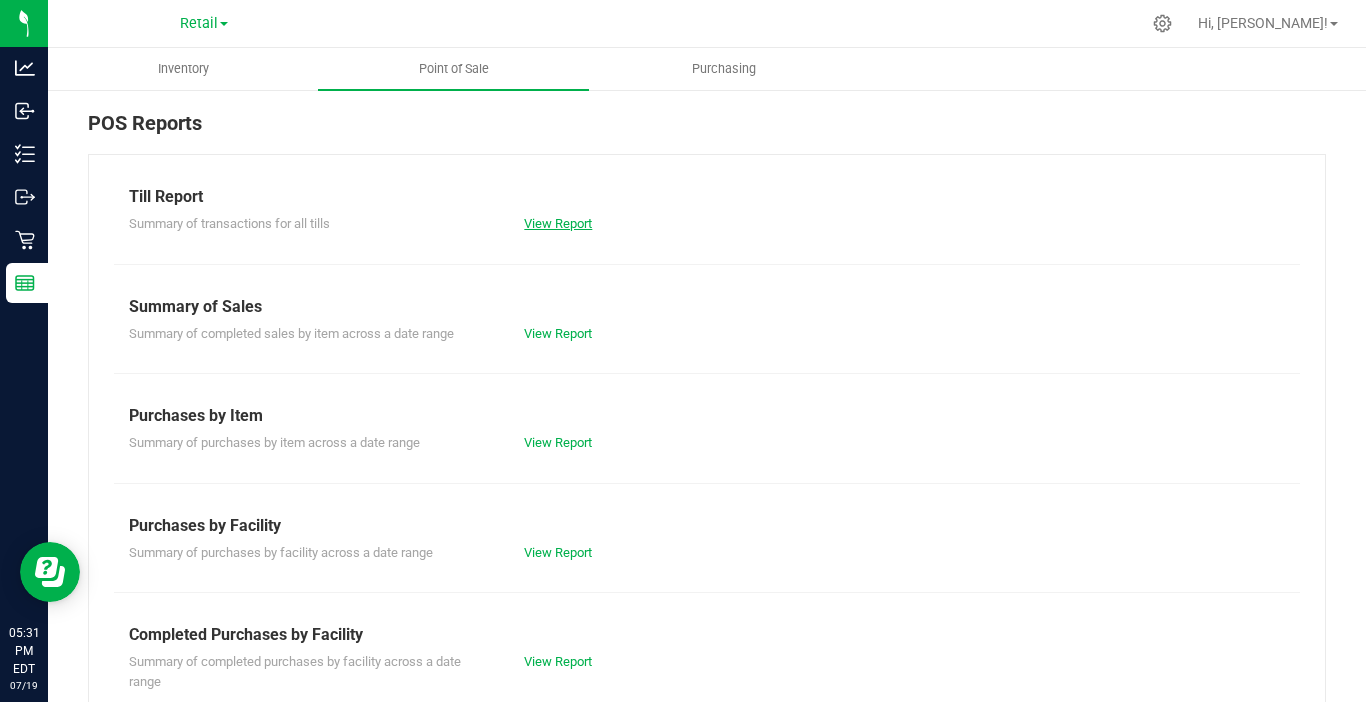 click on "View Report" at bounding box center [558, 223] 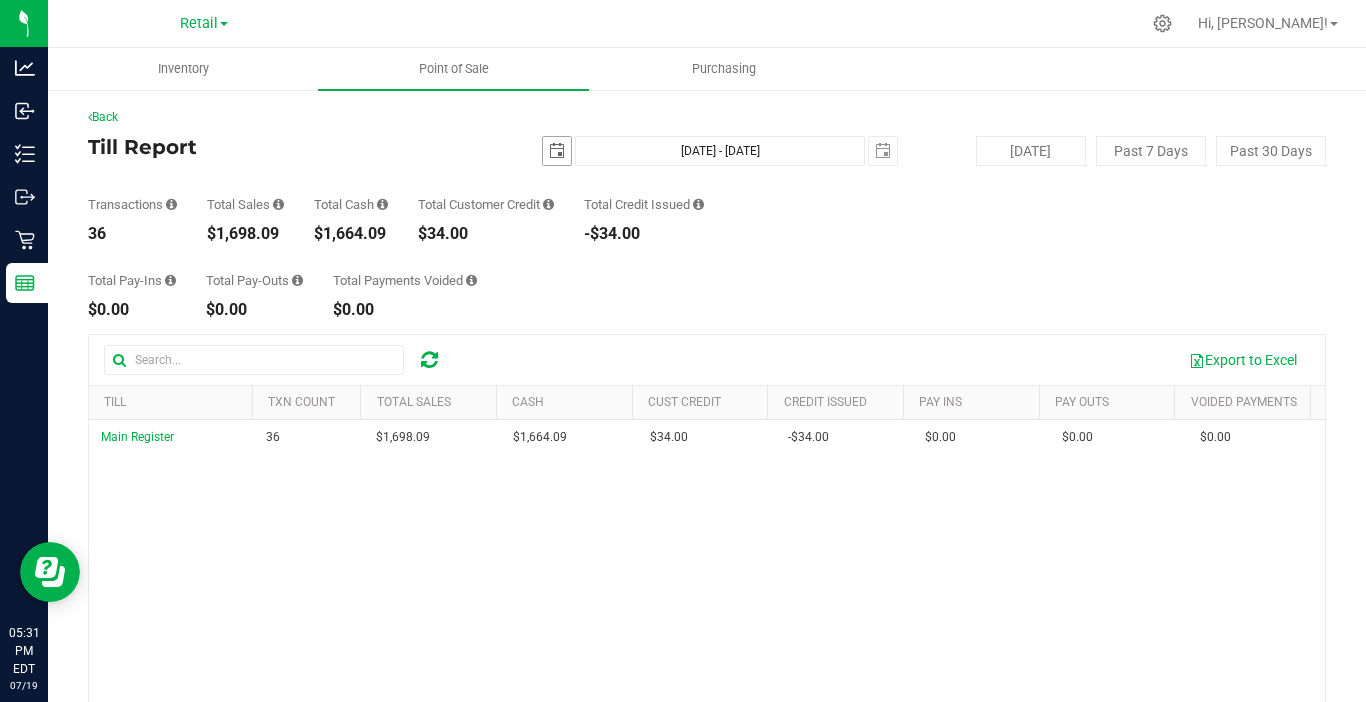 click at bounding box center (557, 151) 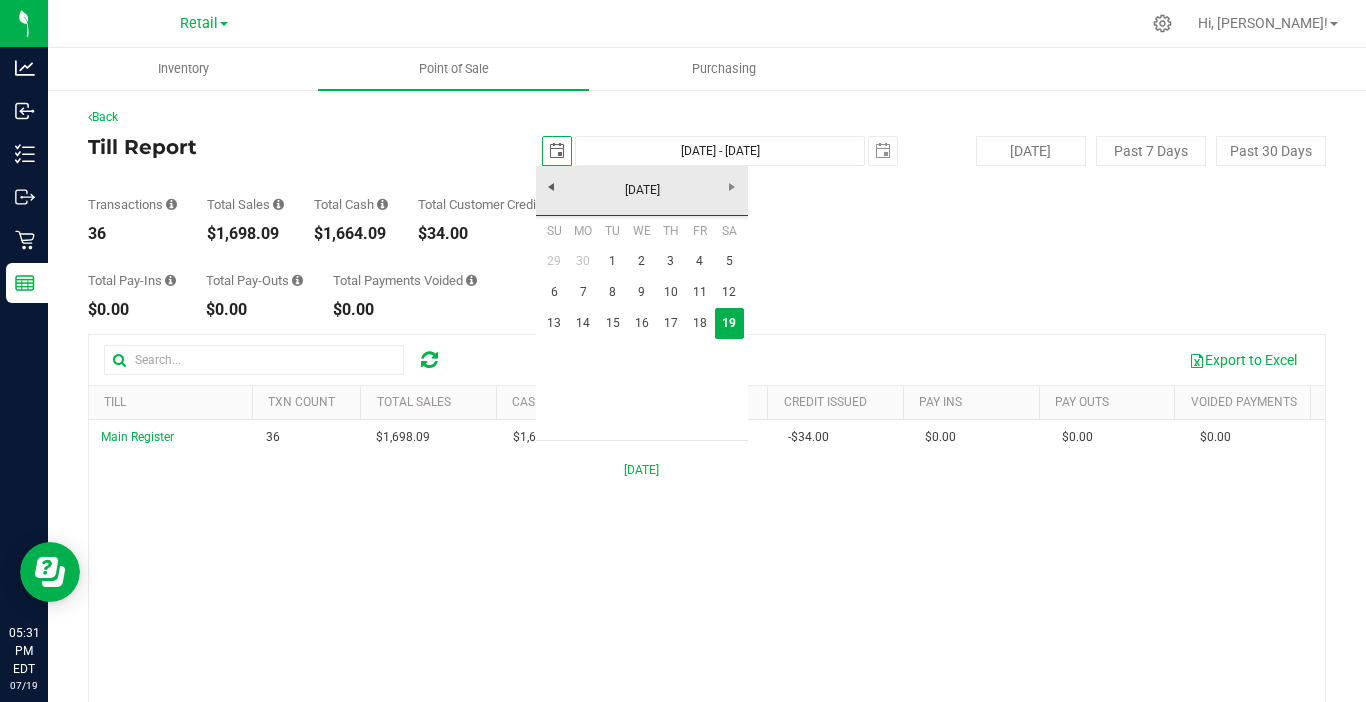 scroll, scrollTop: 0, scrollLeft: 50, axis: horizontal 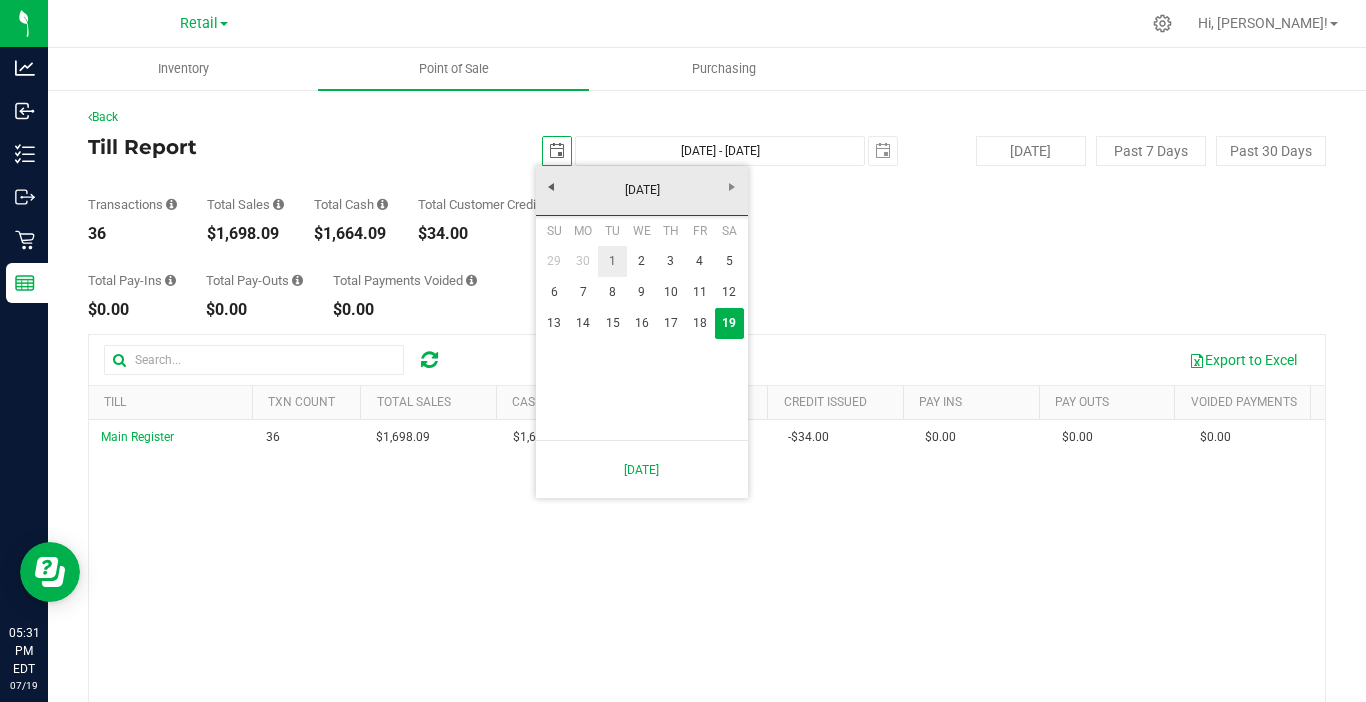 click on "1" at bounding box center (612, 261) 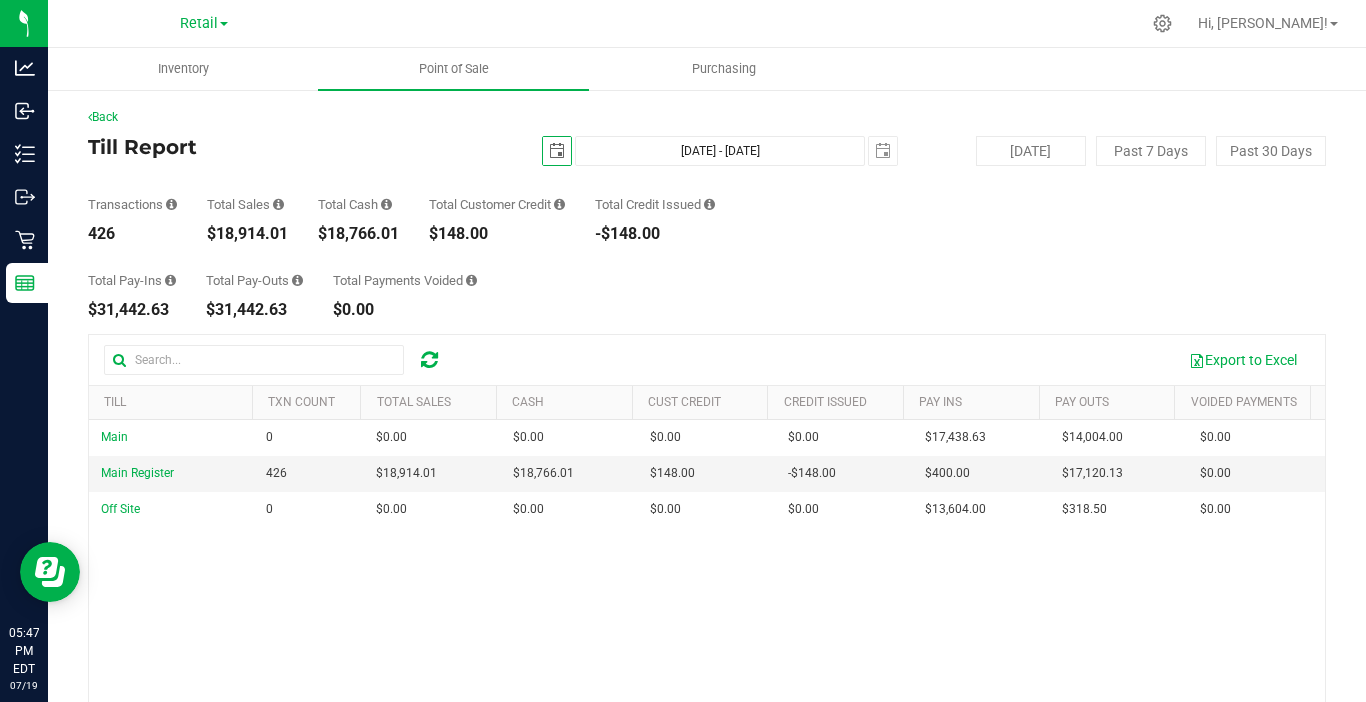 scroll, scrollTop: 0, scrollLeft: 0, axis: both 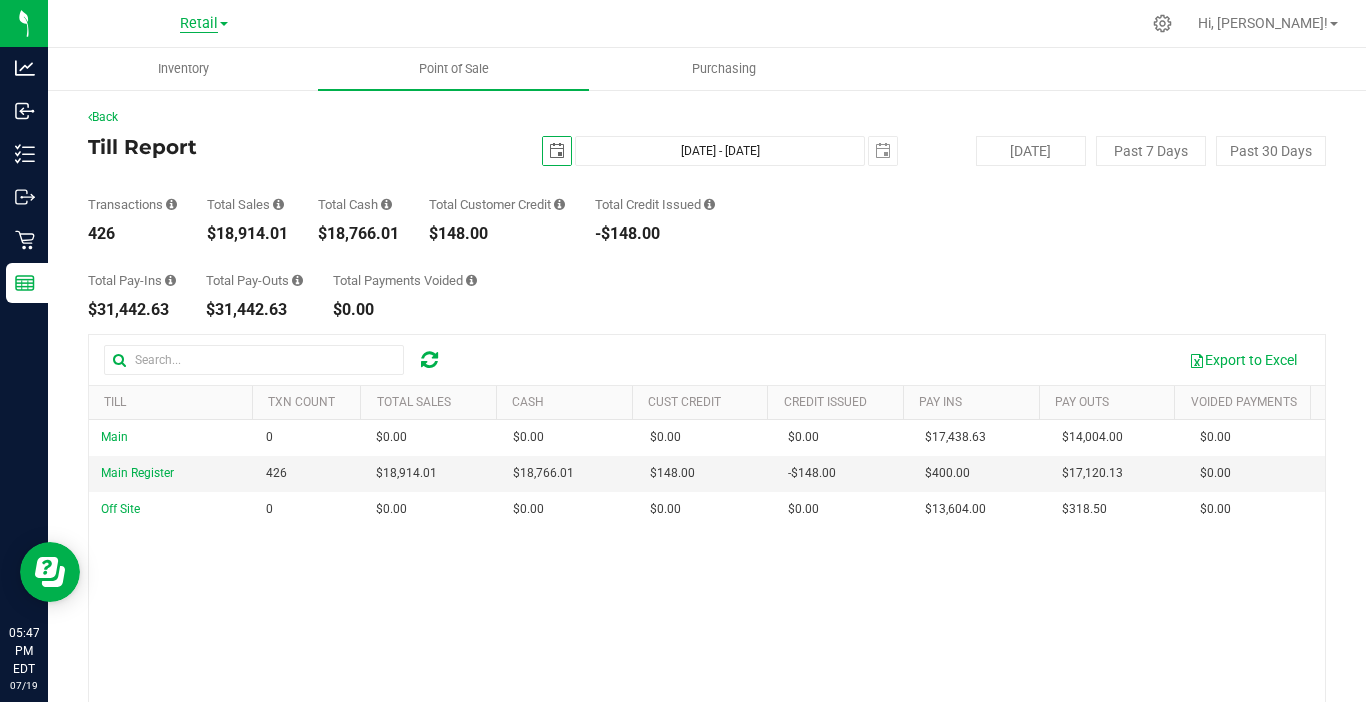 click on "Retail" at bounding box center [199, 24] 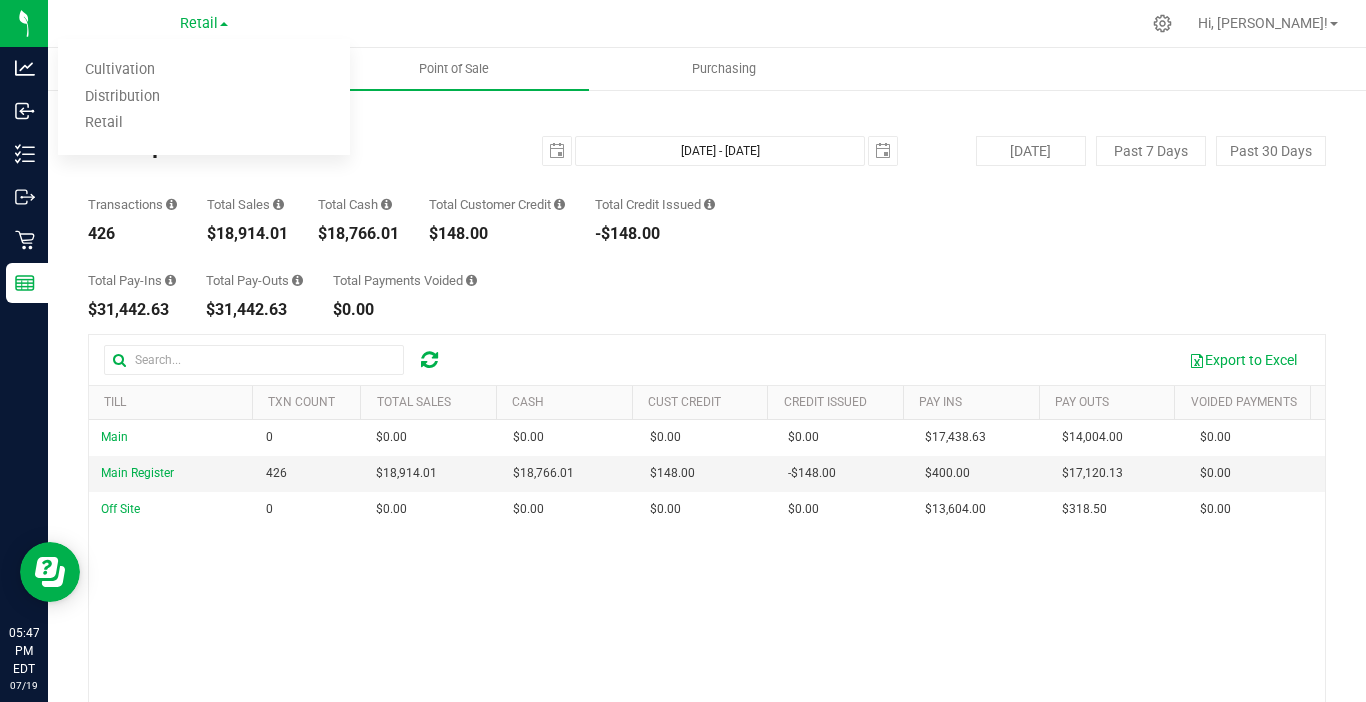 click at bounding box center (749, 23) 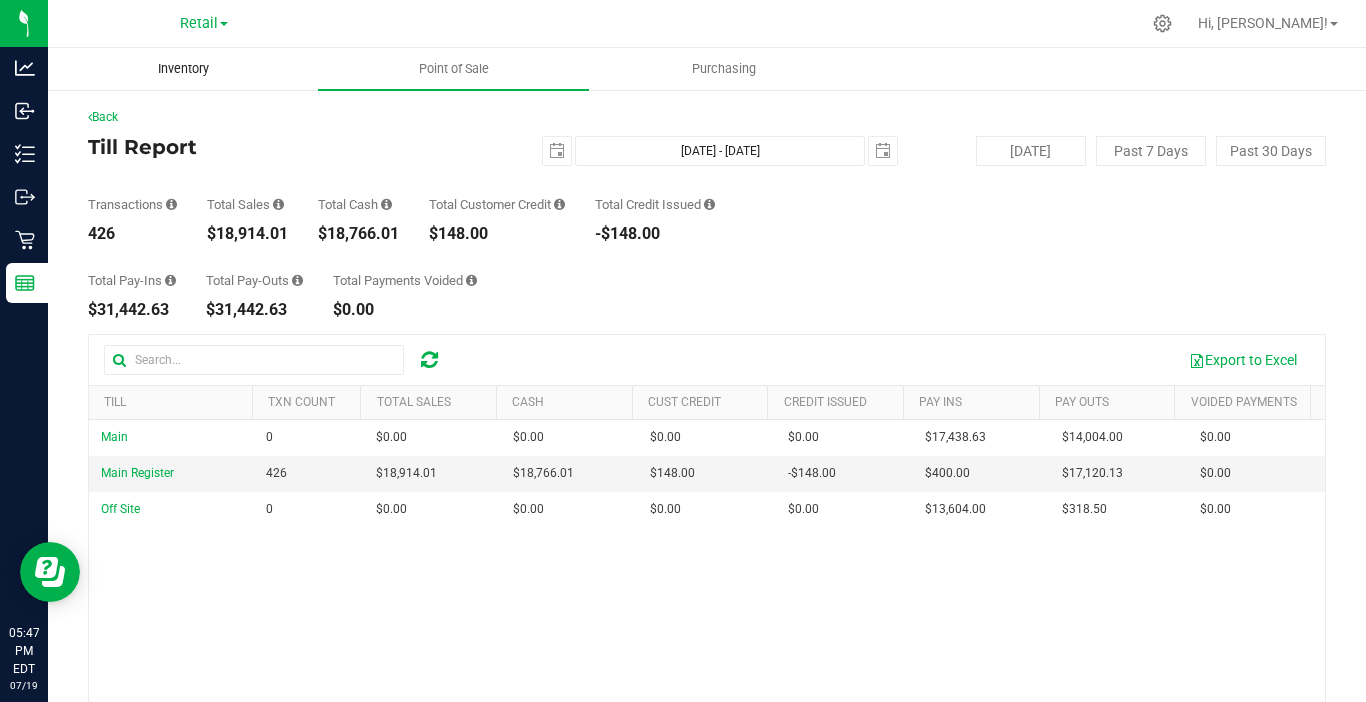 click on "Inventory" at bounding box center [183, 69] 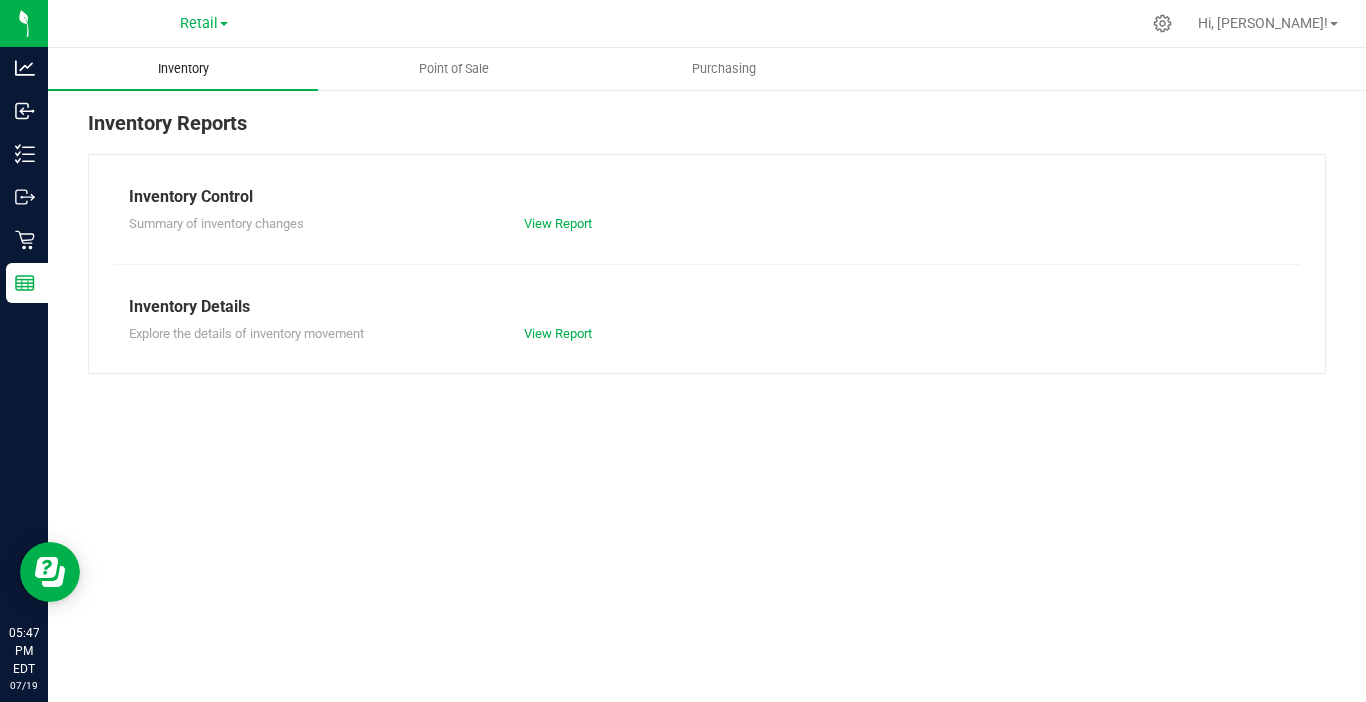 click on "Inventory" at bounding box center [183, 69] 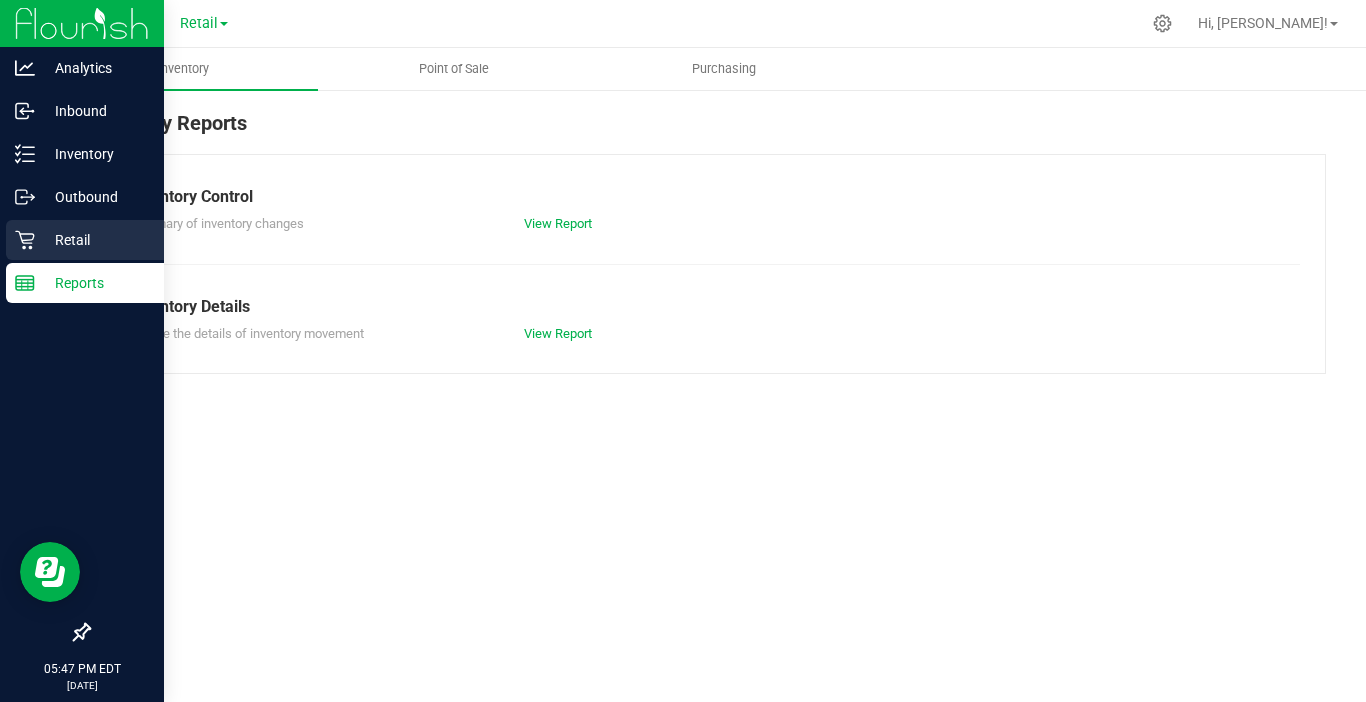 click on "Retail" at bounding box center (95, 240) 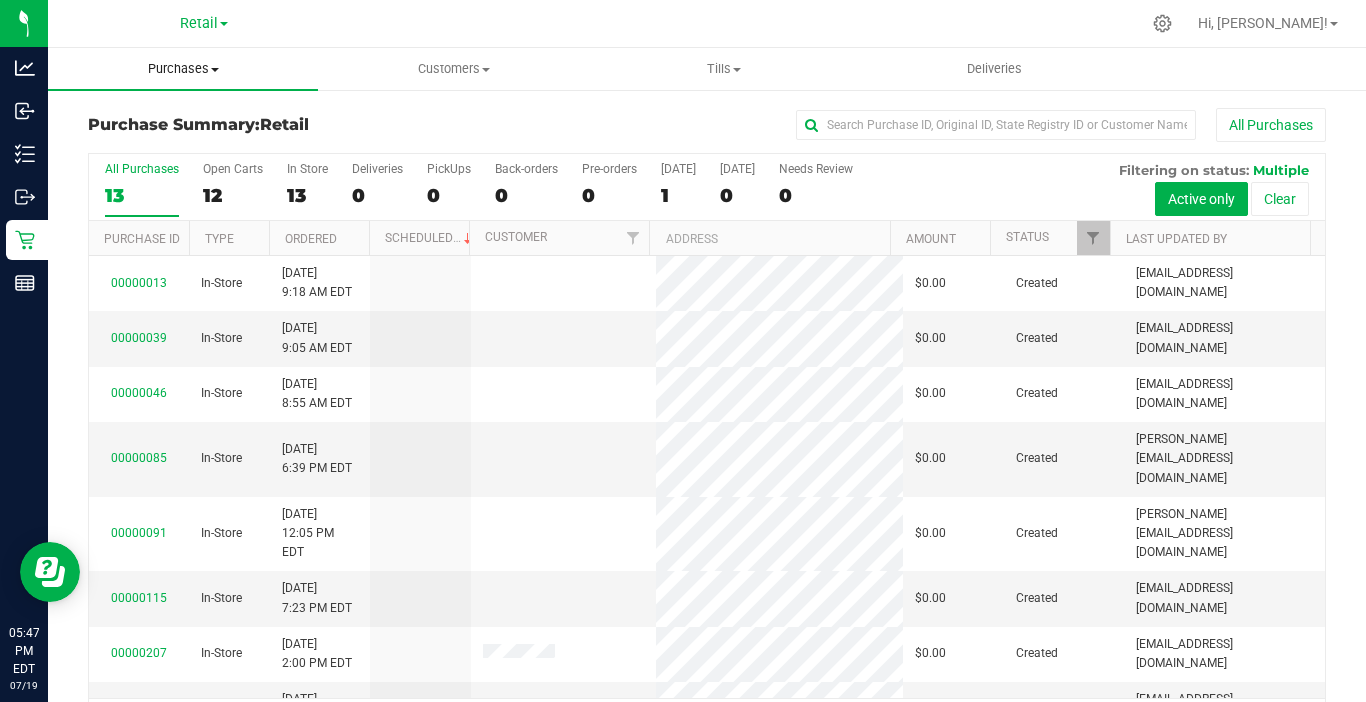 click on "Purchases" at bounding box center (183, 69) 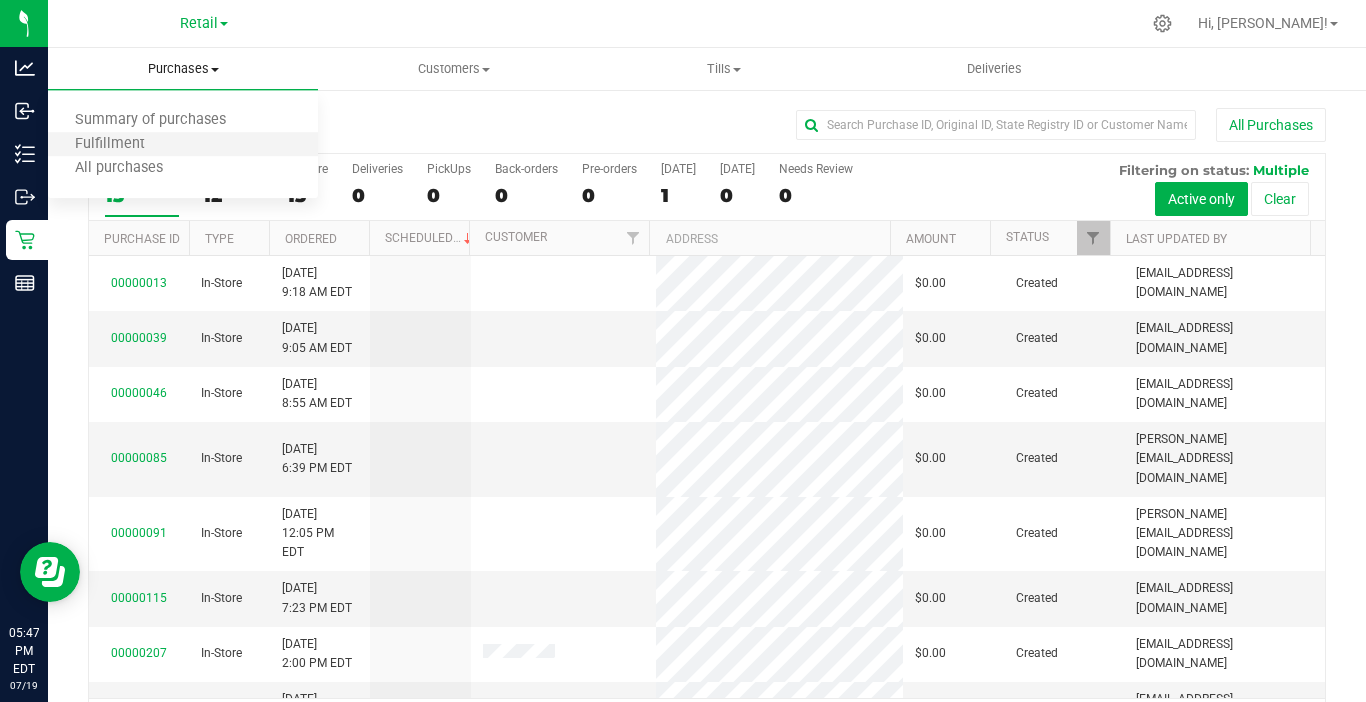 click on "Fulfillment" at bounding box center [183, 145] 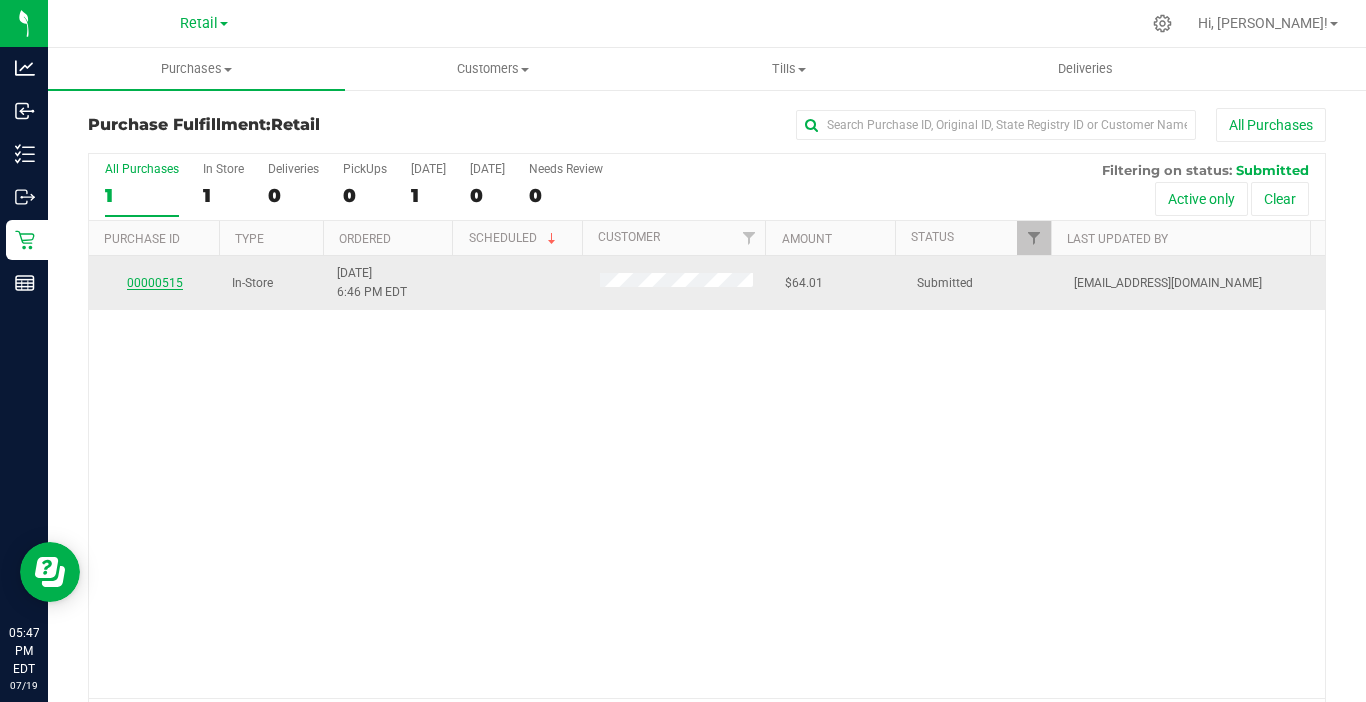 click on "00000515" at bounding box center (155, 283) 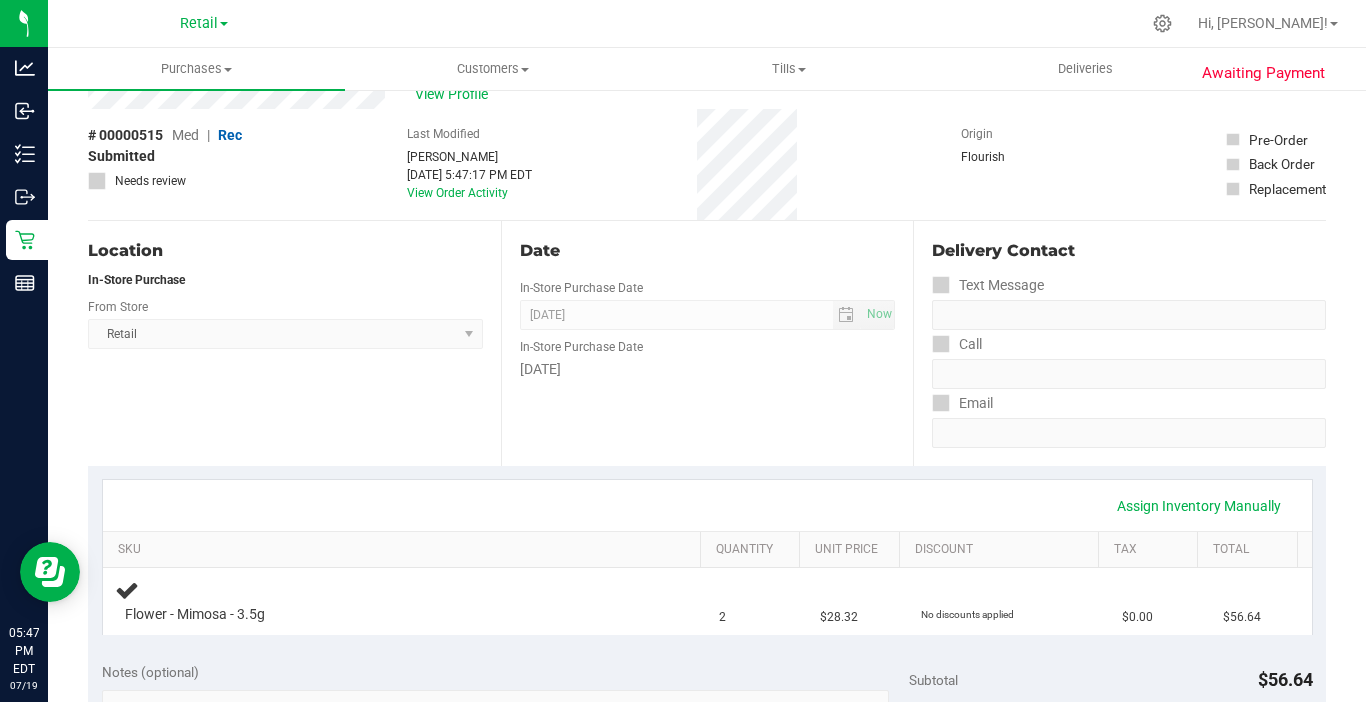 scroll, scrollTop: 100, scrollLeft: 0, axis: vertical 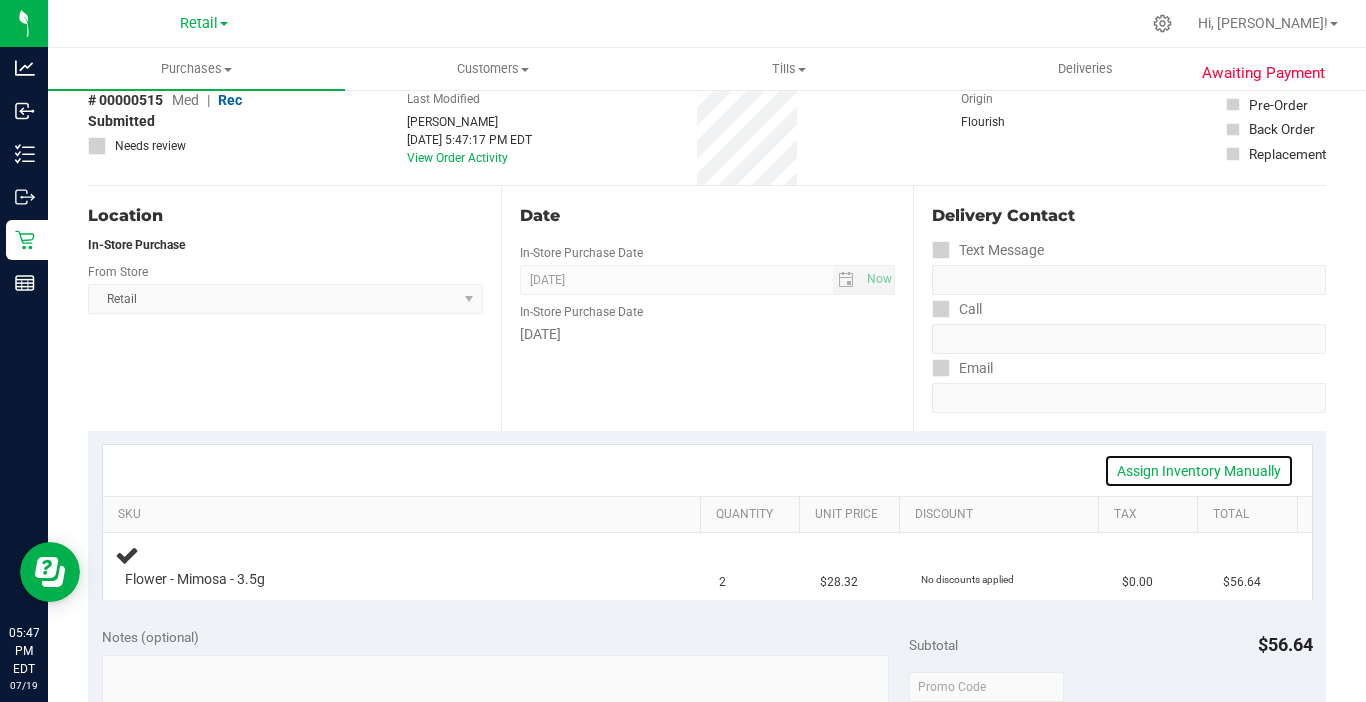 click on "Assign Inventory Manually" at bounding box center (1199, 471) 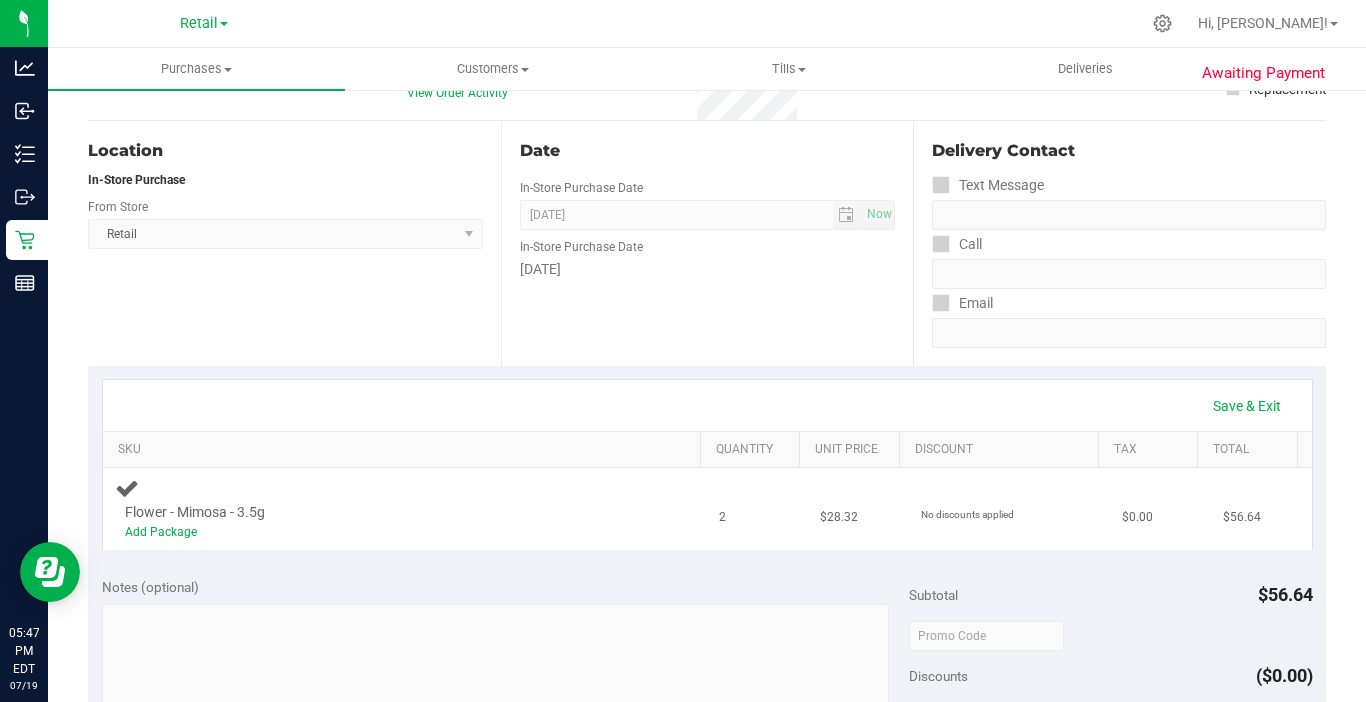 scroll, scrollTop: 200, scrollLeft: 0, axis: vertical 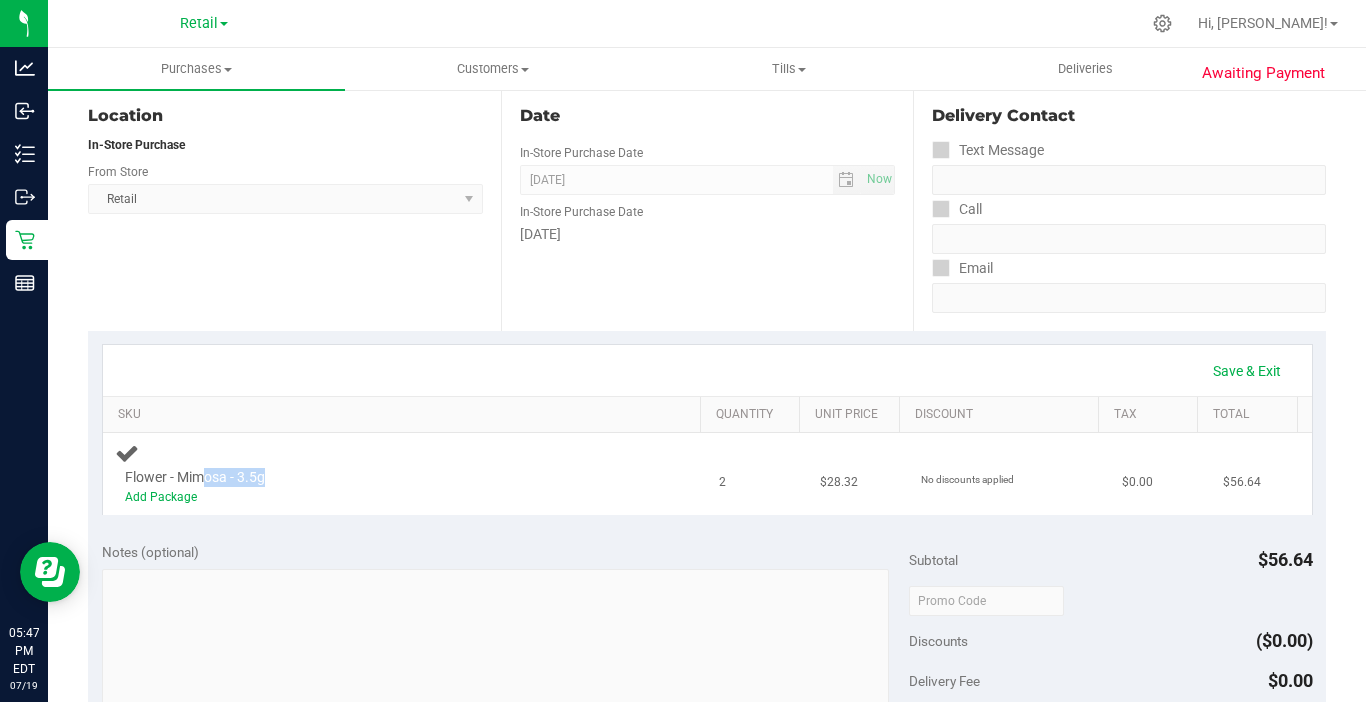 drag, startPoint x: 218, startPoint y: 465, endPoint x: 193, endPoint y: 485, distance: 32.01562 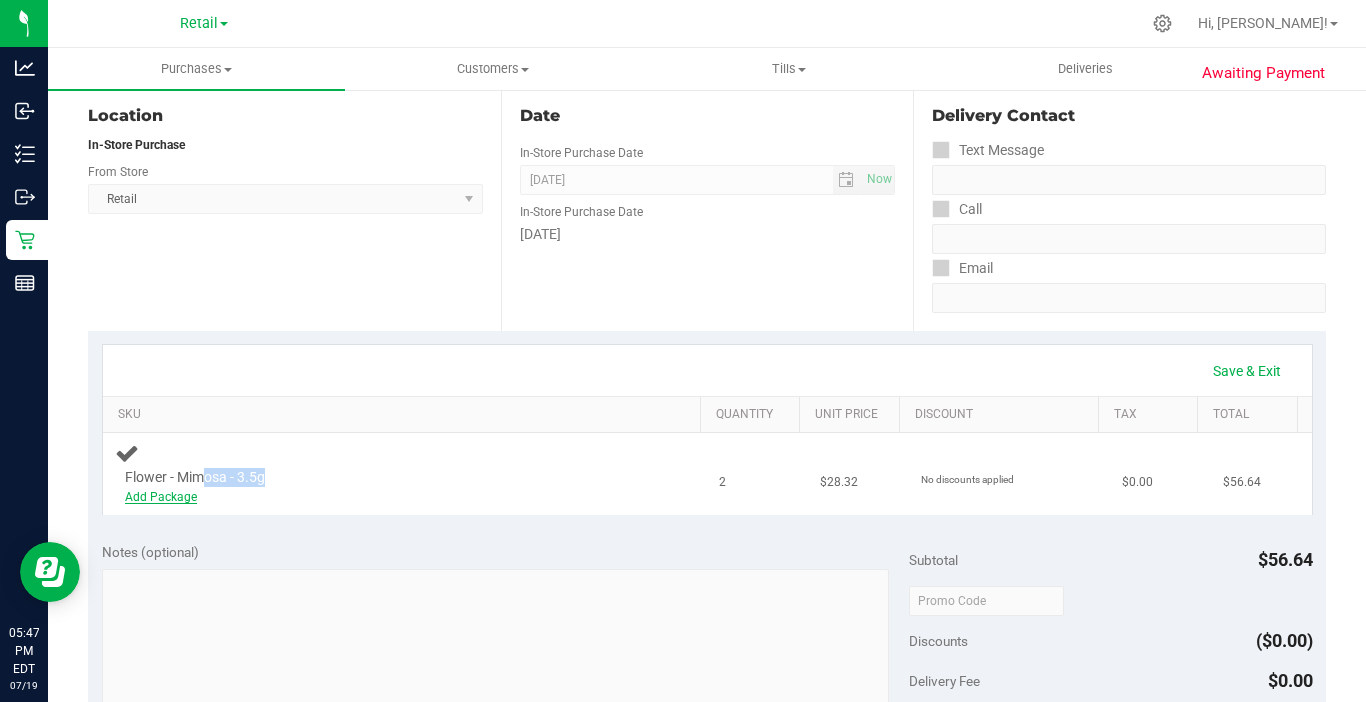 click on "Add Package" at bounding box center (161, 497) 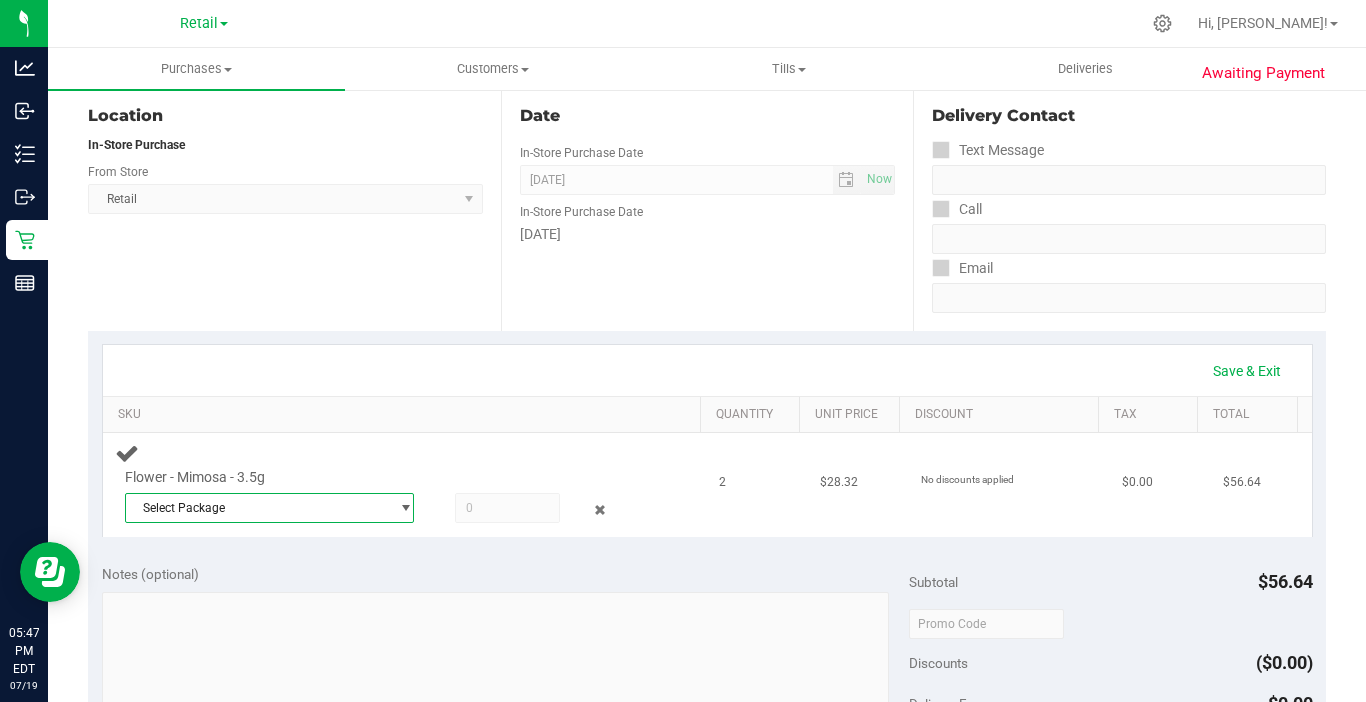 click on "Select Package" at bounding box center (257, 508) 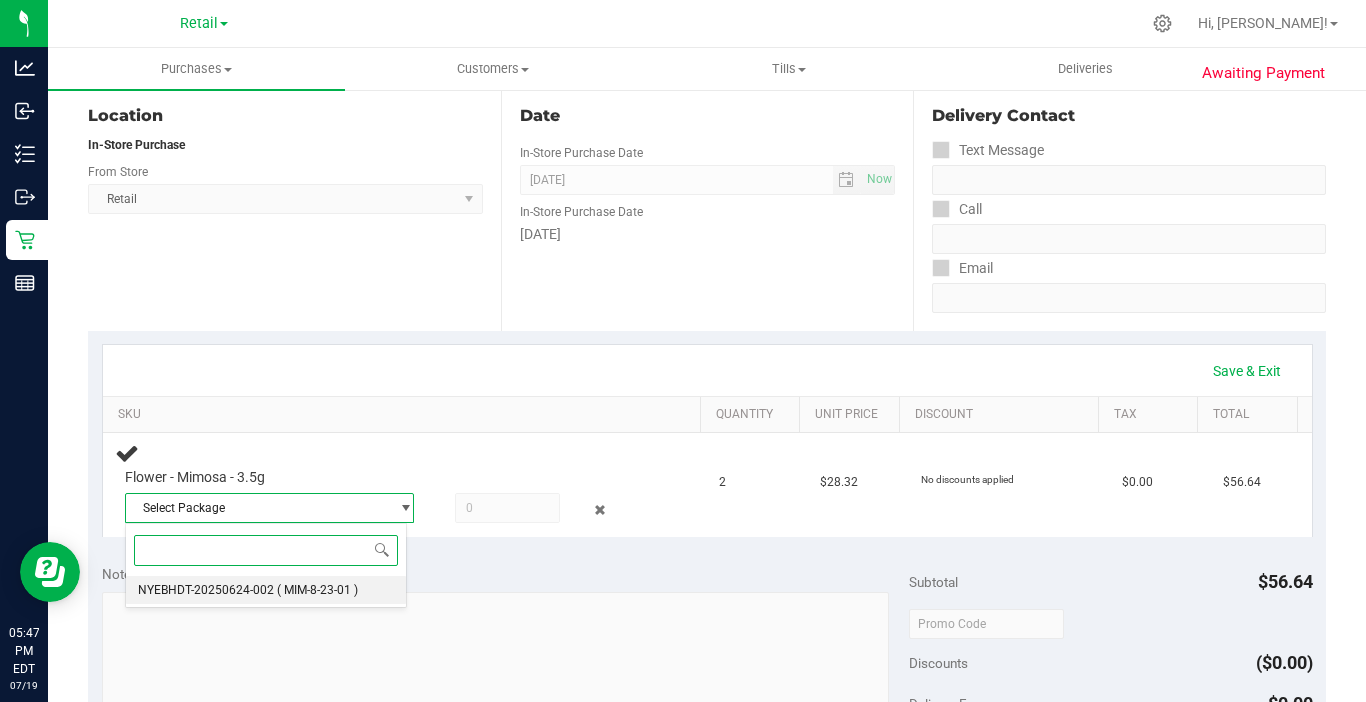 click on "(
MIM-8-23-01
)" at bounding box center [317, 590] 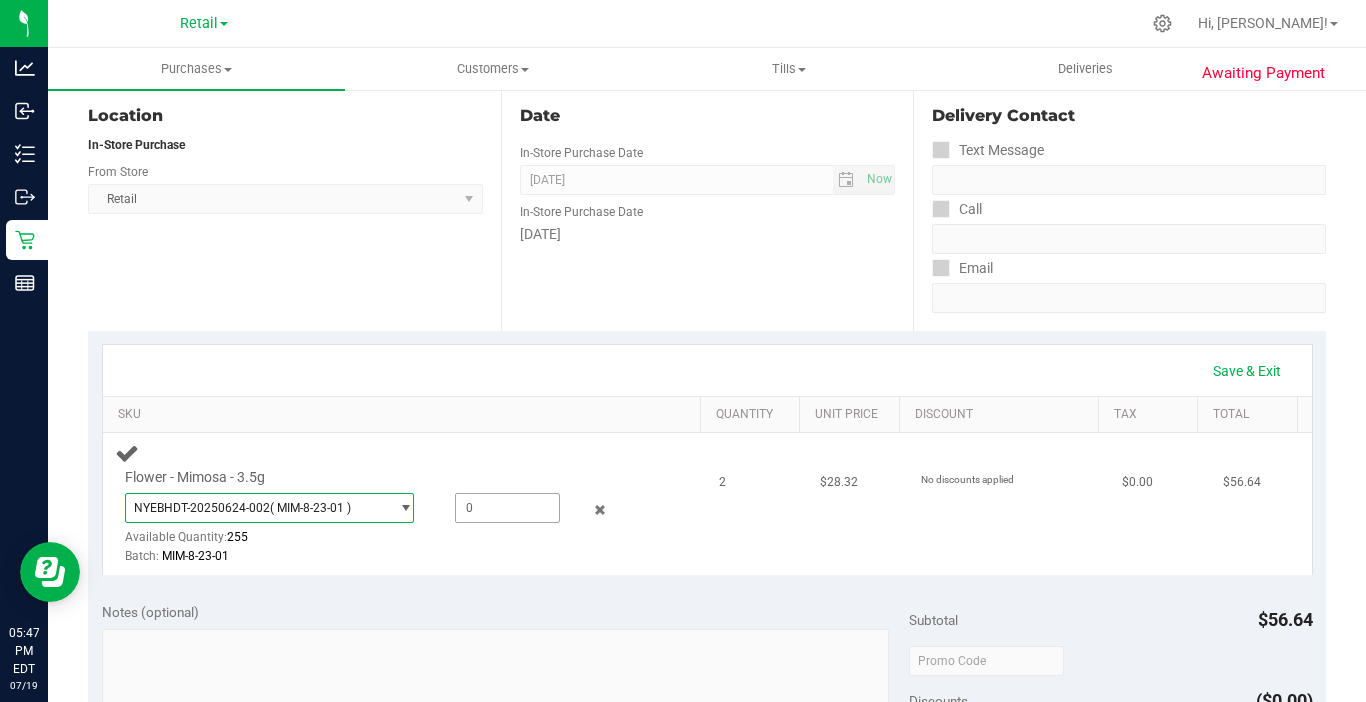 click at bounding box center (507, 508) 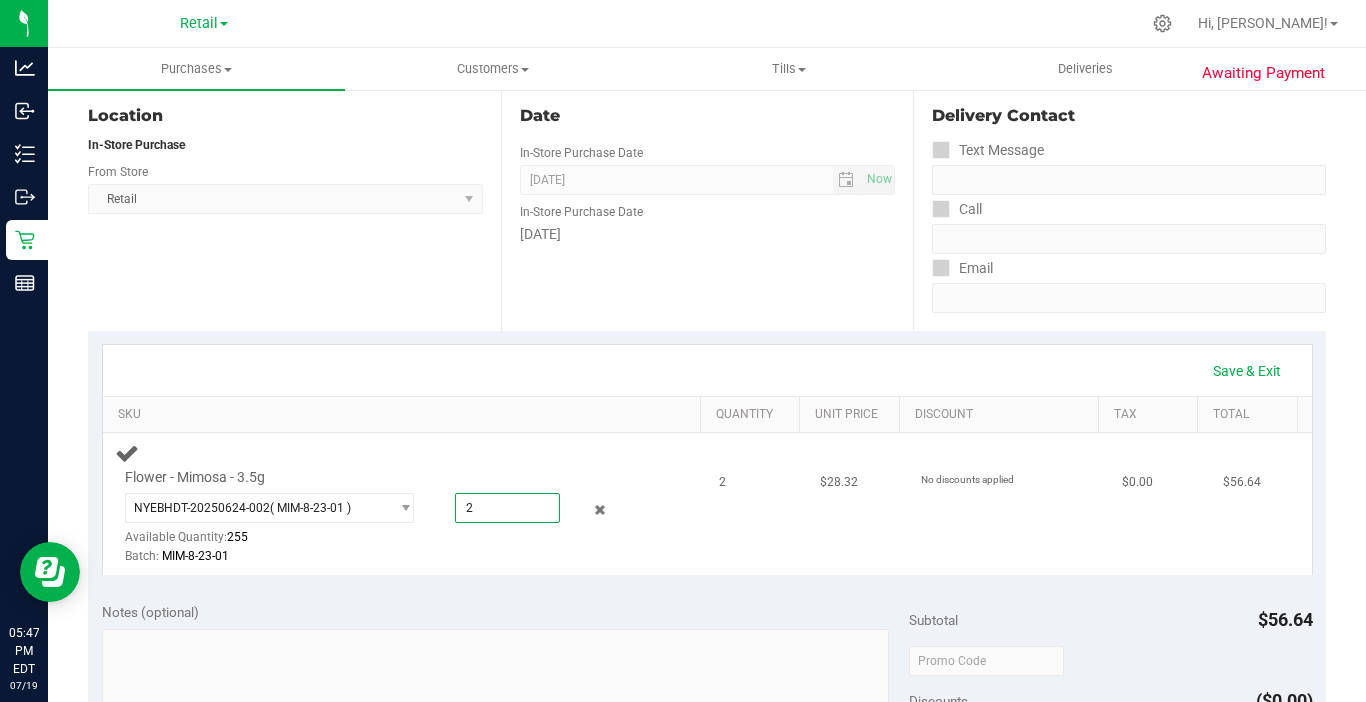 type on "2" 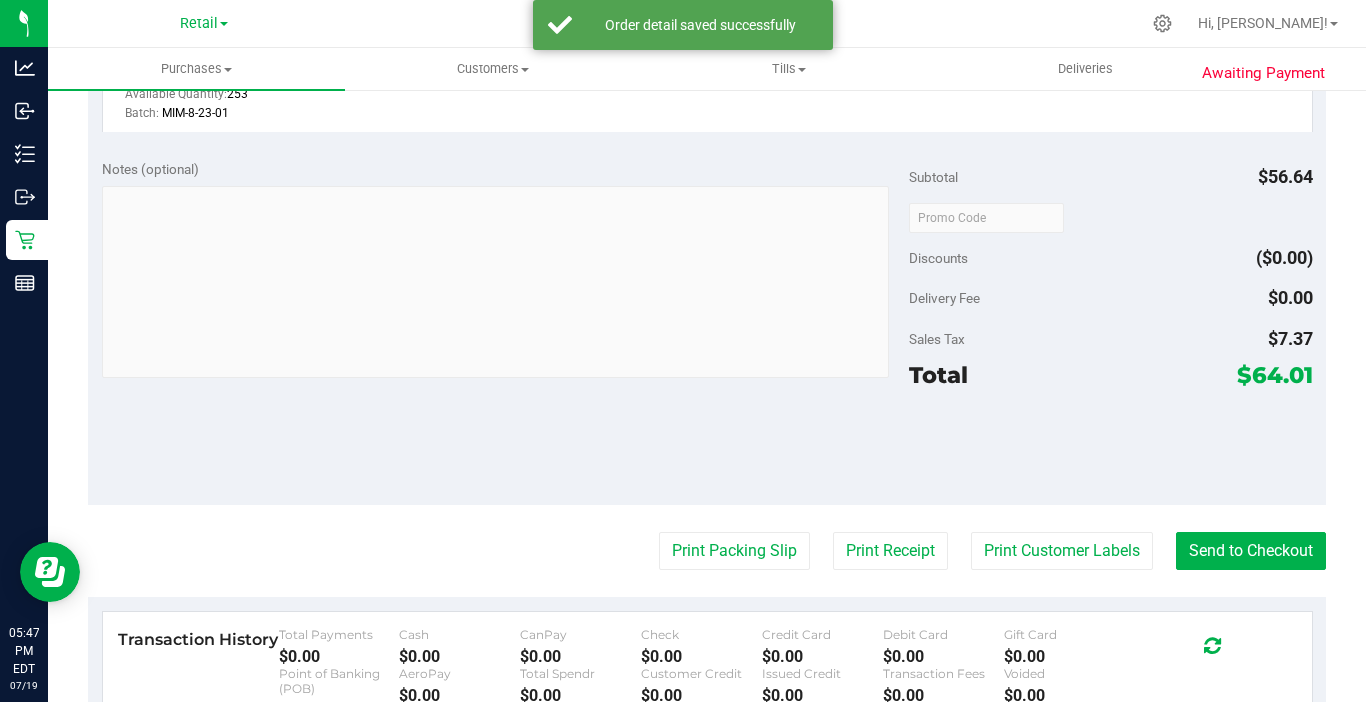 scroll, scrollTop: 700, scrollLeft: 0, axis: vertical 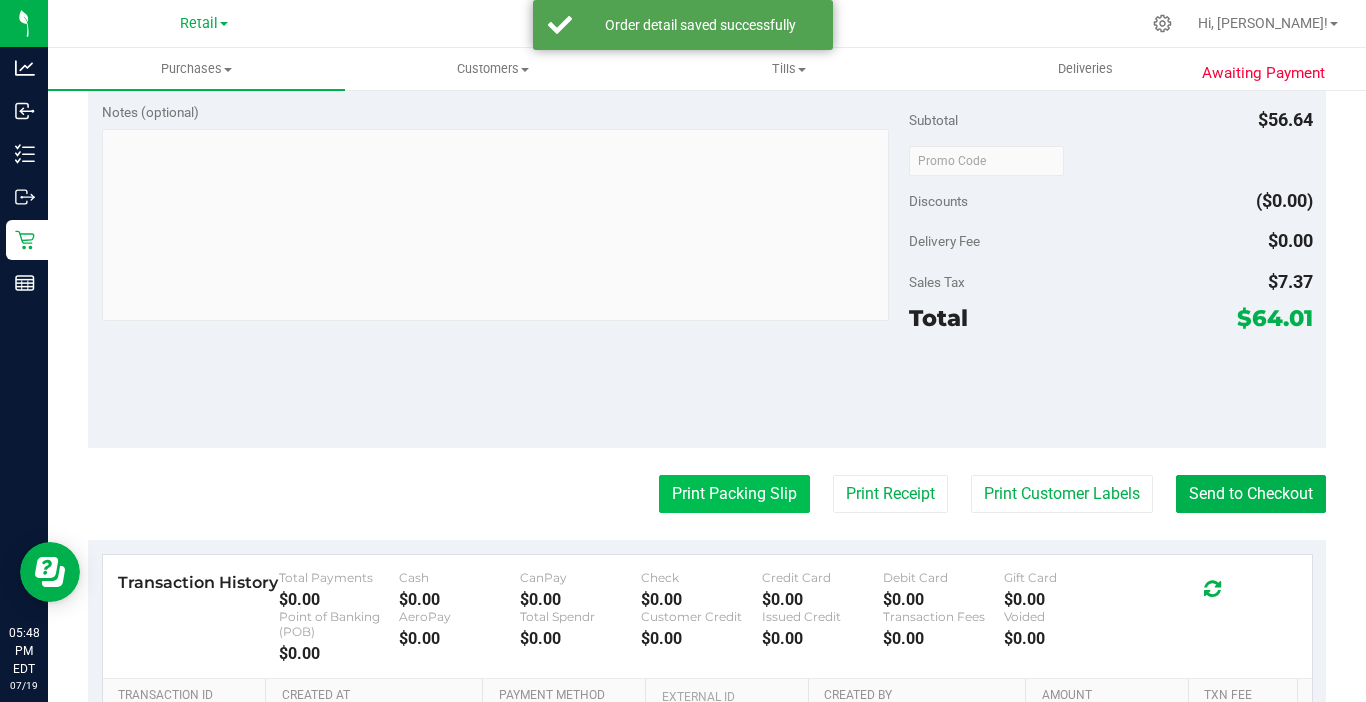 click on "Print Packing Slip" at bounding box center [734, 494] 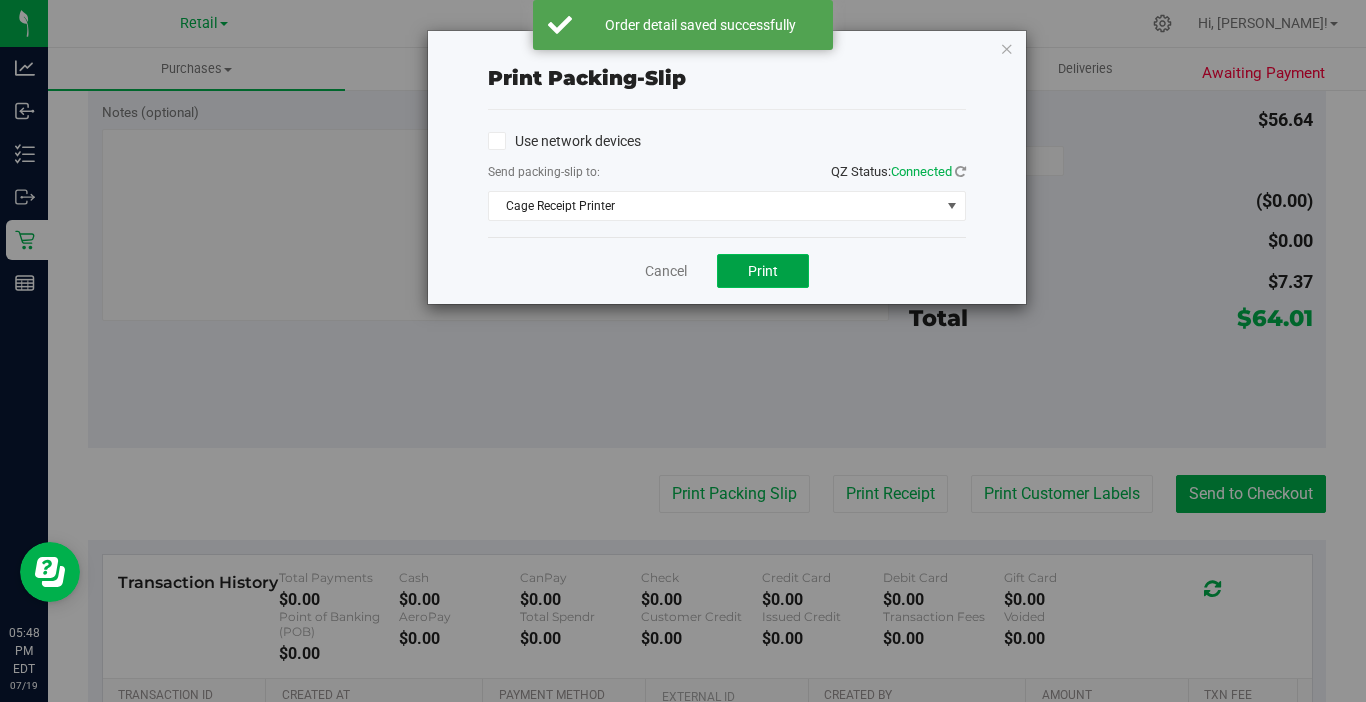 click on "Print" at bounding box center (763, 271) 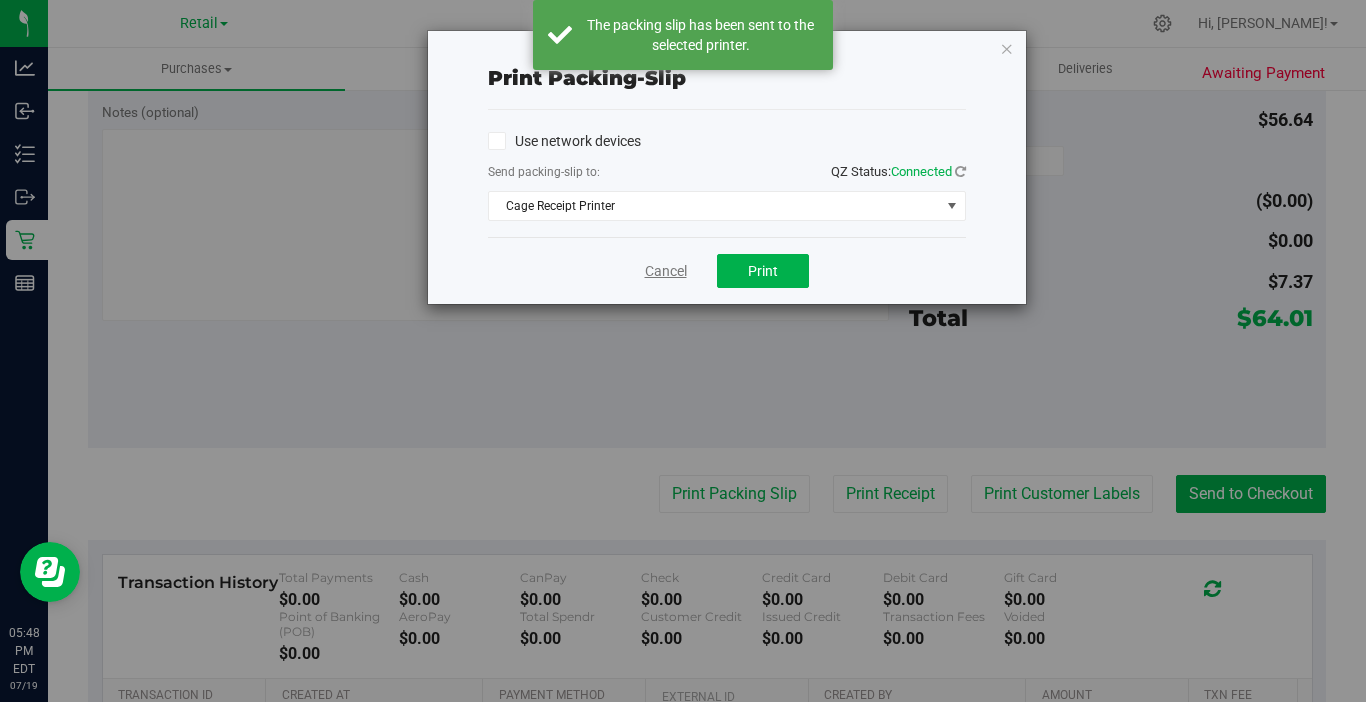click on "Cancel" at bounding box center [666, 271] 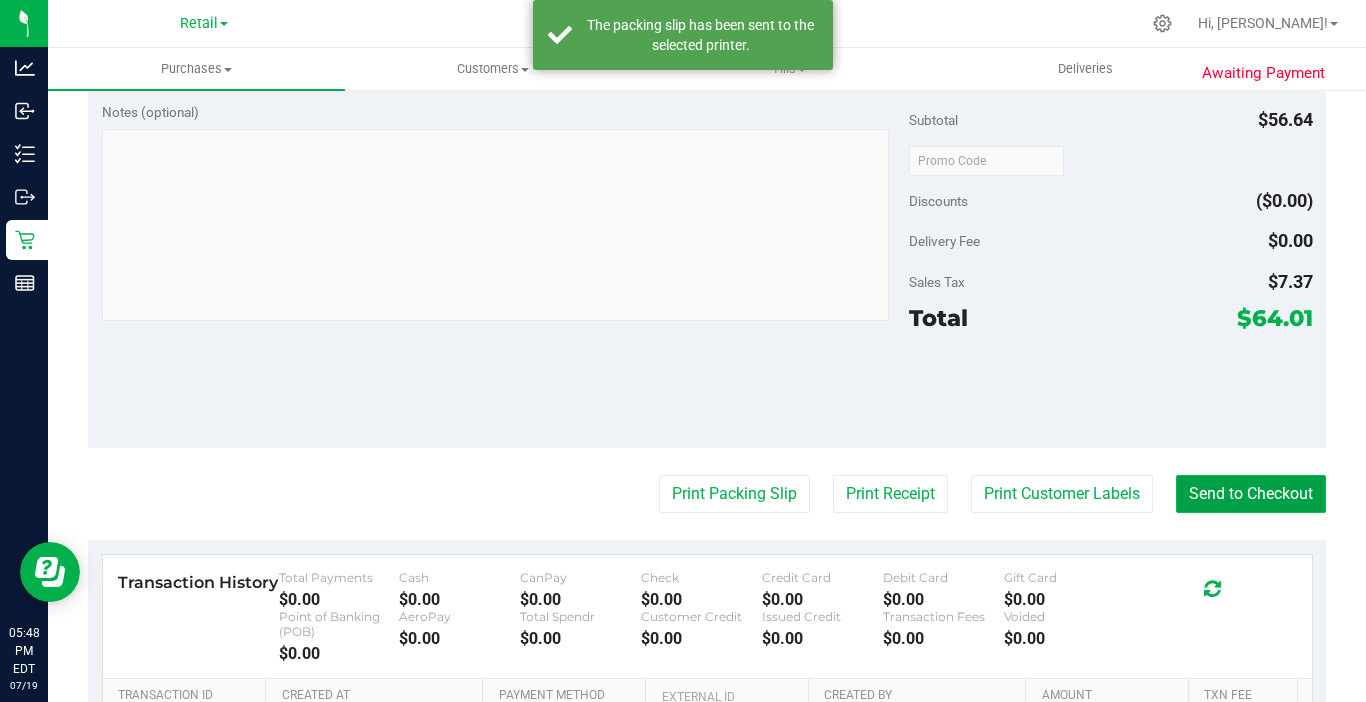 click on "Send to Checkout" at bounding box center [1251, 494] 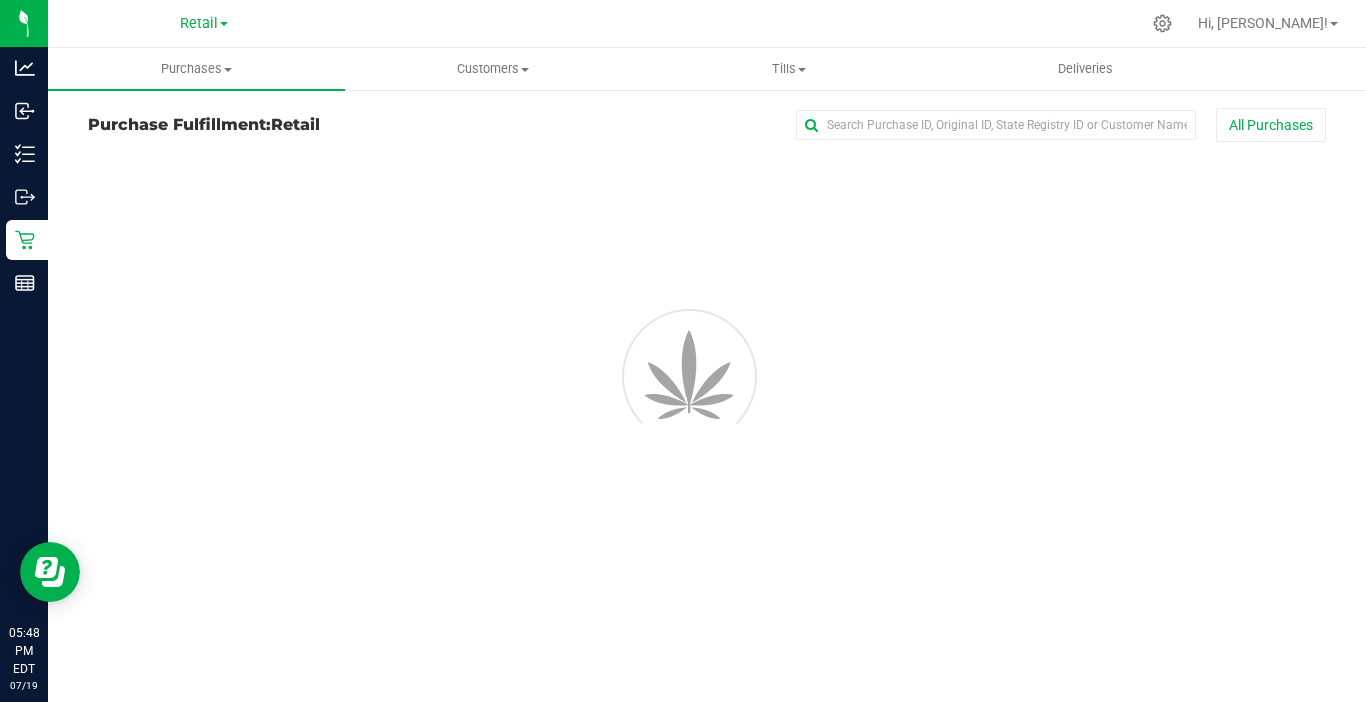 scroll, scrollTop: 0, scrollLeft: 0, axis: both 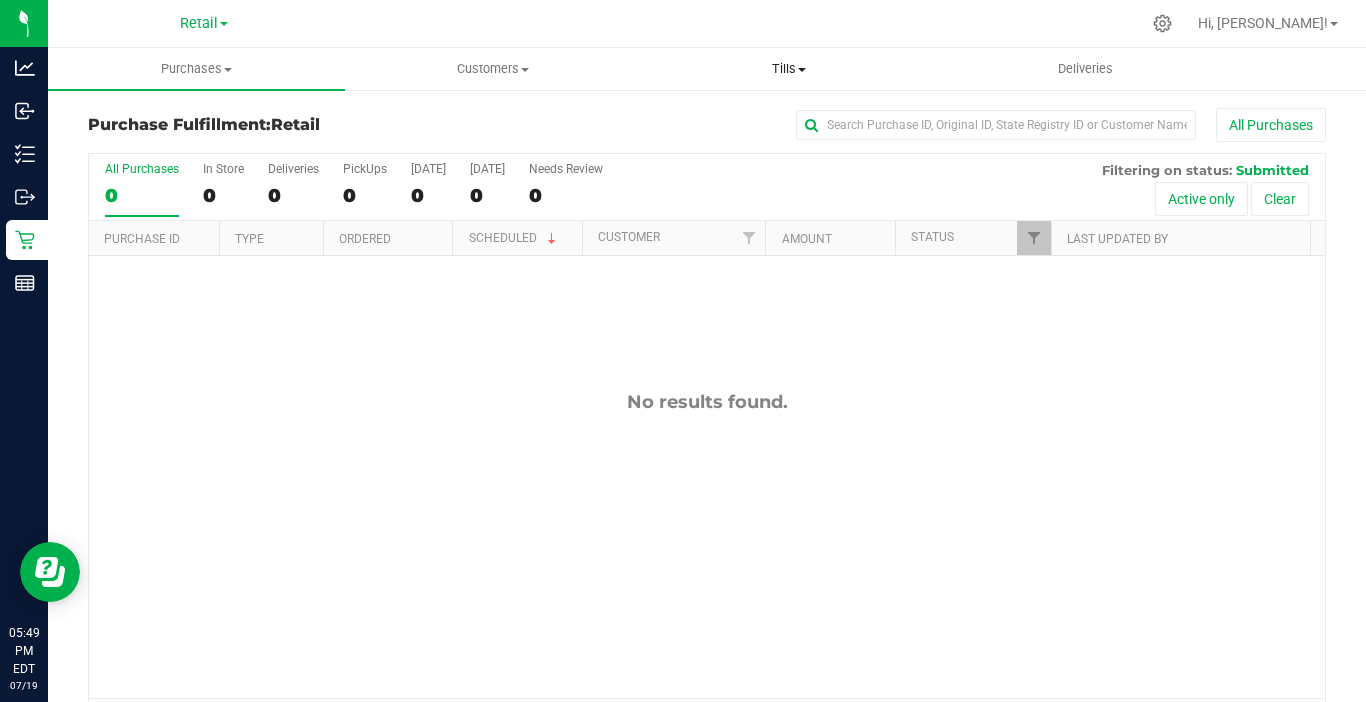 click on "Tills" at bounding box center [789, 69] 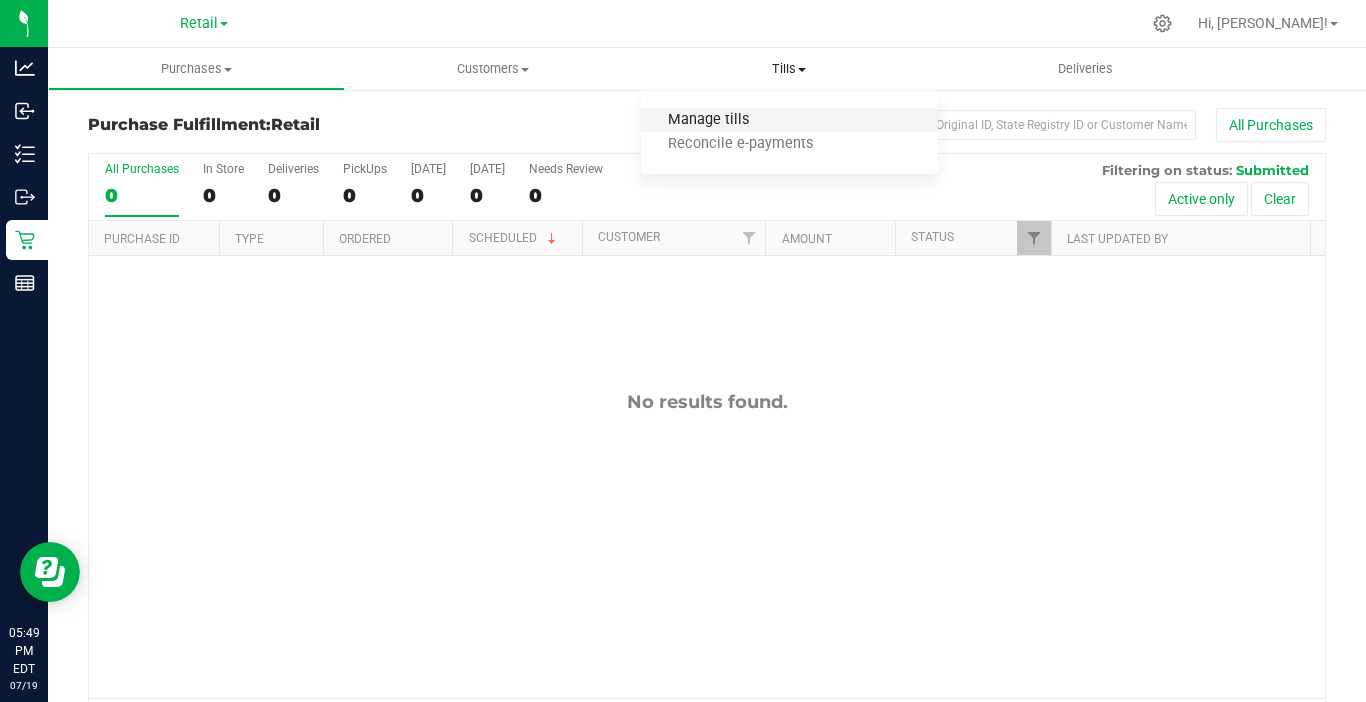 click on "Manage tills" at bounding box center [708, 120] 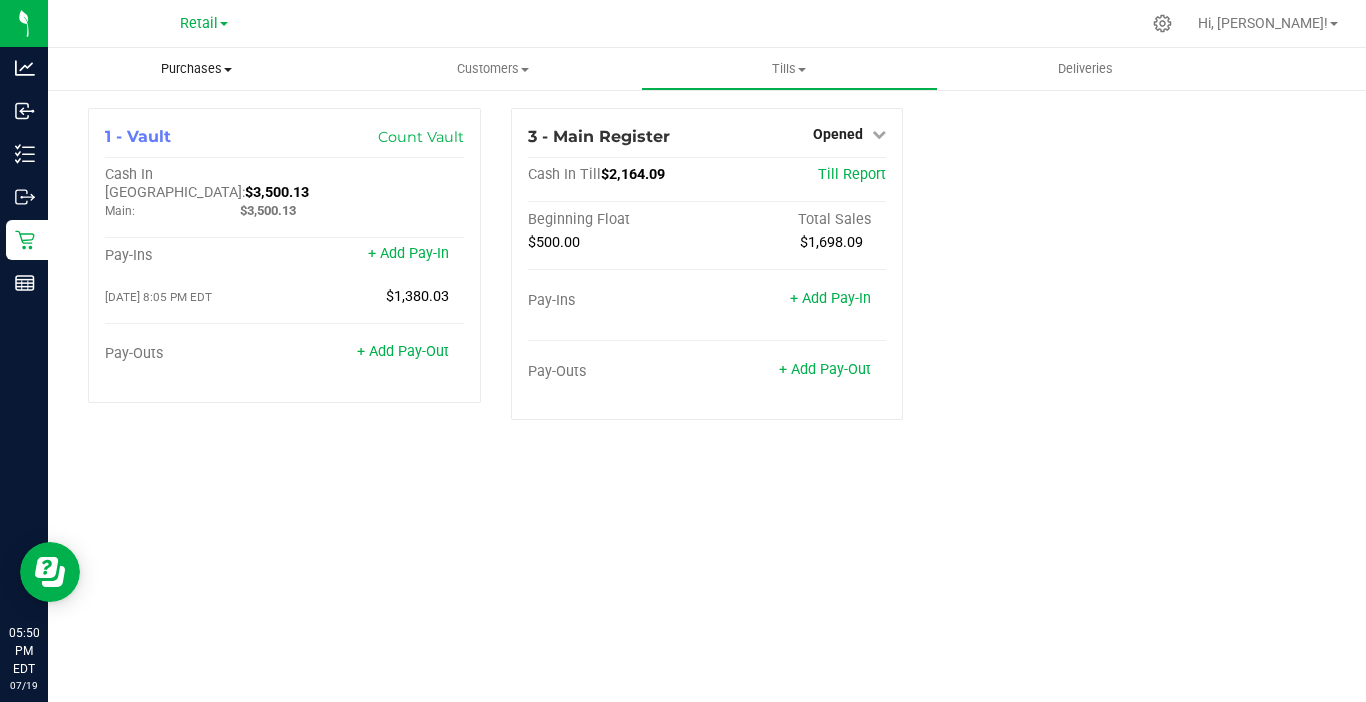 click on "Purchases" at bounding box center (196, 69) 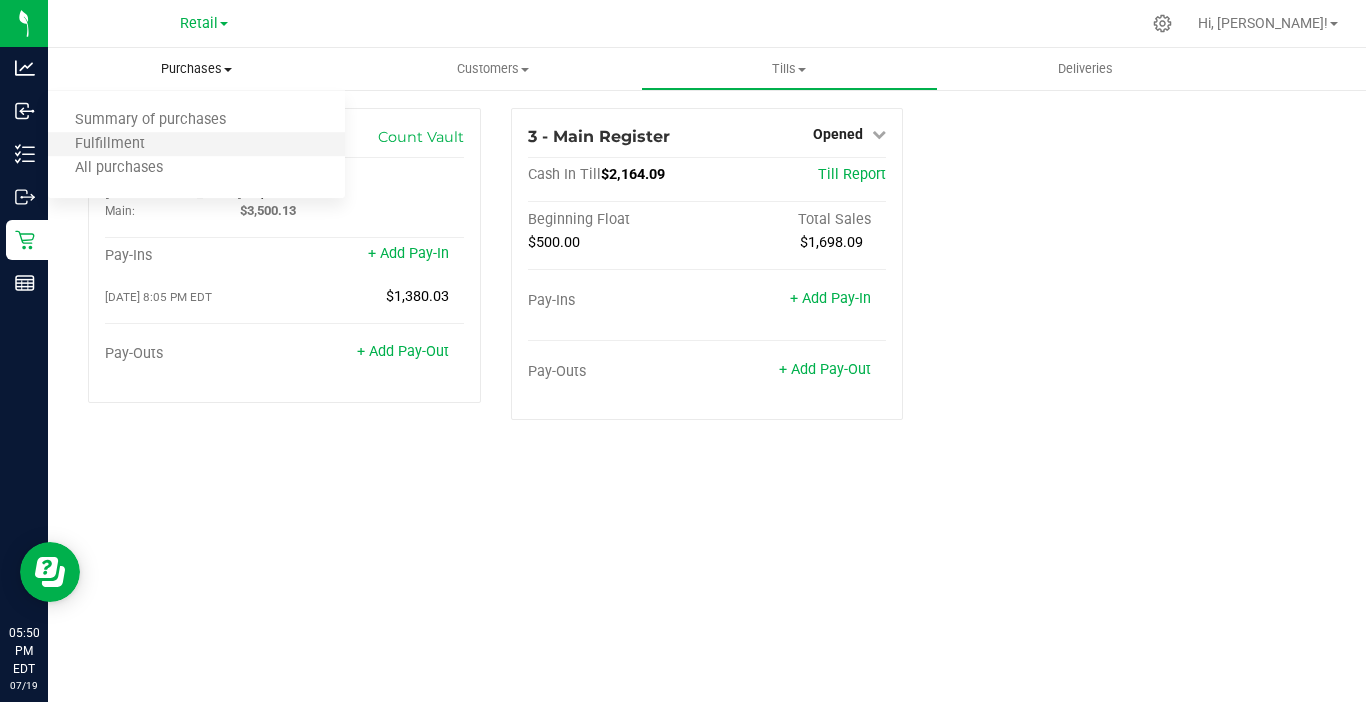 click on "Fulfillment" at bounding box center [196, 145] 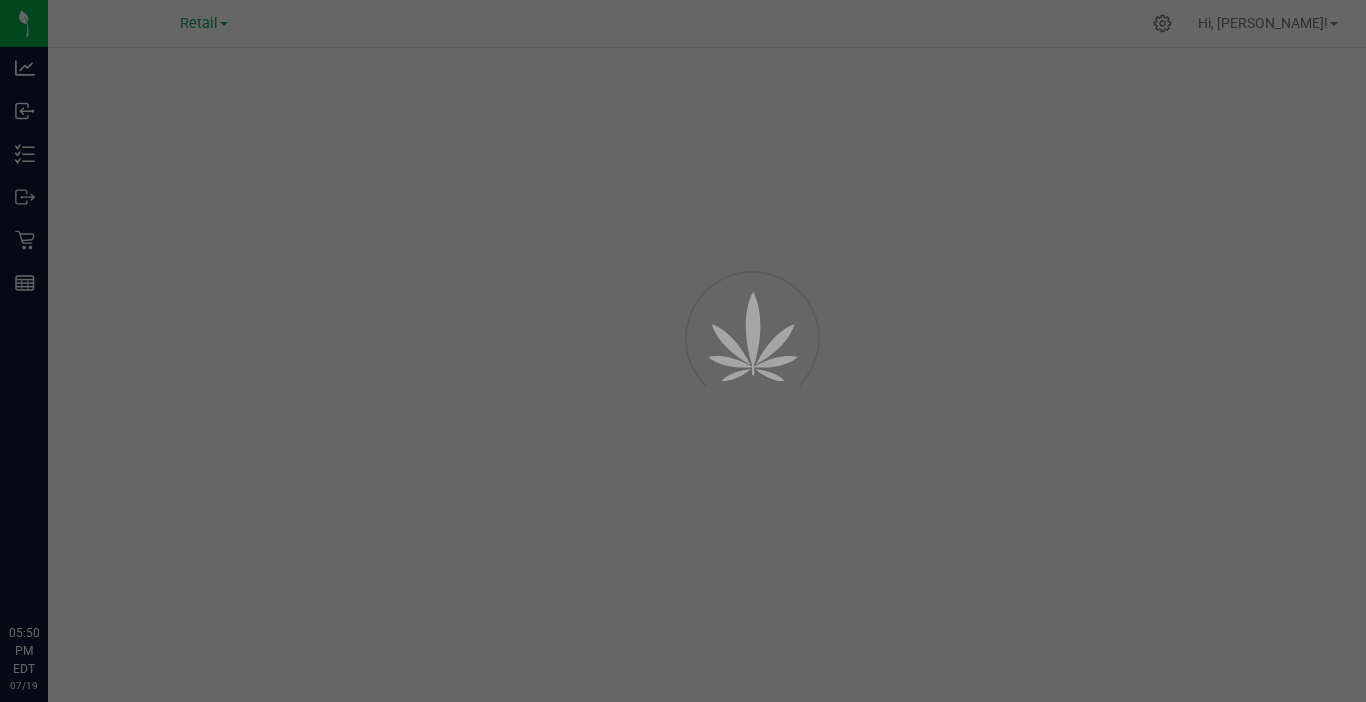 scroll, scrollTop: 0, scrollLeft: 0, axis: both 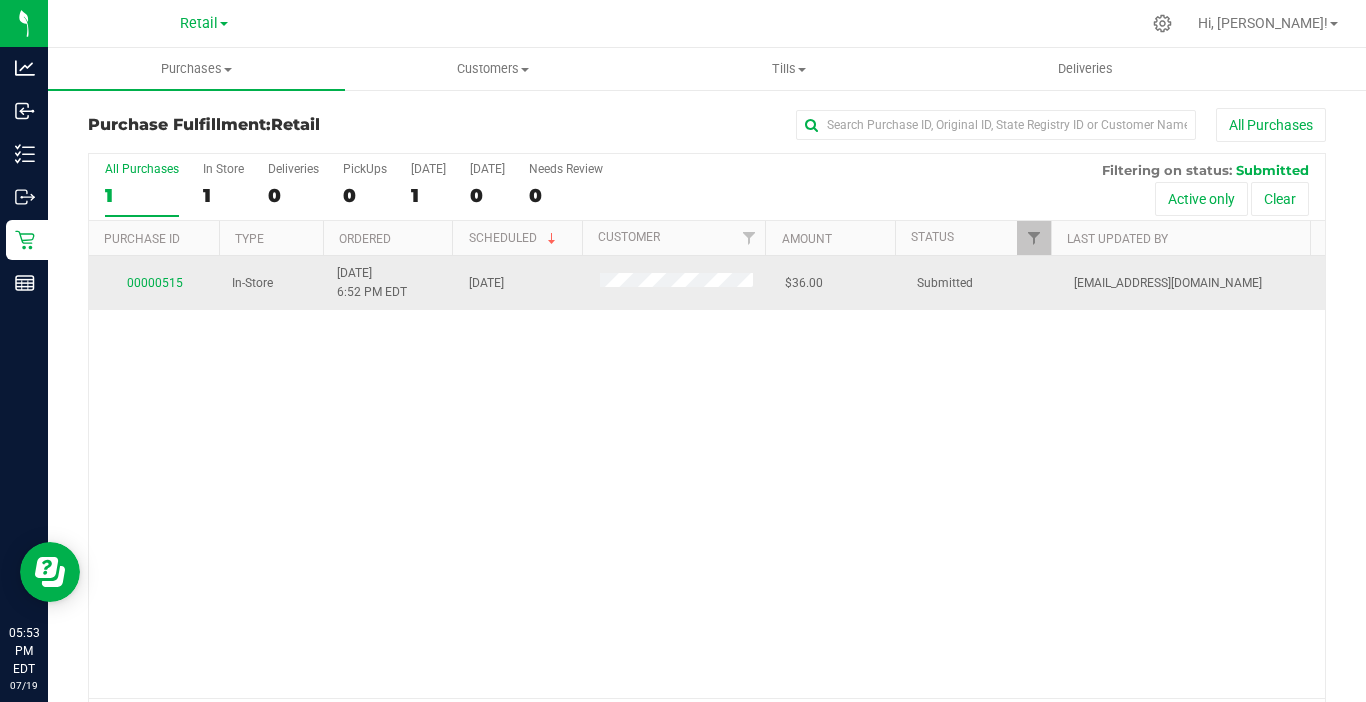 click on "00000515" at bounding box center [154, 283] 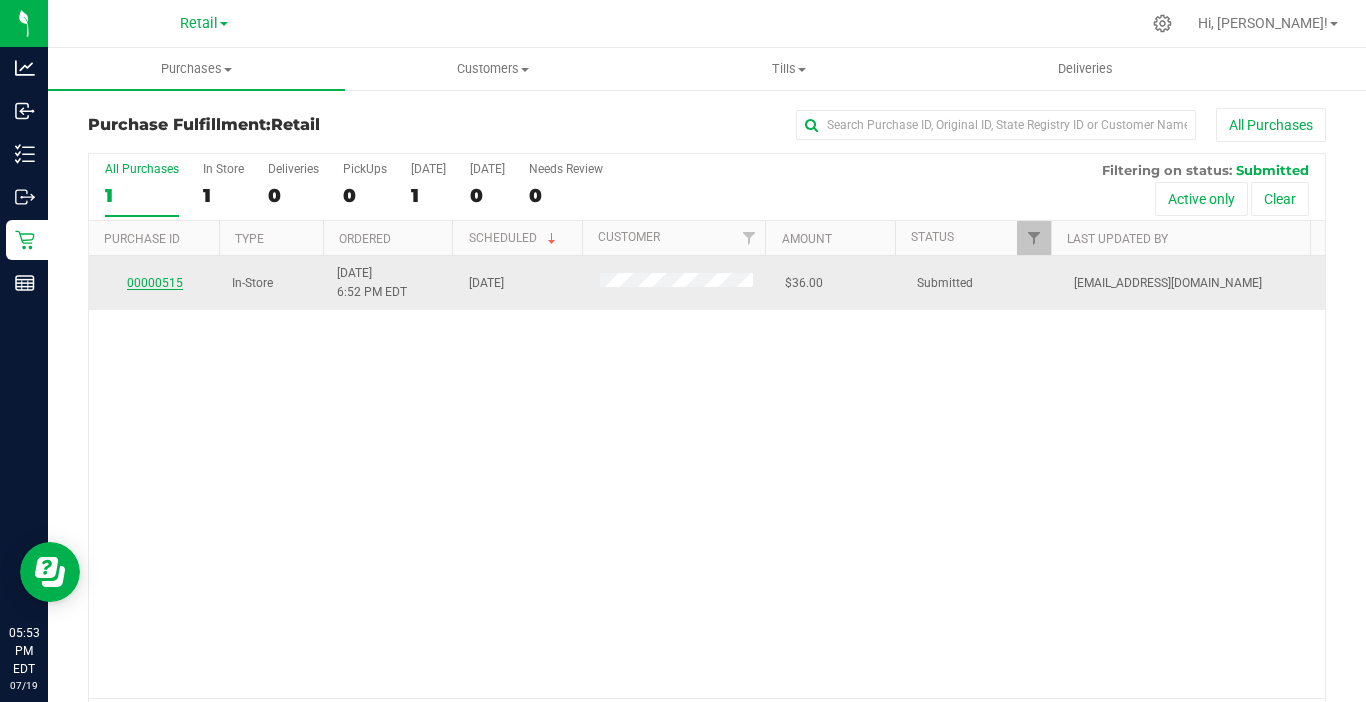 click on "00000515" at bounding box center [155, 283] 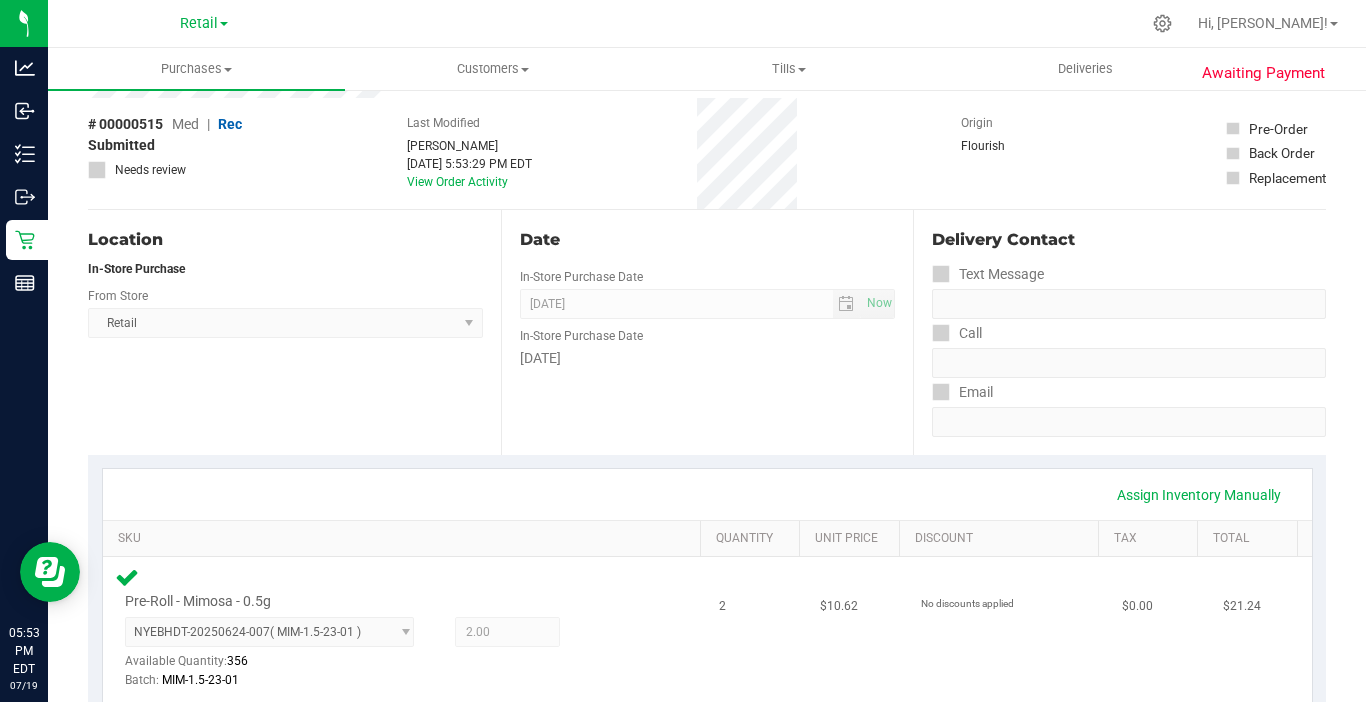 scroll, scrollTop: 200, scrollLeft: 0, axis: vertical 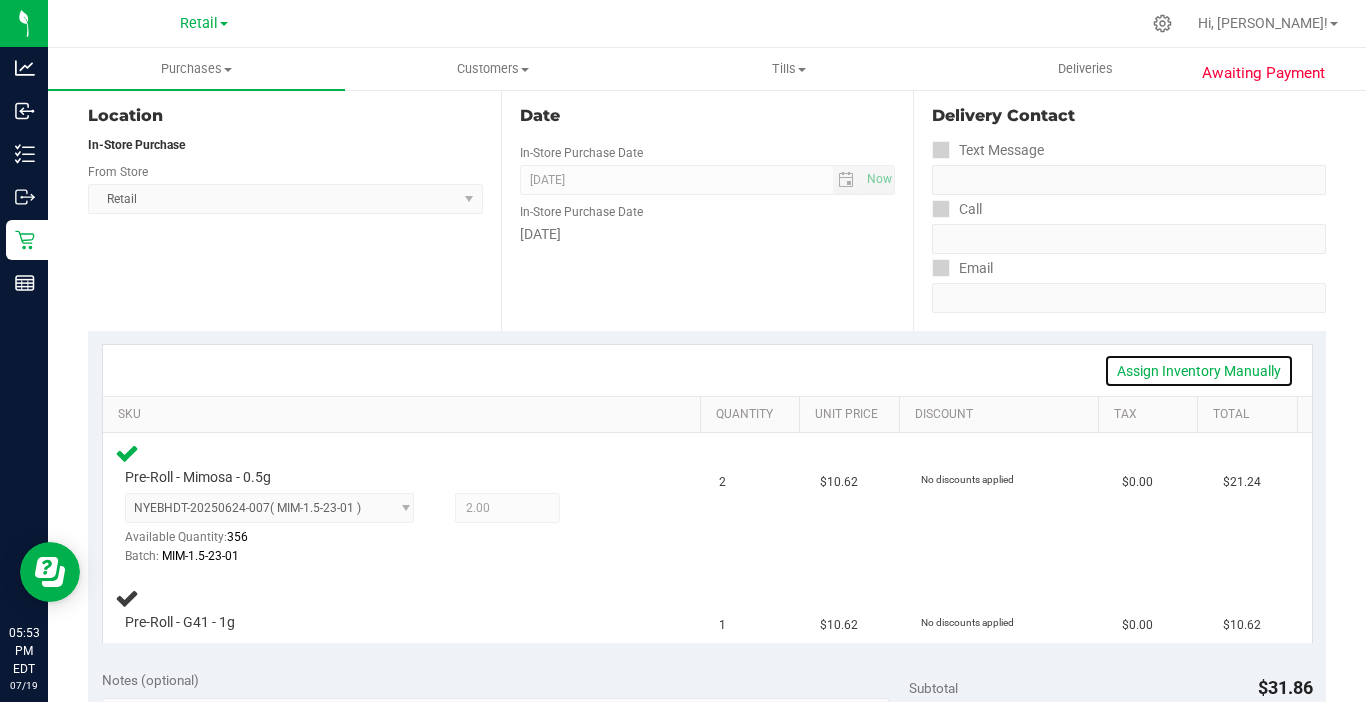 click on "Assign Inventory Manually" at bounding box center (1199, 371) 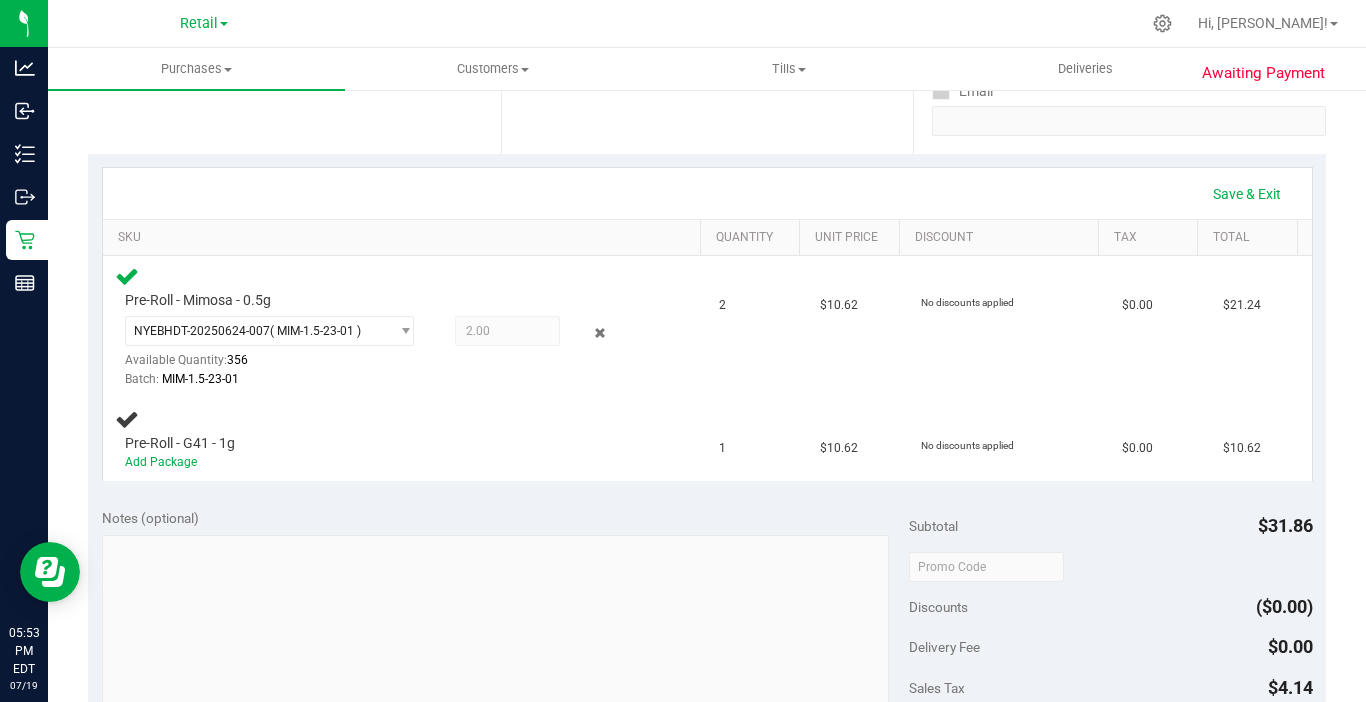 scroll, scrollTop: 400, scrollLeft: 0, axis: vertical 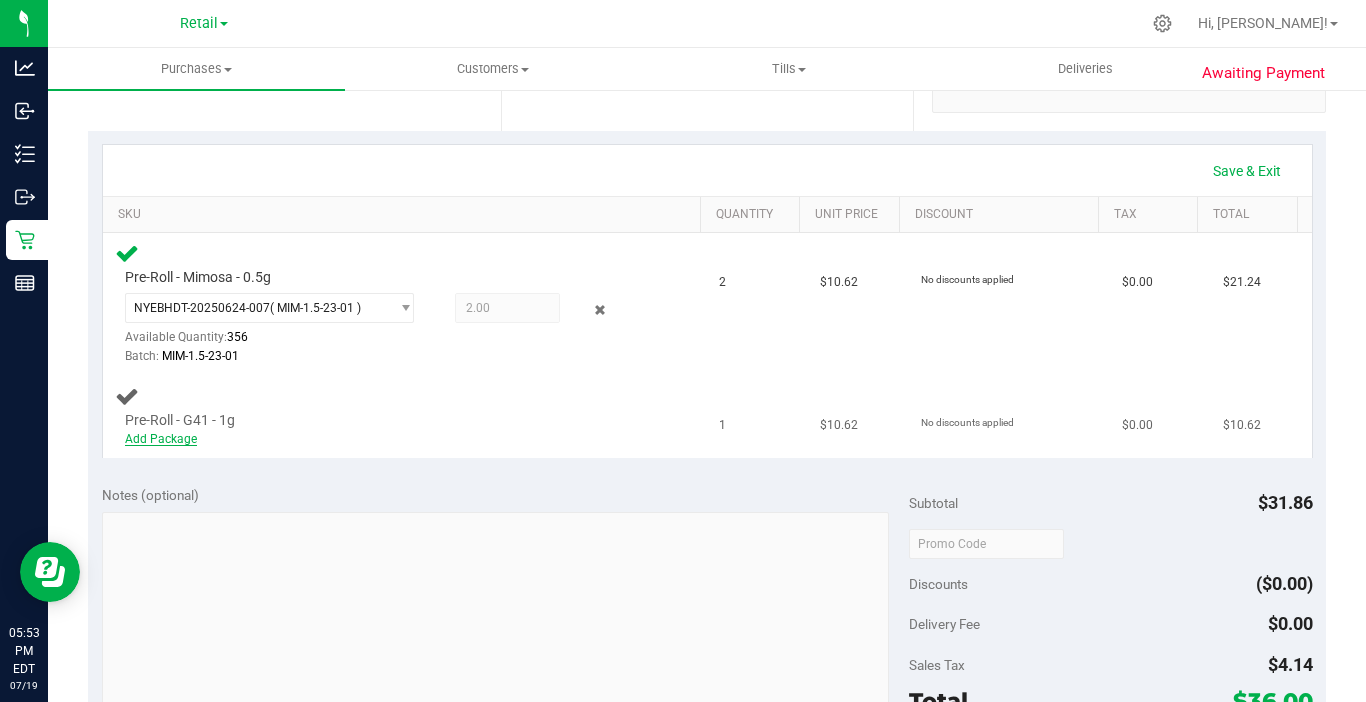 click on "Add Package" at bounding box center (161, 439) 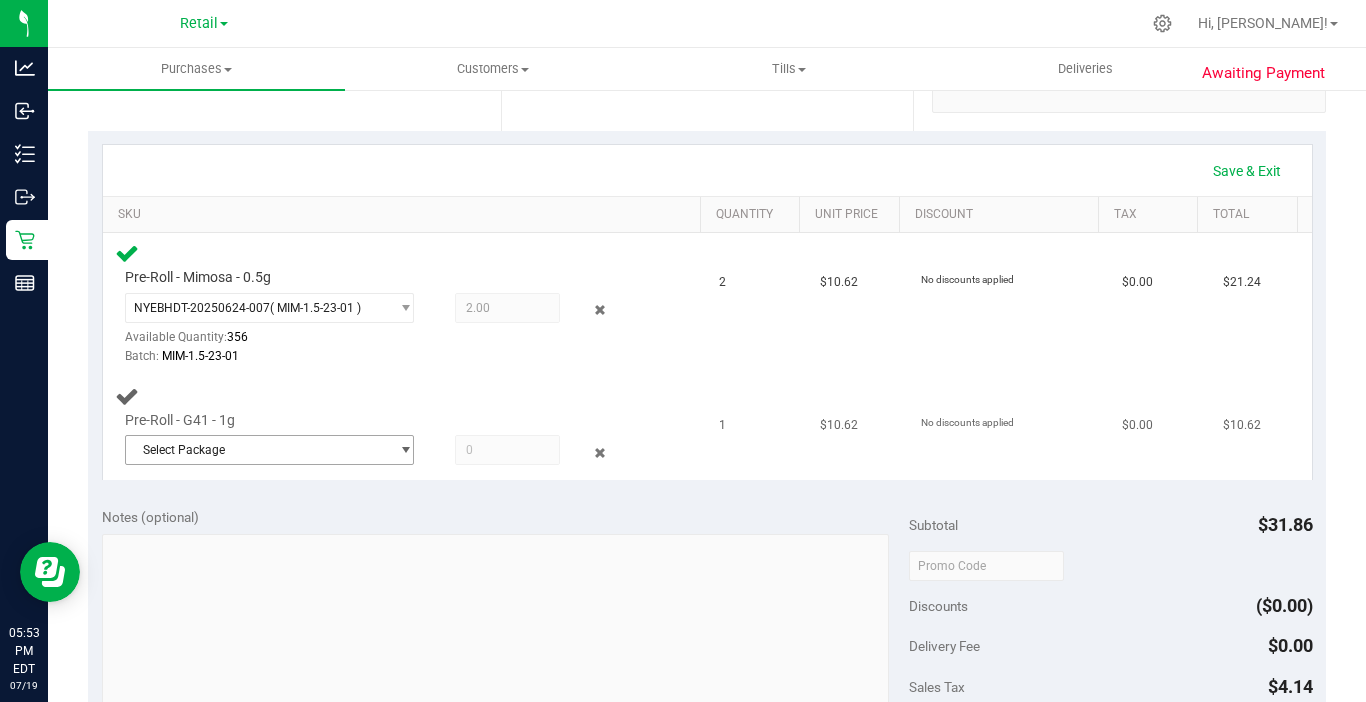 click on "Select Package" at bounding box center (257, 450) 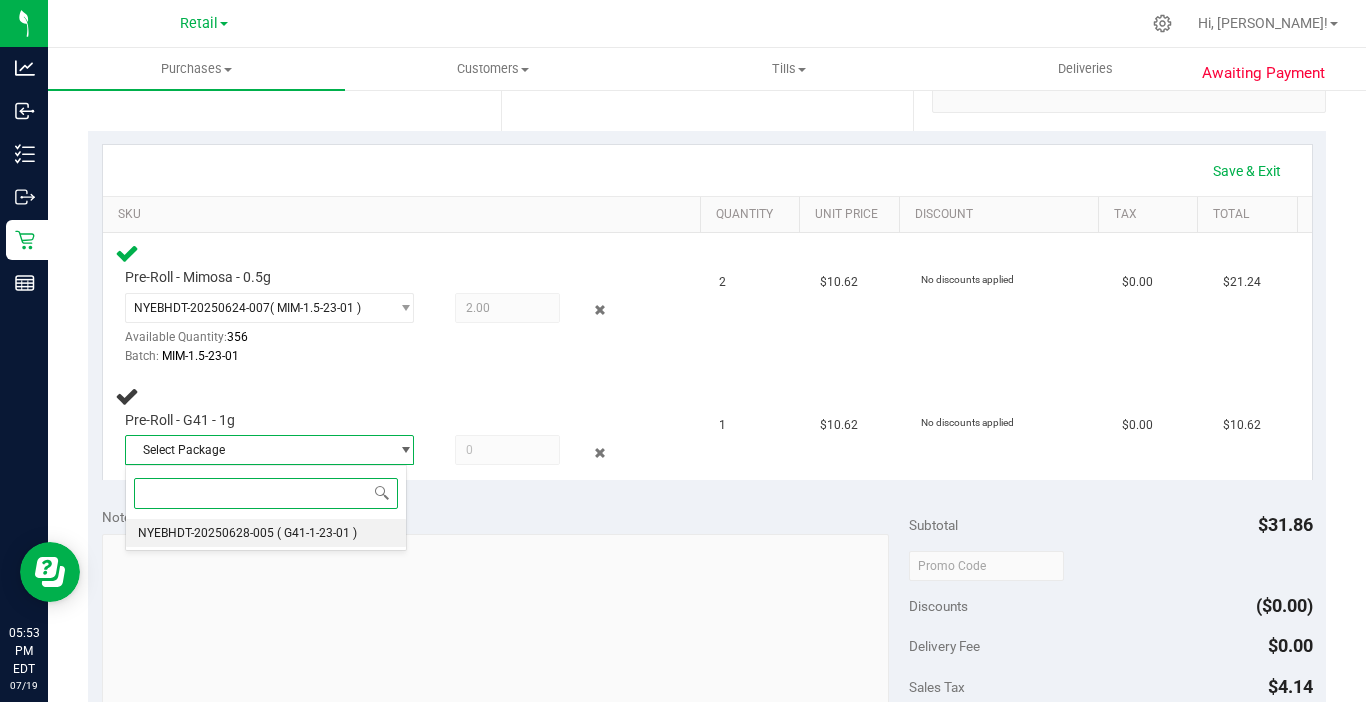 click on "NYEBHDT-20250628-005" at bounding box center [206, 533] 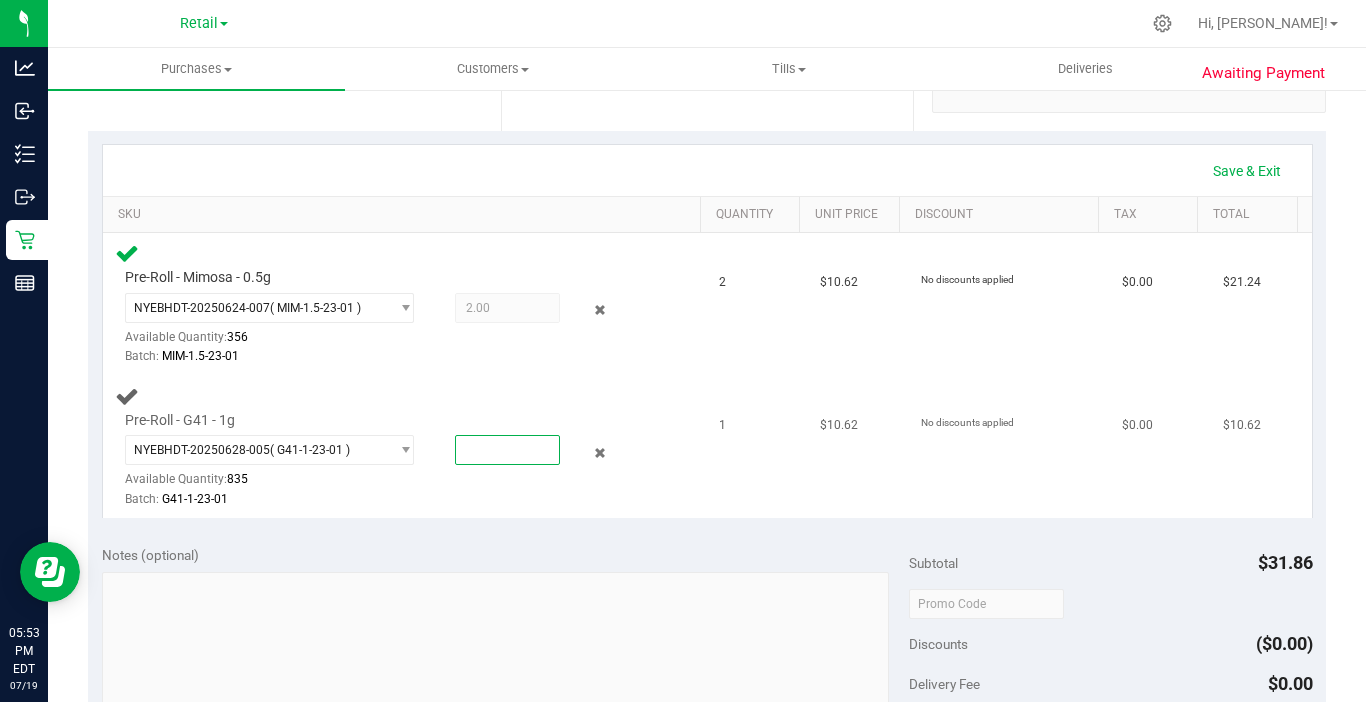 click at bounding box center (507, 450) 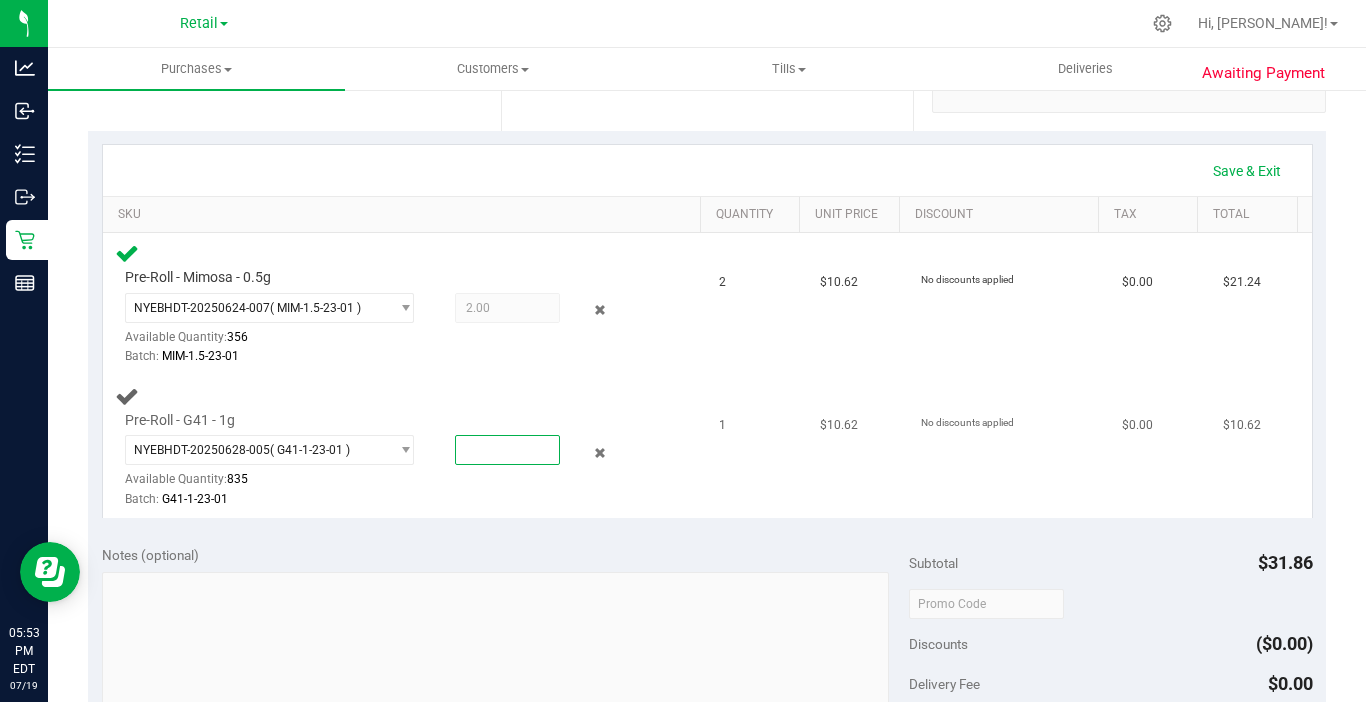 type on "1" 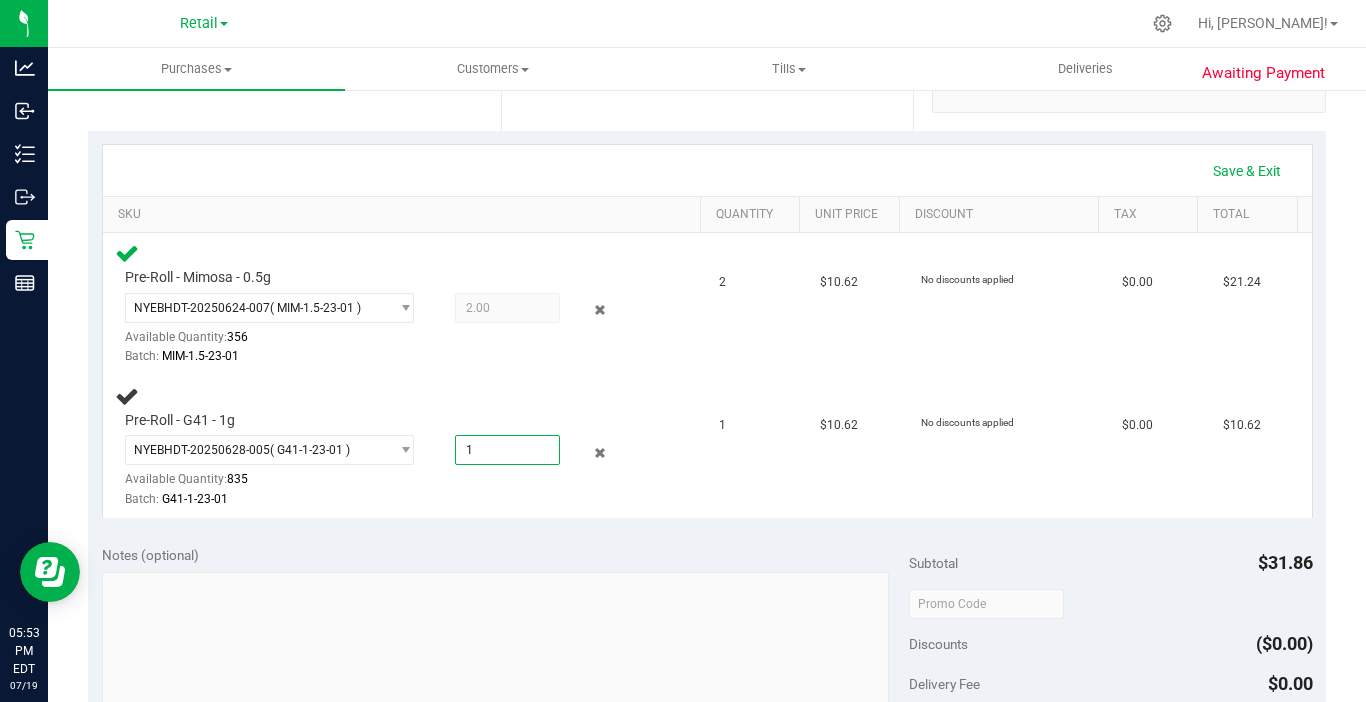 type on "1.0000" 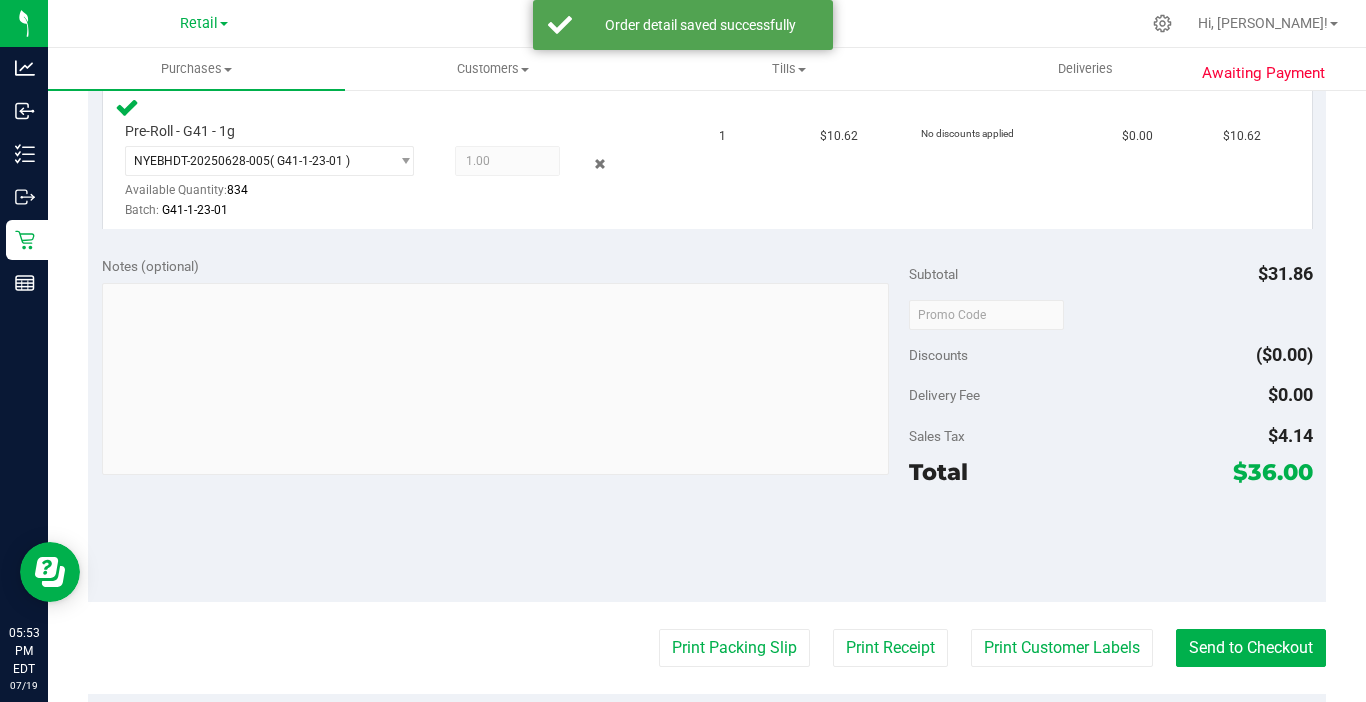 scroll, scrollTop: 700, scrollLeft: 0, axis: vertical 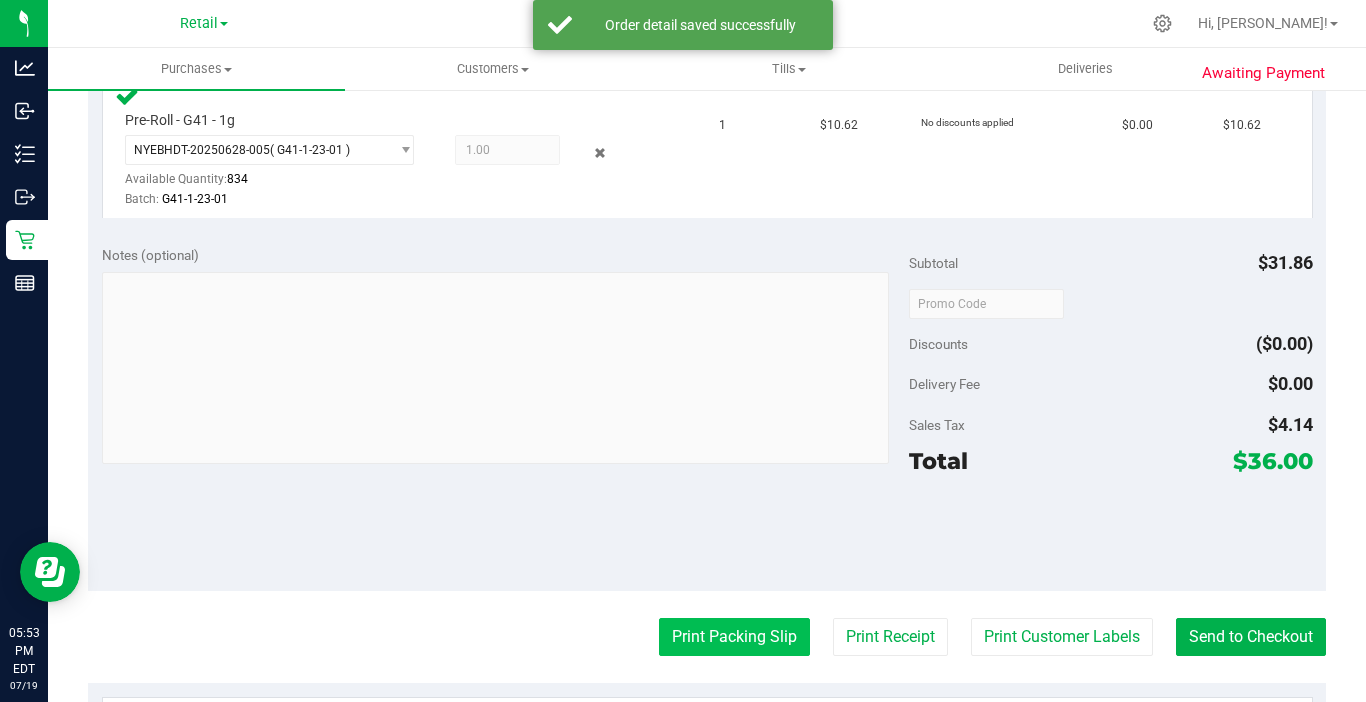 click on "Print Packing Slip" at bounding box center [734, 637] 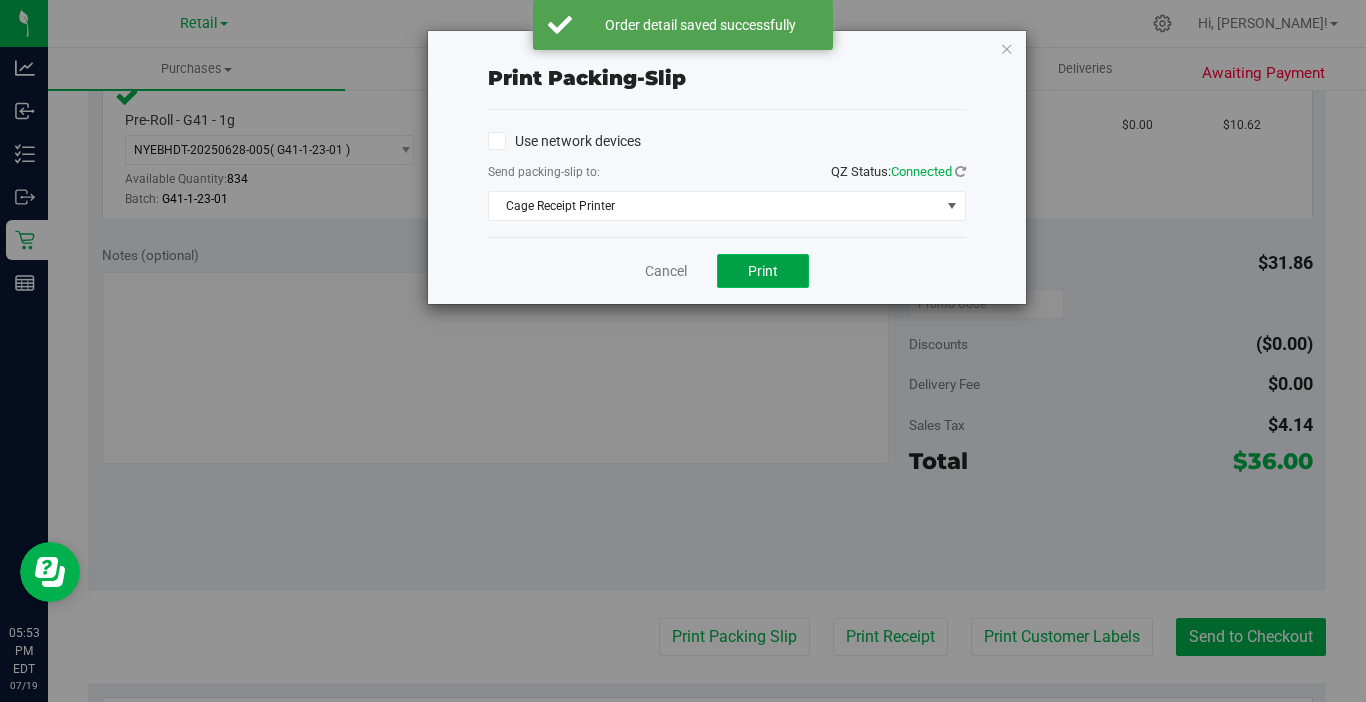 click on "Print" at bounding box center (763, 271) 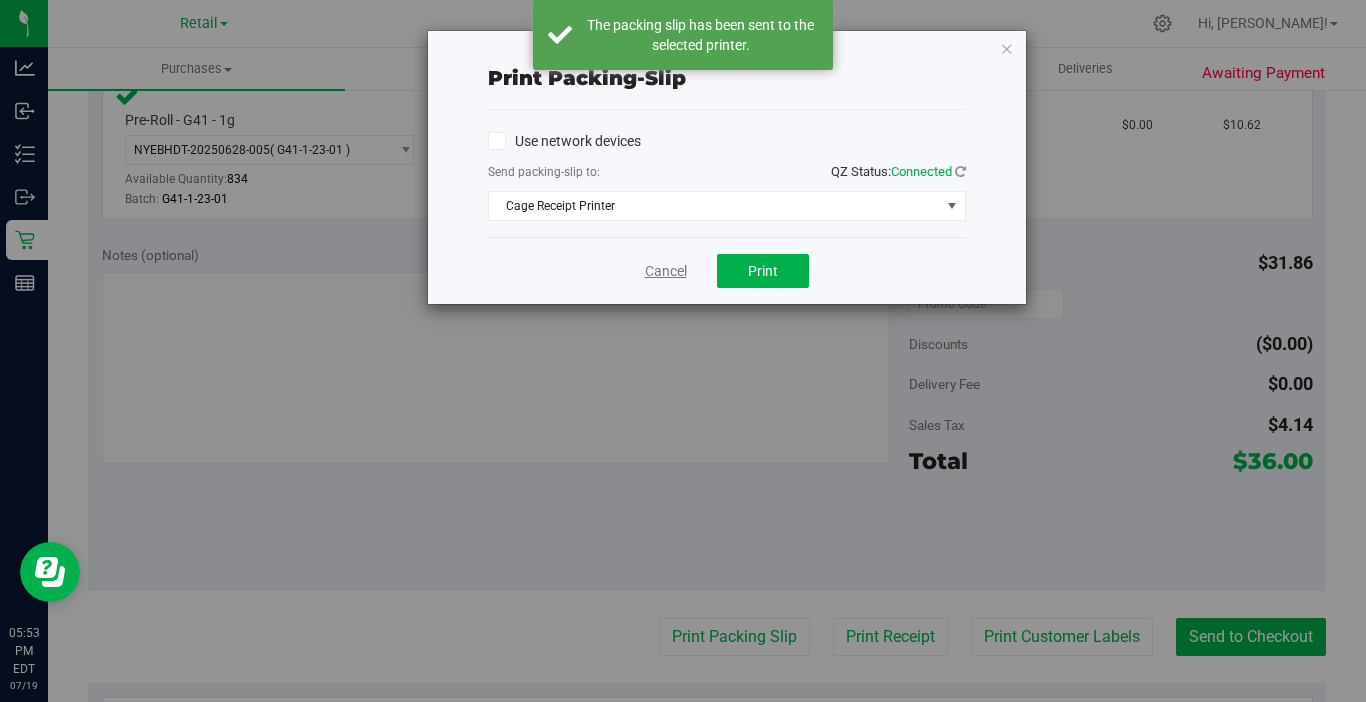 click on "Cancel" at bounding box center [666, 271] 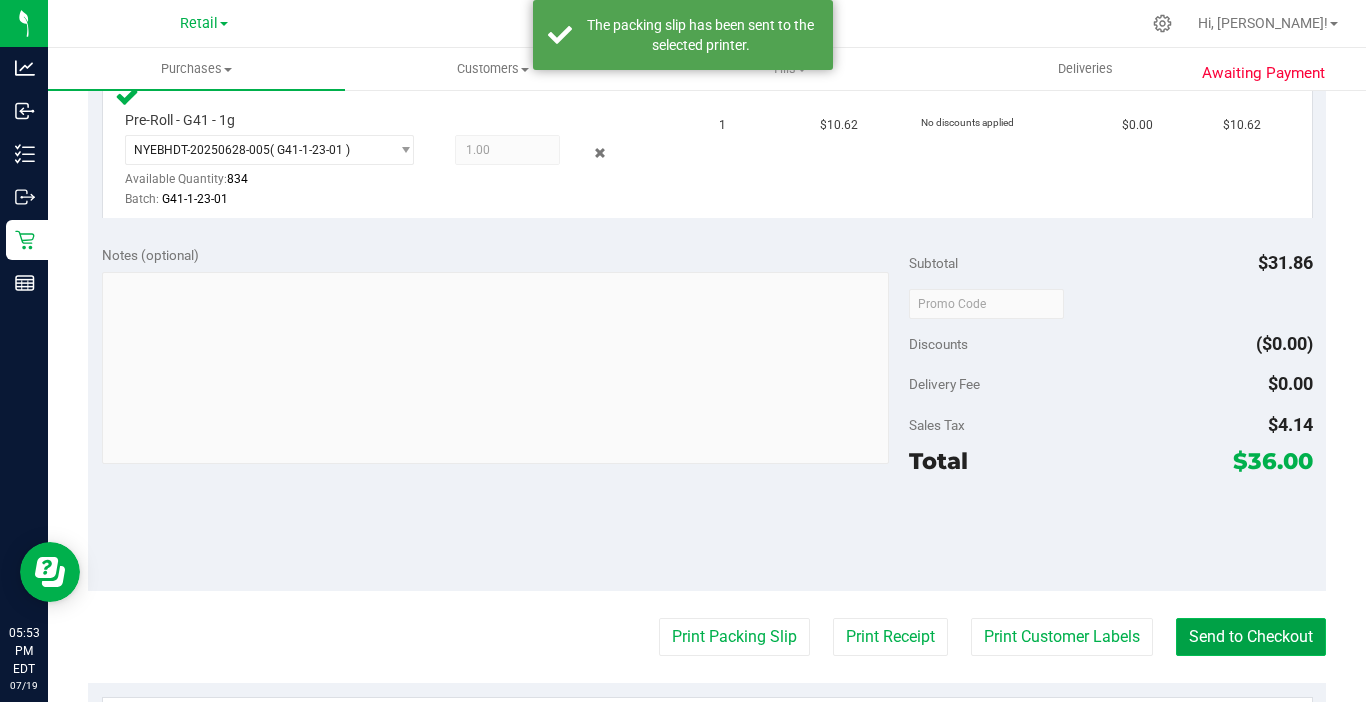 click on "Send to Checkout" at bounding box center [1251, 637] 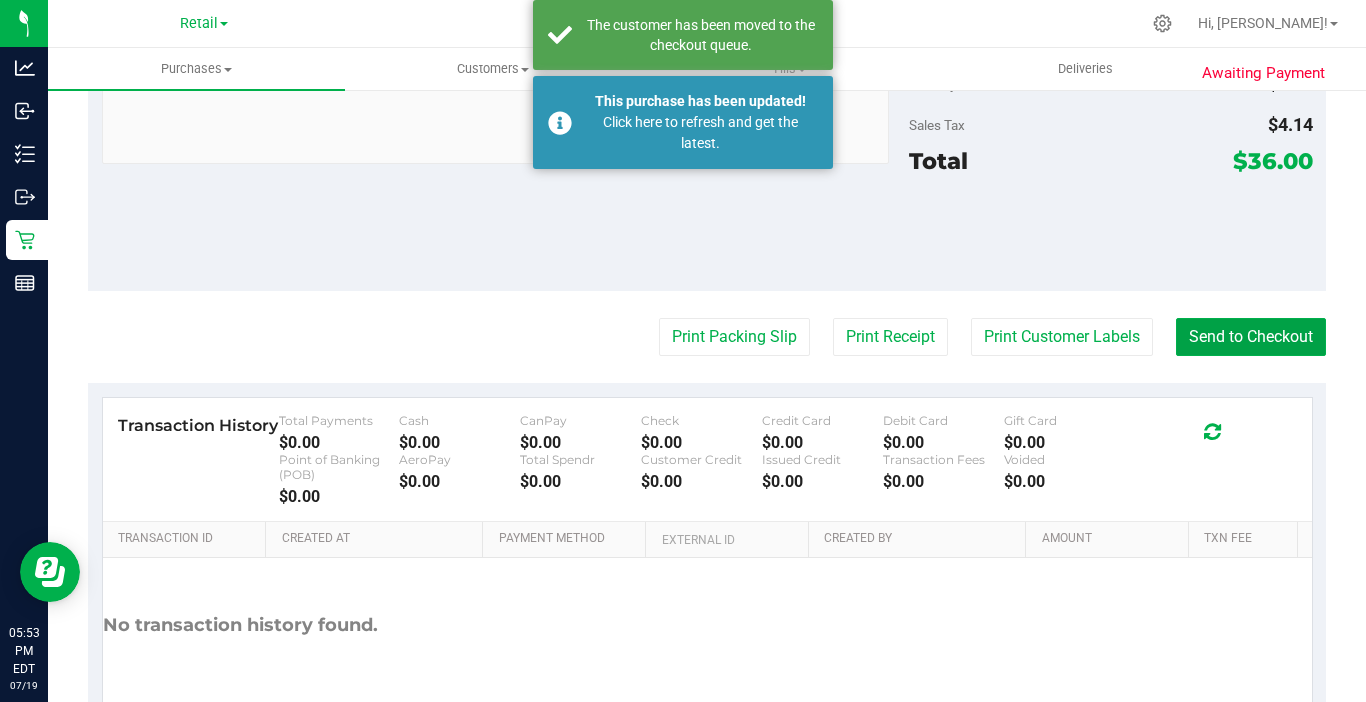 scroll, scrollTop: 700, scrollLeft: 0, axis: vertical 